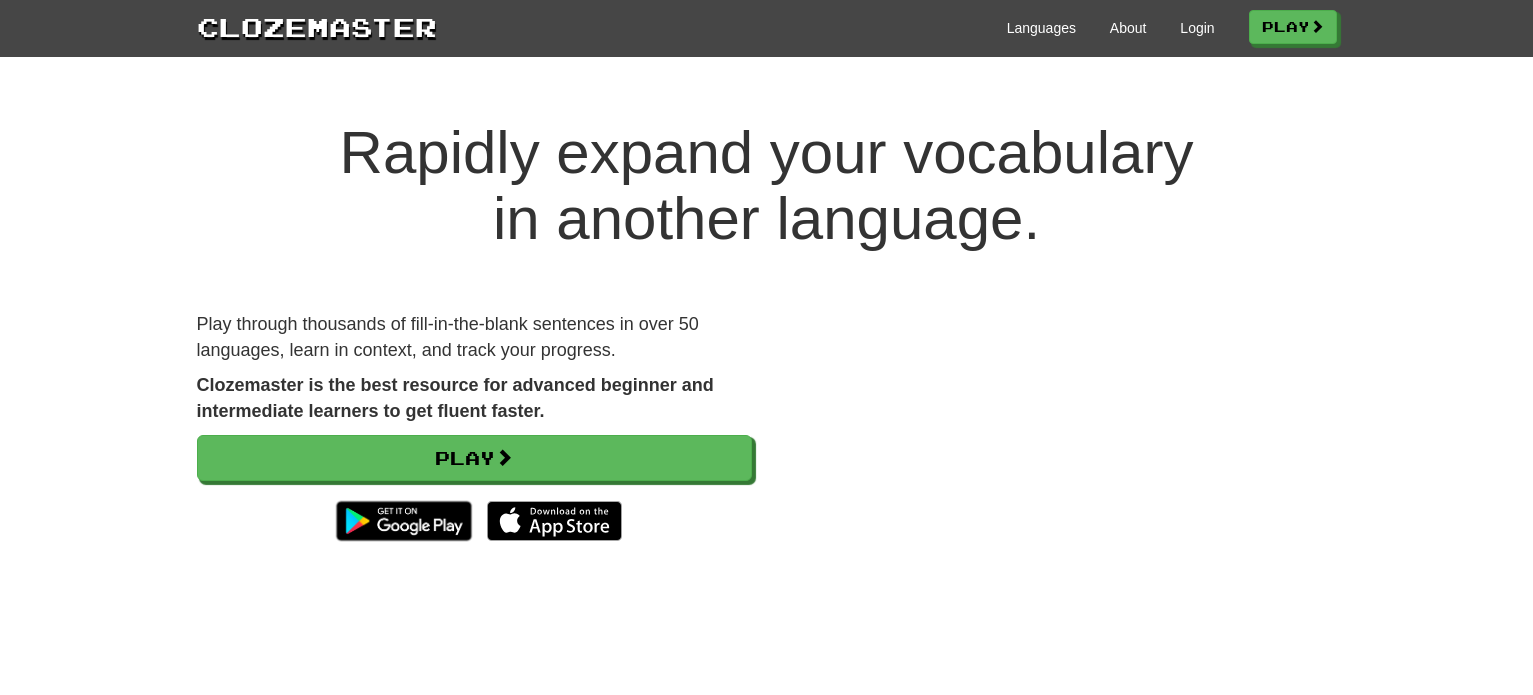 scroll, scrollTop: 0, scrollLeft: 0, axis: both 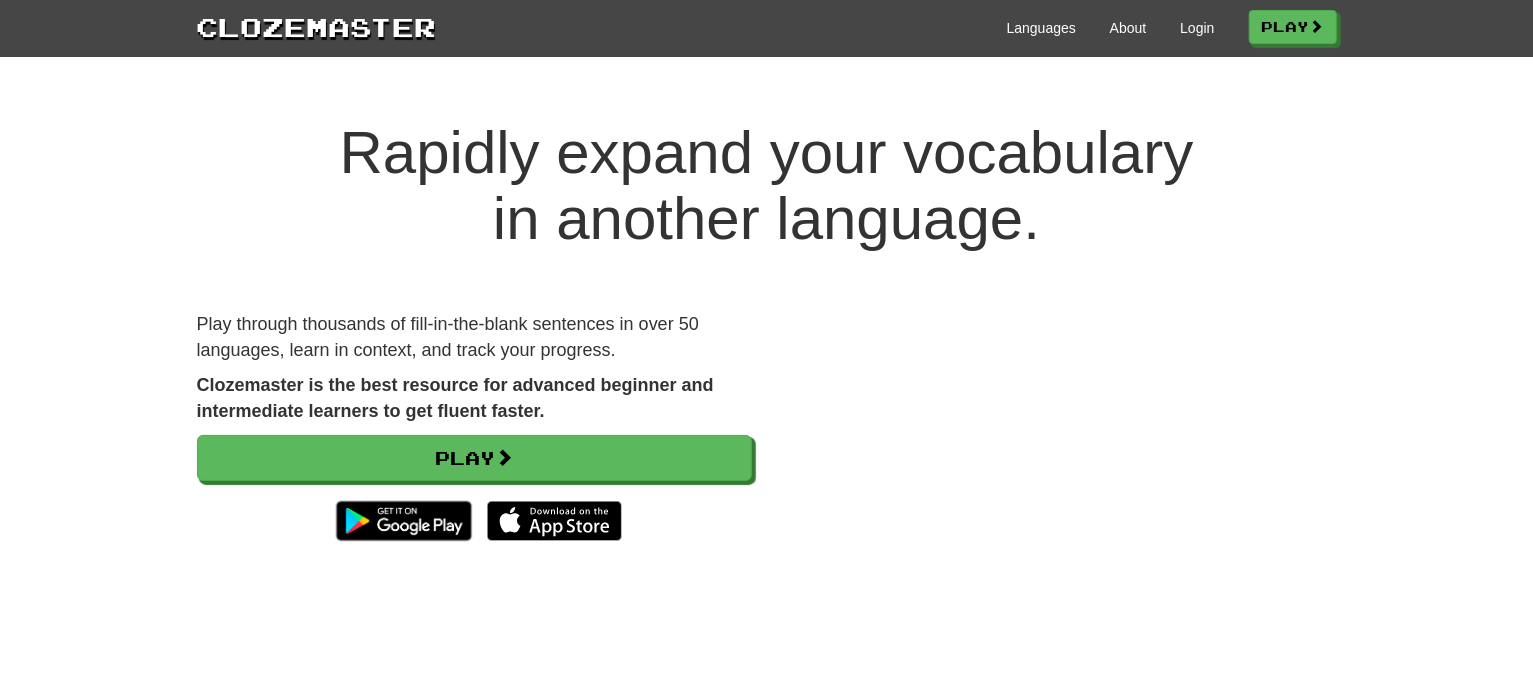 click on "Languages
About
Login
Play" at bounding box center [887, 26] 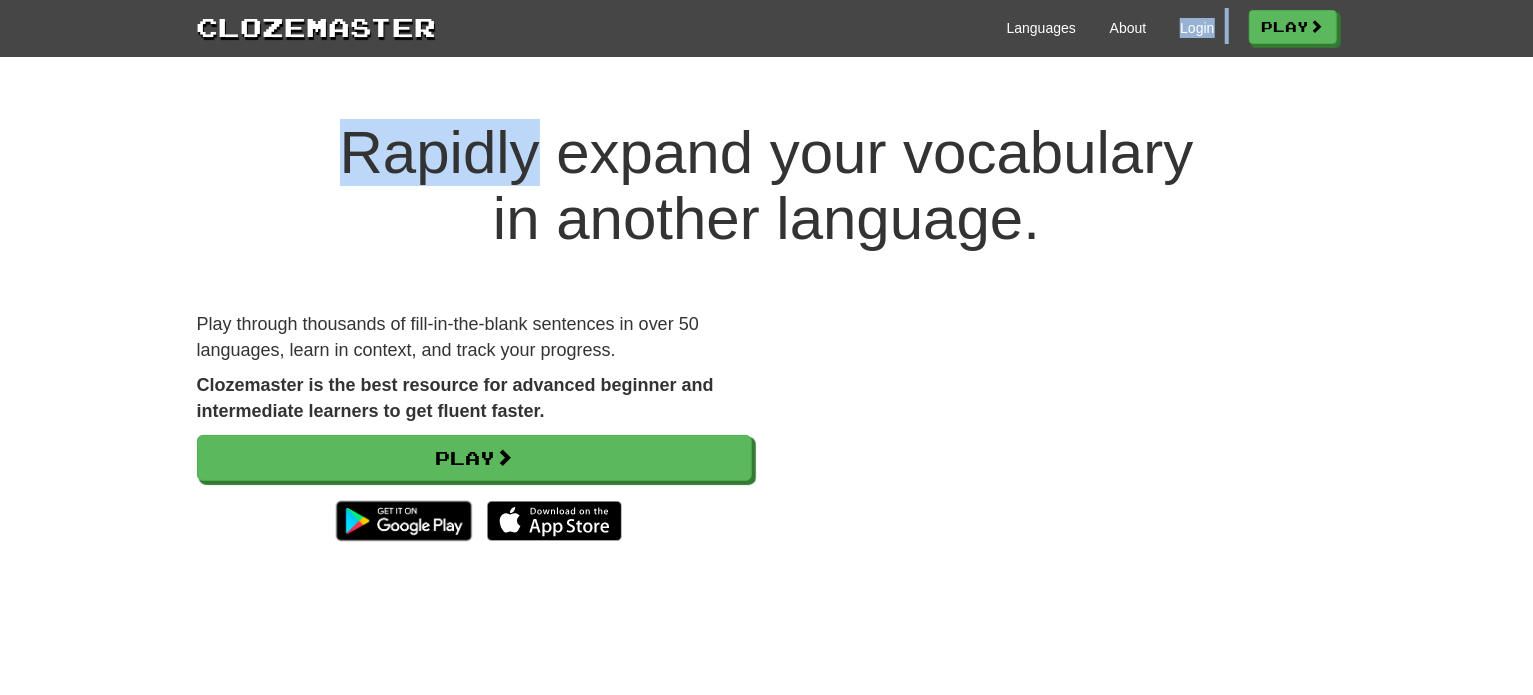 drag, startPoint x: 1270, startPoint y: 52, endPoint x: 1209, endPoint y: 35, distance: 63.324562 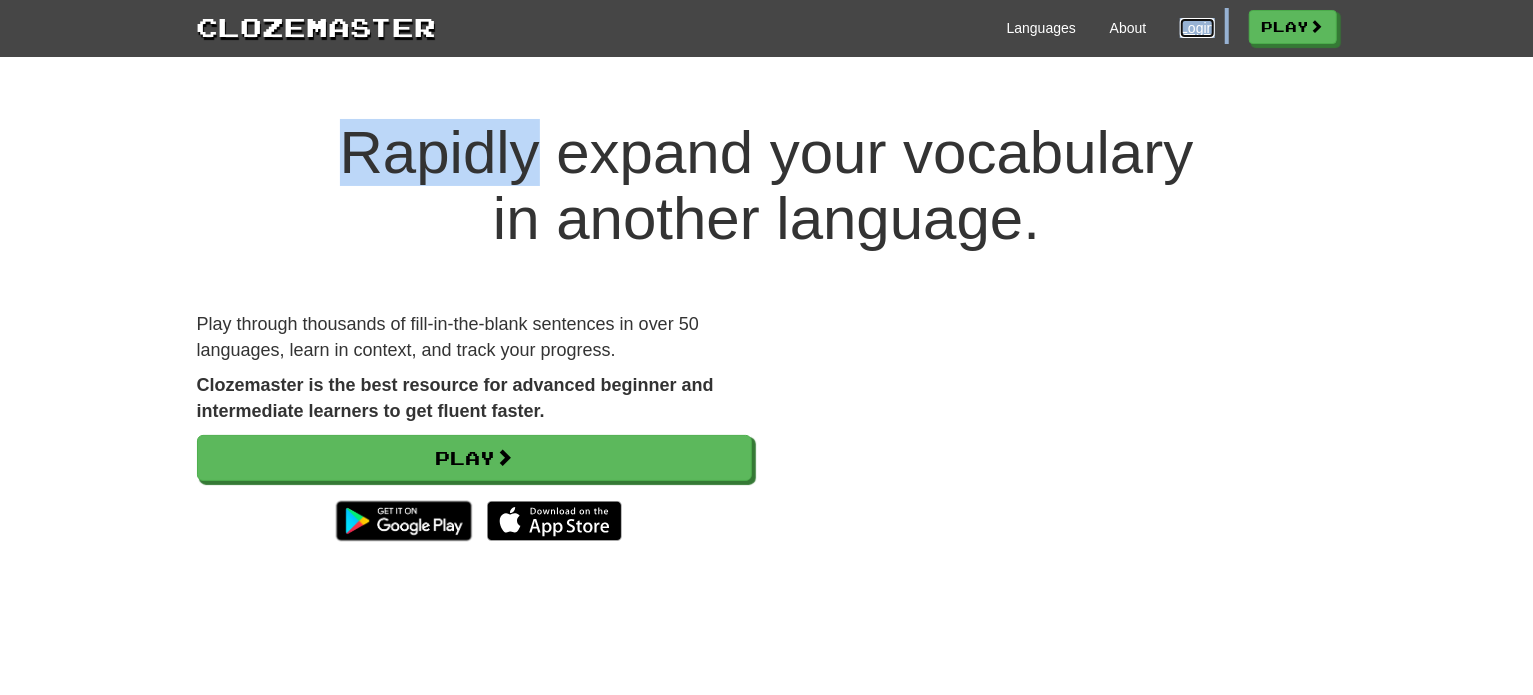 click on "Login" at bounding box center (1197, 28) 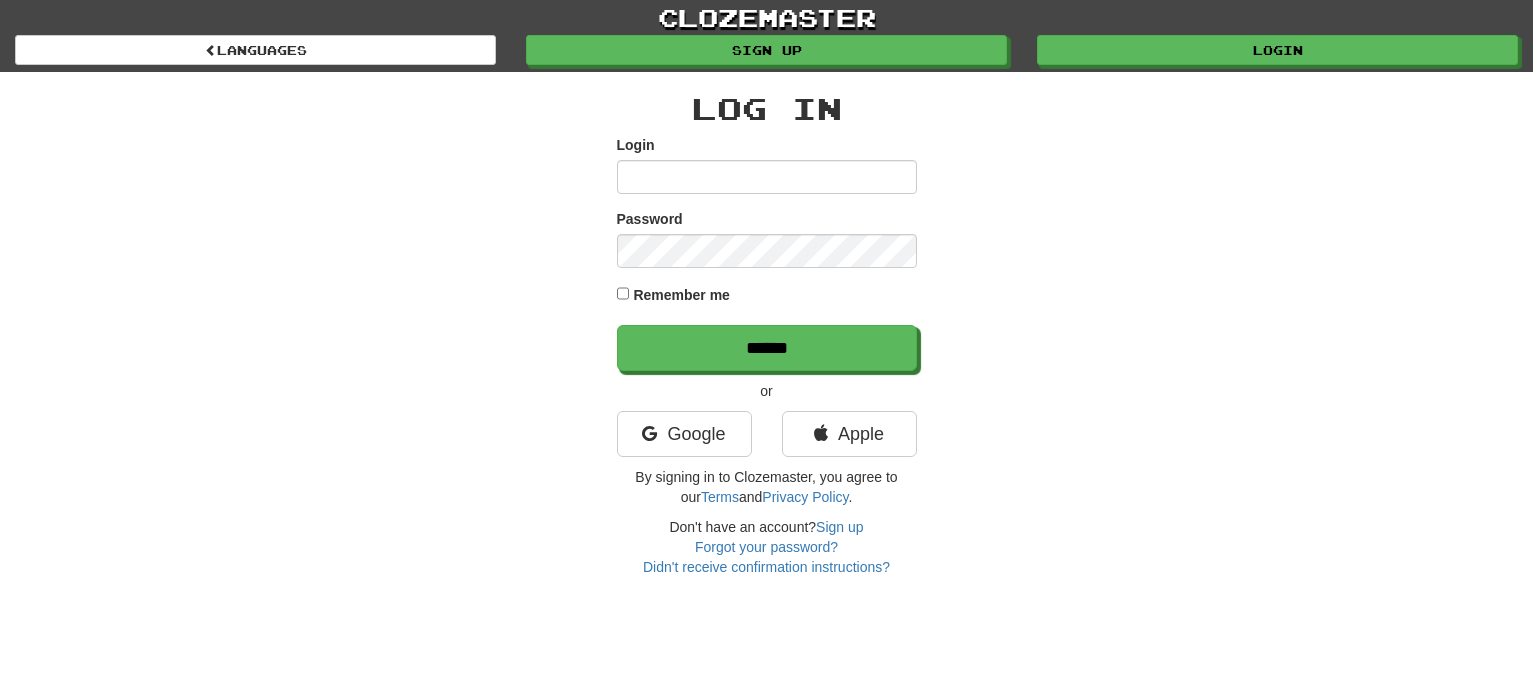 scroll, scrollTop: 0, scrollLeft: 0, axis: both 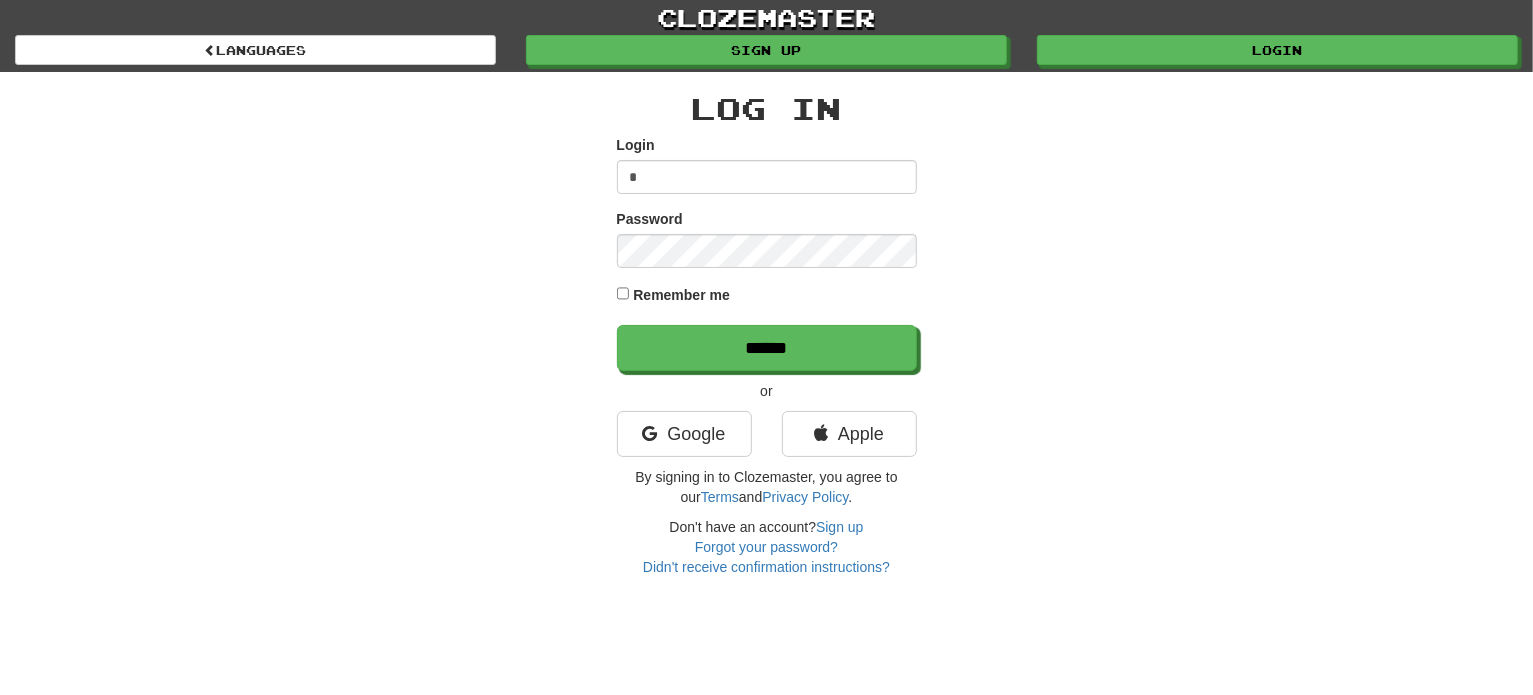 type on "**********" 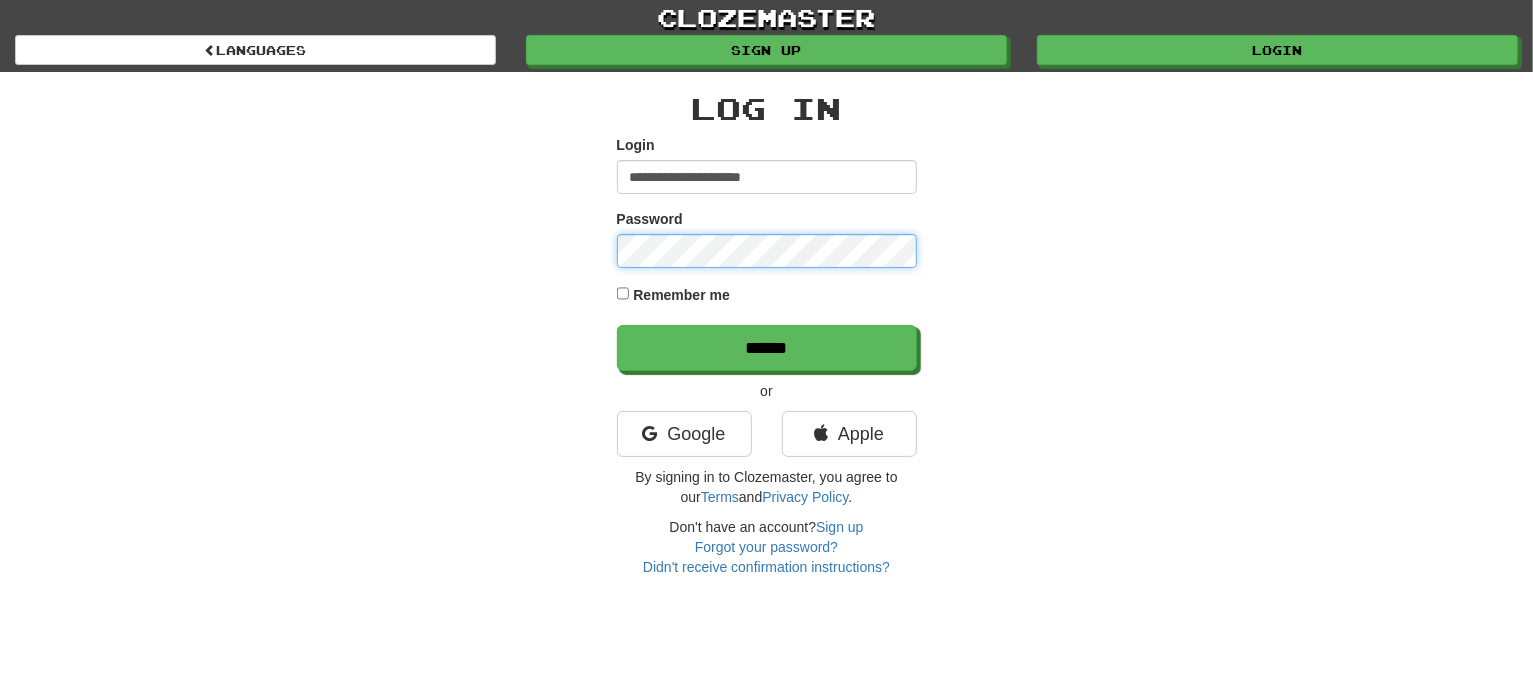click on "******" at bounding box center (767, 348) 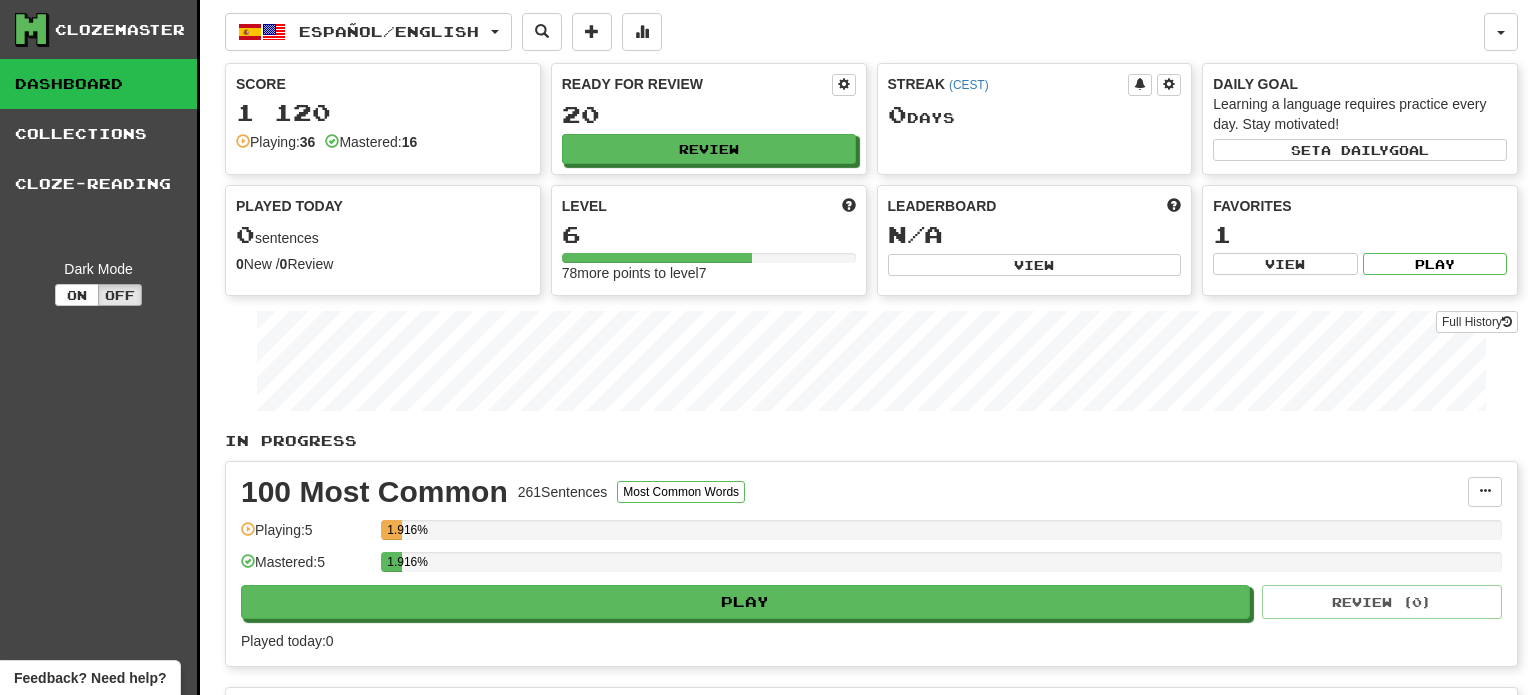 scroll, scrollTop: 0, scrollLeft: 0, axis: both 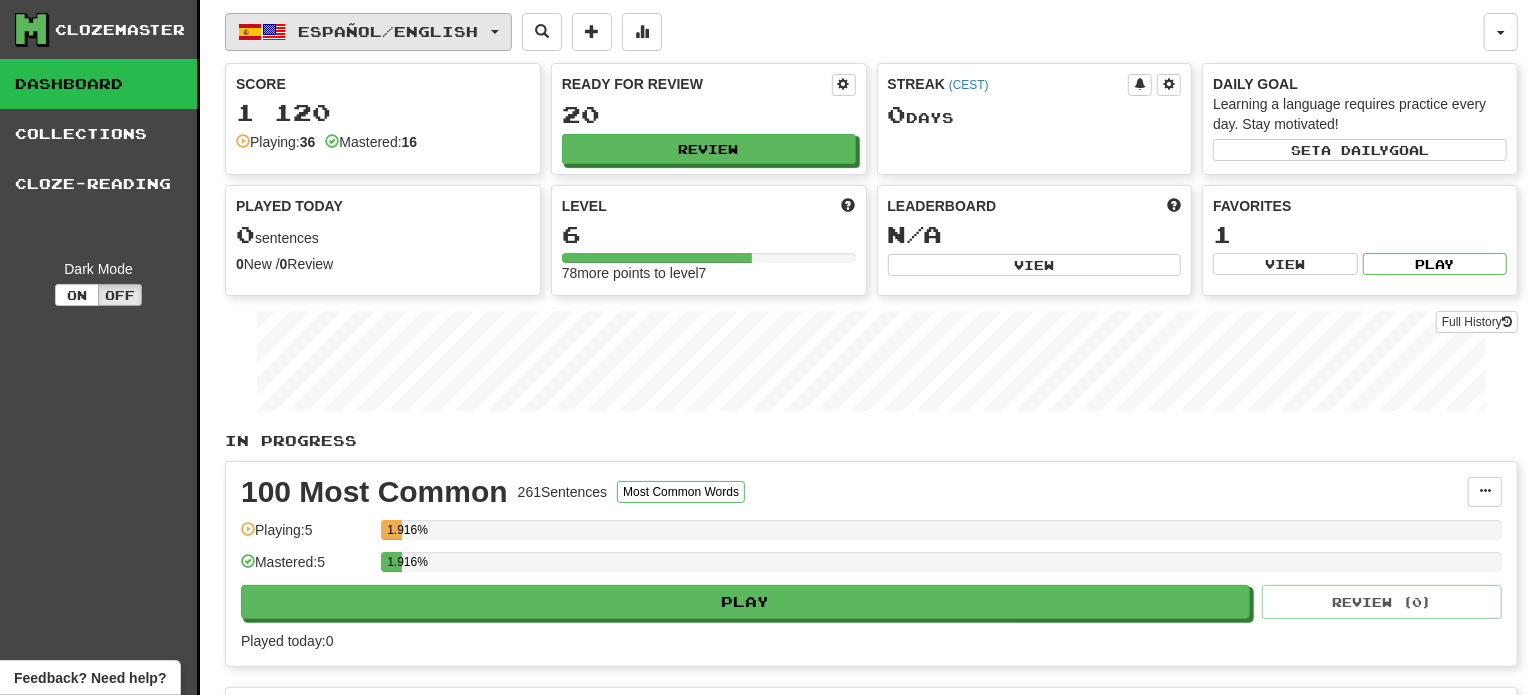 click on "Español  /  English" at bounding box center [368, 32] 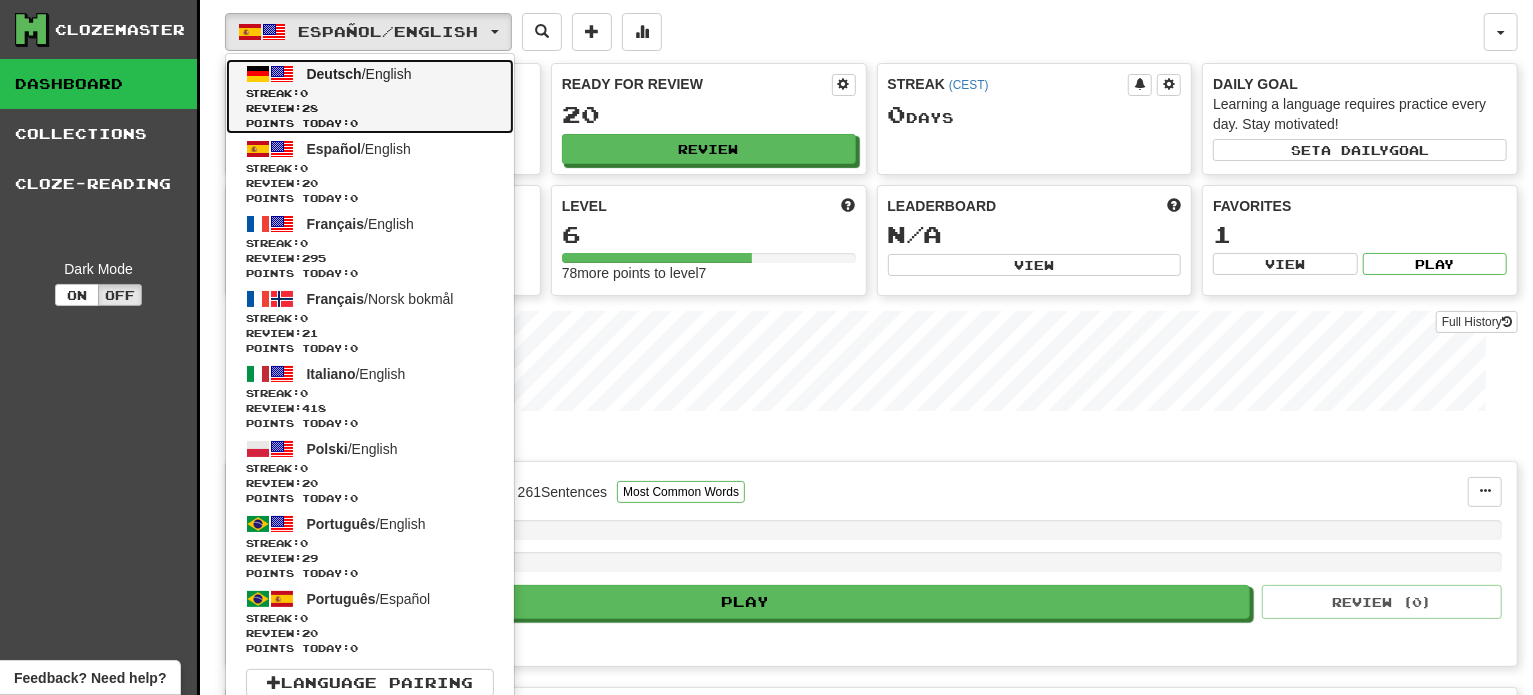 click on "Streak:  0" at bounding box center (370, 93) 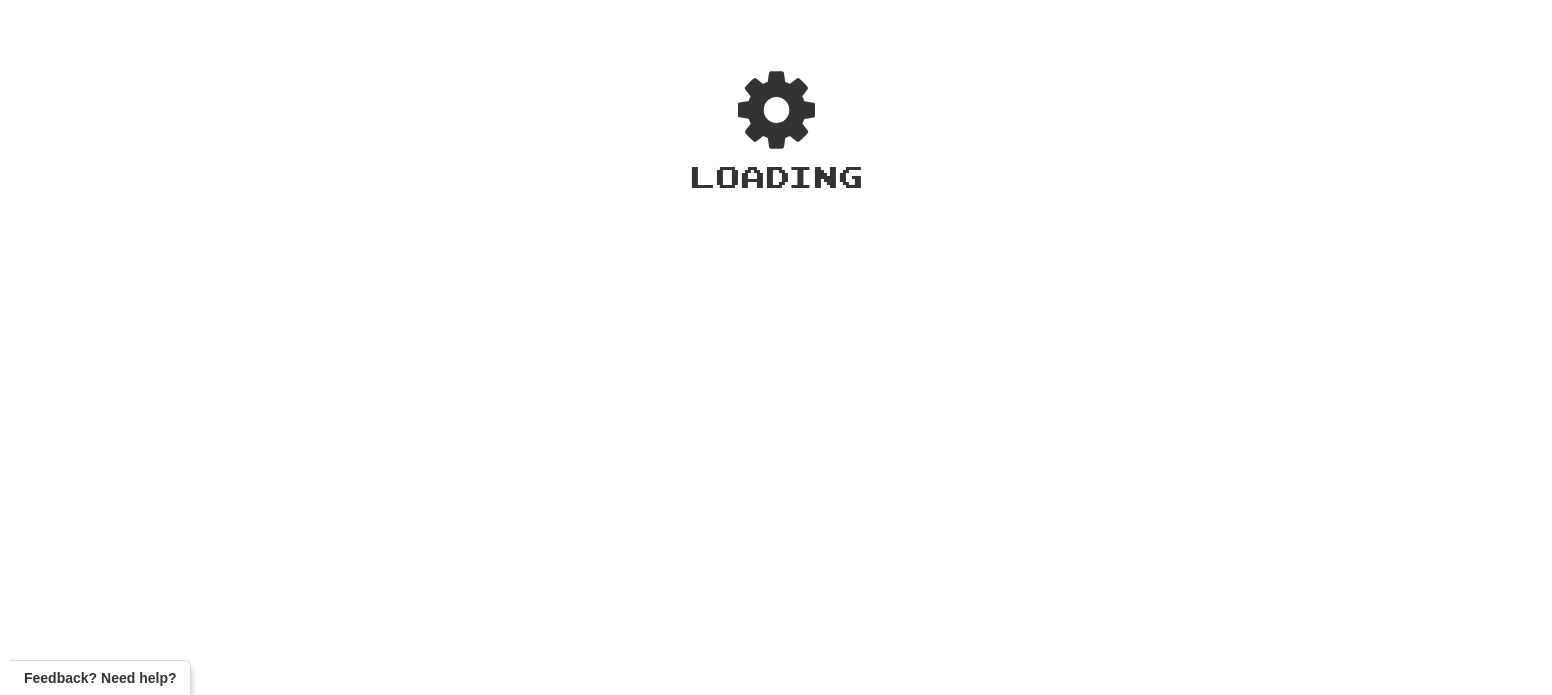 scroll, scrollTop: 0, scrollLeft: 0, axis: both 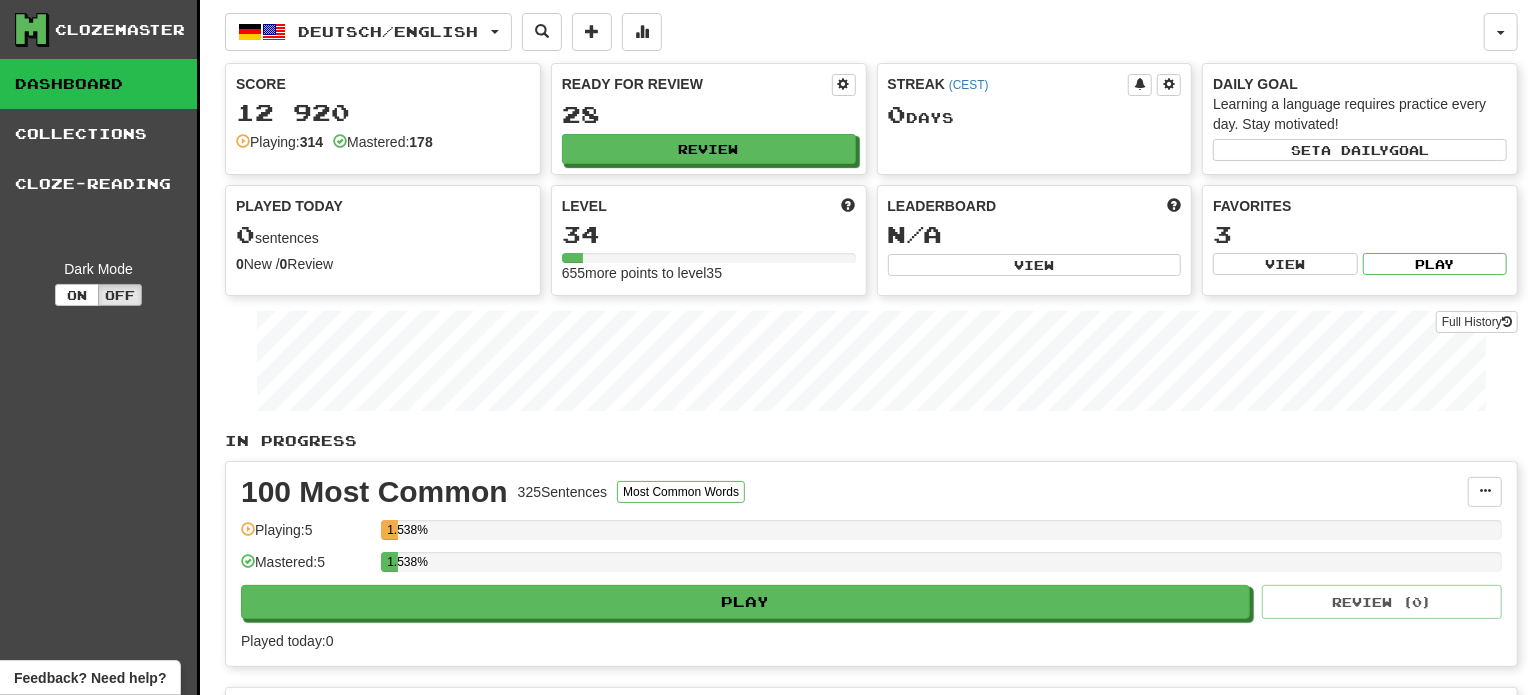 click on "Ready for Review 28   Review" at bounding box center (709, 119) 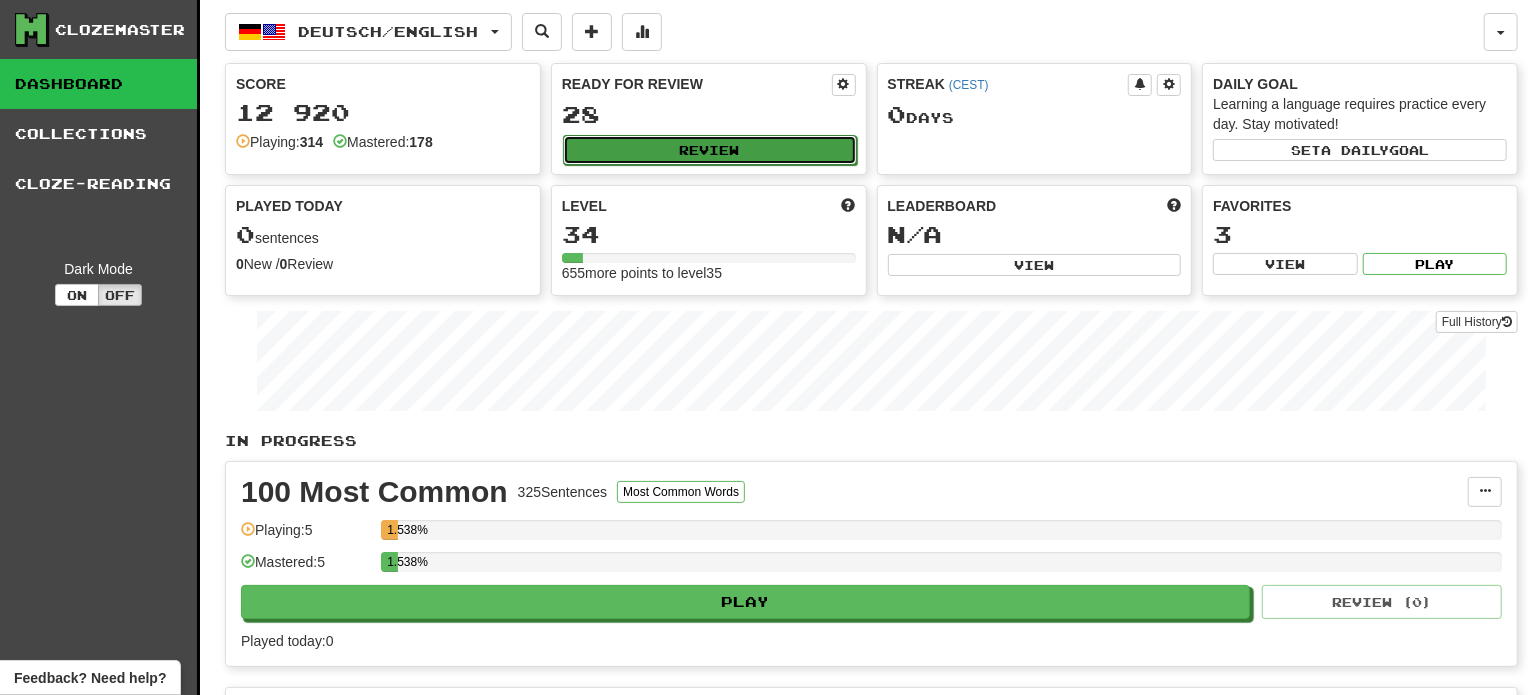 click on "Review" at bounding box center [710, 150] 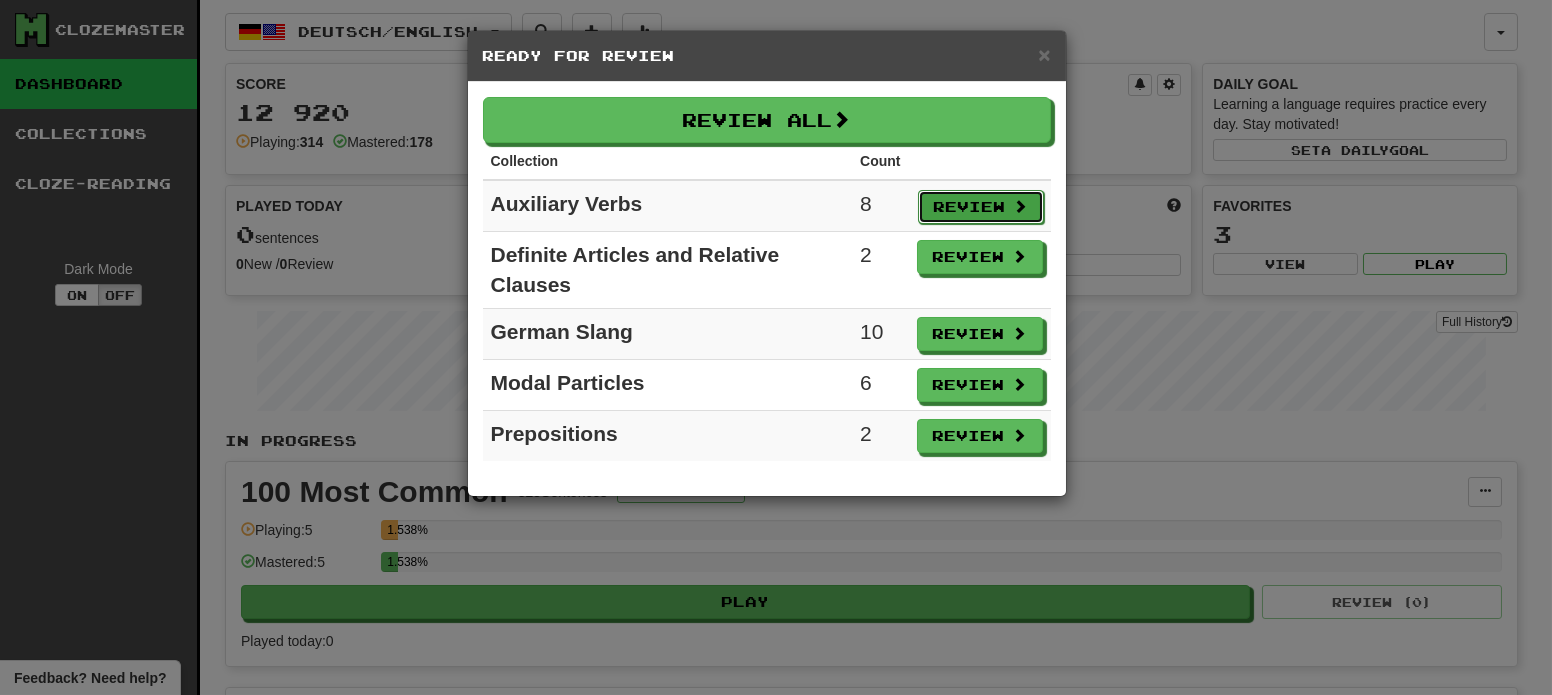click on "Review" at bounding box center (981, 207) 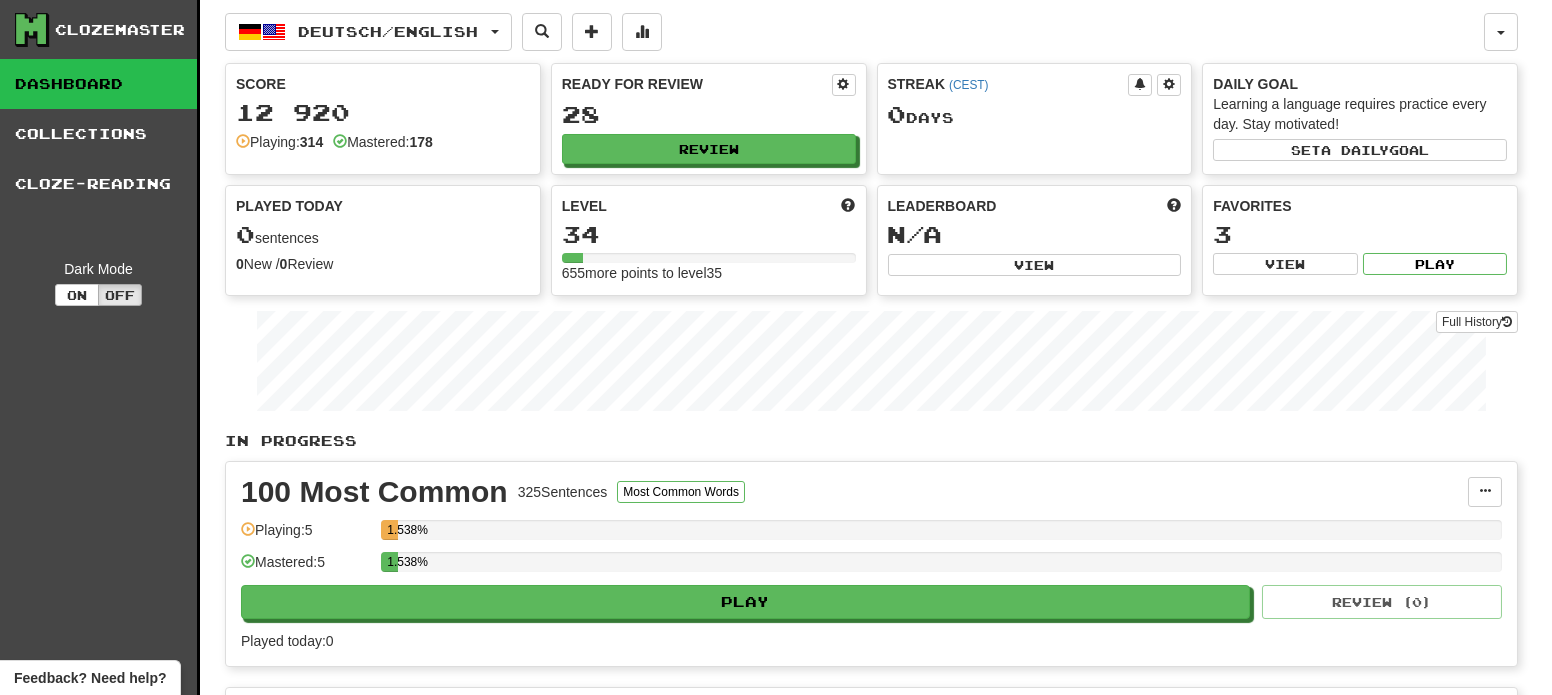 select on "**" 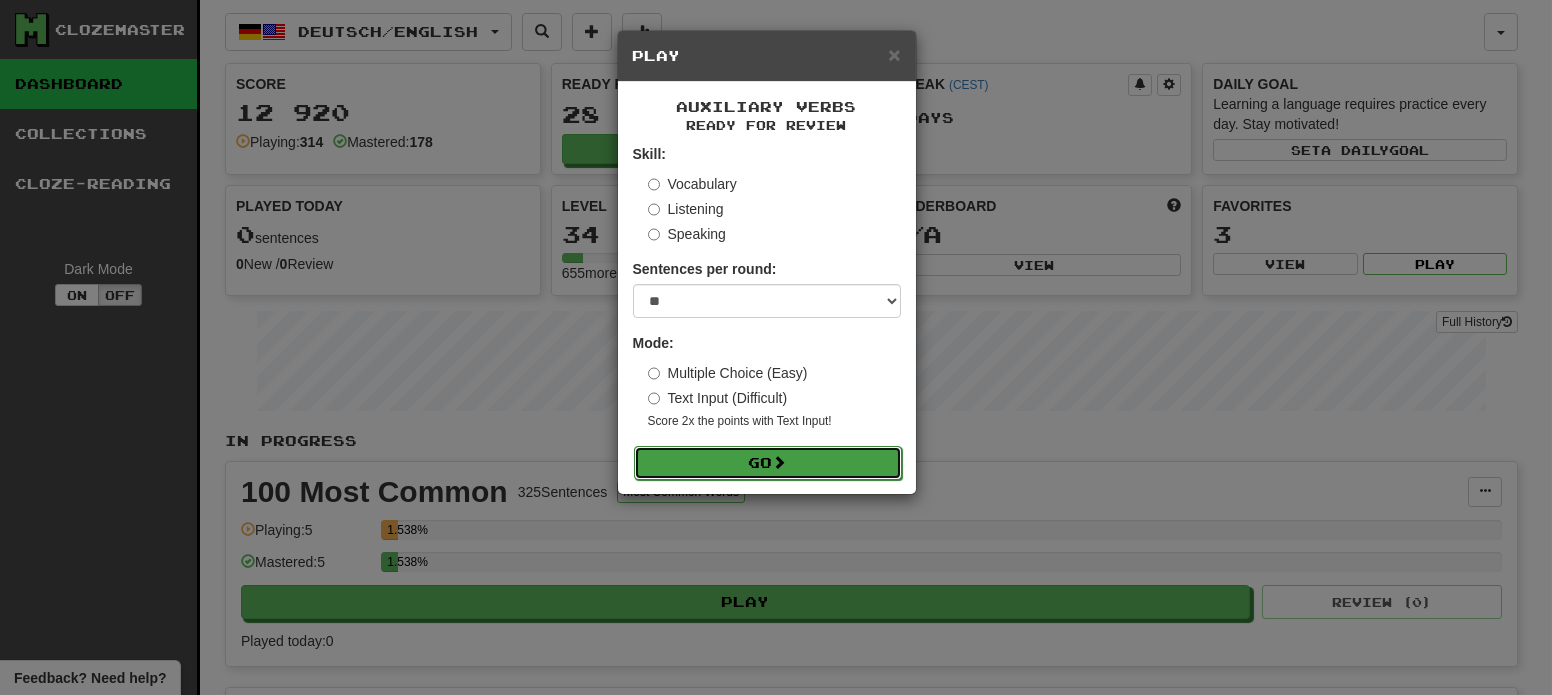 click at bounding box center (780, 462) 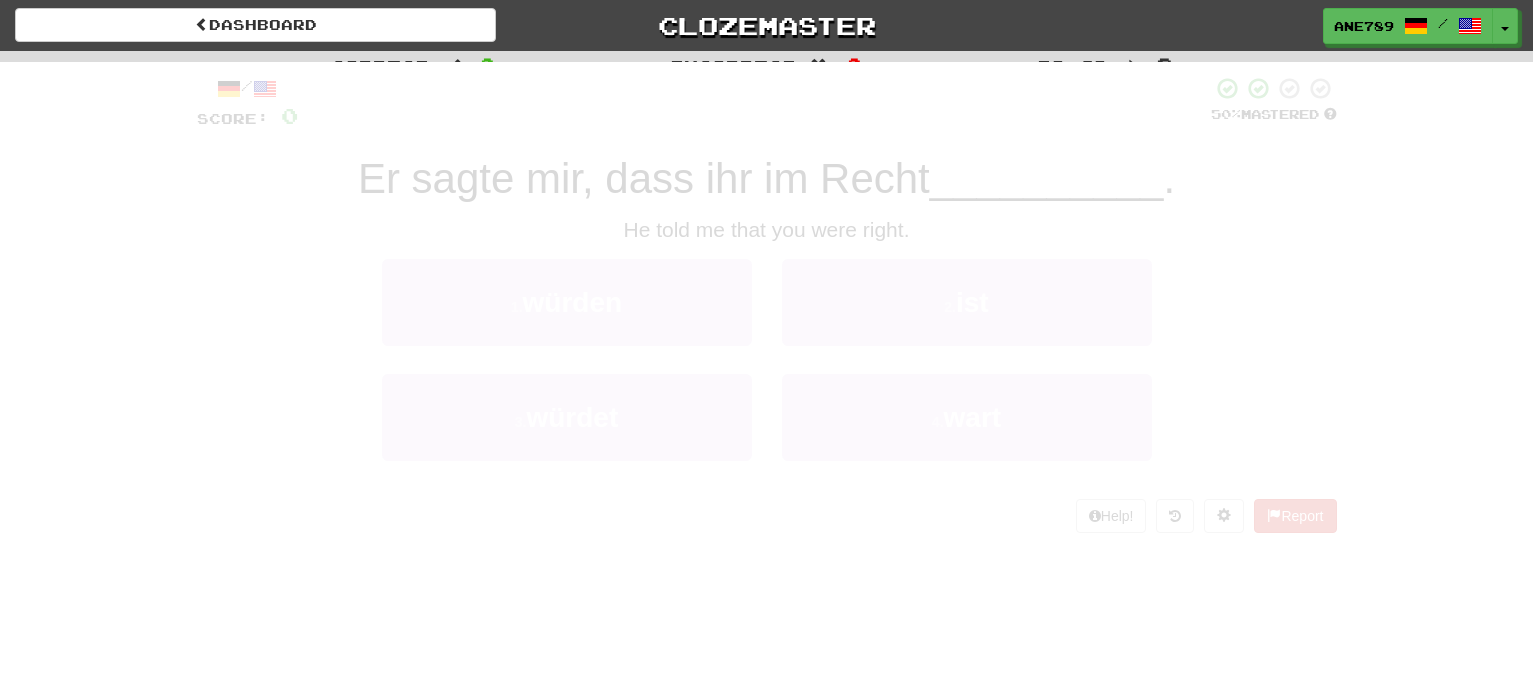 scroll, scrollTop: 0, scrollLeft: 0, axis: both 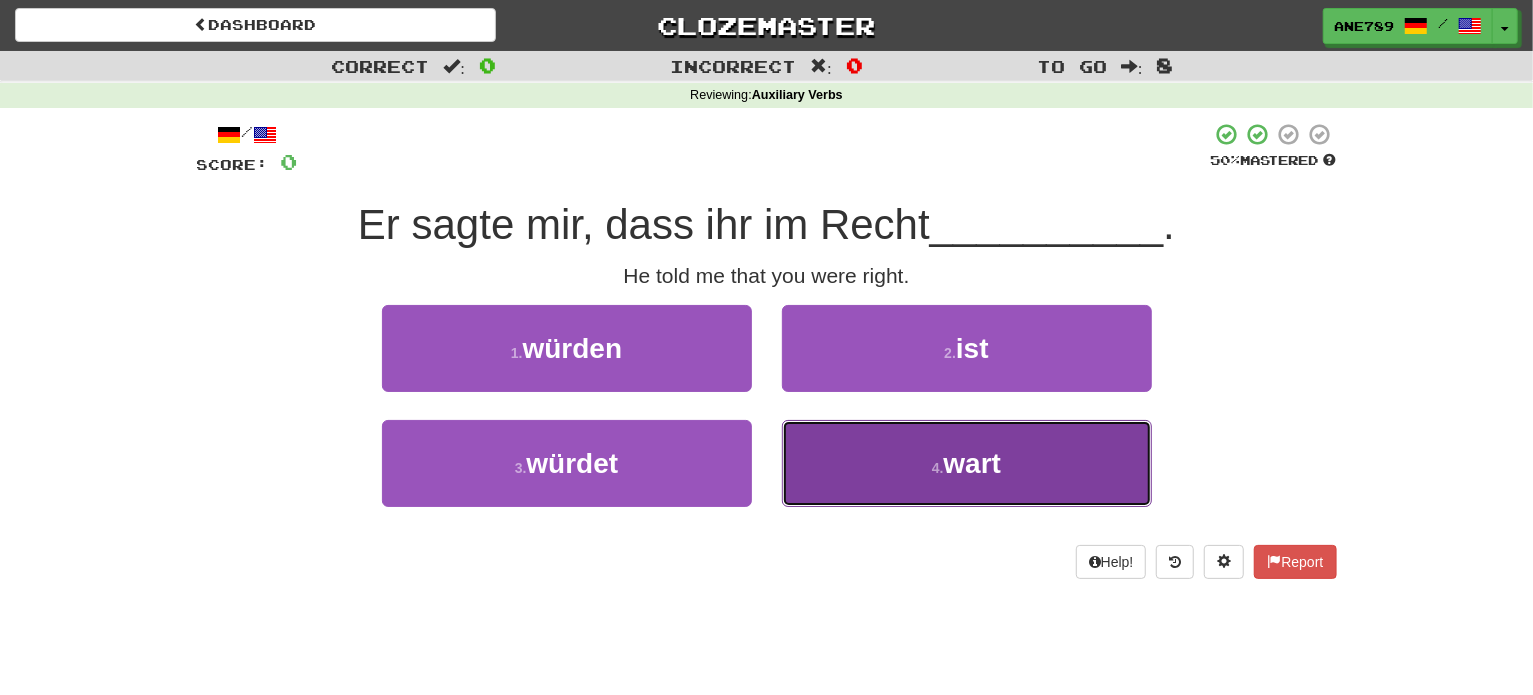 click on "4 .  wart" at bounding box center [967, 463] 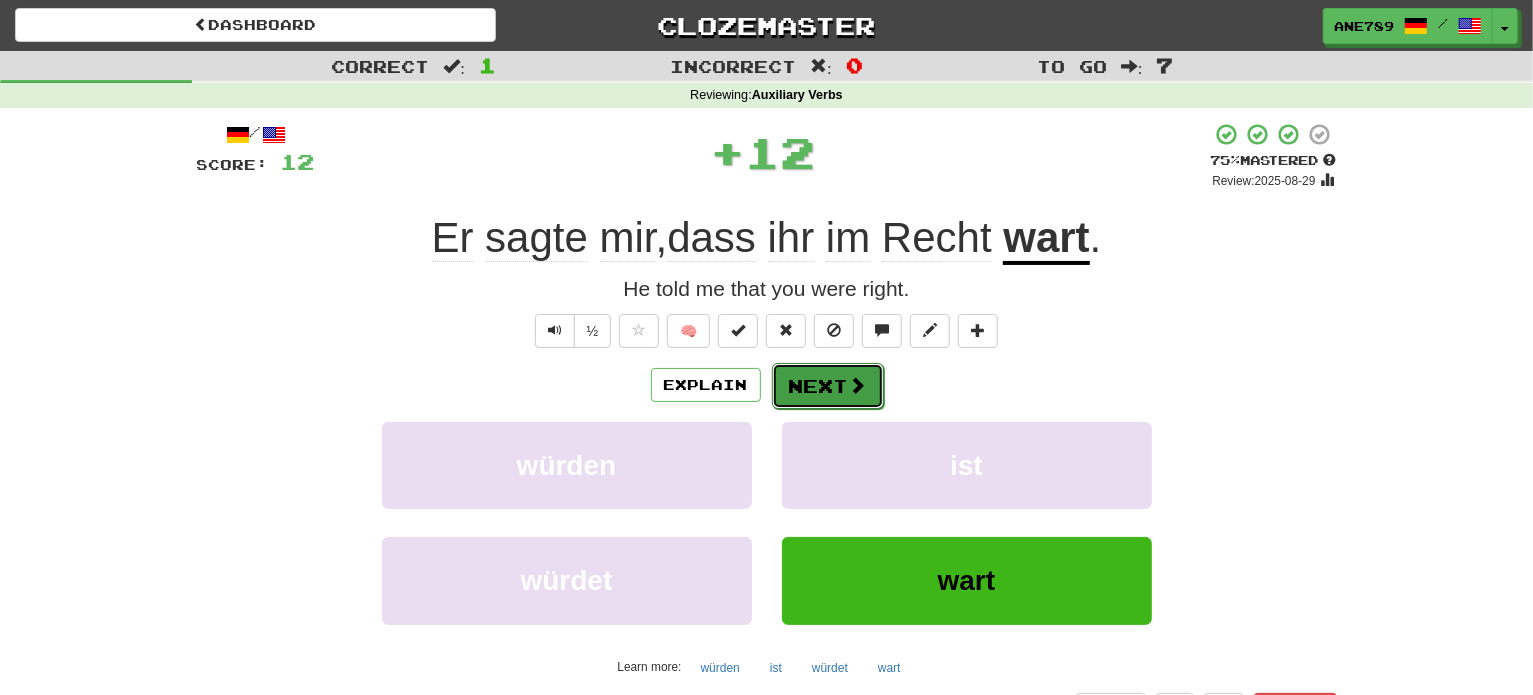 click on "Next" at bounding box center (828, 386) 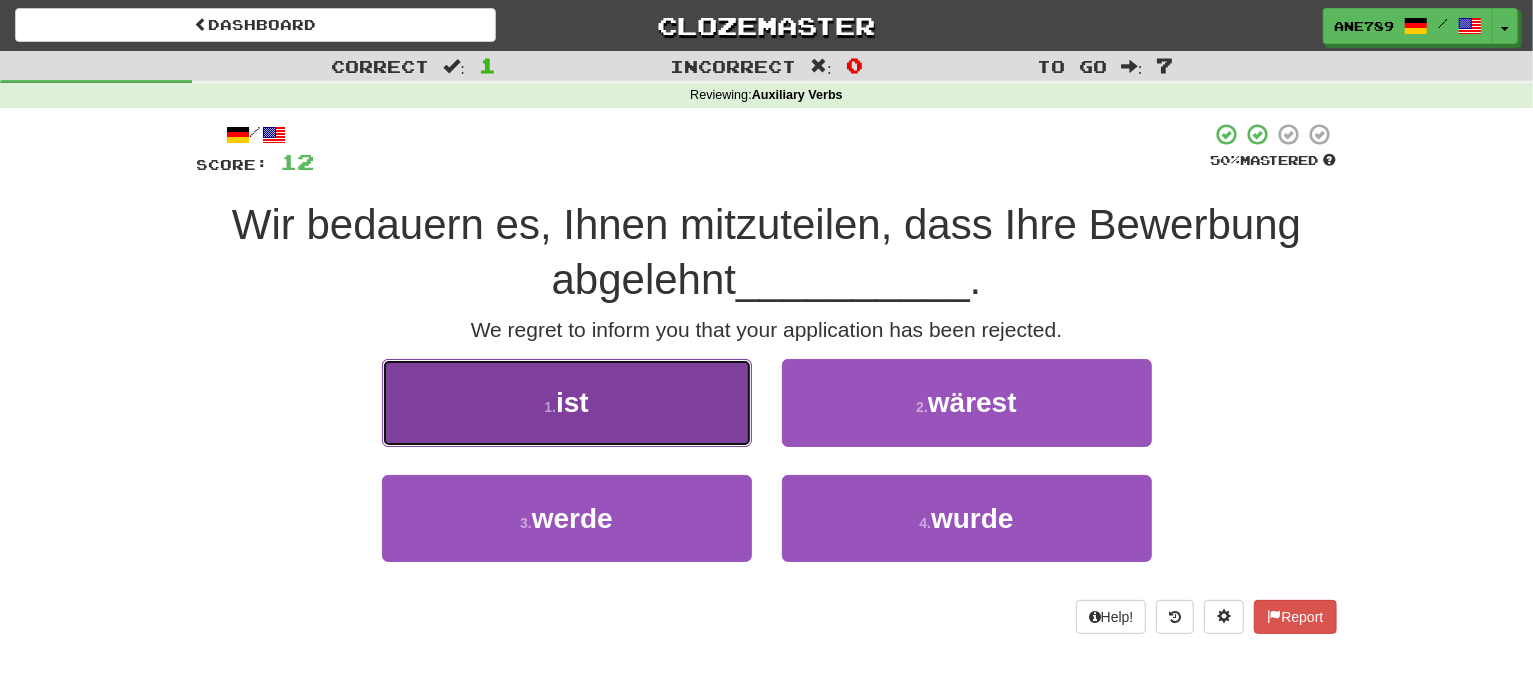 click on "1 .  ist" at bounding box center (567, 402) 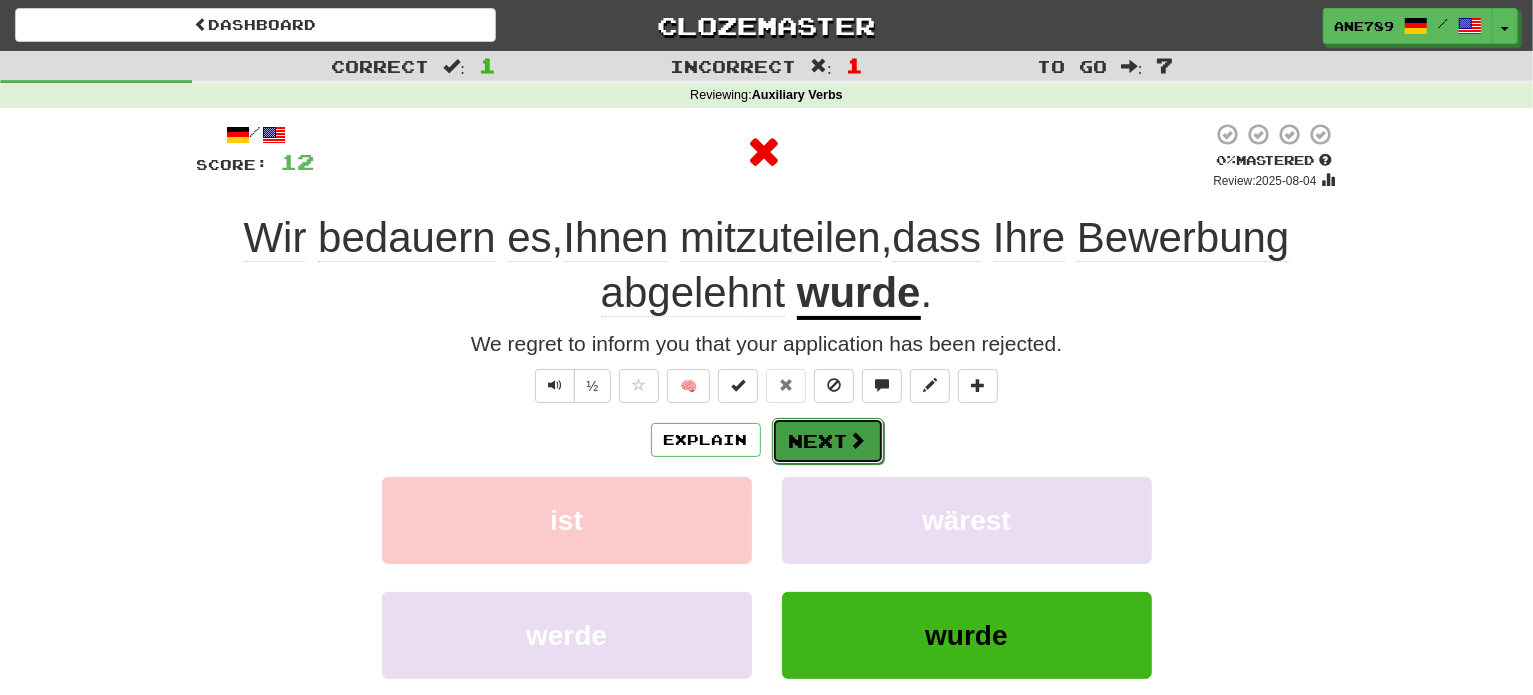 click on "Next" at bounding box center (828, 441) 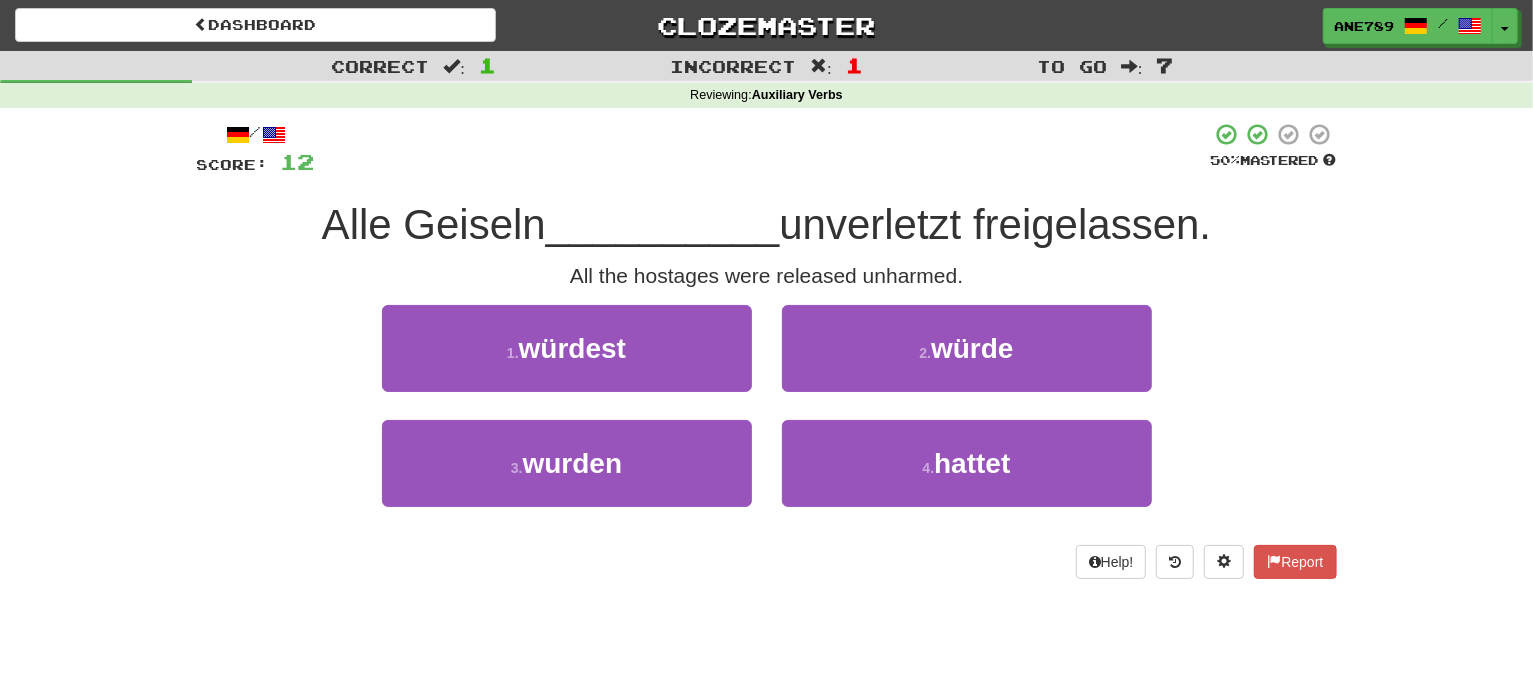 click on "4 .  hattet" at bounding box center (967, 477) 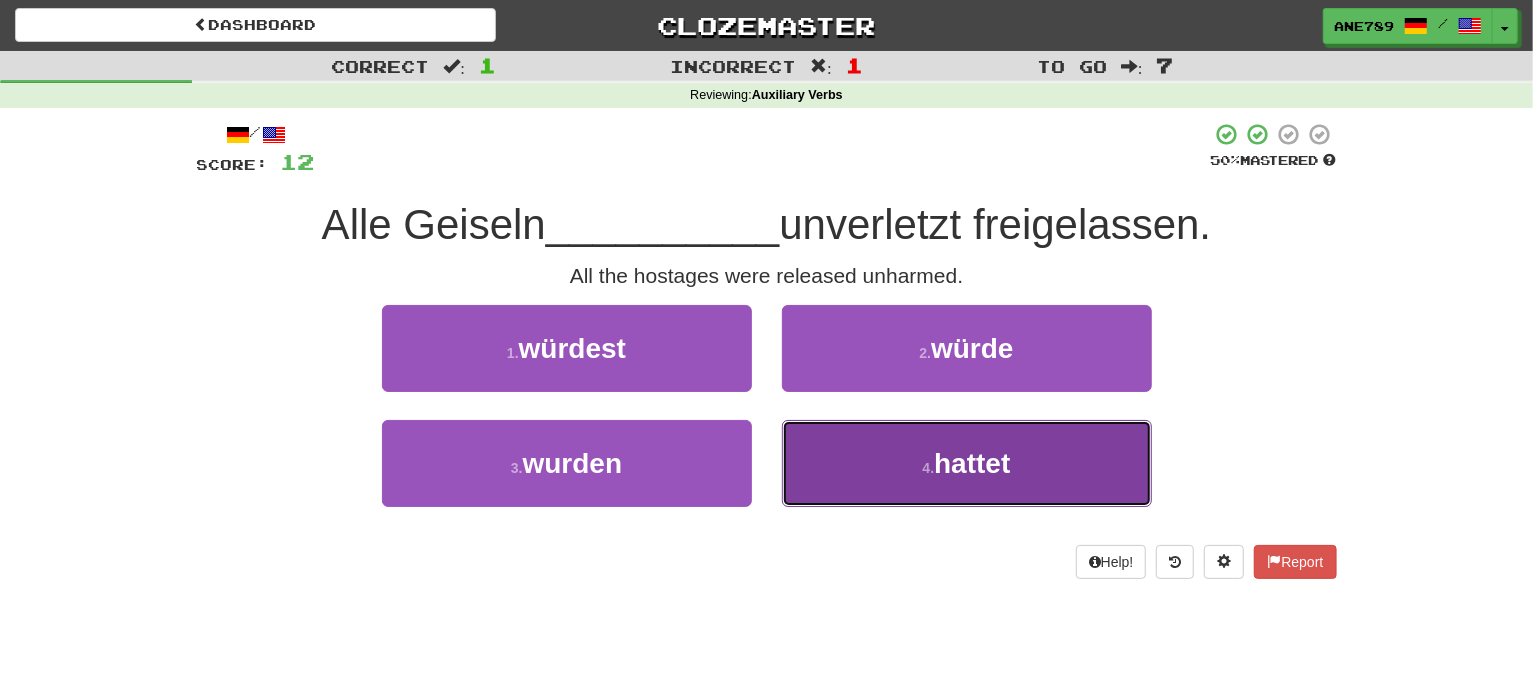 click on "4 .  hattet" at bounding box center [967, 463] 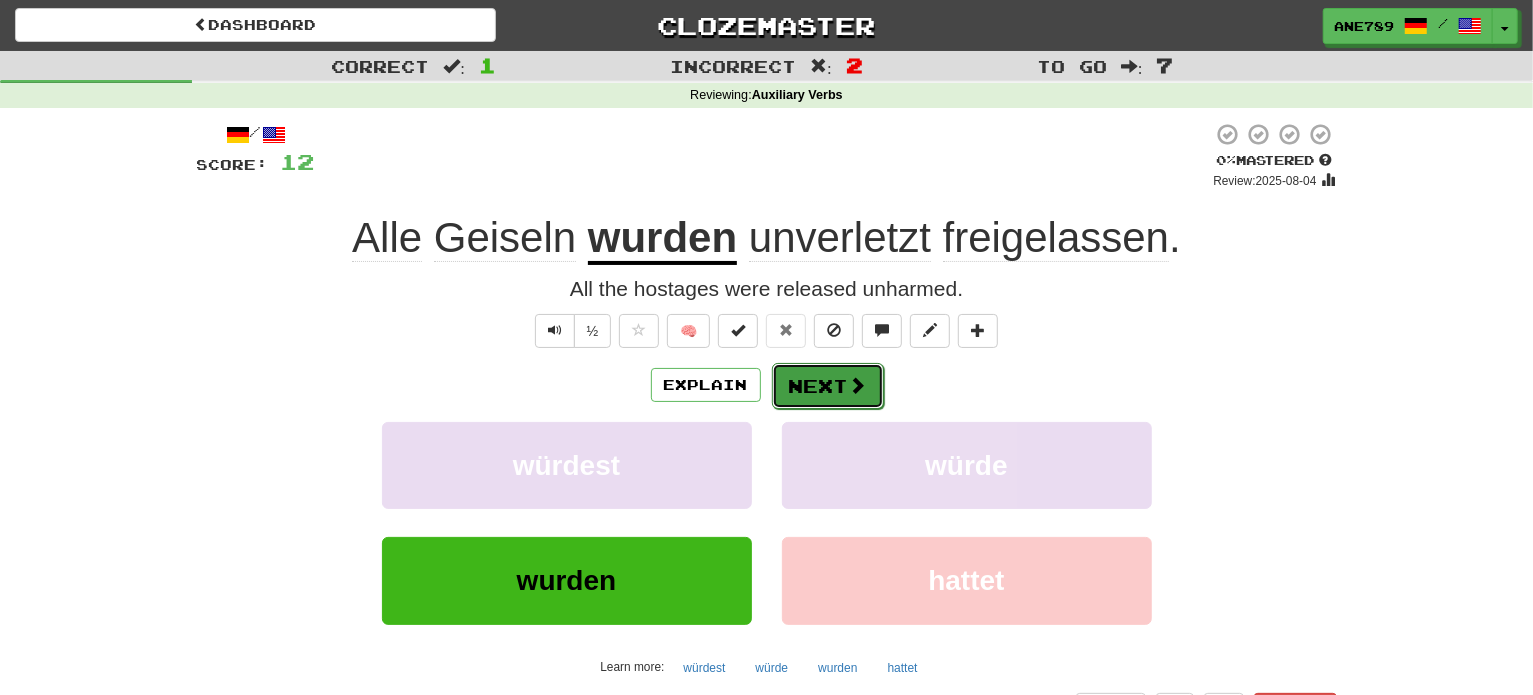 click on "Next" at bounding box center (828, 386) 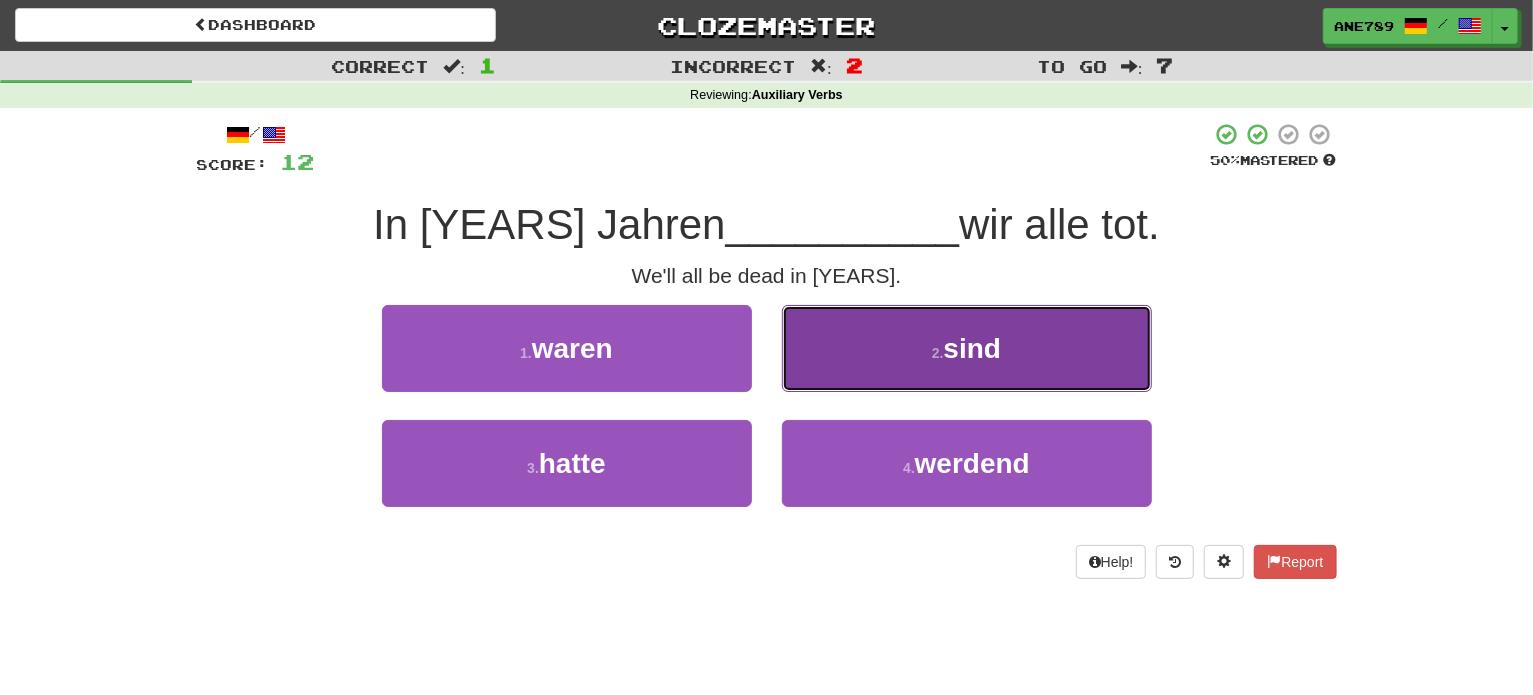 click on "2 .  sind" at bounding box center [967, 348] 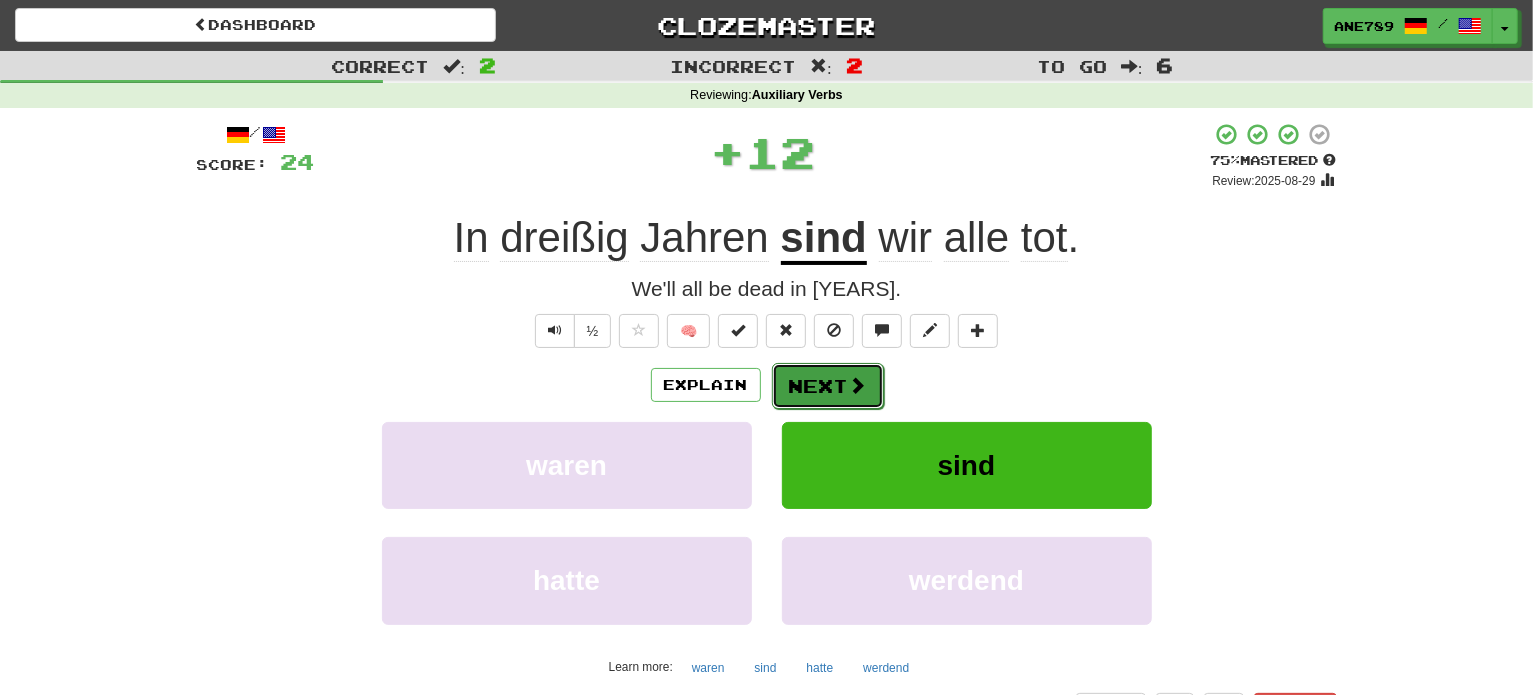 click at bounding box center (858, 385) 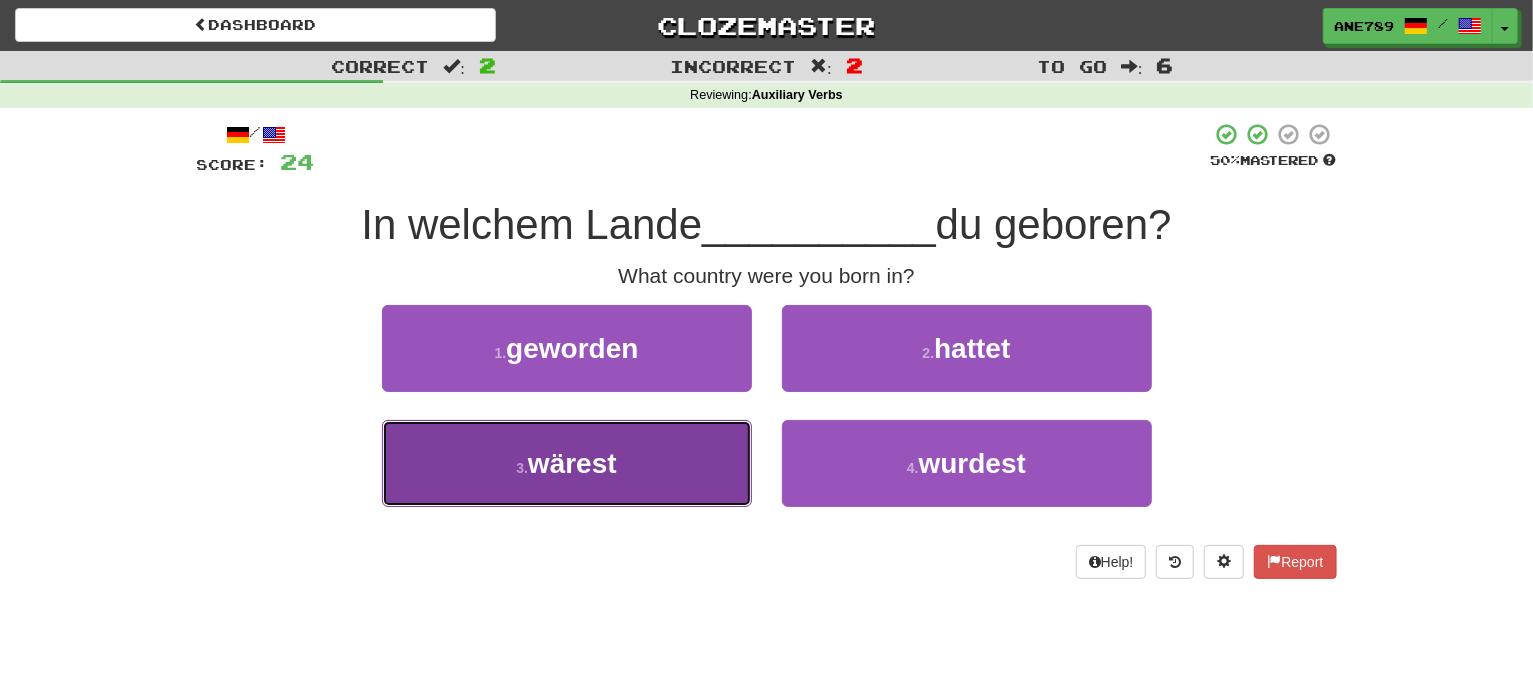 click on "3 .  wärest" at bounding box center [567, 463] 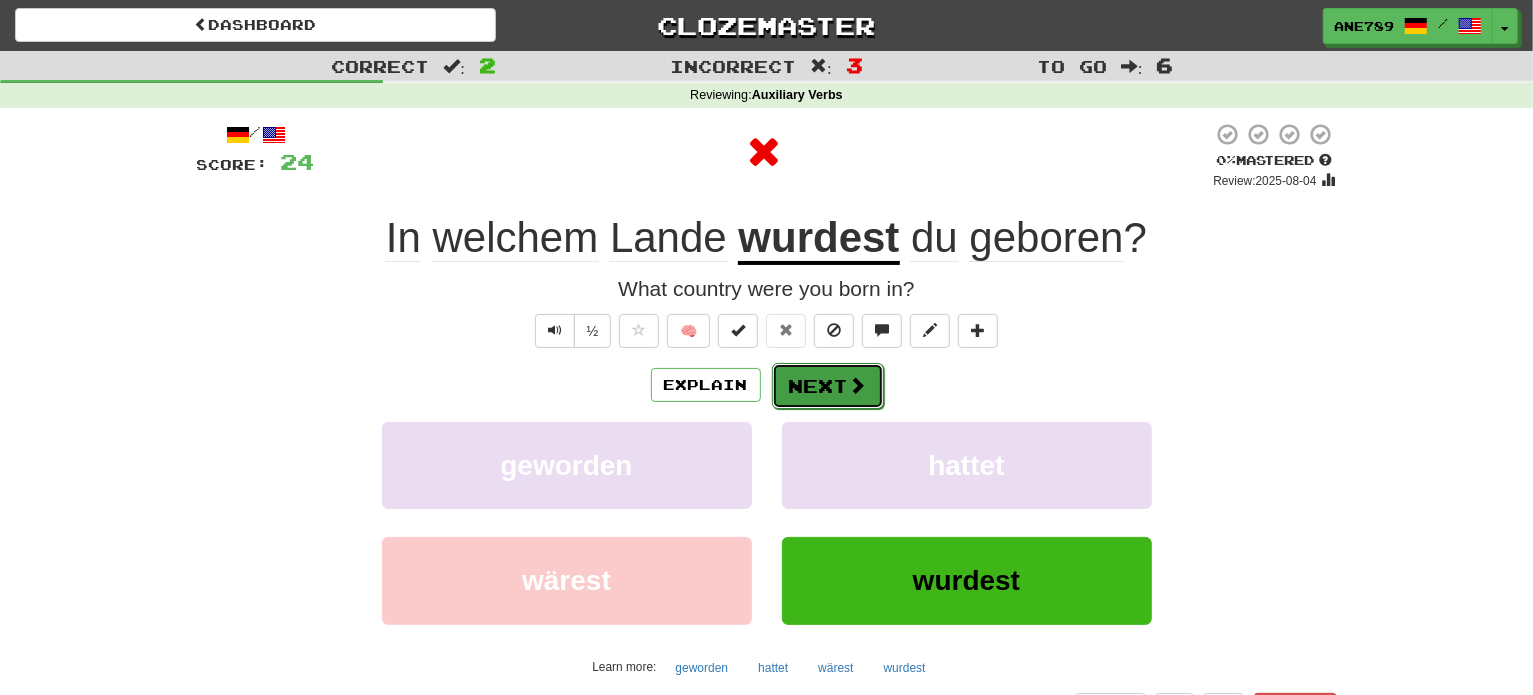 click on "Next" at bounding box center (828, 386) 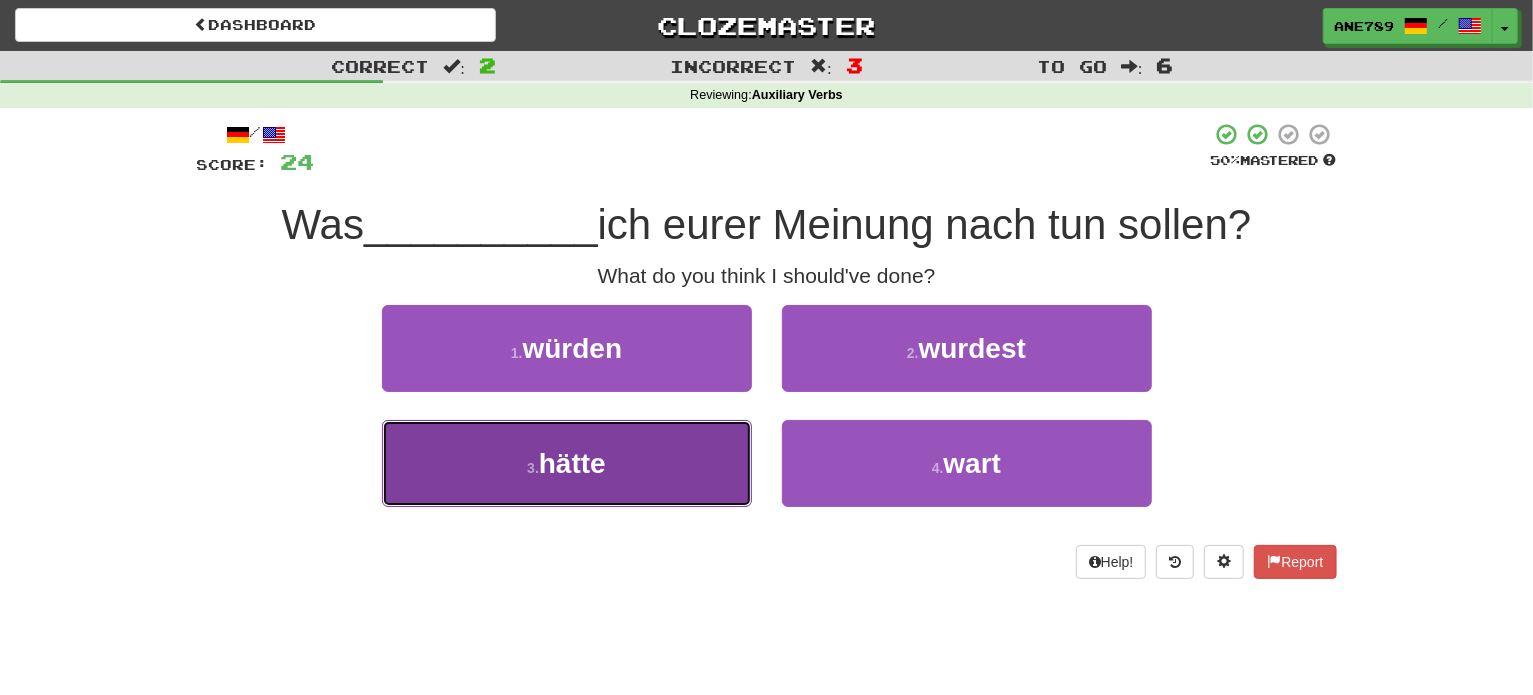 click on "3 .  hätte" at bounding box center (567, 463) 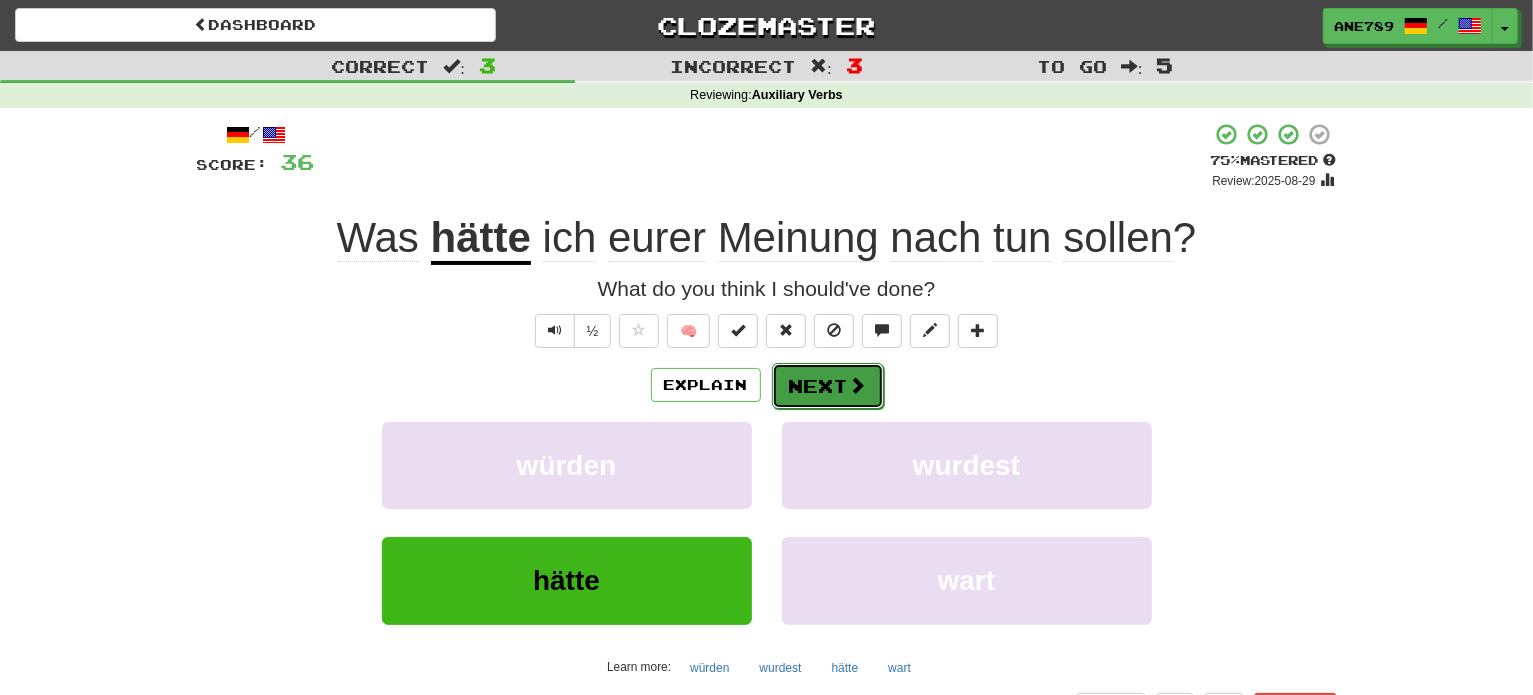 click on "Next" at bounding box center (828, 386) 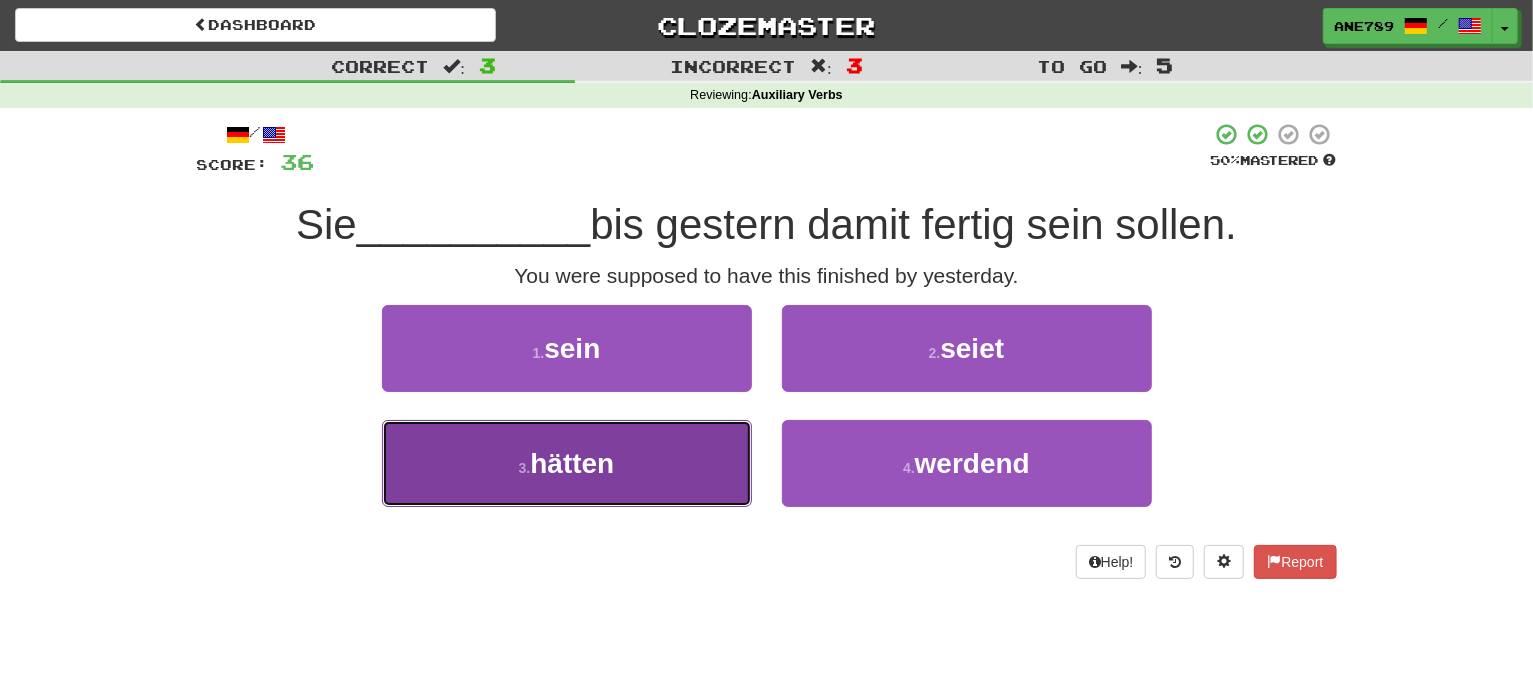 click on "3 .  hätten" at bounding box center [567, 463] 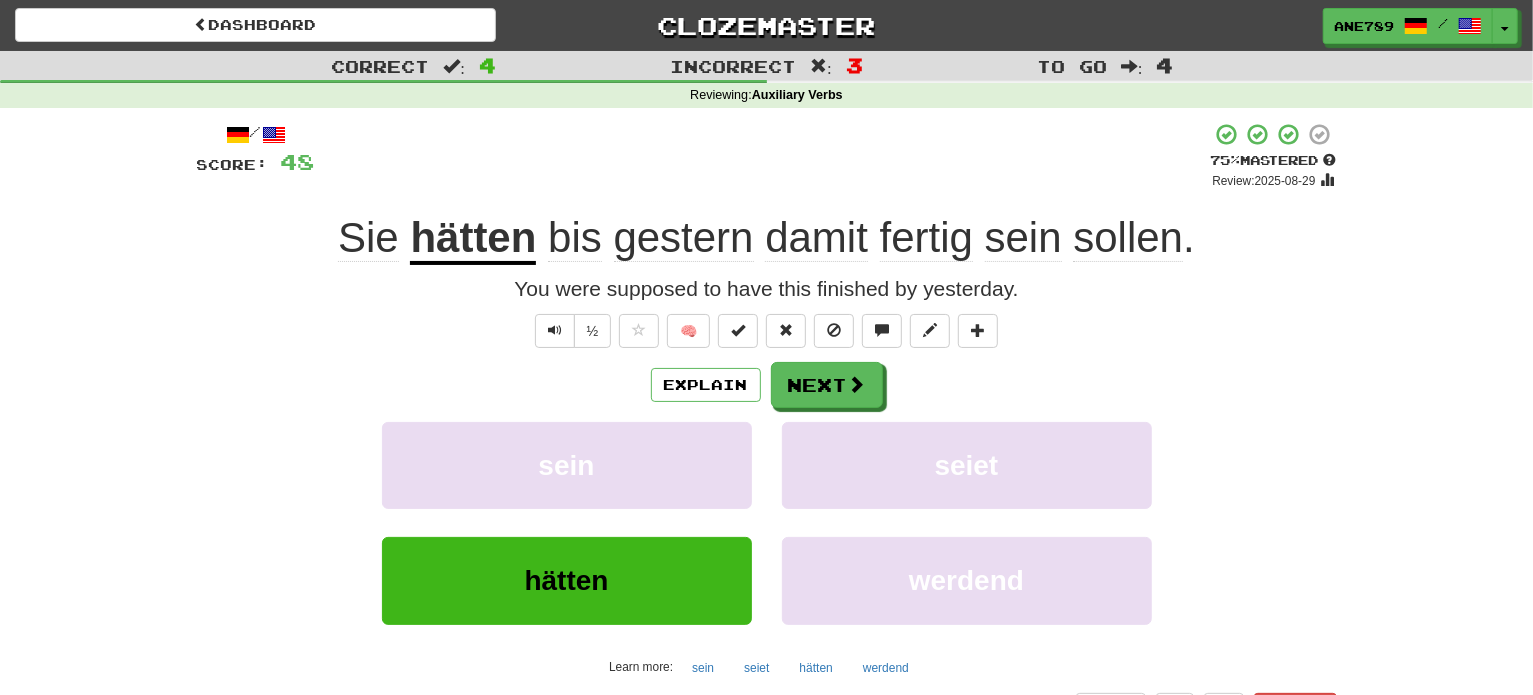 click on "Explain Next sein seiet hätten werdend Learn more: sein seiet hätten werdend" at bounding box center (767, 522) 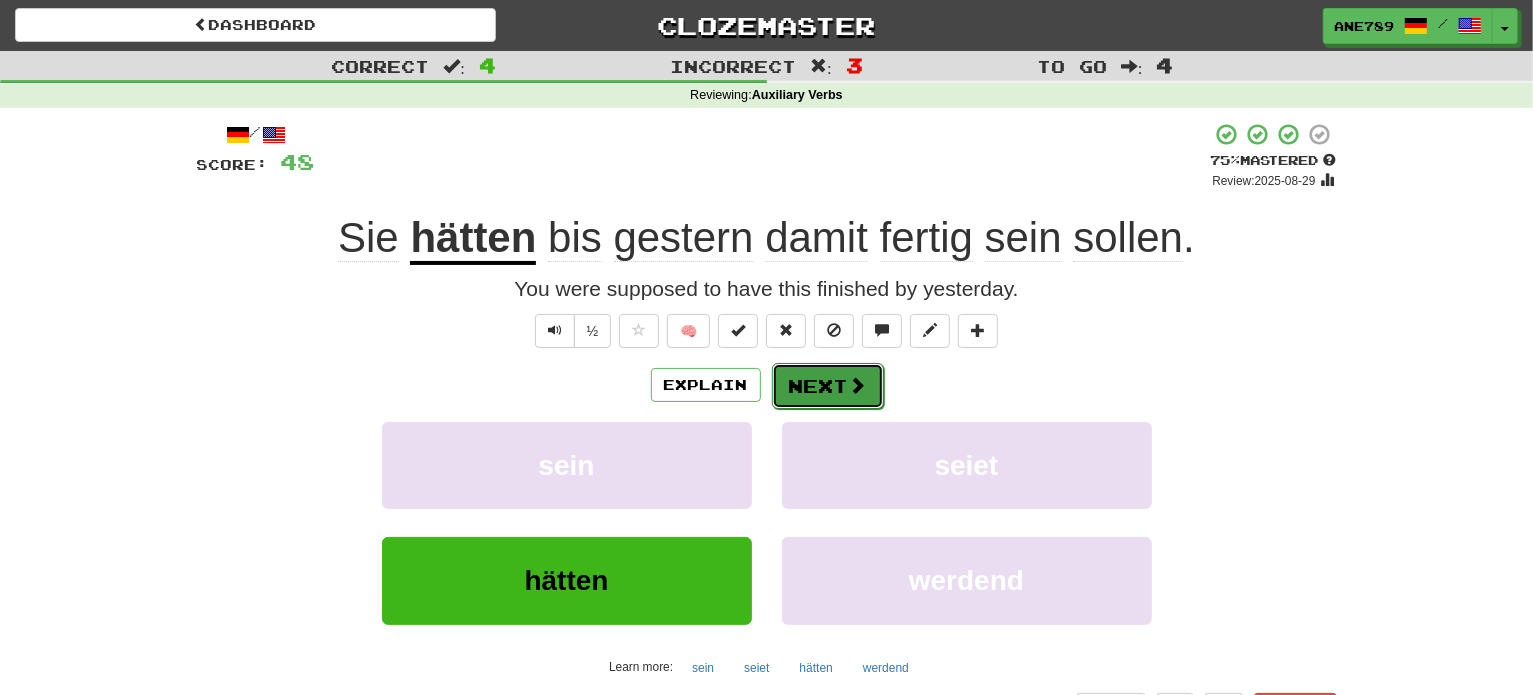click on "Next" at bounding box center [828, 386] 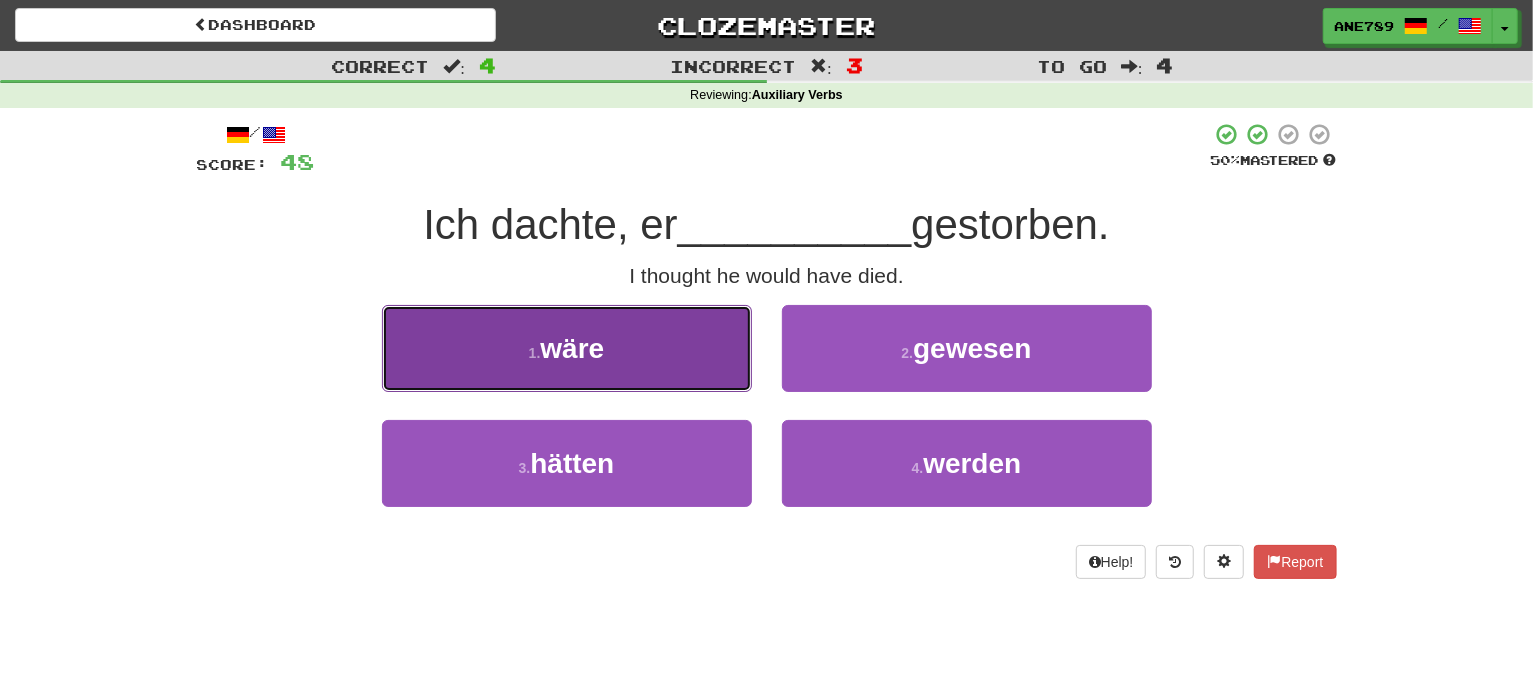click on "1 .  wäre" at bounding box center [567, 348] 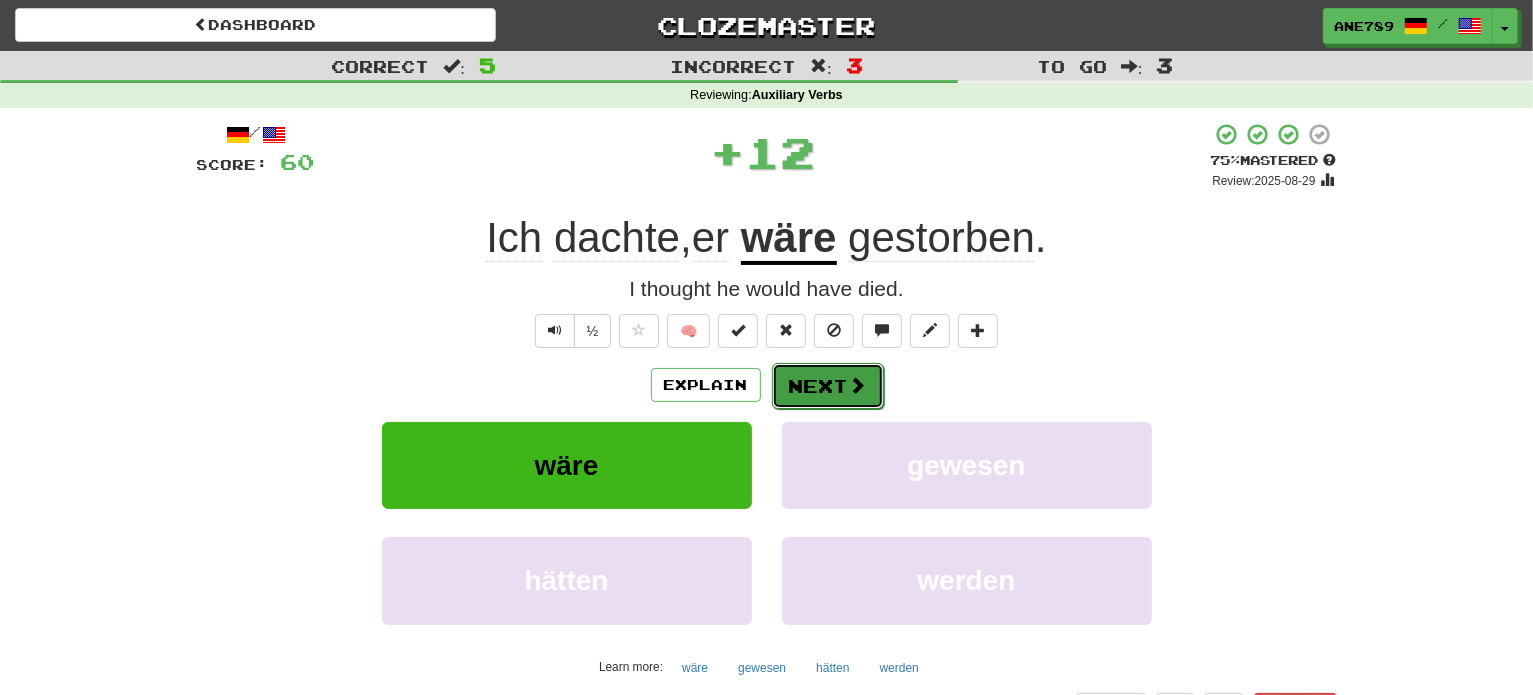 click on "Next" at bounding box center [828, 386] 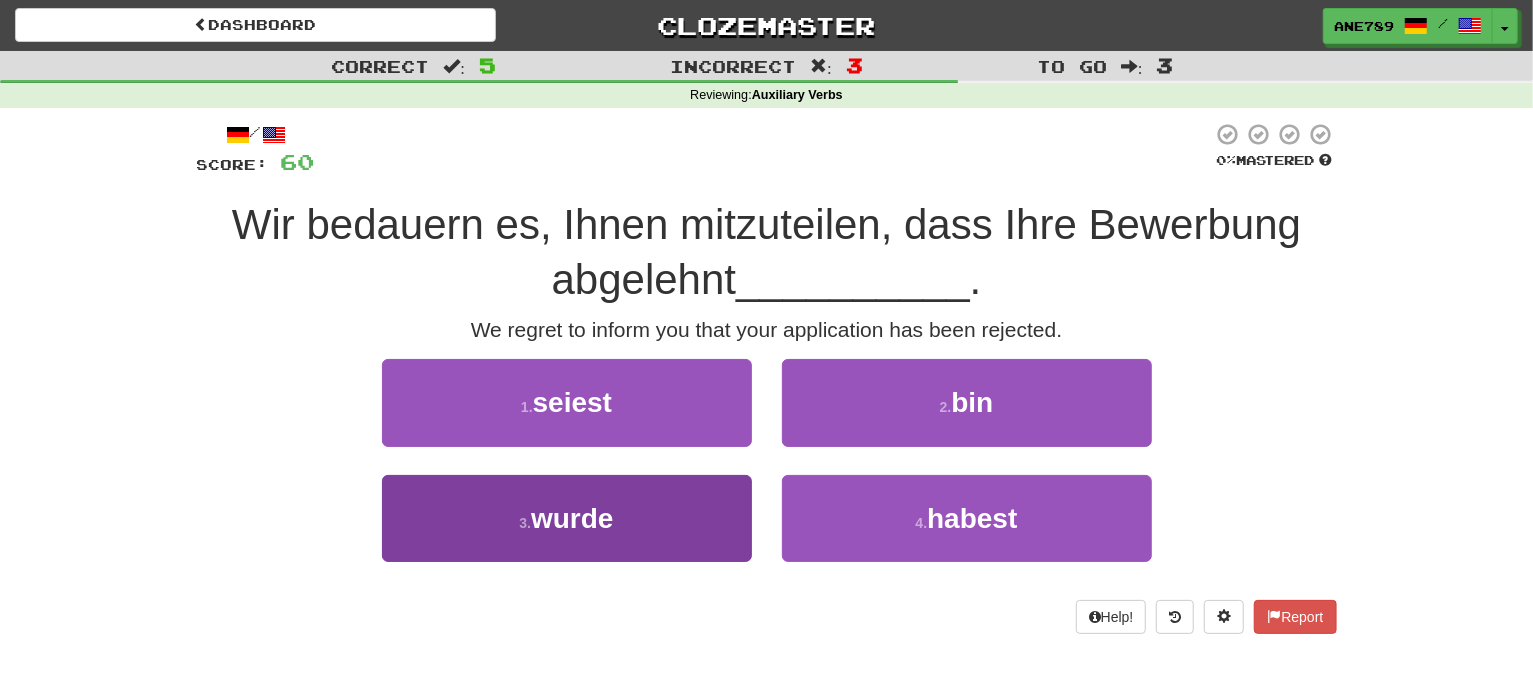 drag, startPoint x: 724, startPoint y: 470, endPoint x: 724, endPoint y: 522, distance: 52 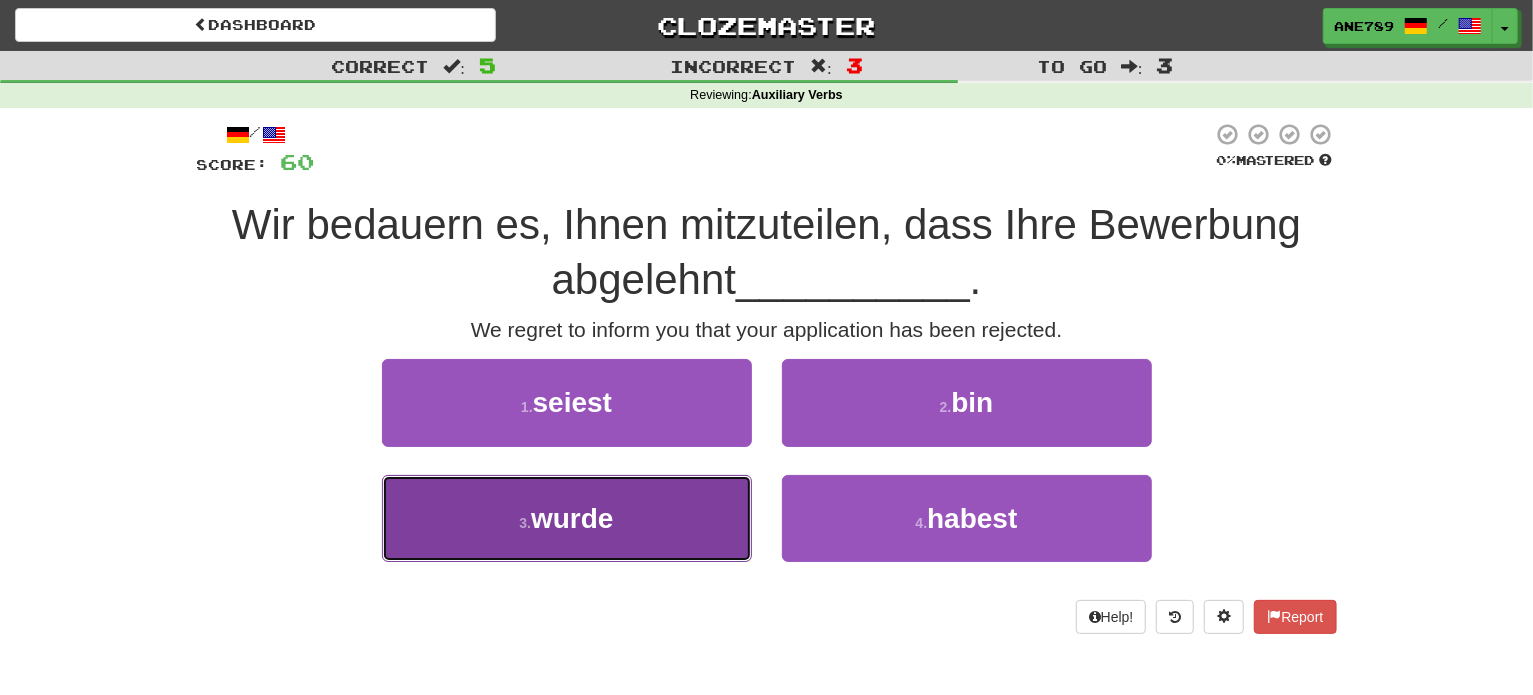 click on "3 .  wurde" at bounding box center (567, 518) 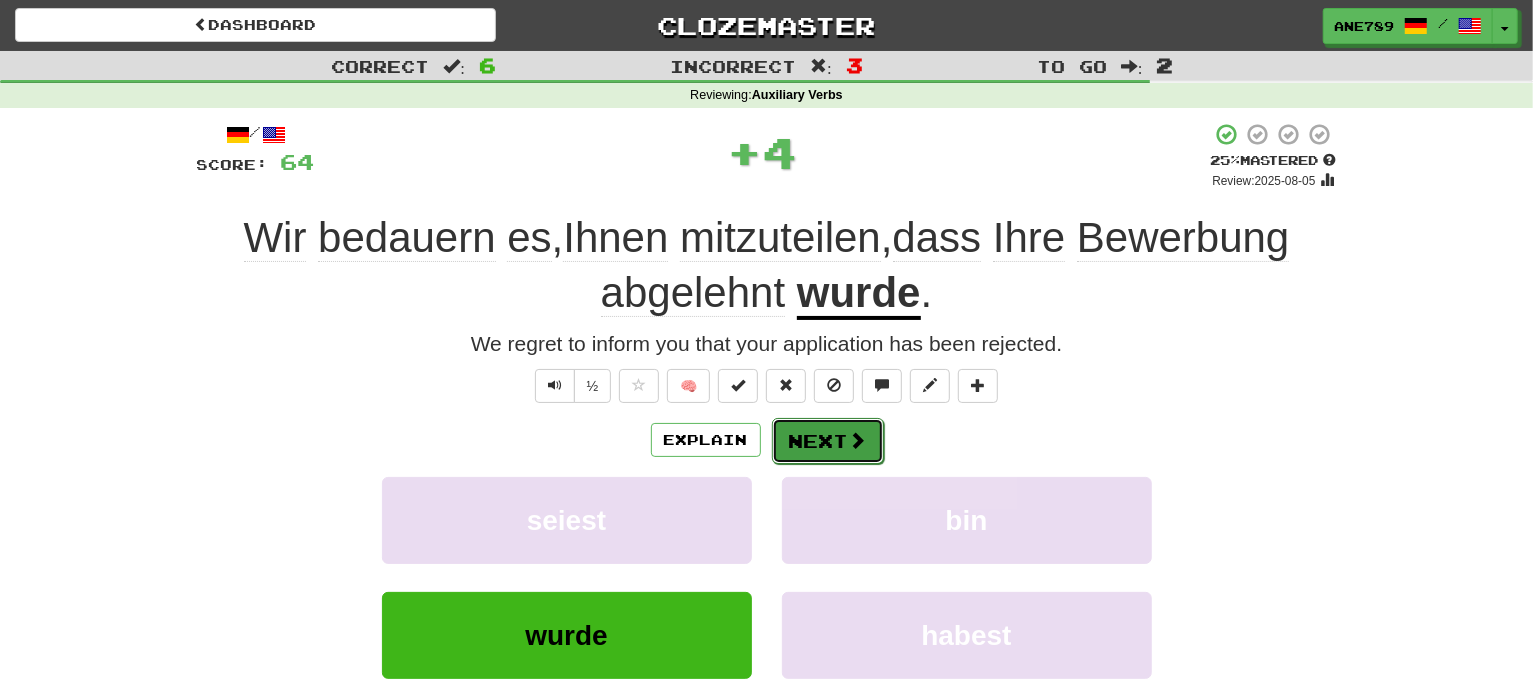 click on "Next" at bounding box center (828, 441) 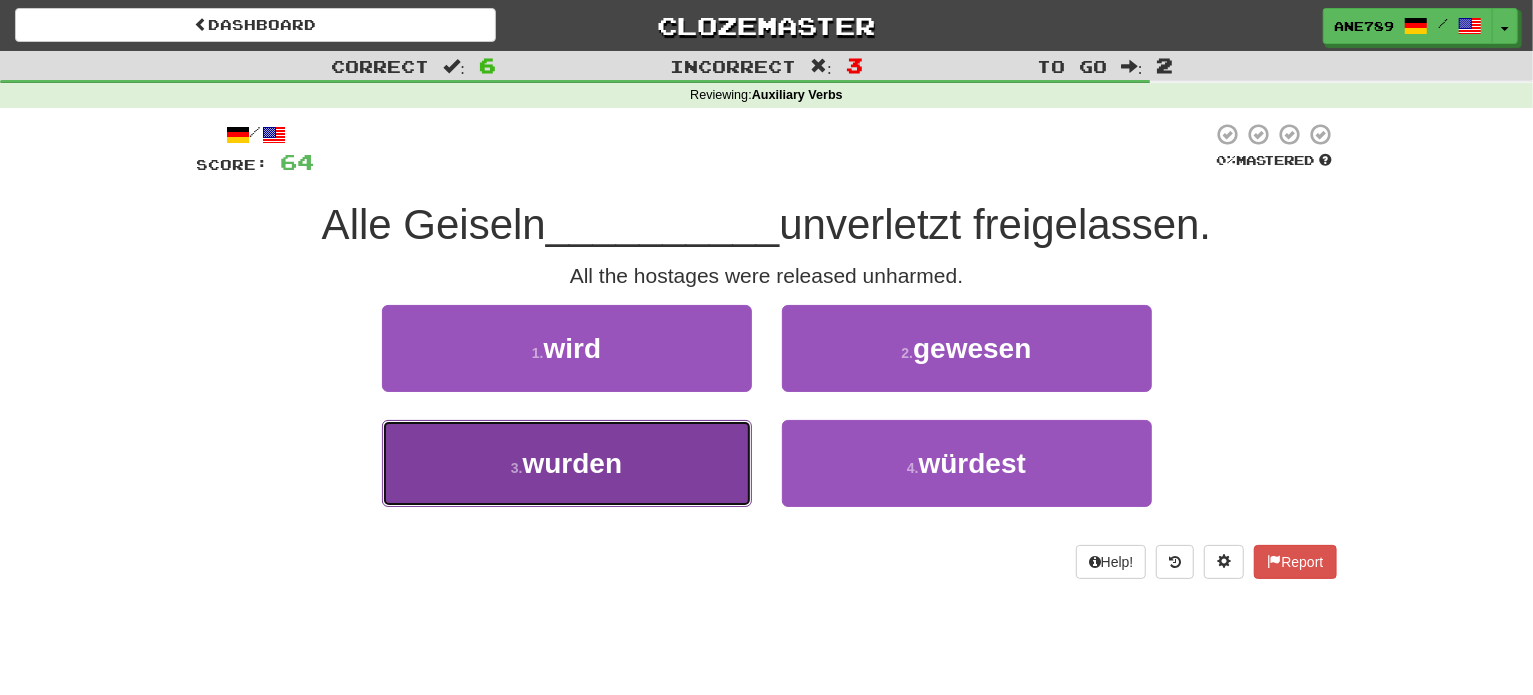 click on "3 .  wurden" at bounding box center [567, 463] 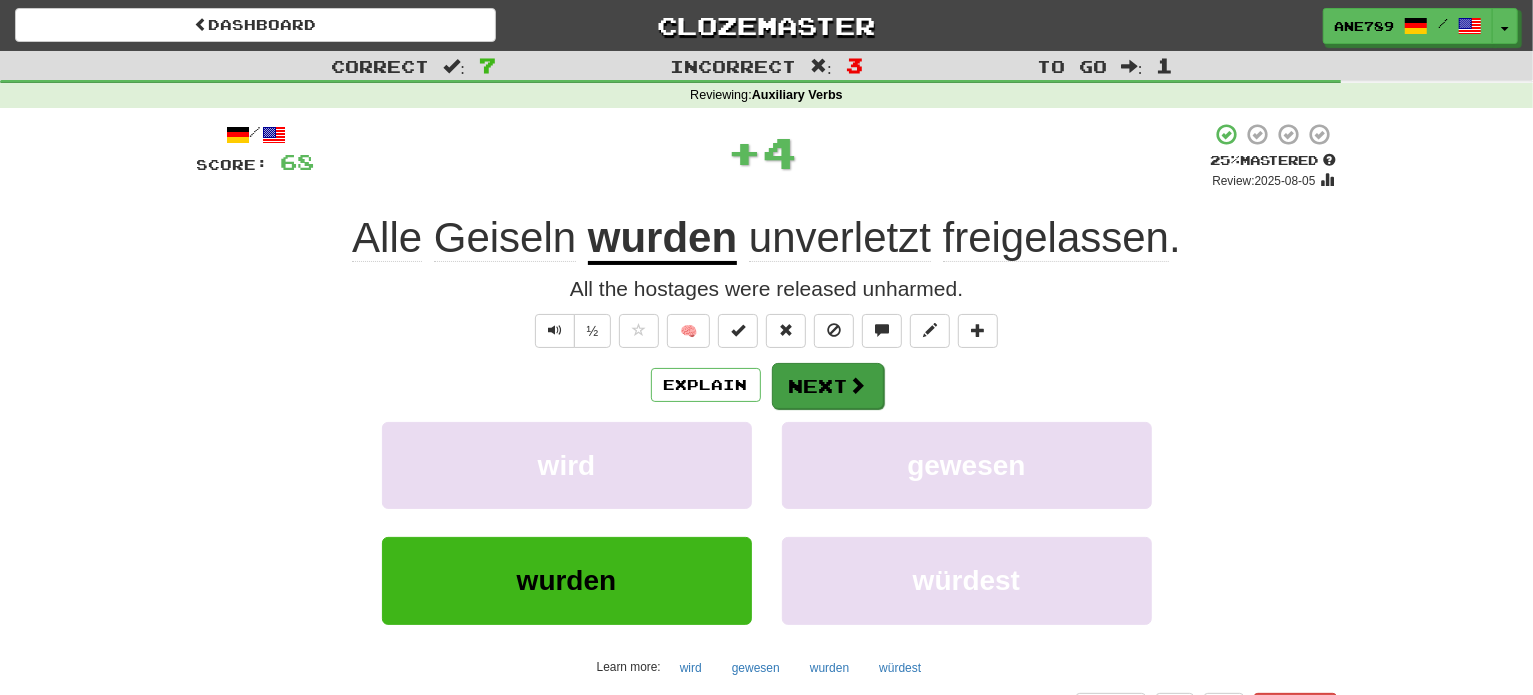 click on "Explain Next wird gewesen wurden würdest Learn more: wird gewesen wurden würdest" at bounding box center [767, 522] 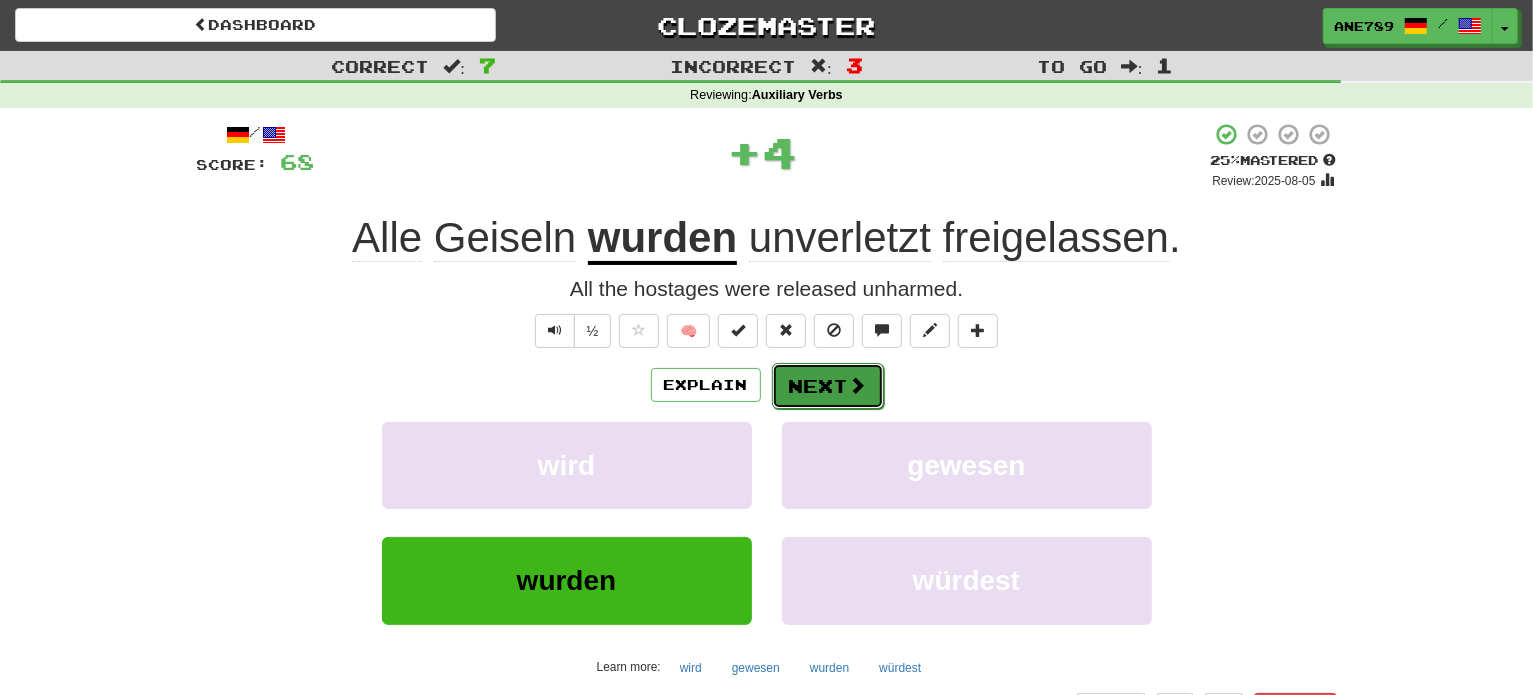 click on "Next" at bounding box center [828, 386] 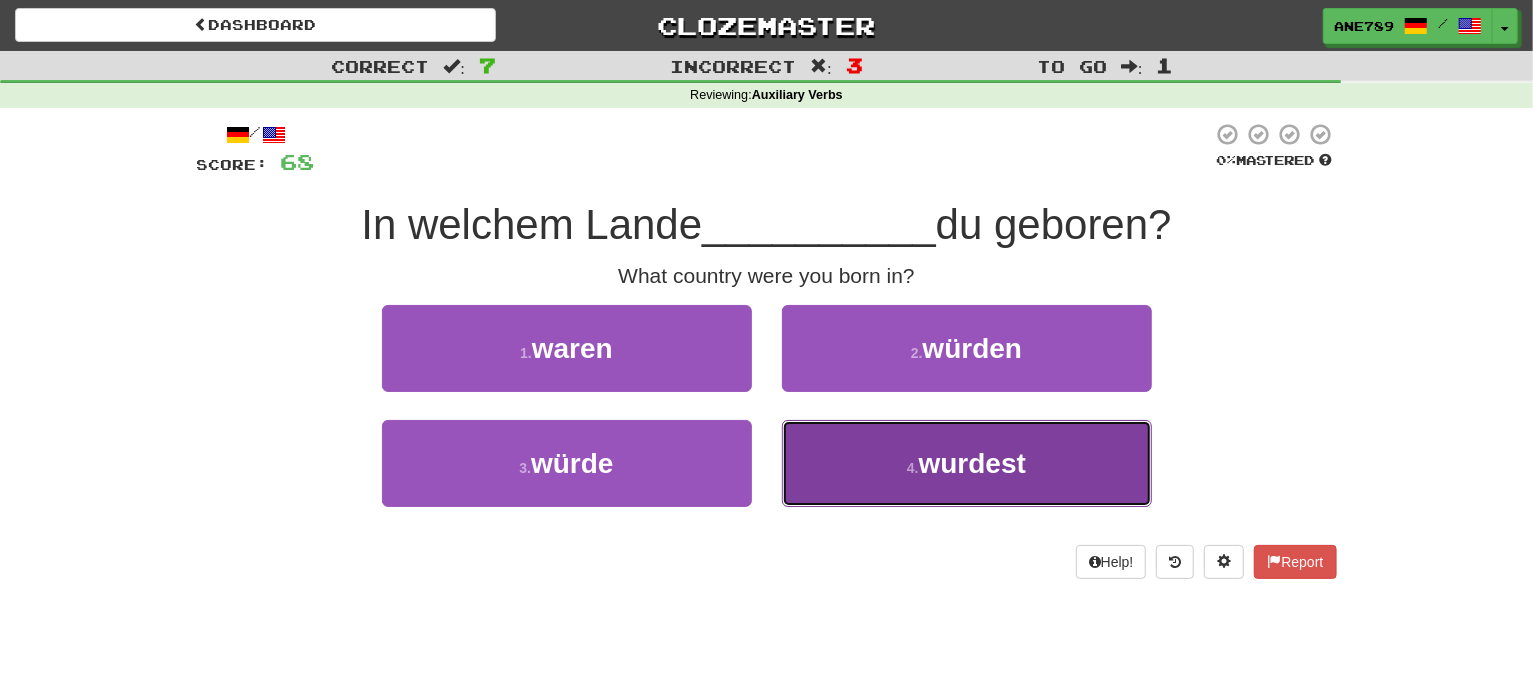 click on "4 .  wurdest" at bounding box center (967, 463) 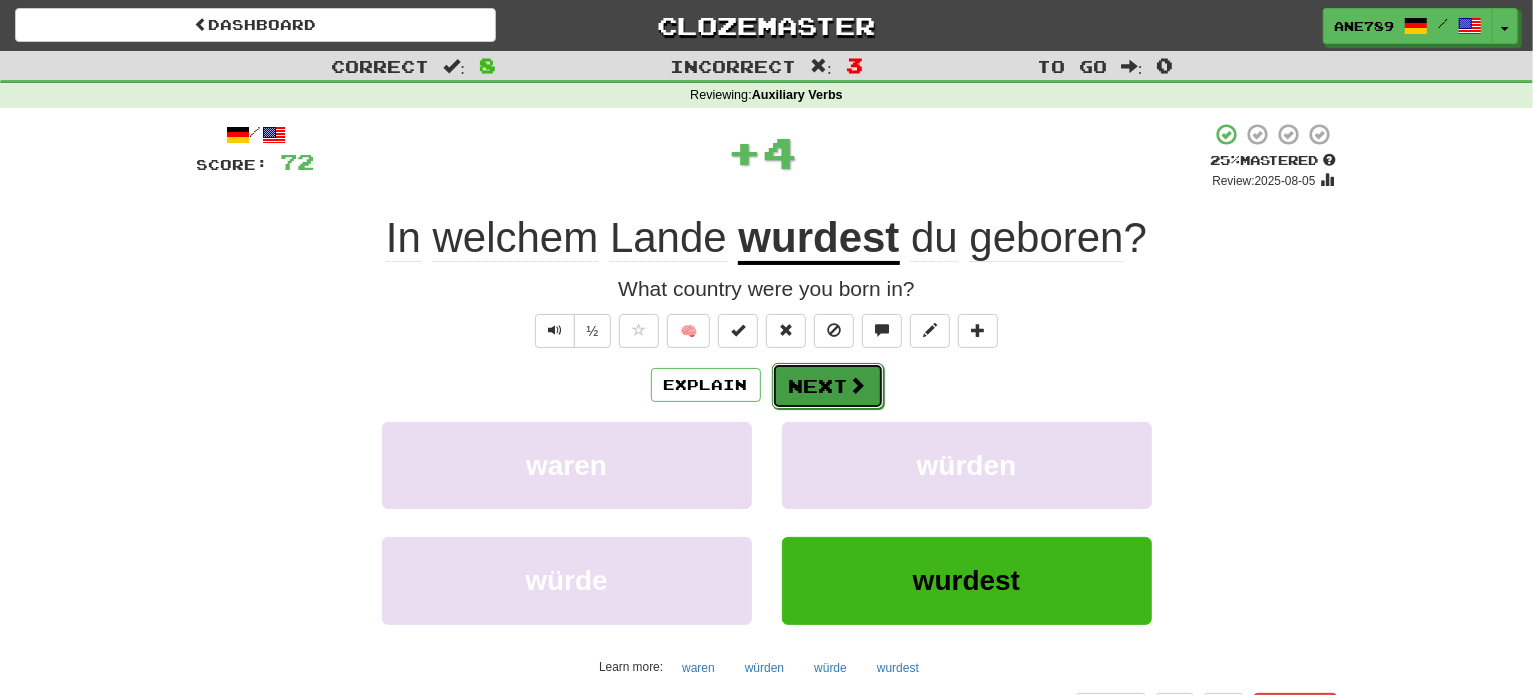 click on "Next" at bounding box center (828, 386) 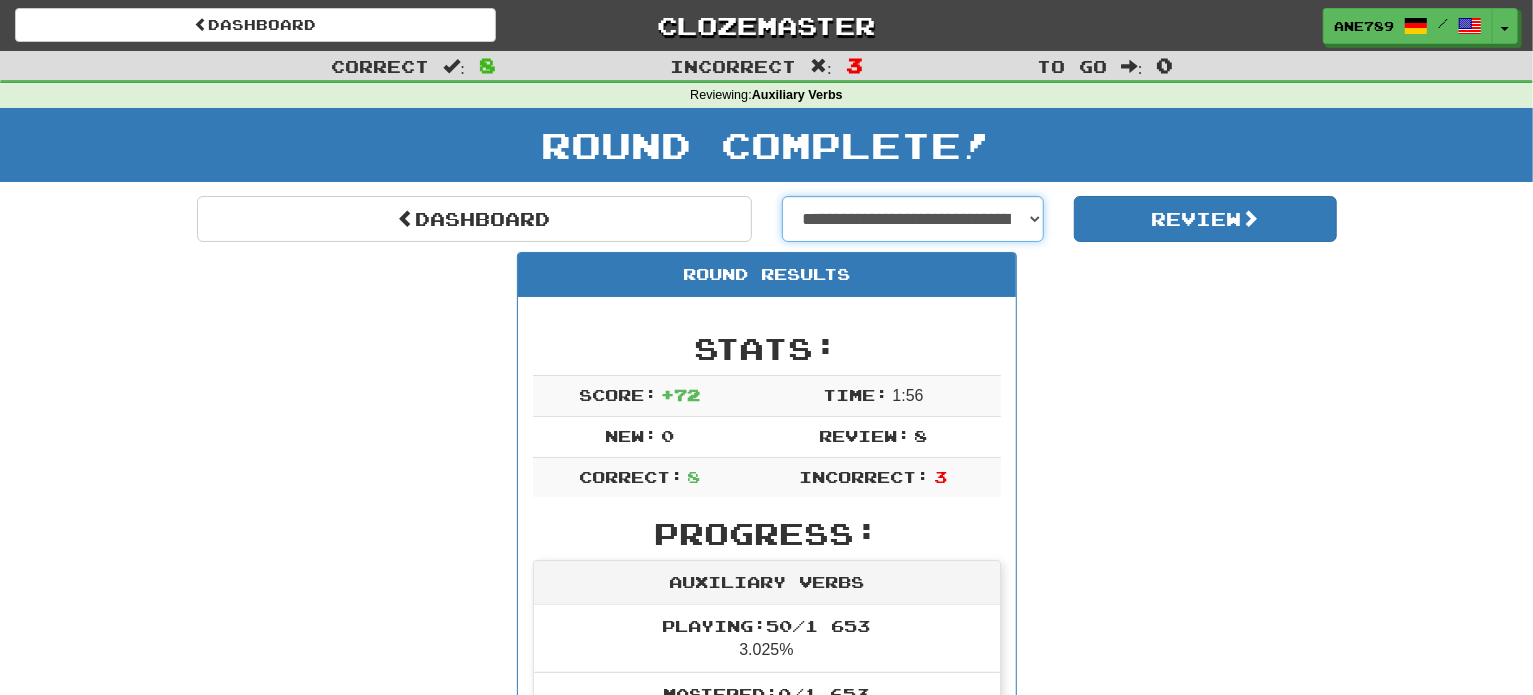 click on "**********" at bounding box center (913, 219) 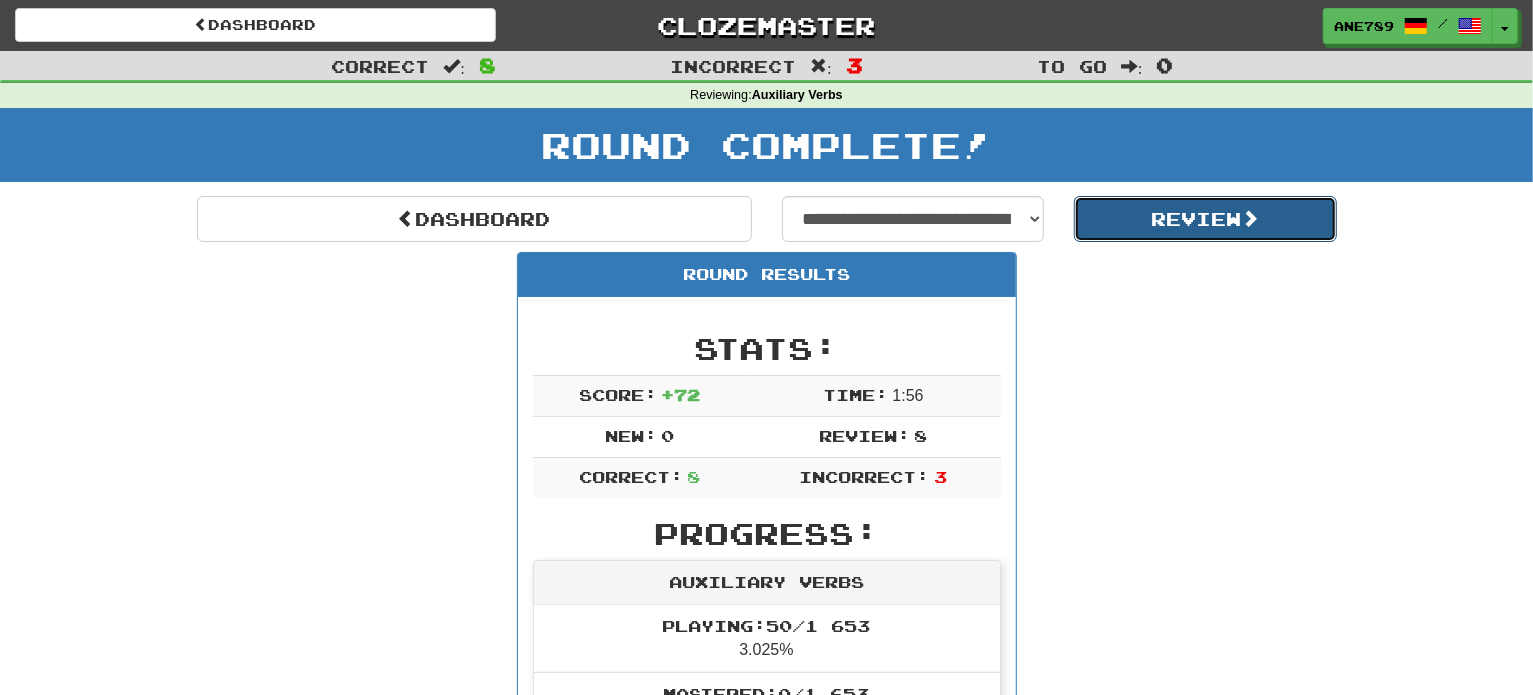 click on "Review" at bounding box center (1205, 219) 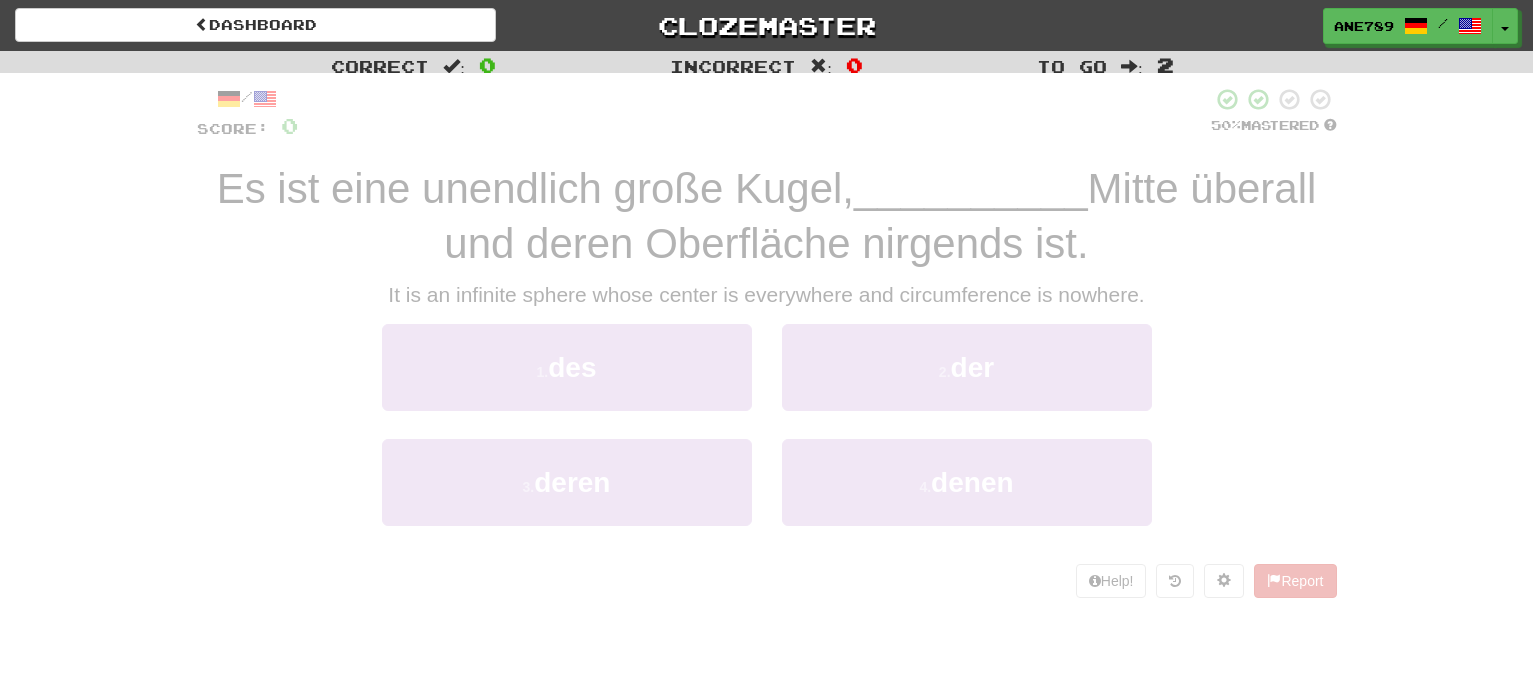 scroll, scrollTop: 0, scrollLeft: 0, axis: both 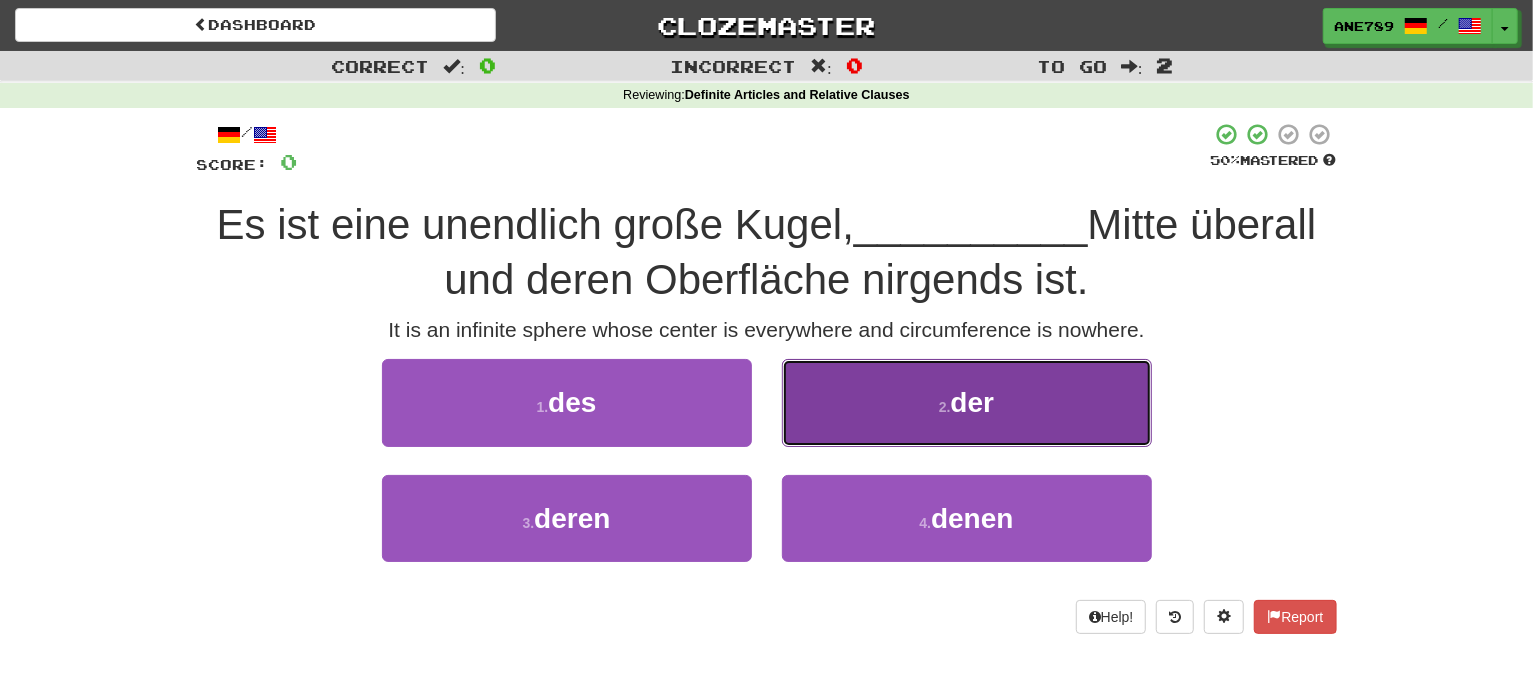 click on "2 .  der" at bounding box center (967, 402) 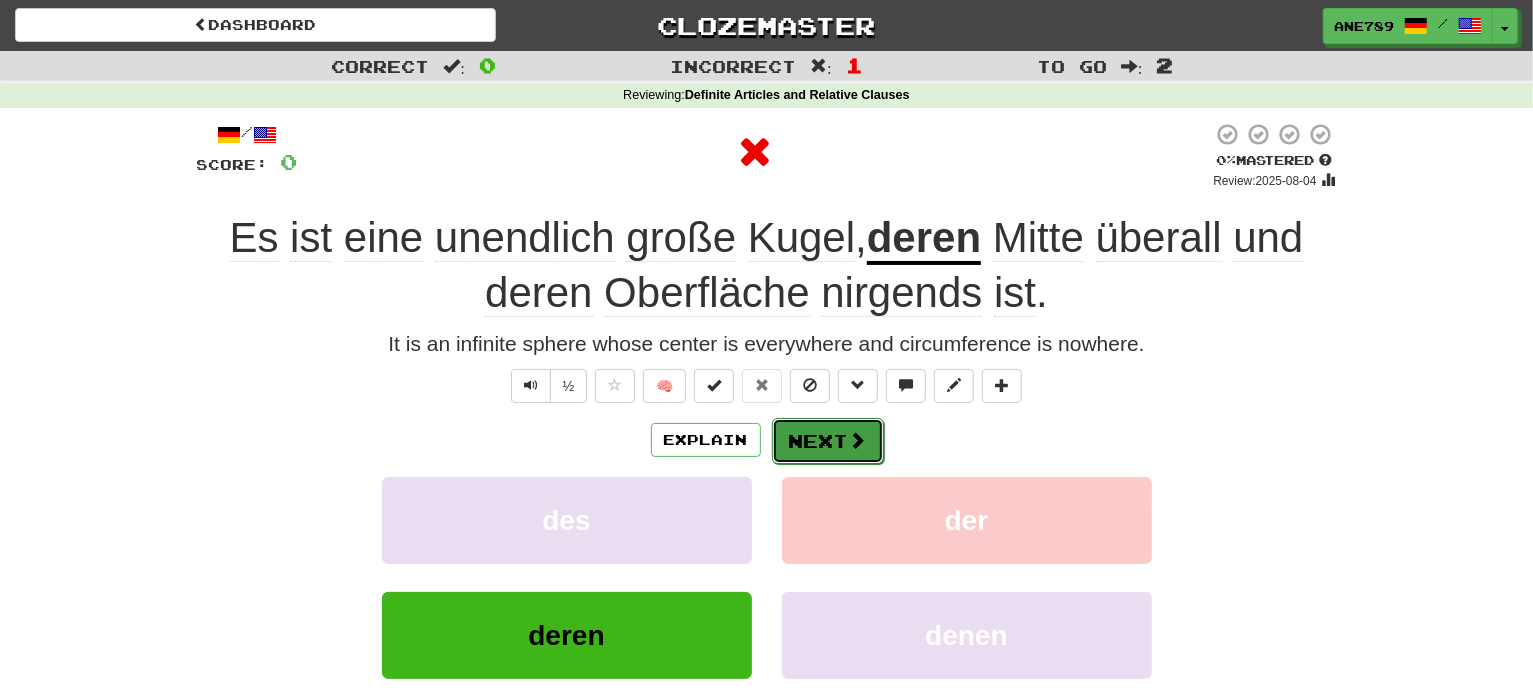 click on "Next" at bounding box center [828, 441] 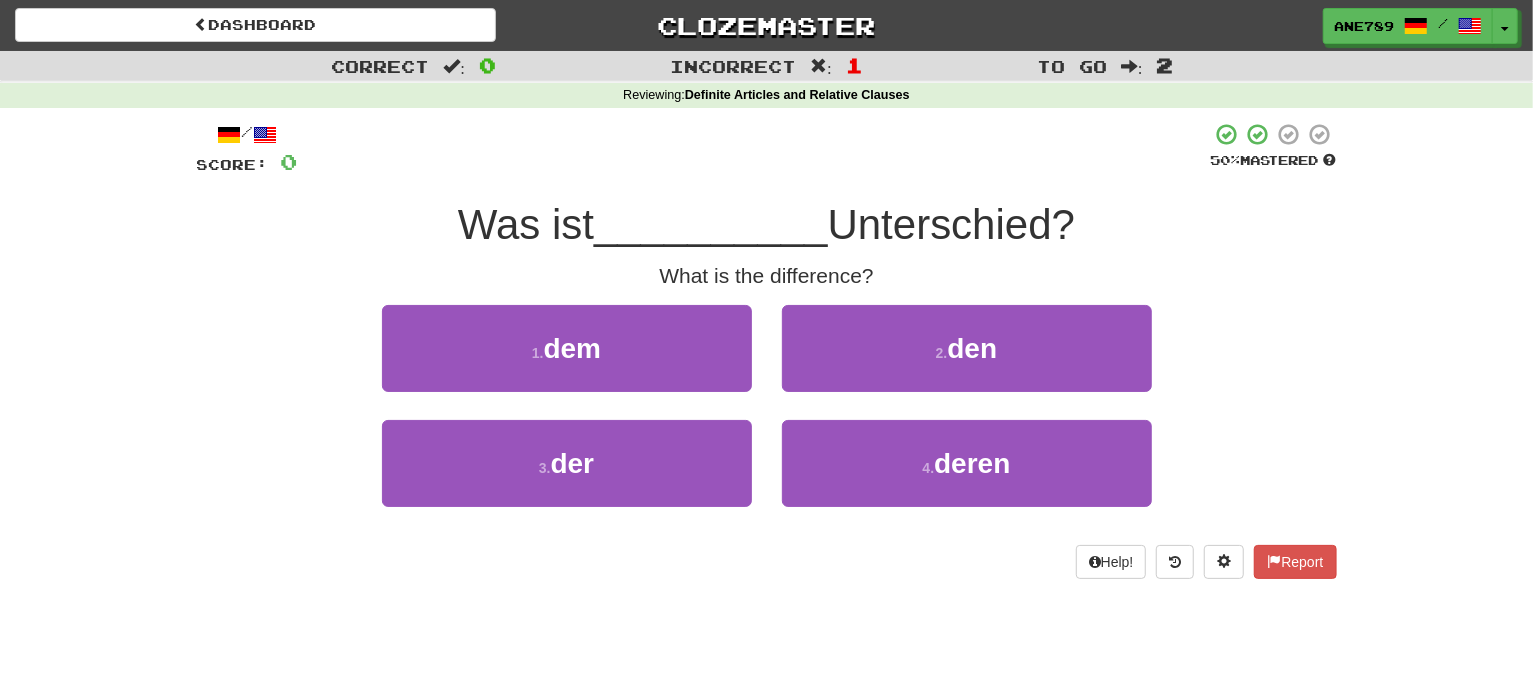 click on "2 .  den" at bounding box center (967, 362) 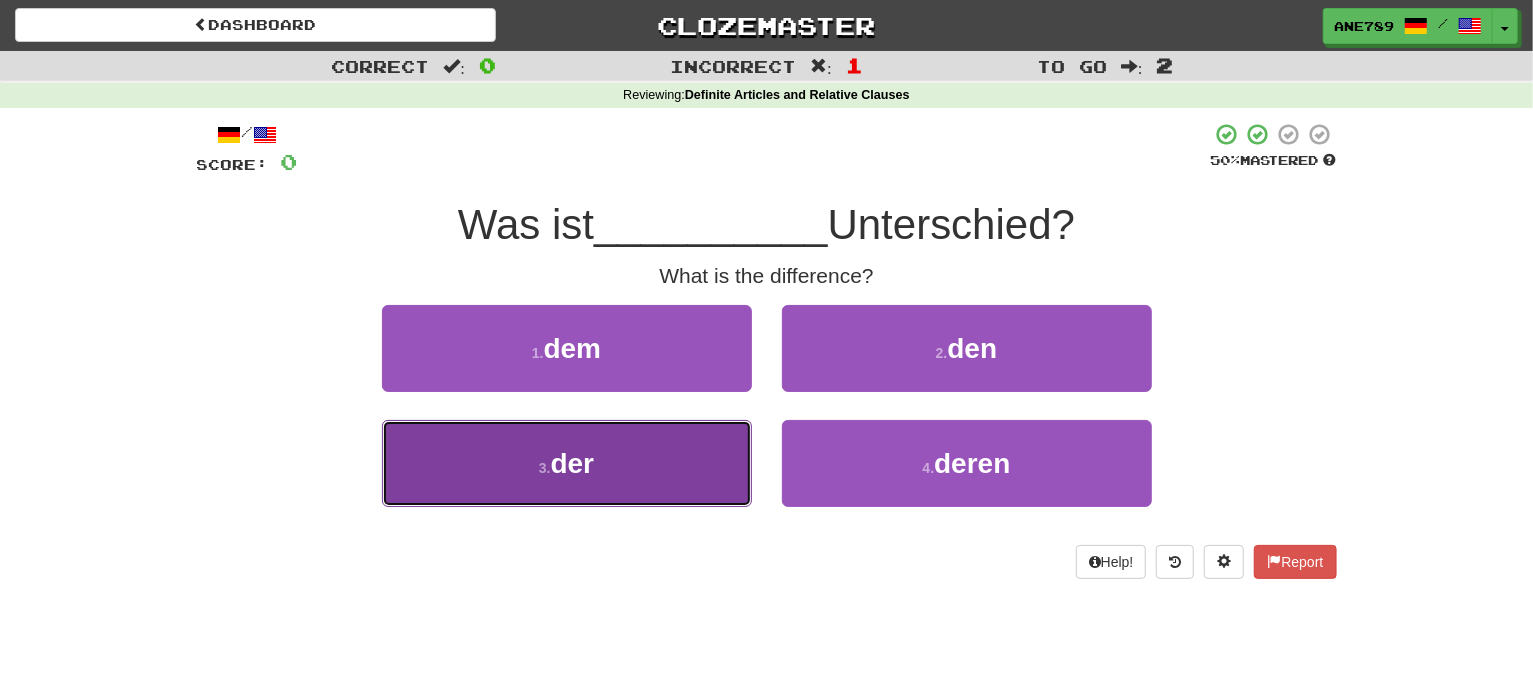 click on "3 .  der" at bounding box center (567, 463) 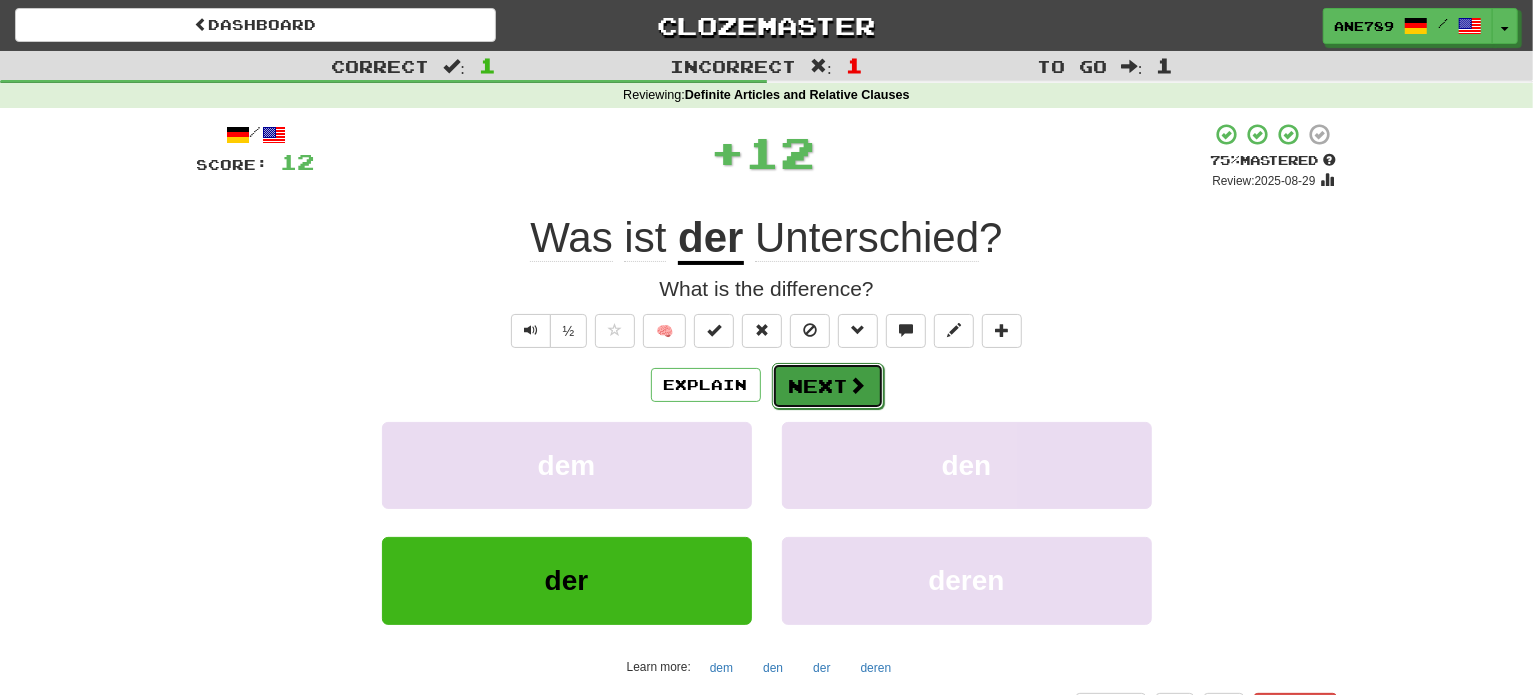 click on "Next" at bounding box center (828, 386) 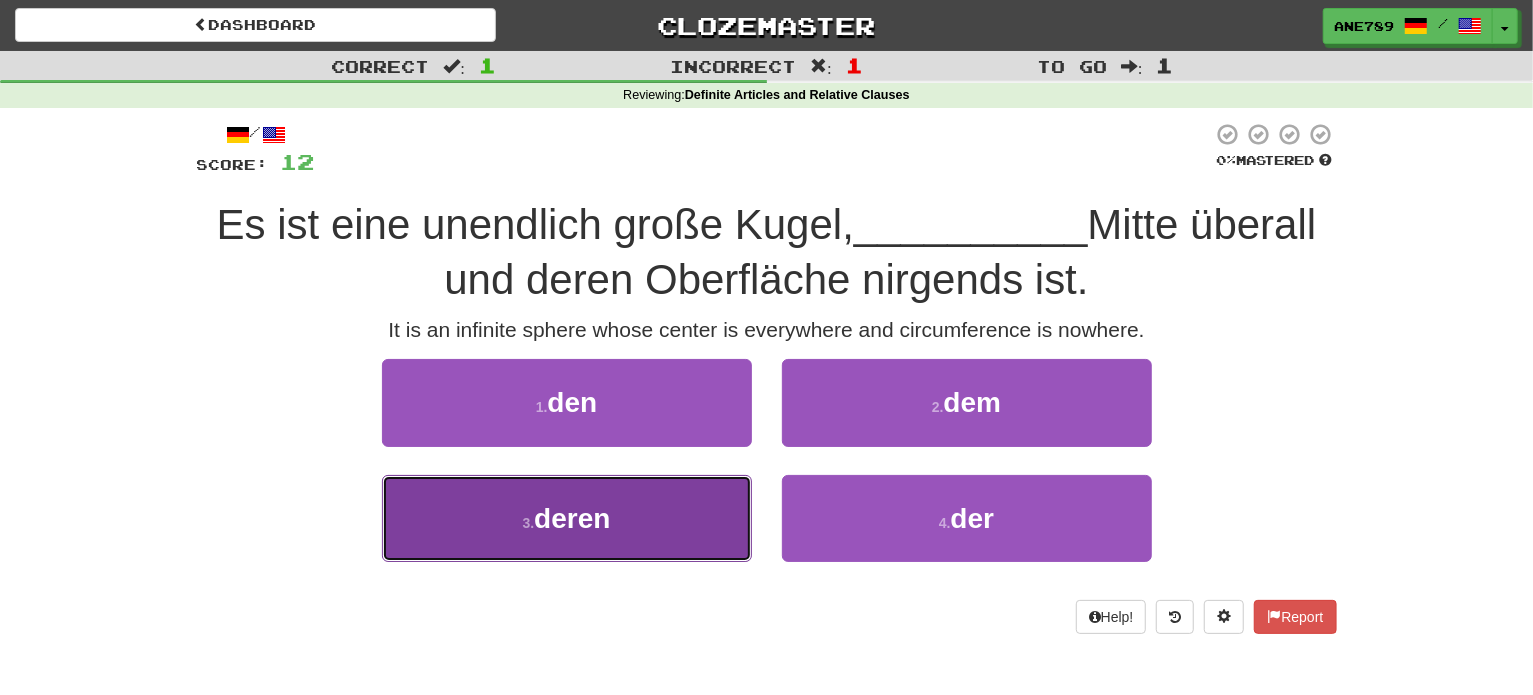 click on "3 .  deren" at bounding box center [567, 518] 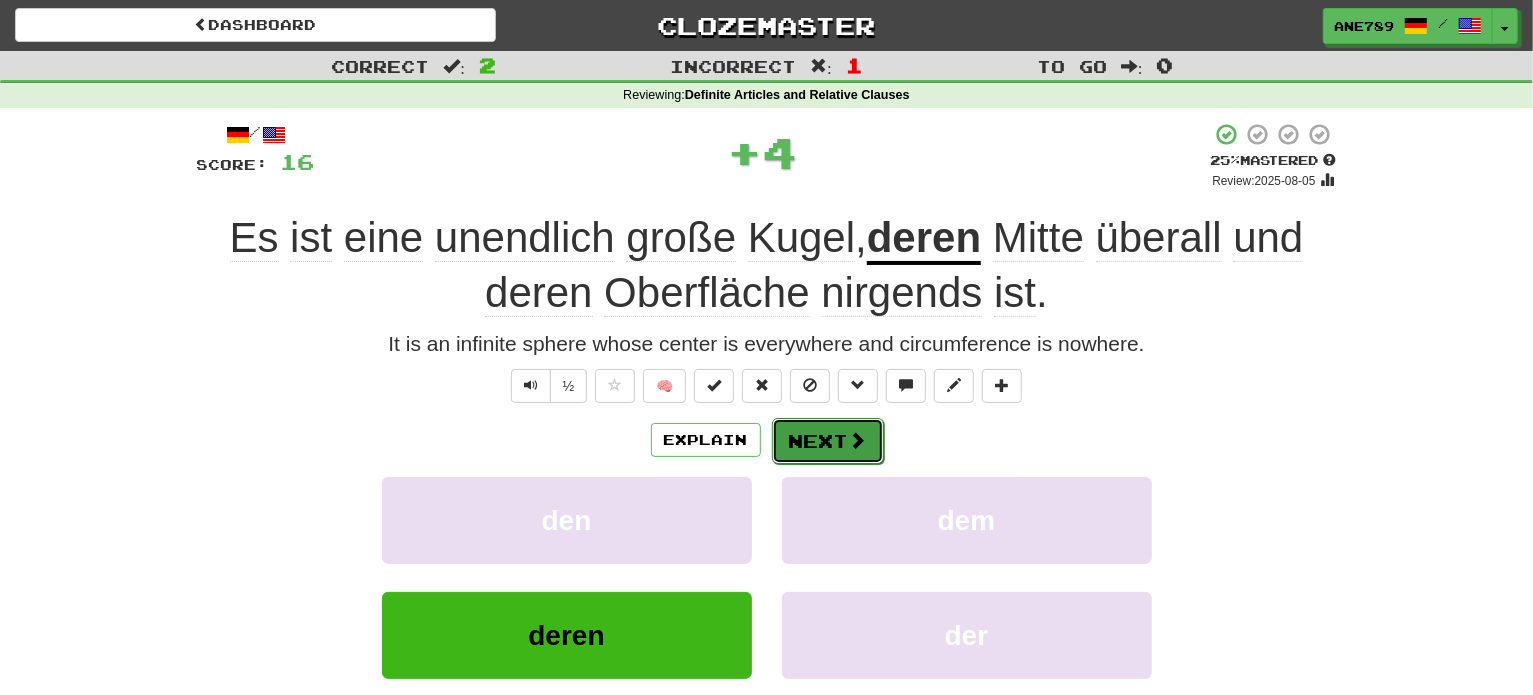 click on "Next" at bounding box center (828, 441) 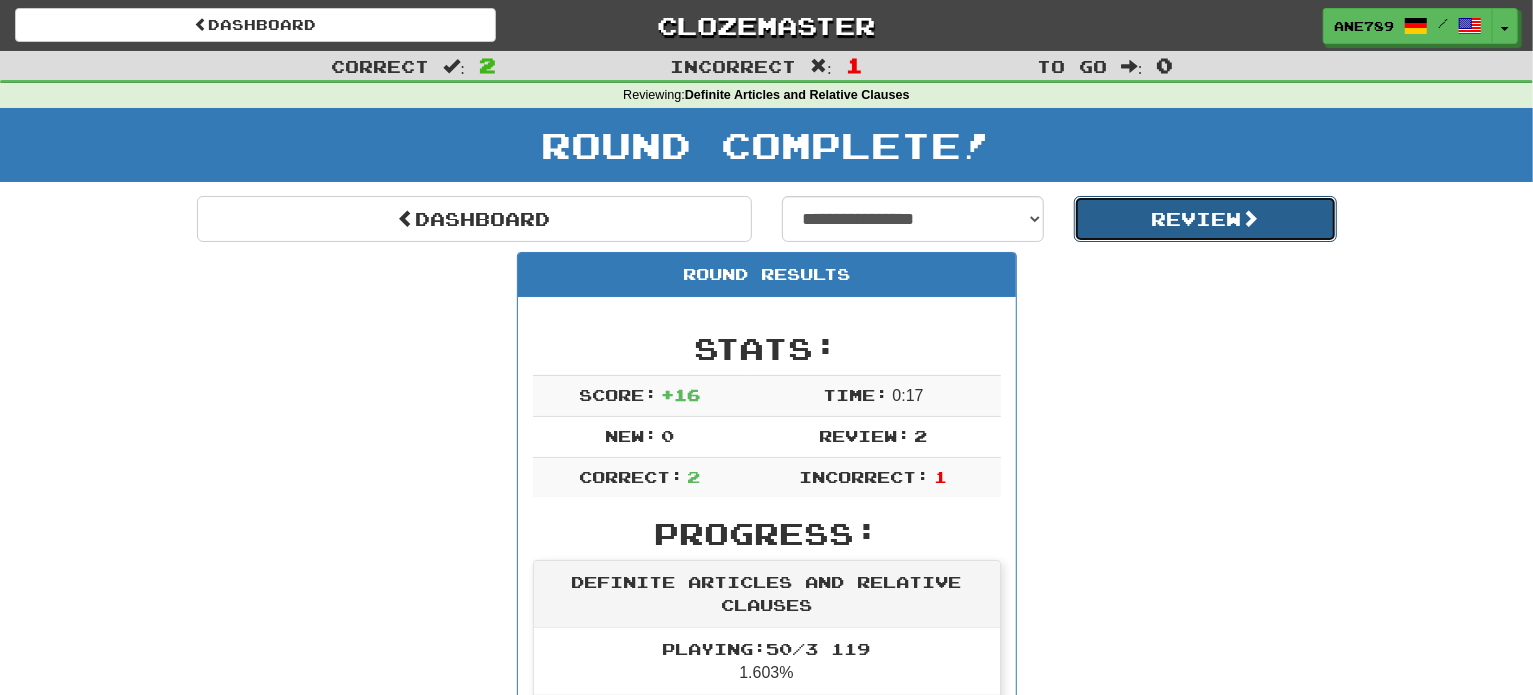 click on "Review" at bounding box center (1205, 219) 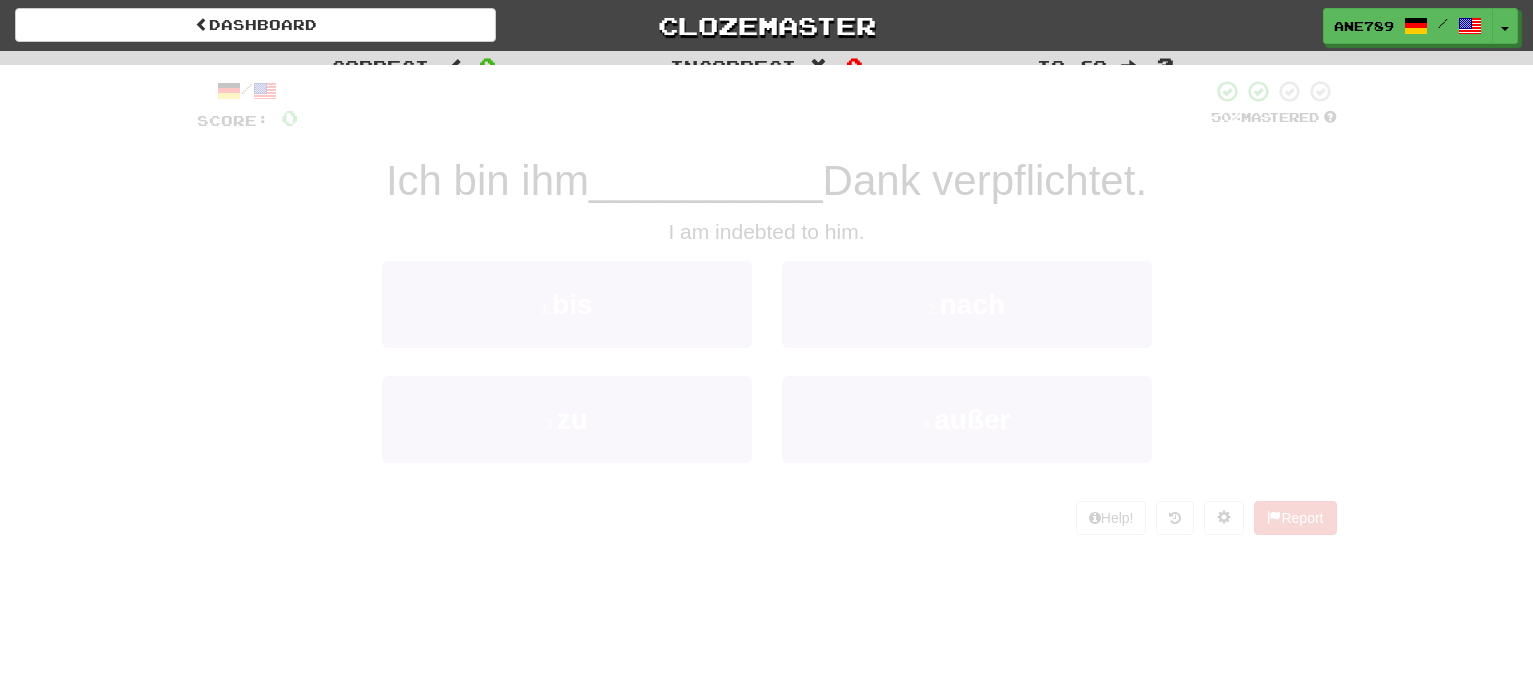 scroll, scrollTop: 0, scrollLeft: 0, axis: both 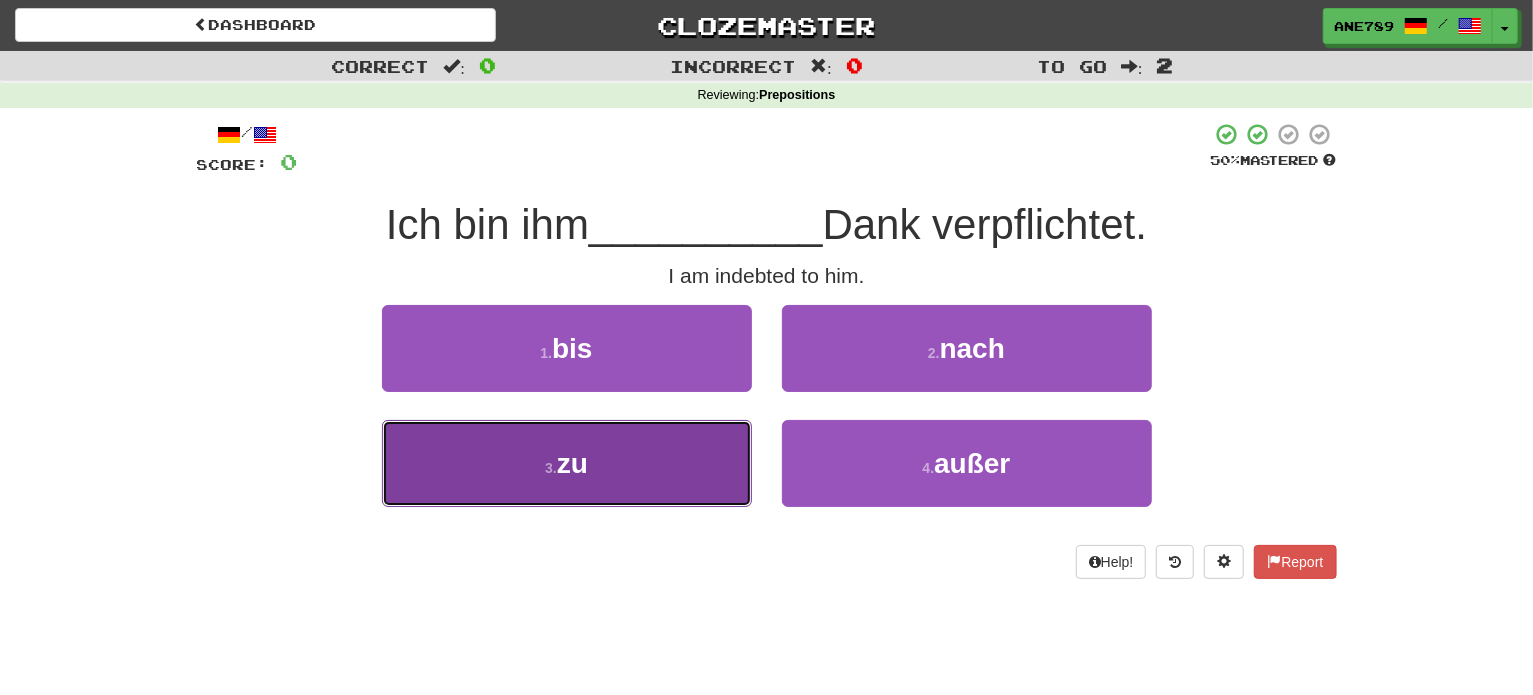 click on "3 .  zu" at bounding box center [567, 463] 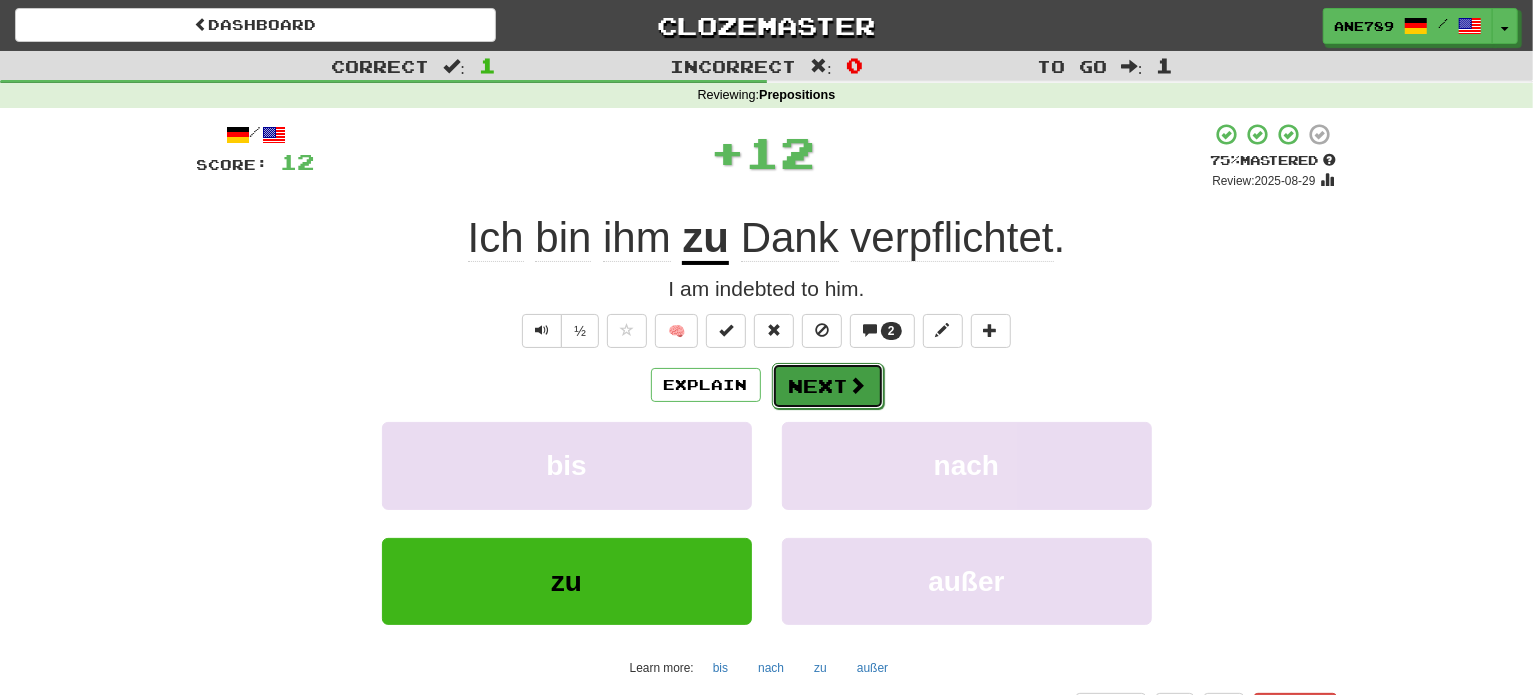 click at bounding box center (858, 385) 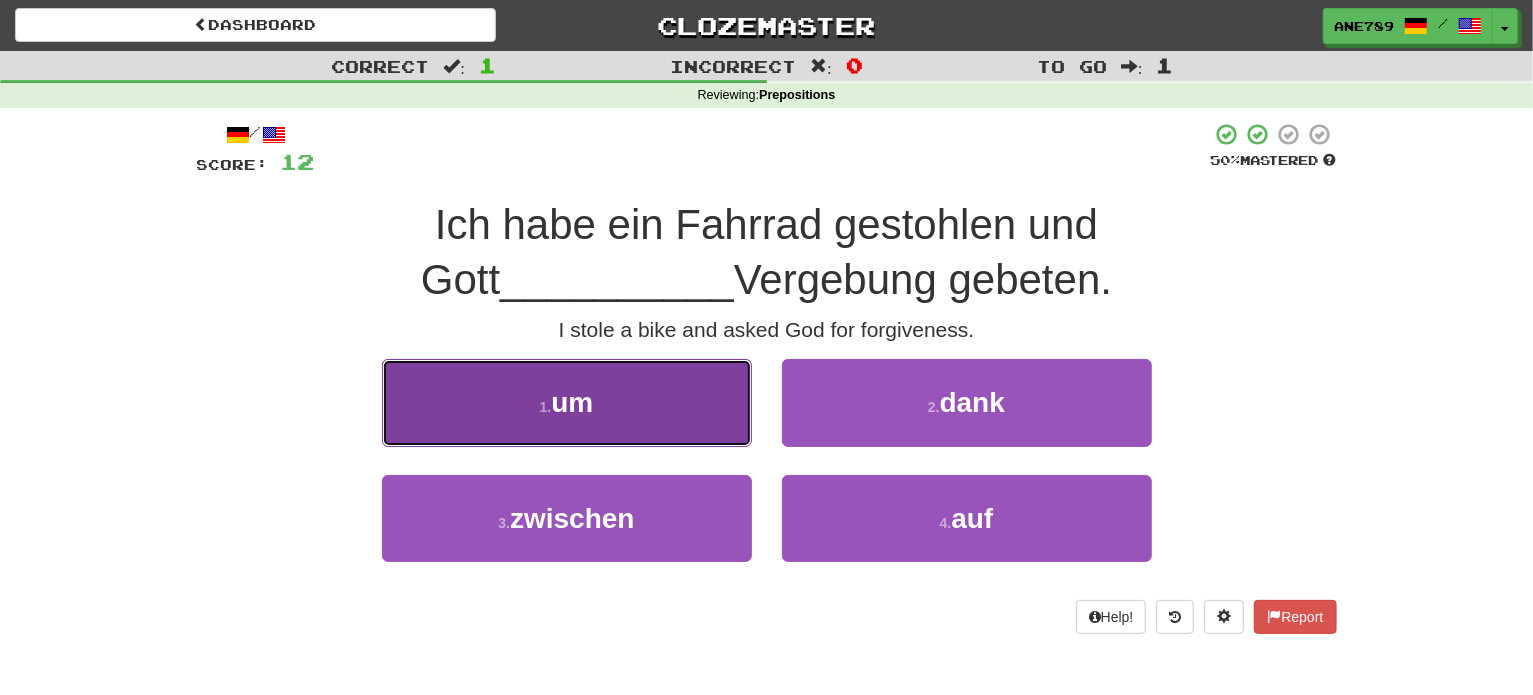 click on "1 .  um" at bounding box center [567, 402] 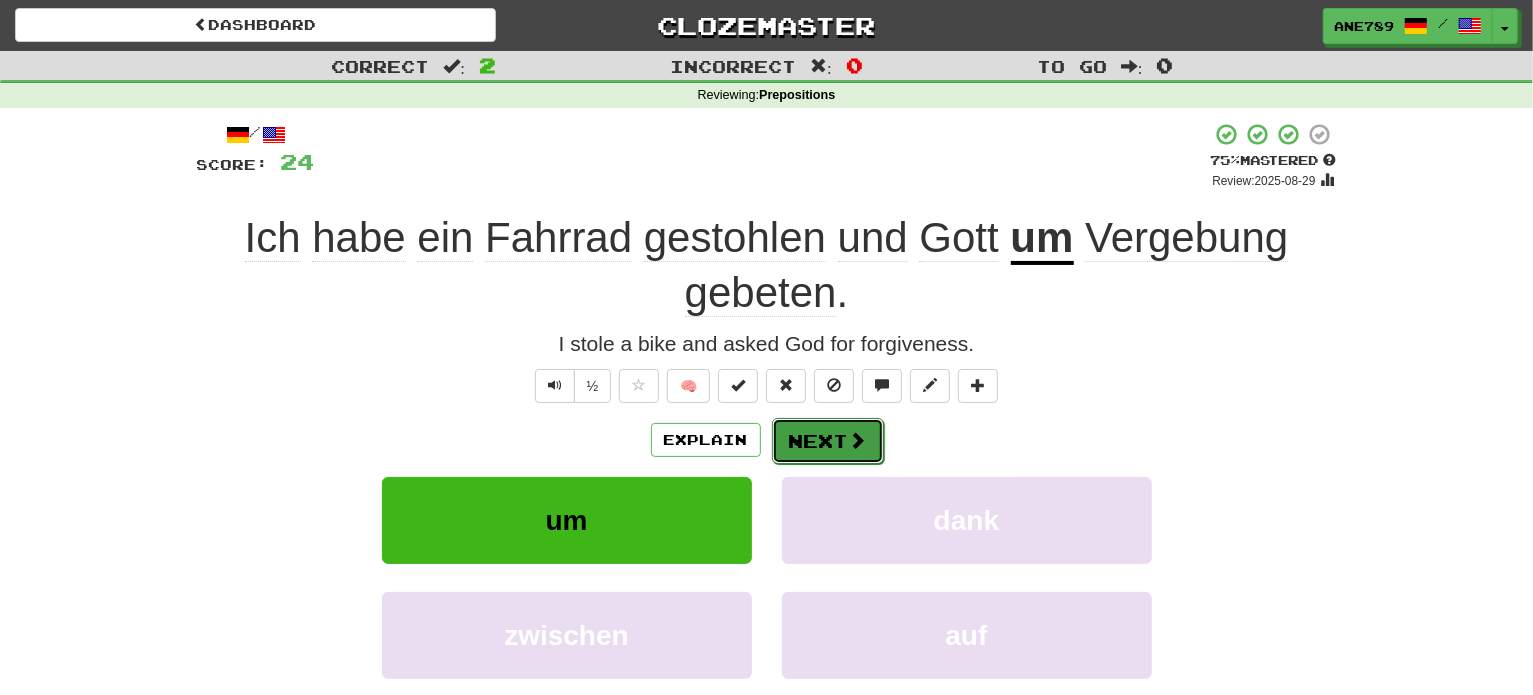 click on "Next" at bounding box center (828, 441) 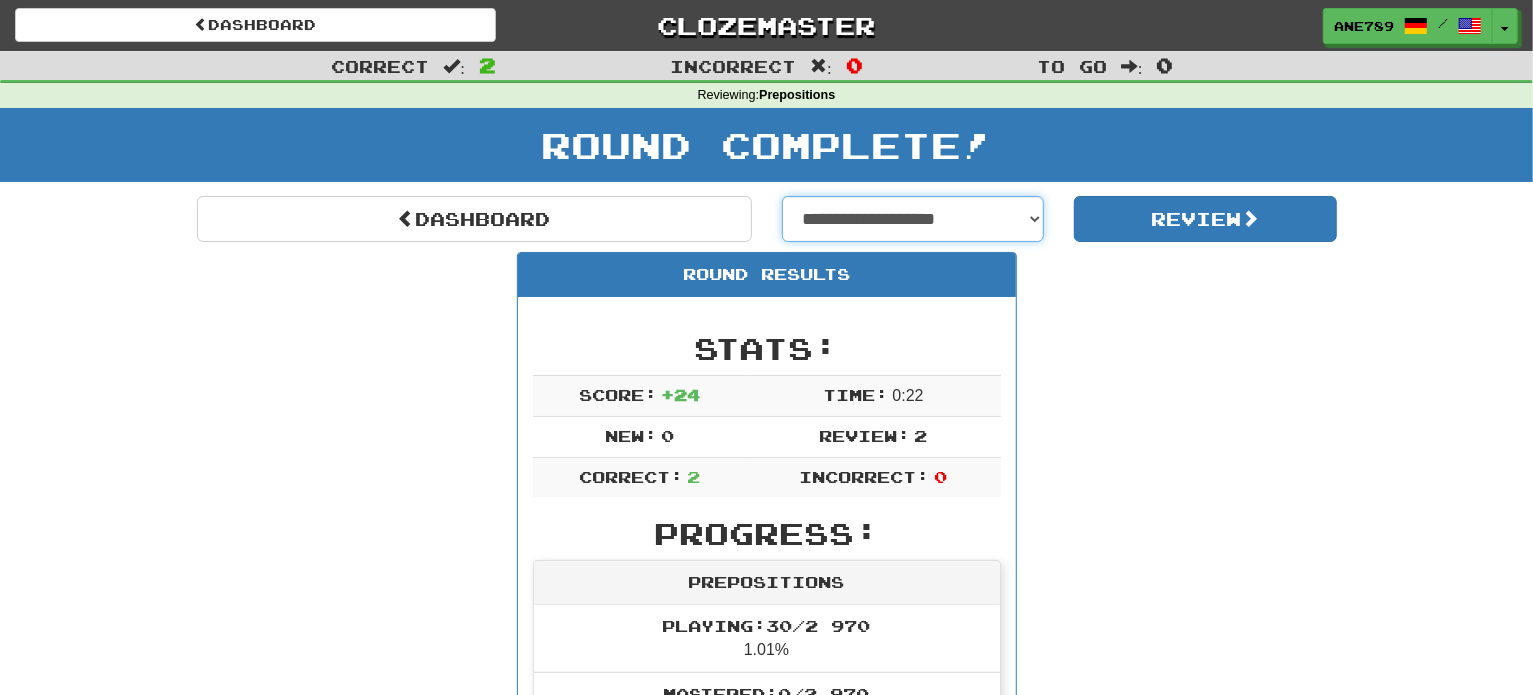 click on "**********" at bounding box center [913, 219] 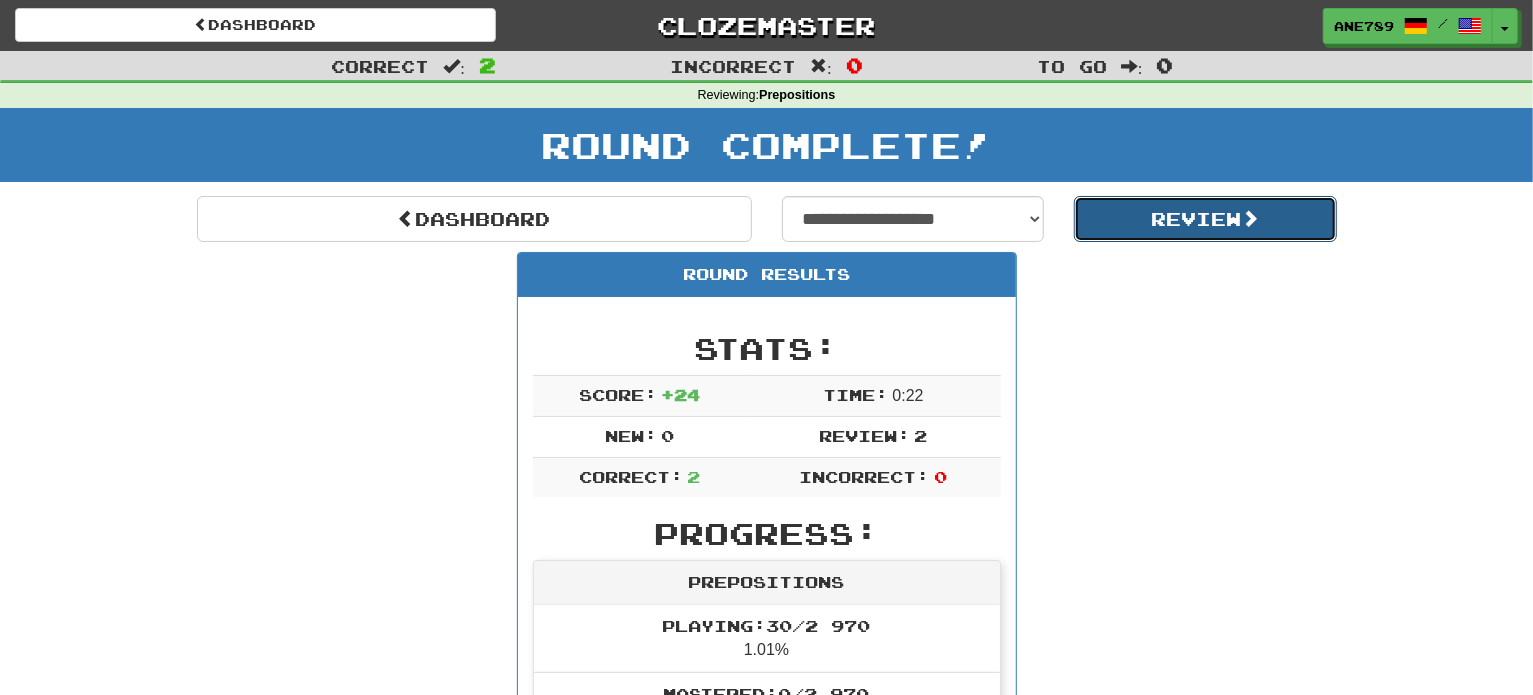 click on "Review" at bounding box center (1205, 219) 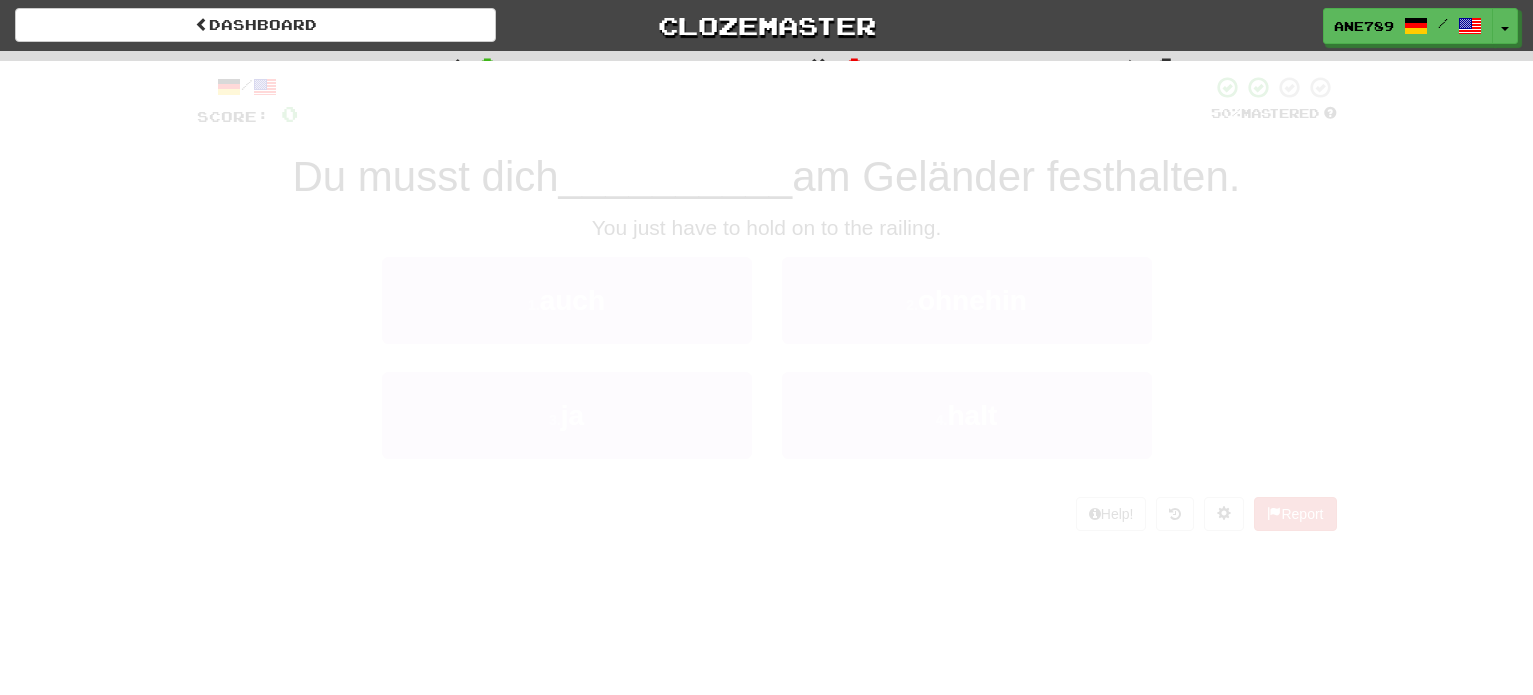 scroll, scrollTop: 0, scrollLeft: 0, axis: both 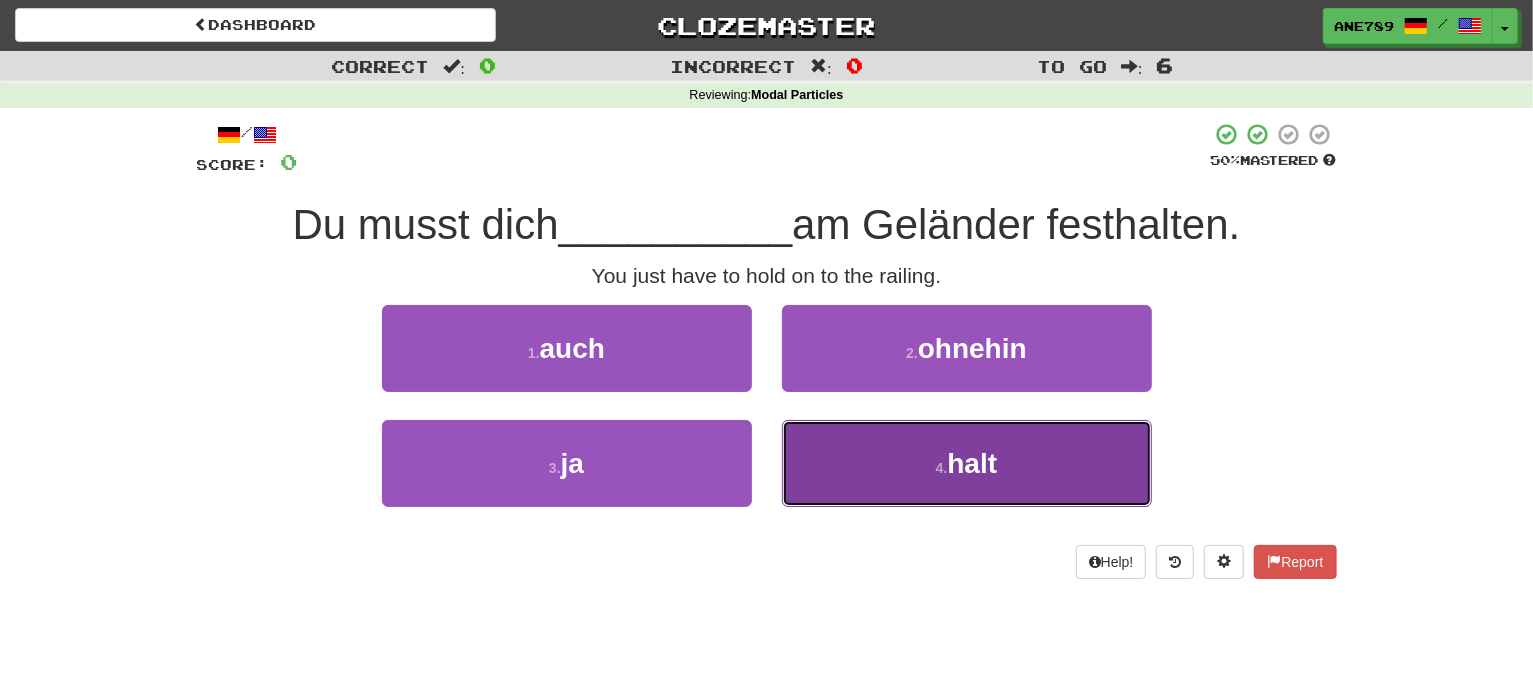 click on "4 .  halt" at bounding box center [967, 463] 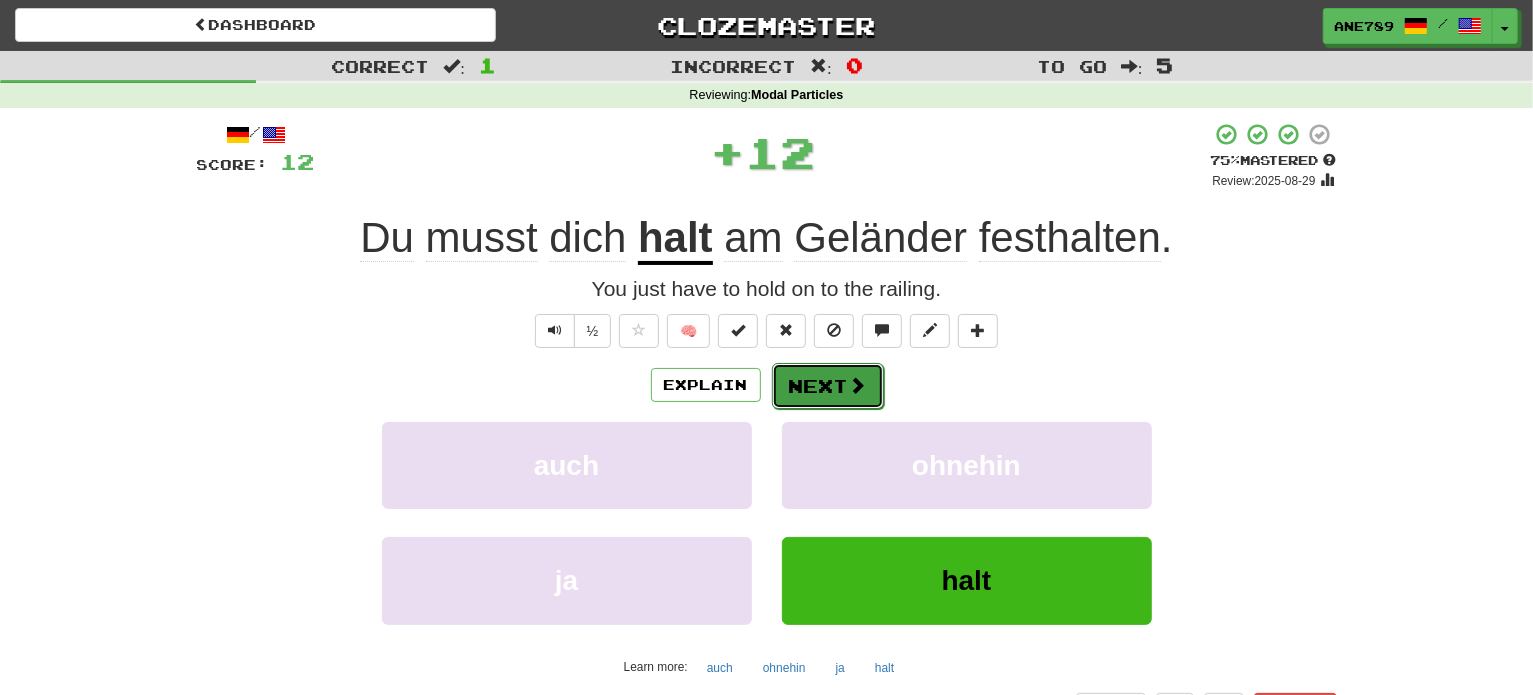 click at bounding box center (858, 385) 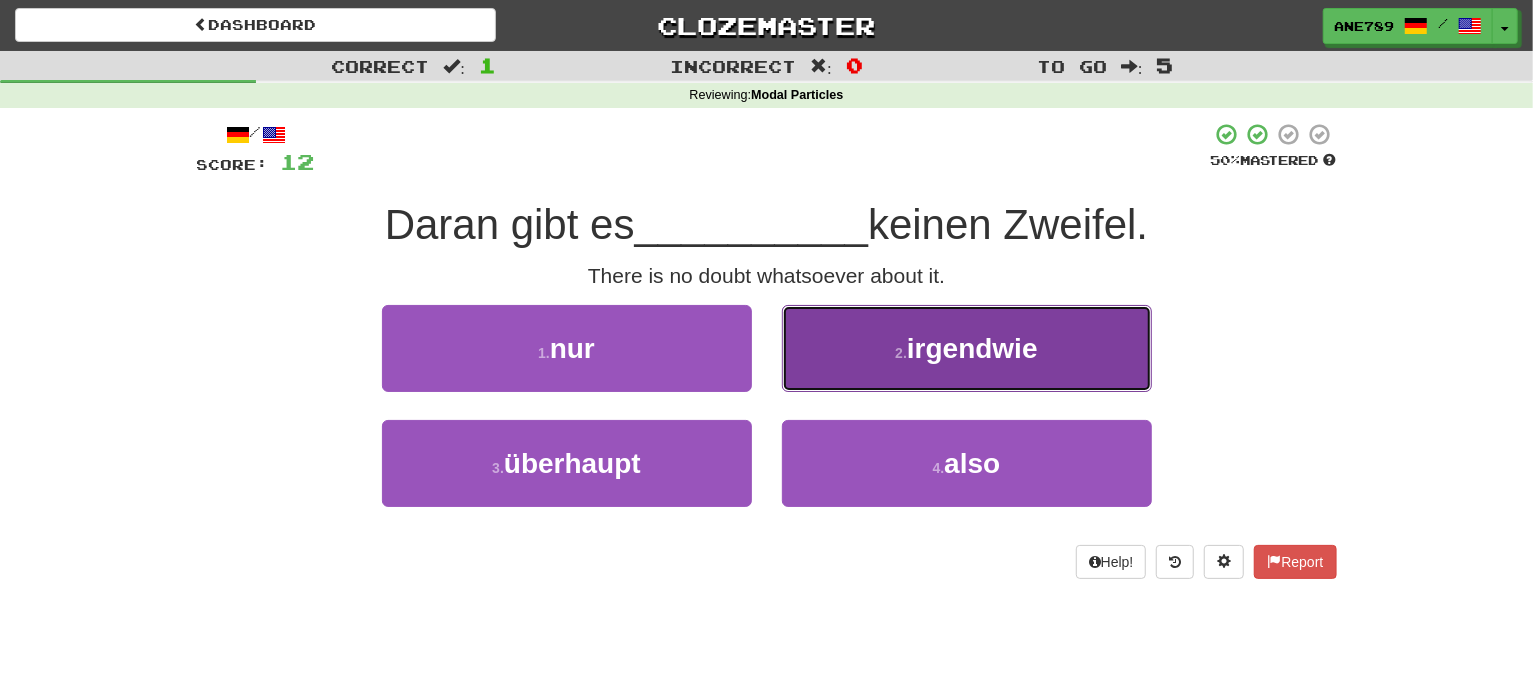 click on "irgendwie" at bounding box center (972, 348) 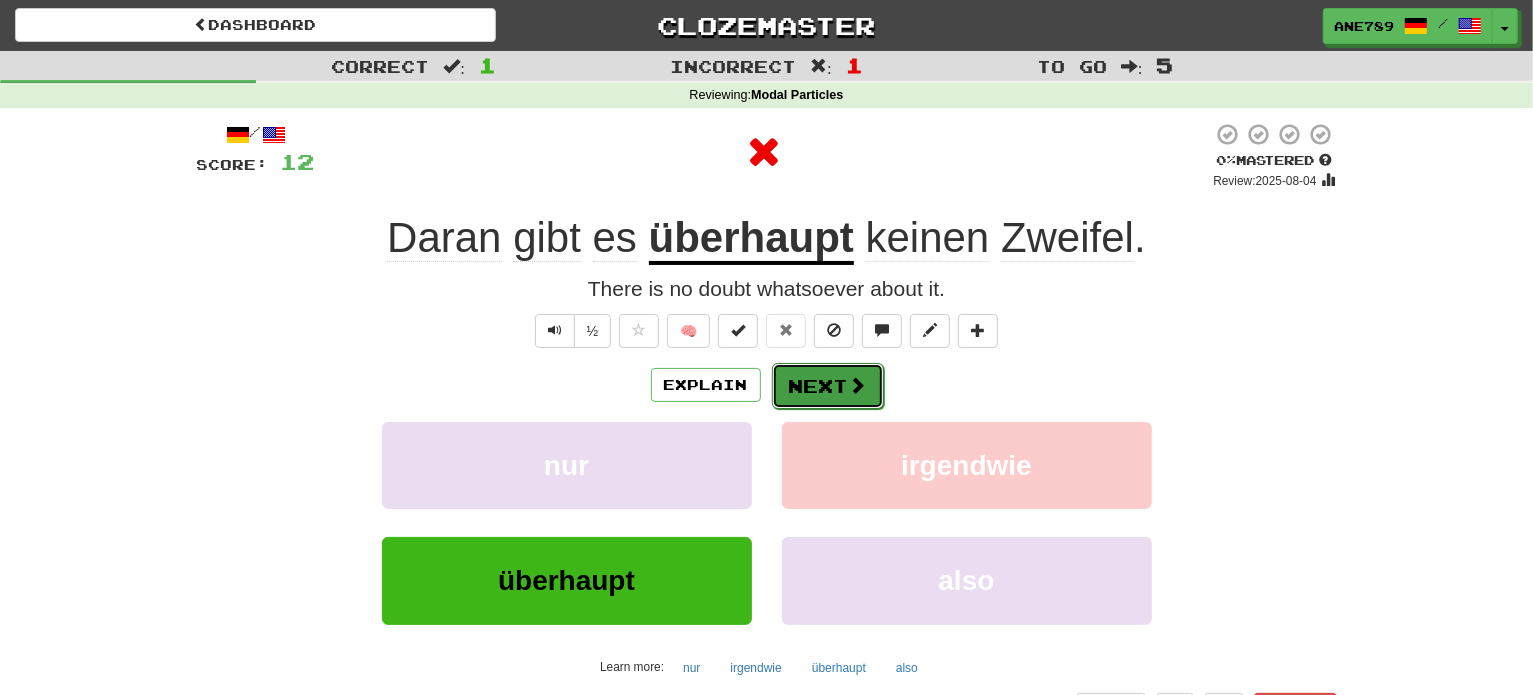 click at bounding box center [858, 385] 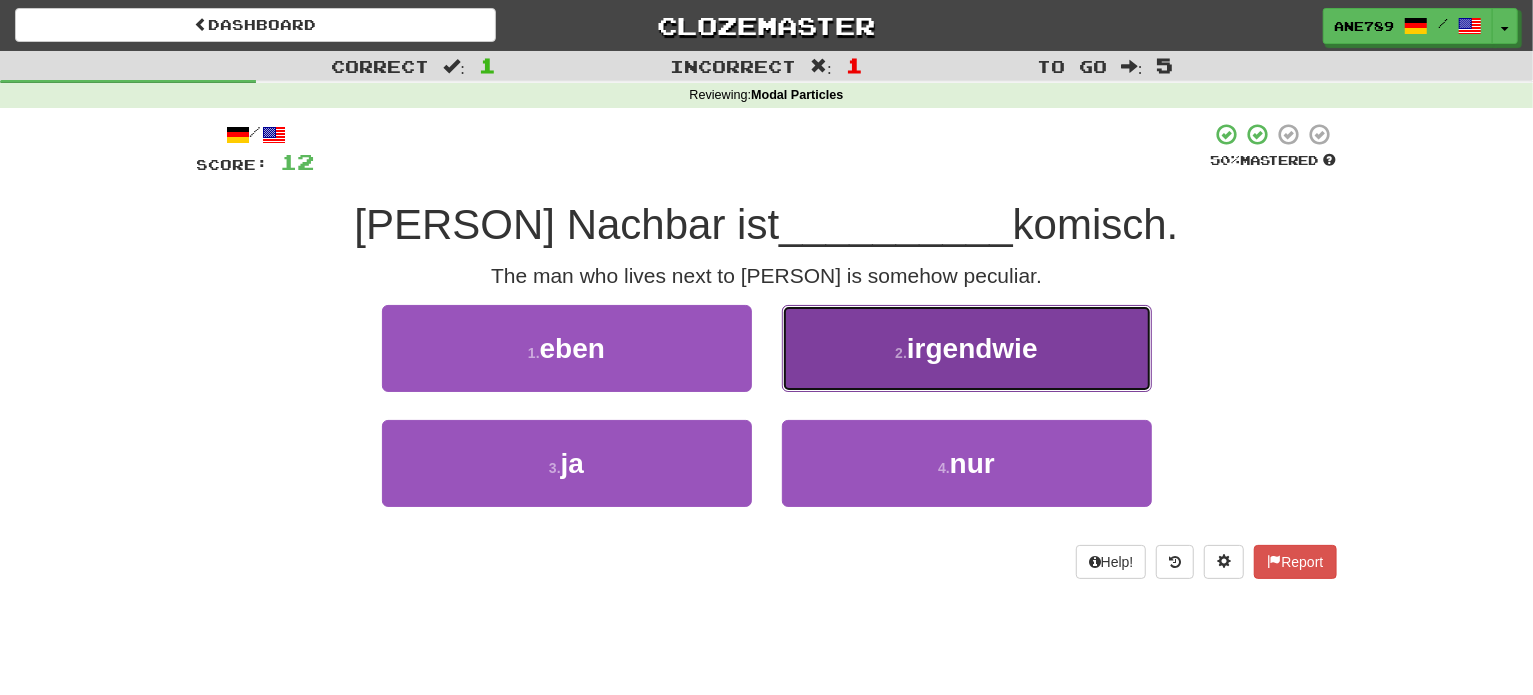 click on "2 .  irgendwie" at bounding box center (967, 348) 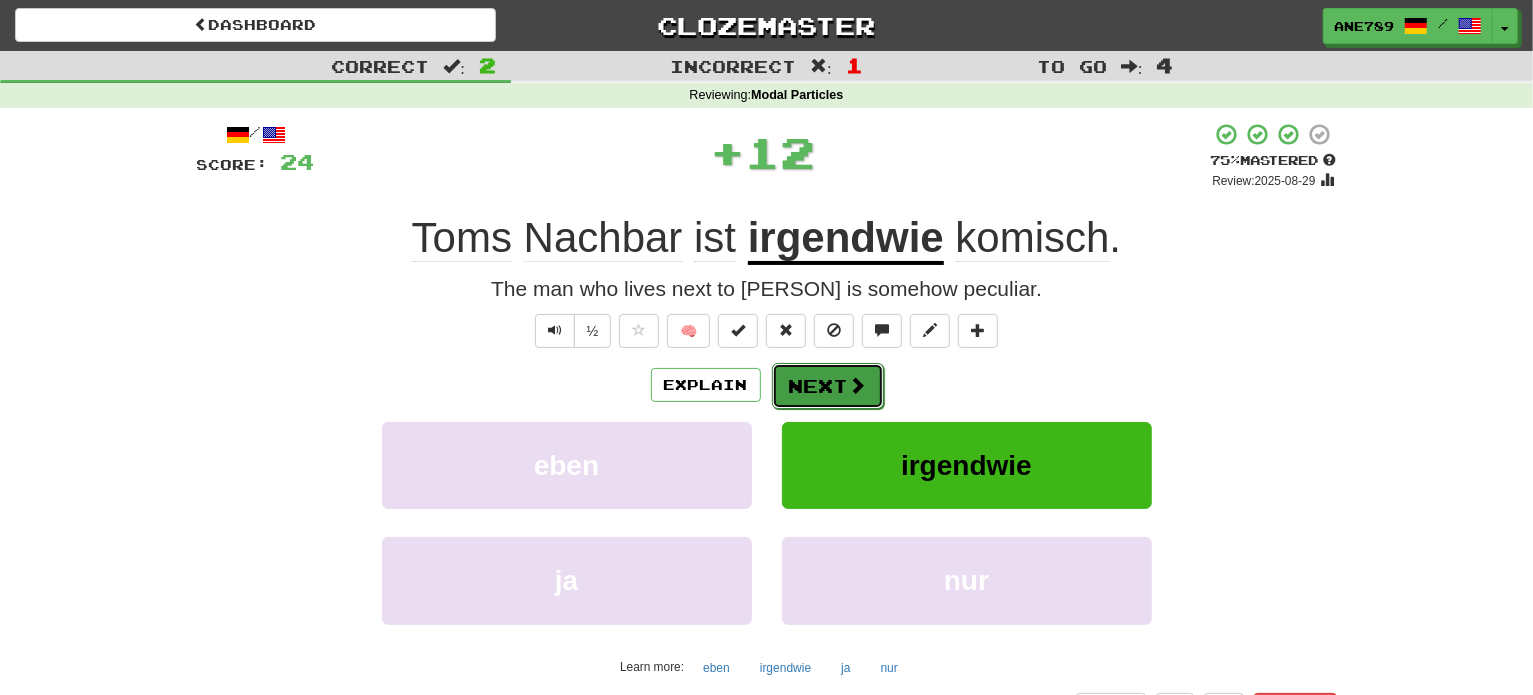click on "Next" at bounding box center (828, 386) 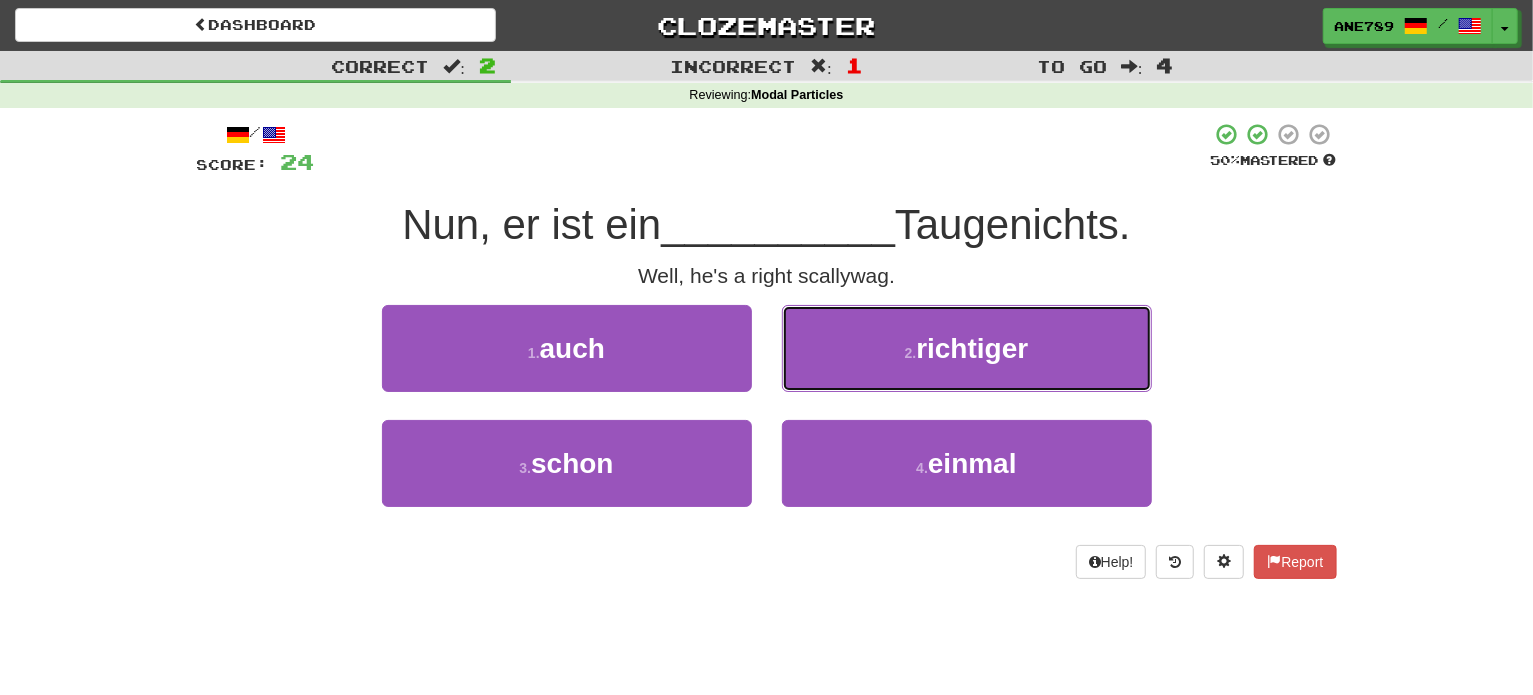 click on "2 .  richtiger" at bounding box center [967, 348] 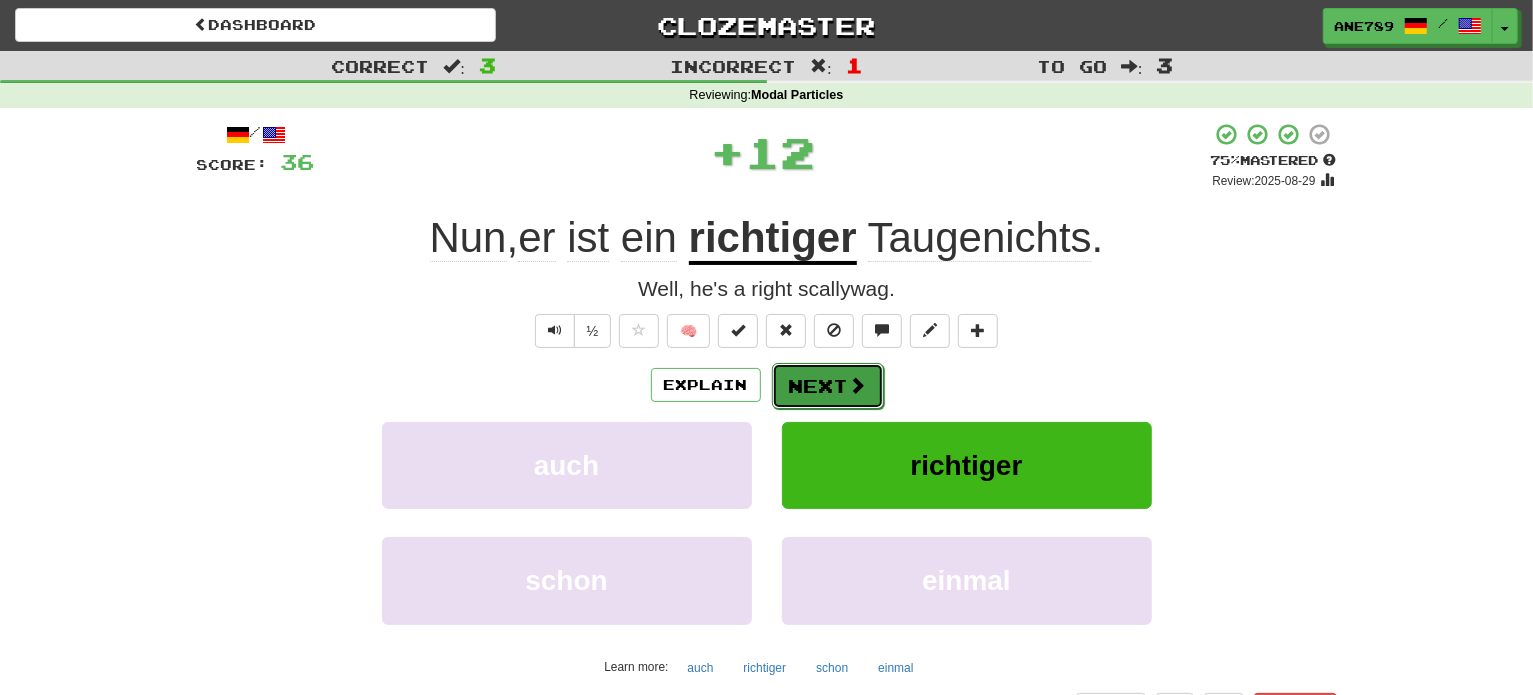 click on "Next" at bounding box center [828, 386] 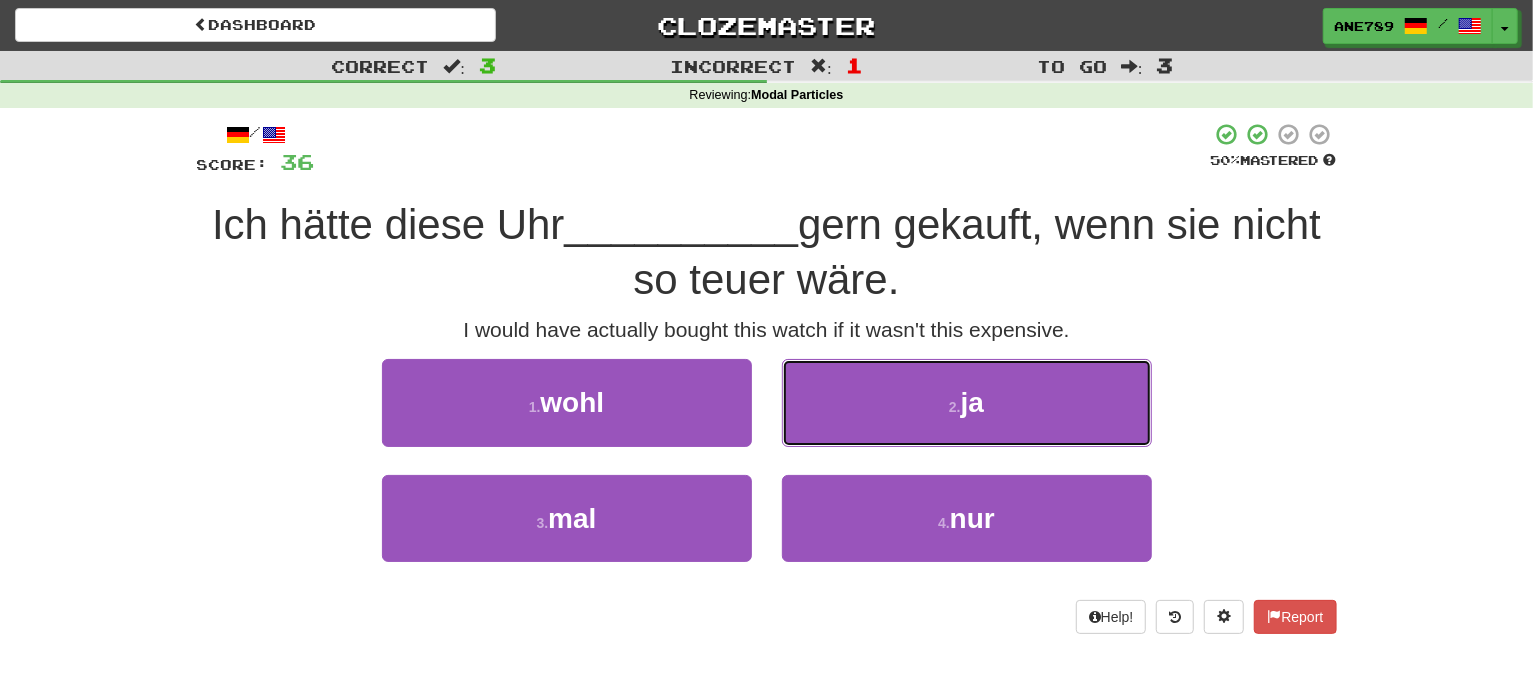 click on "2 .  ja" at bounding box center [967, 402] 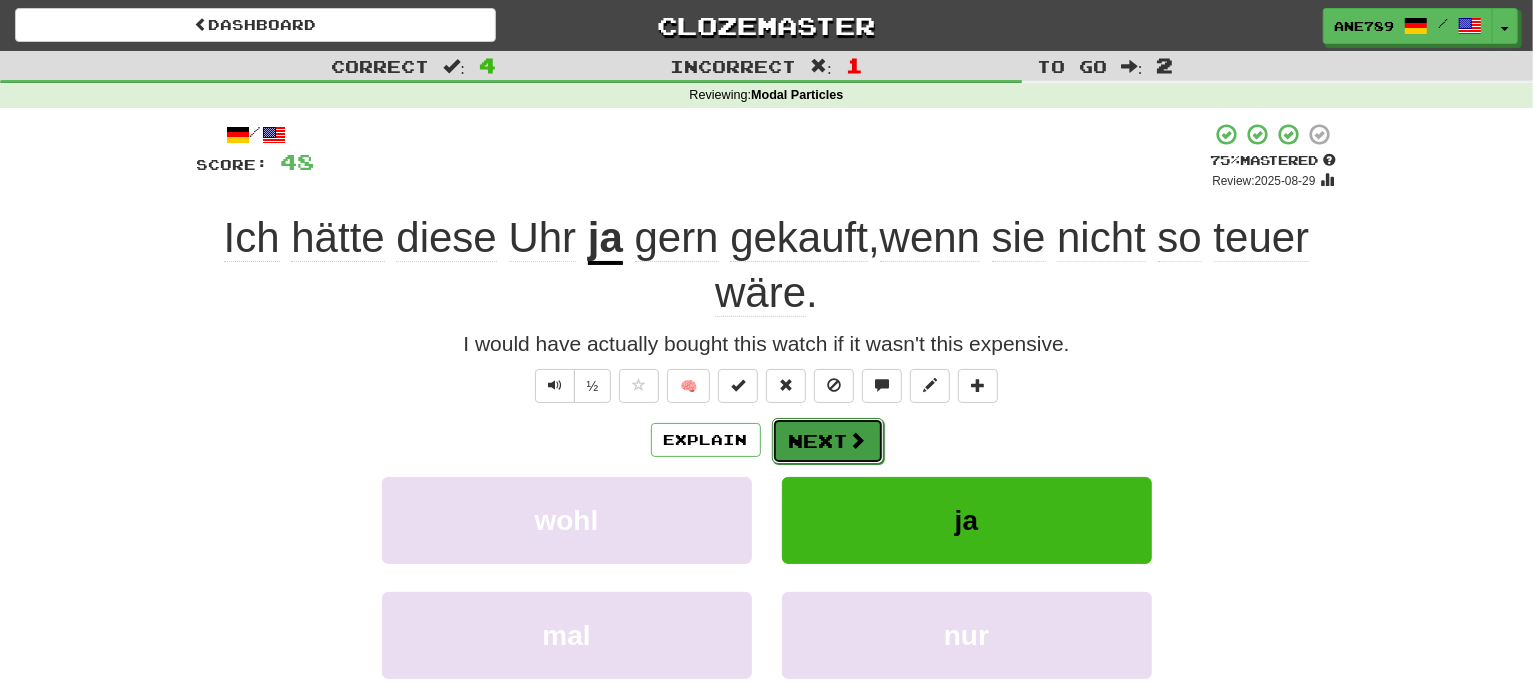 click on "Next" at bounding box center (828, 441) 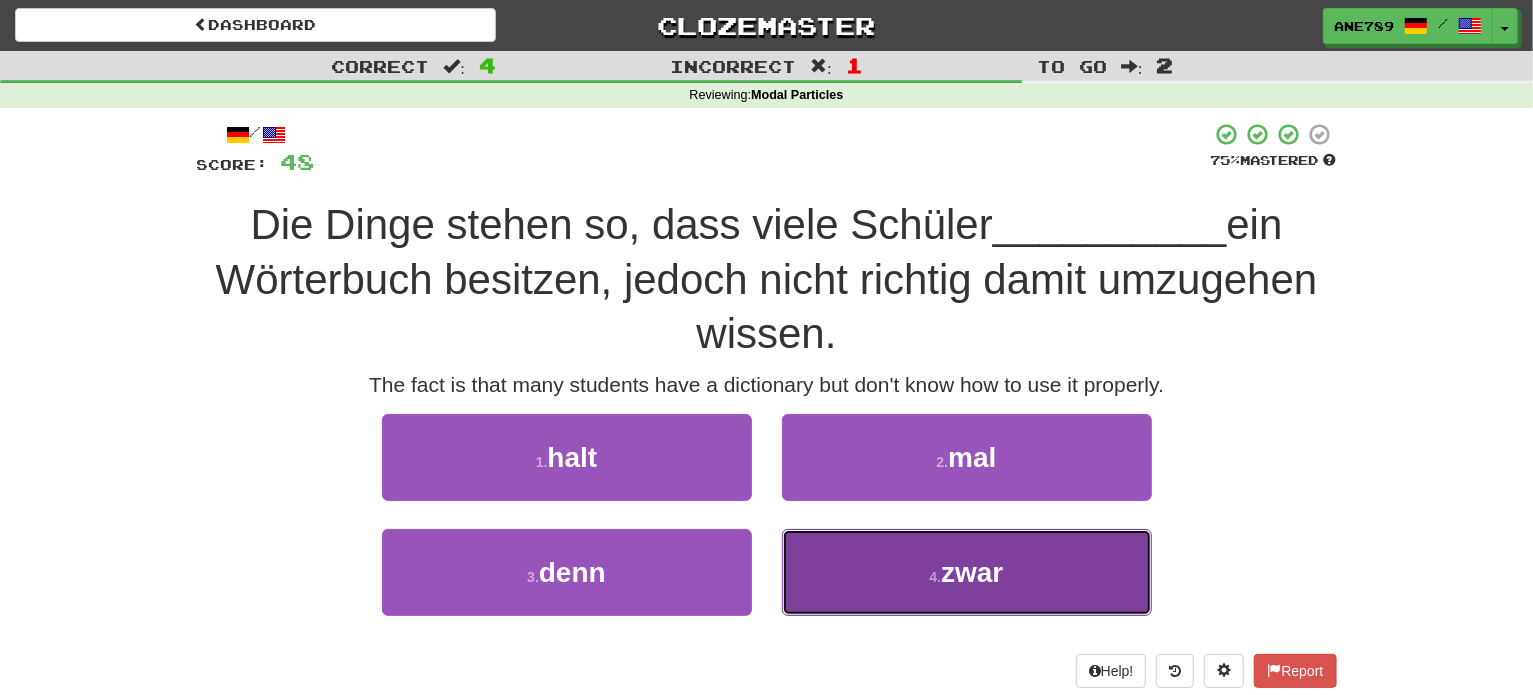 click on "4 .  zwar" at bounding box center (967, 572) 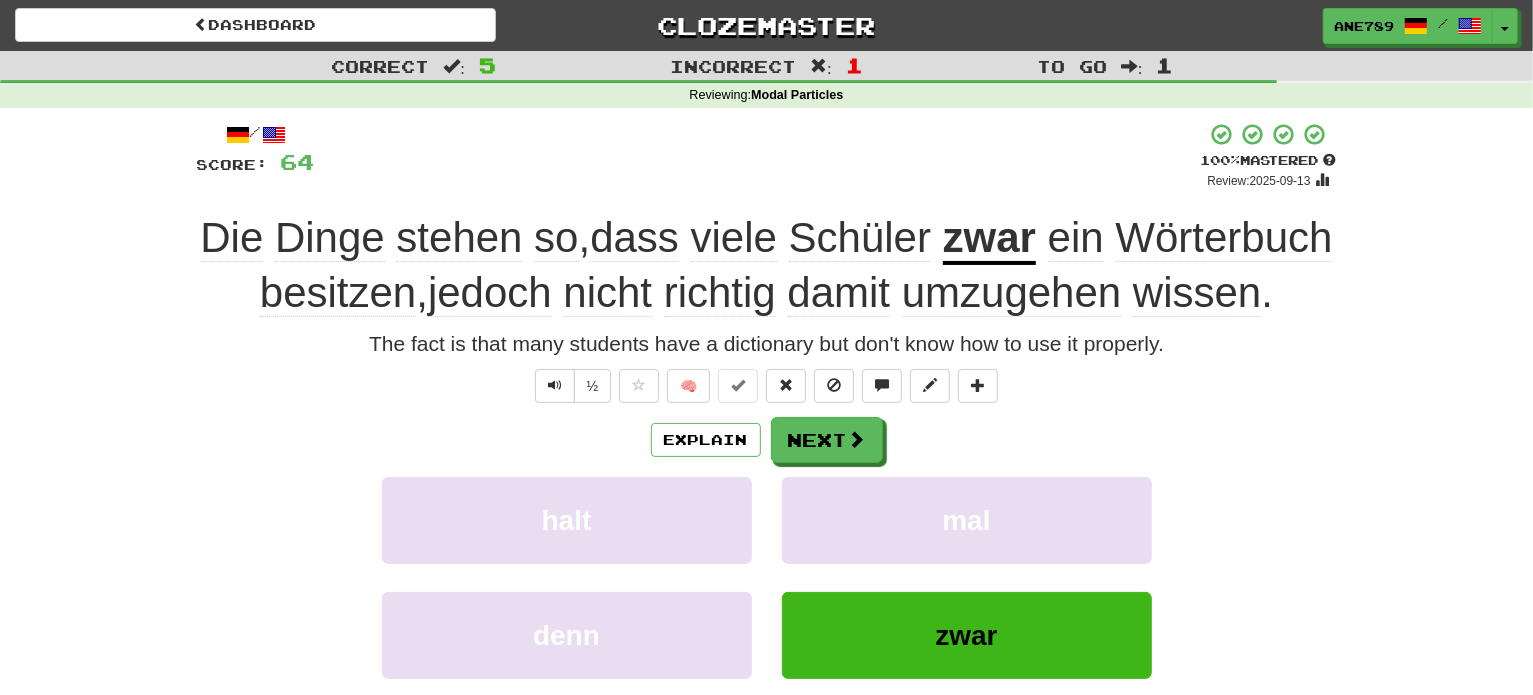 click on "zwar" at bounding box center [989, 239] 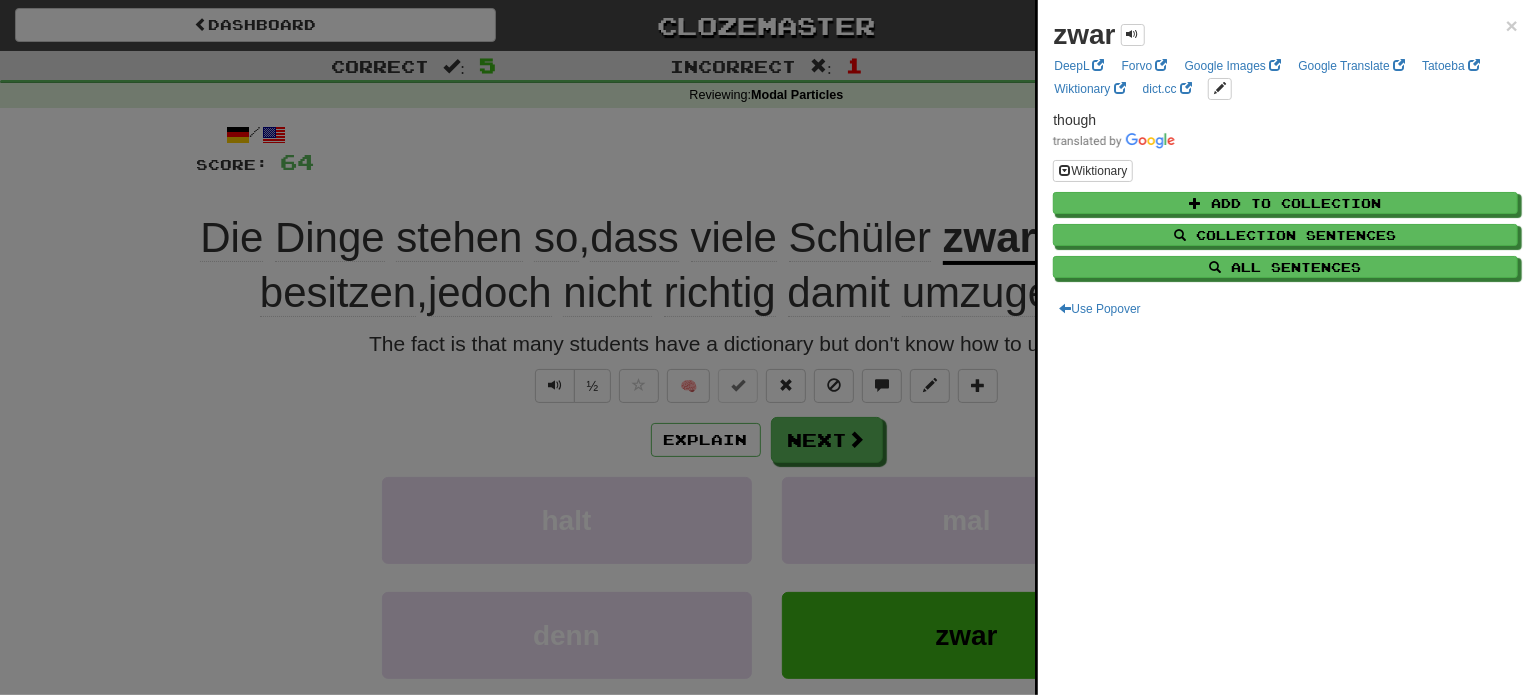 click at bounding box center [766, 347] 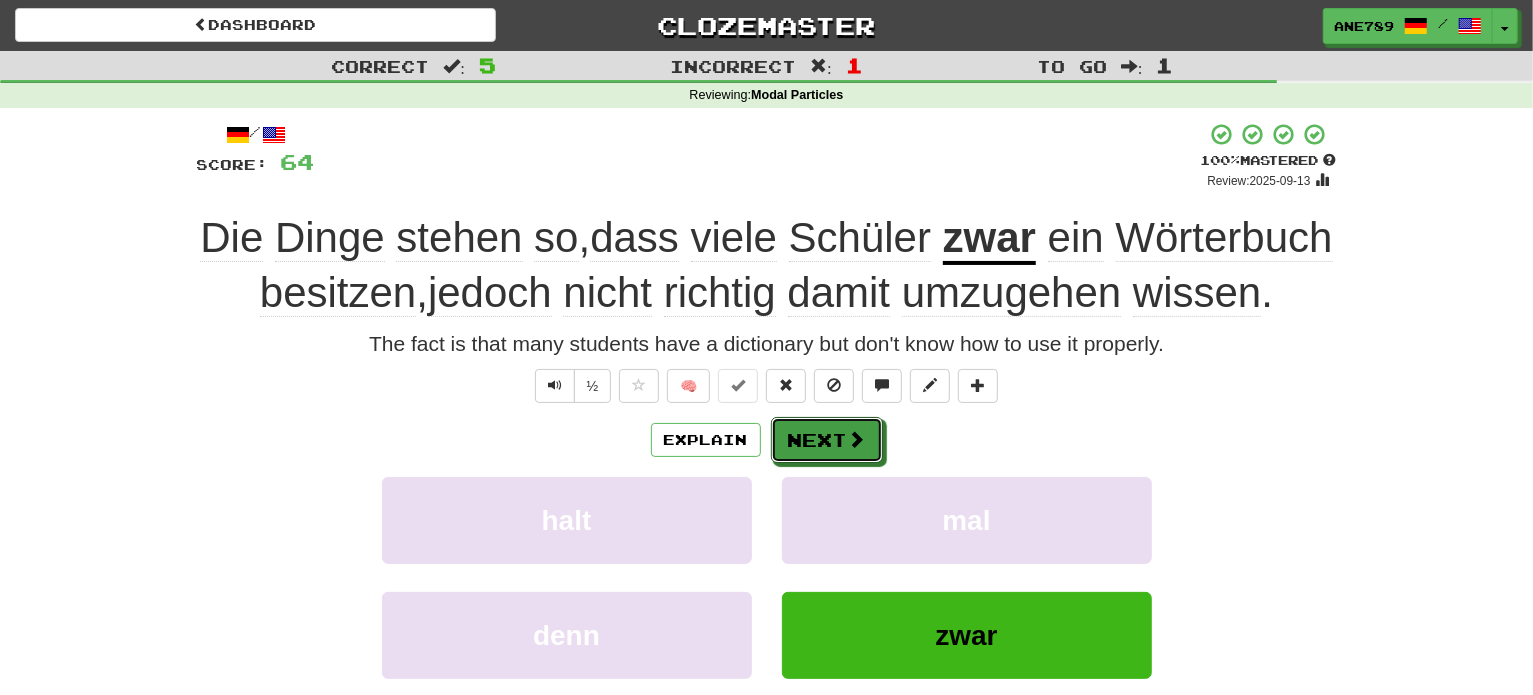 click at bounding box center (857, 439) 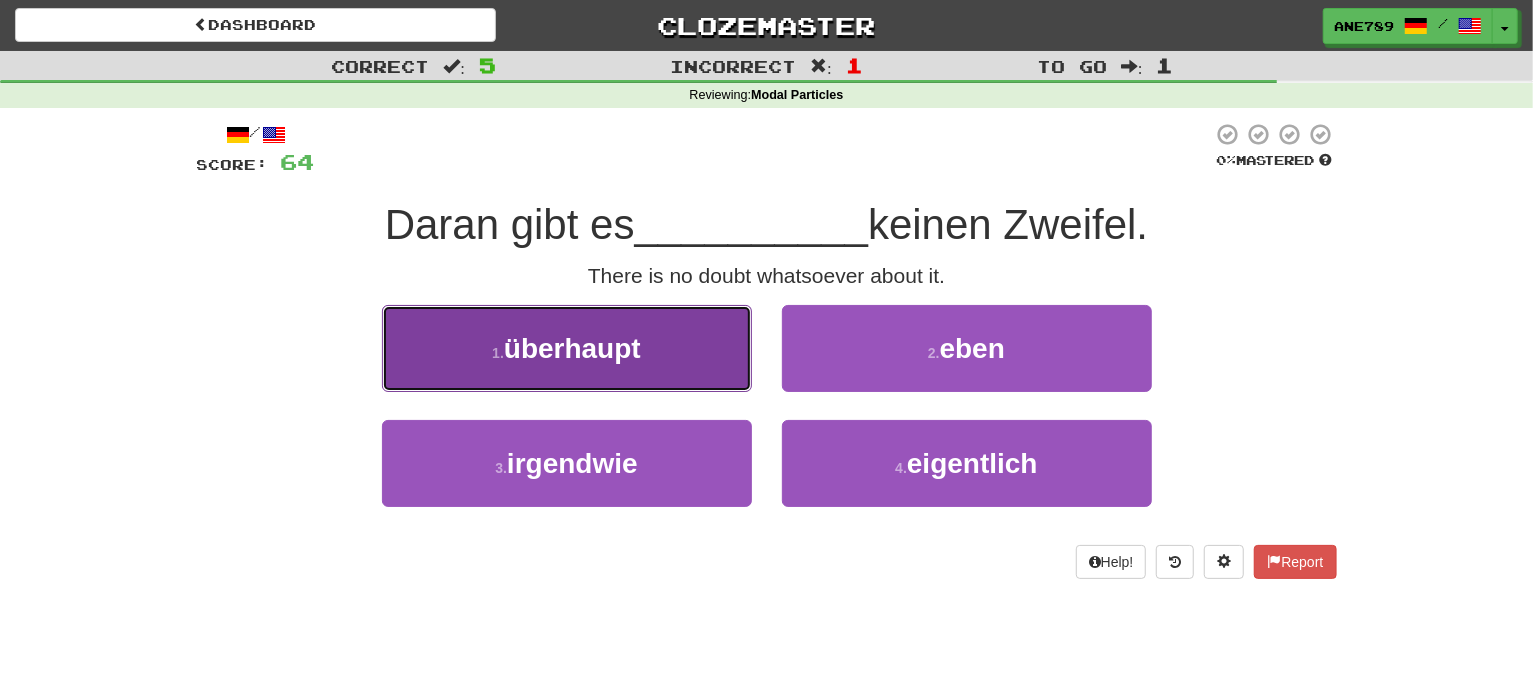 click on "1 .  überhaupt" at bounding box center [567, 348] 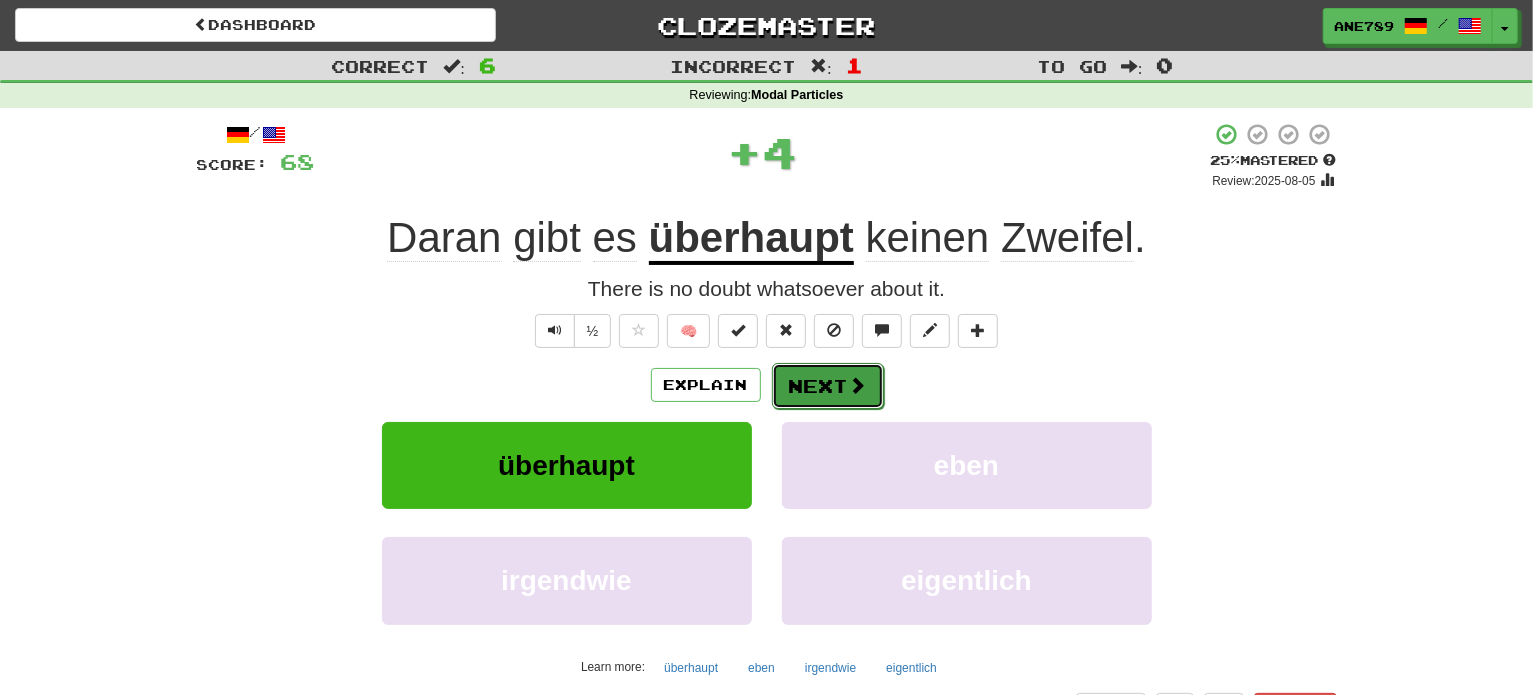 click on "Next" at bounding box center (828, 386) 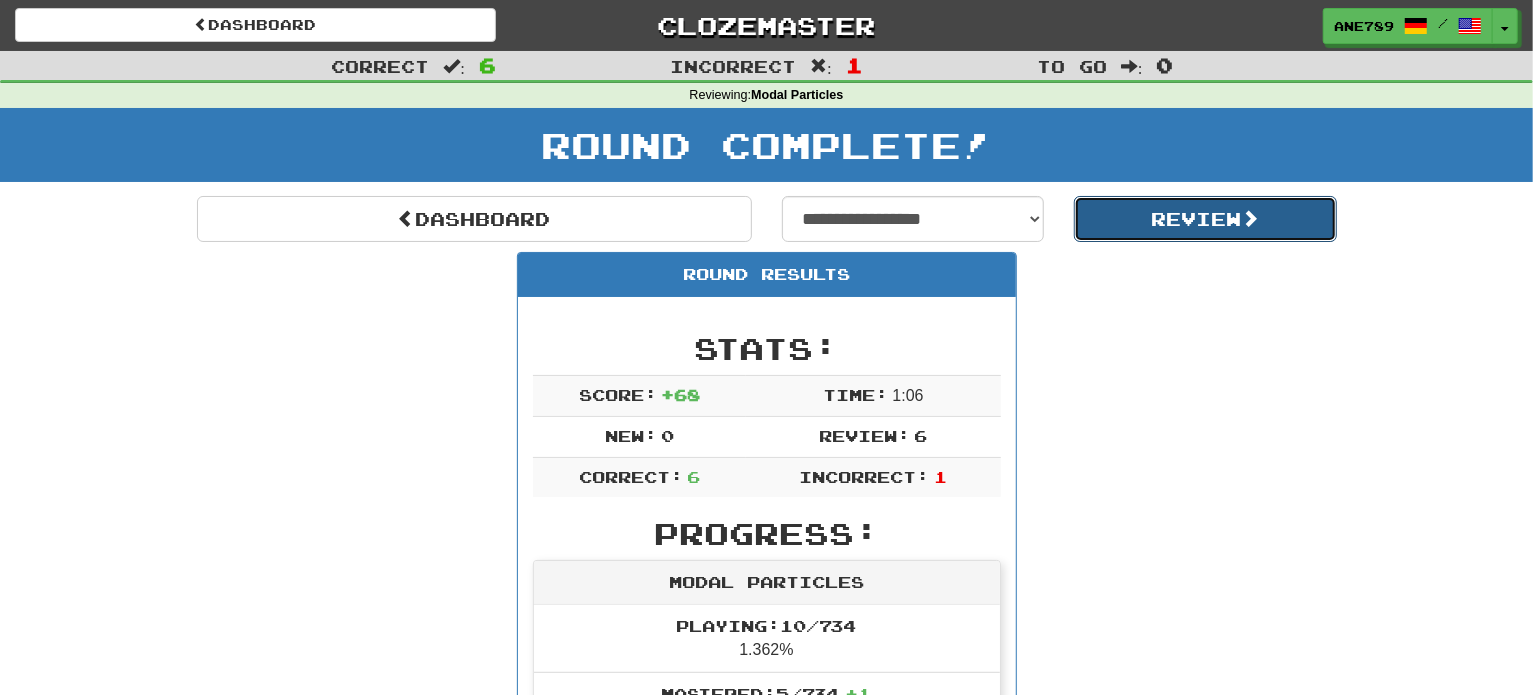 click on "Review" at bounding box center (1205, 219) 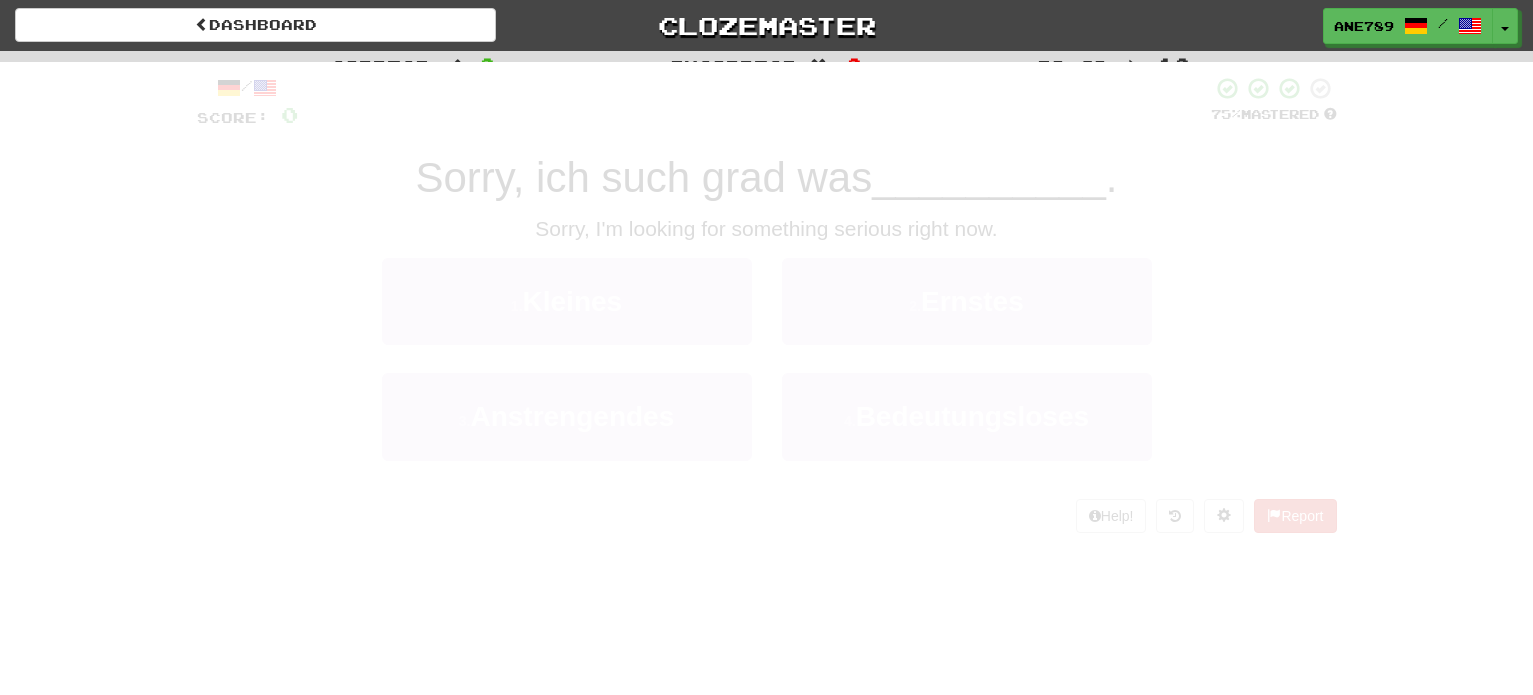 scroll, scrollTop: 0, scrollLeft: 0, axis: both 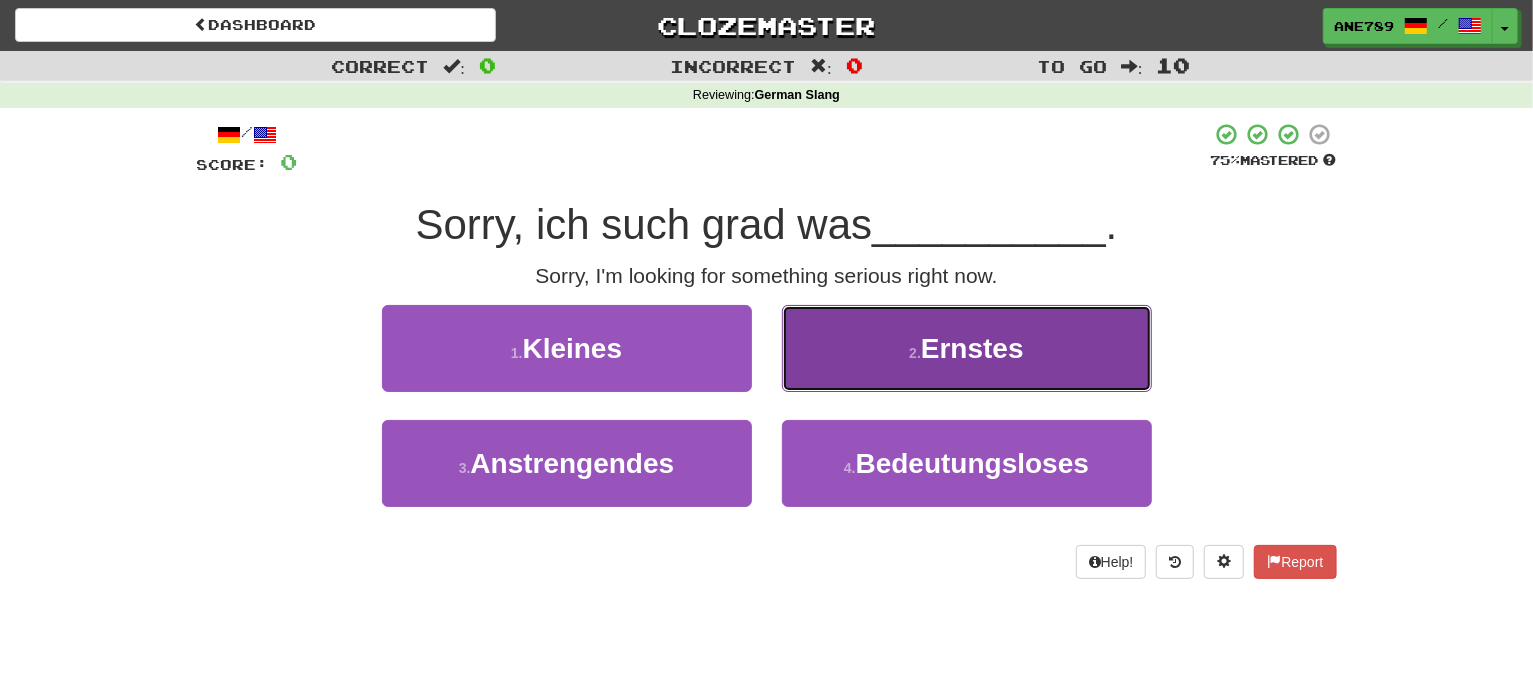 click on "2 .  Ernstes" at bounding box center (967, 348) 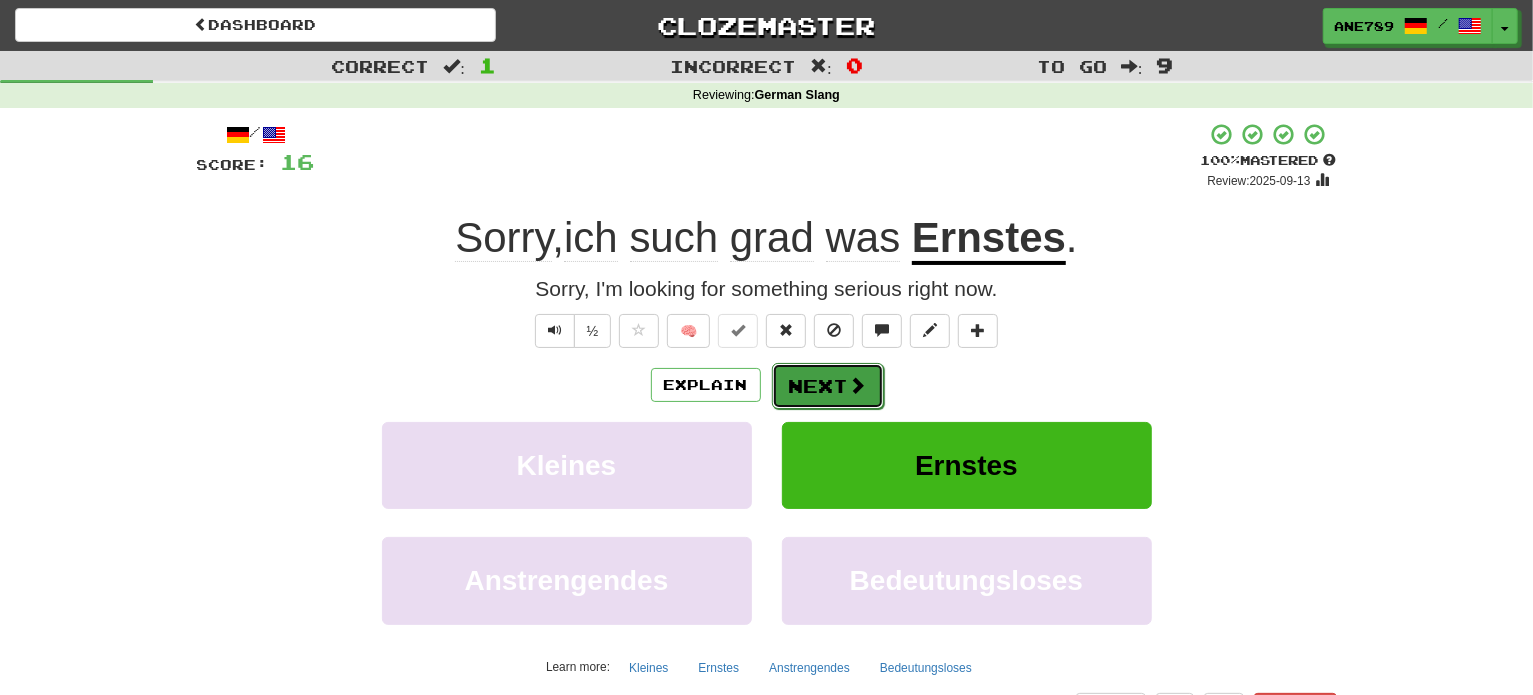 click on "Next" at bounding box center (828, 386) 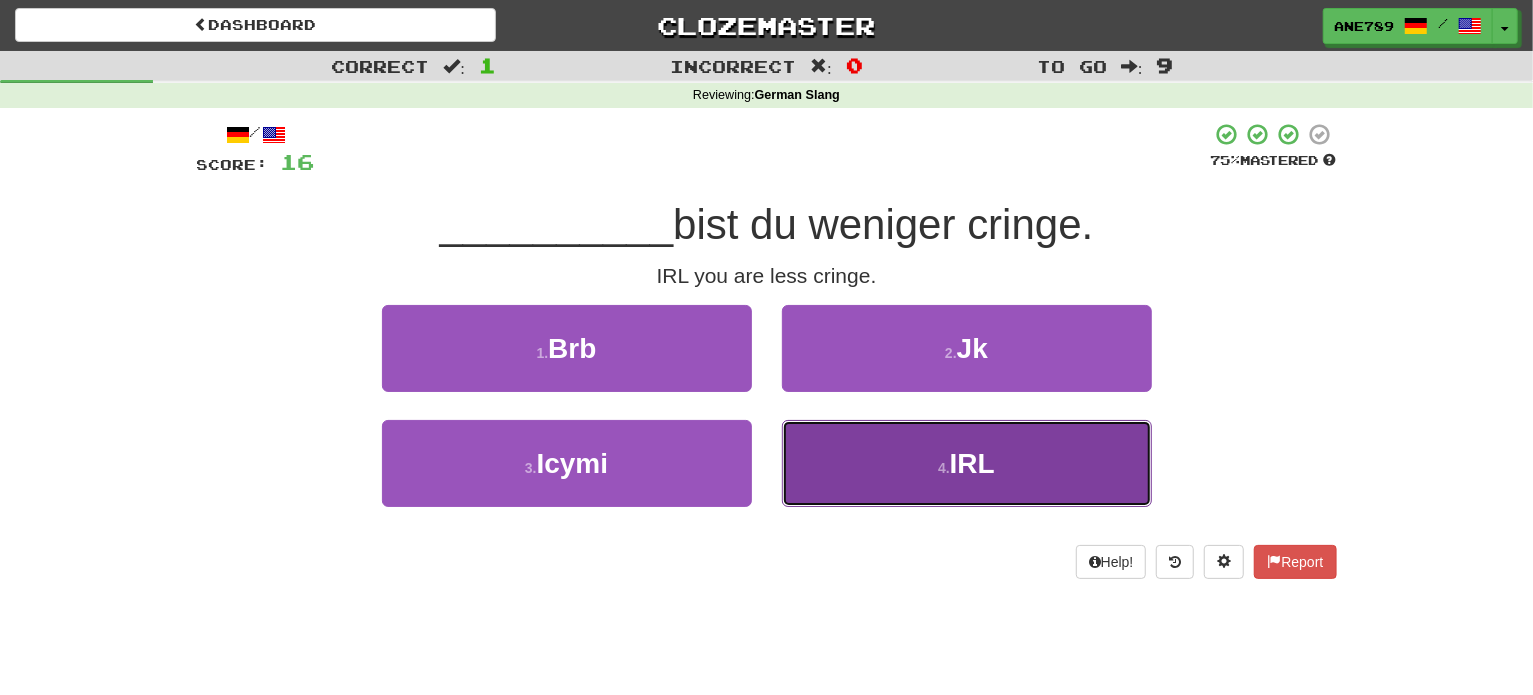 click on "IRL" at bounding box center [972, 463] 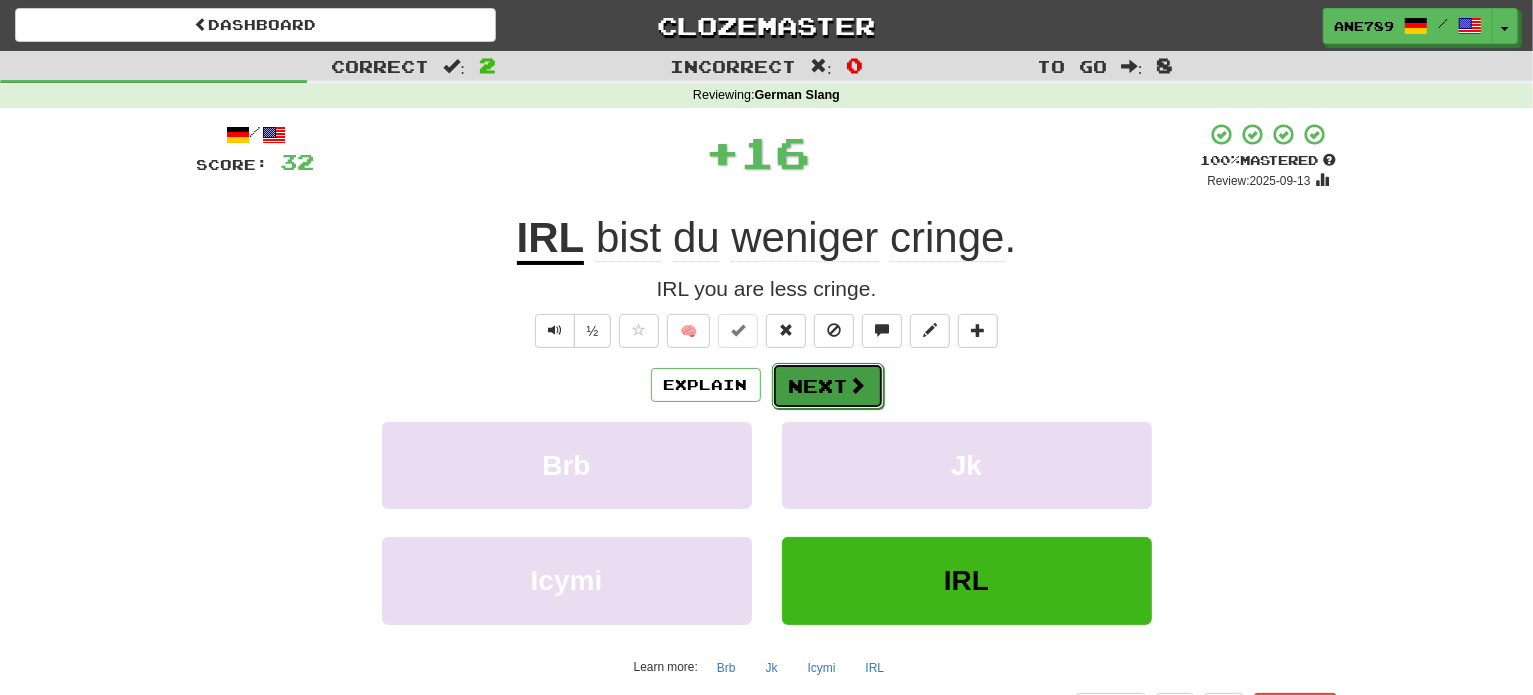 click on "Next" at bounding box center [828, 386] 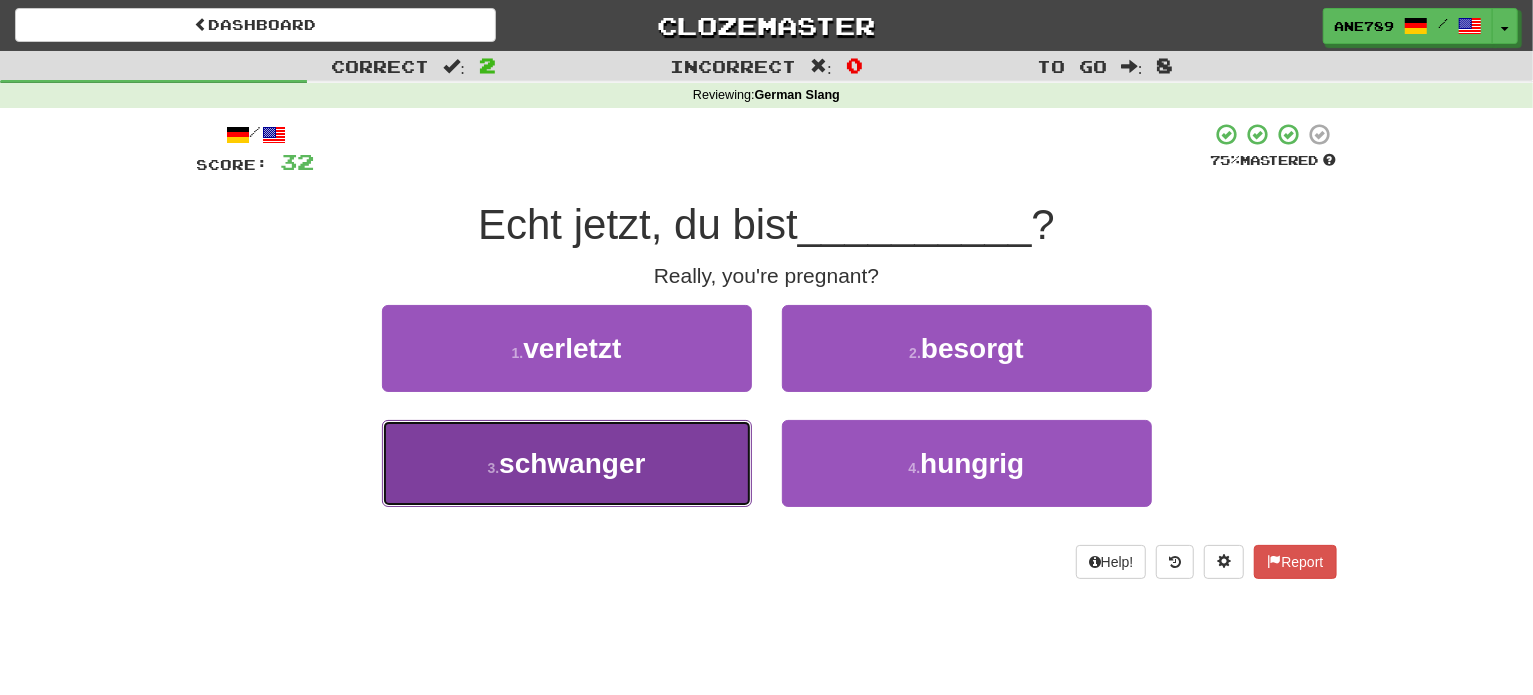 click on "3 .  schwanger" at bounding box center [567, 463] 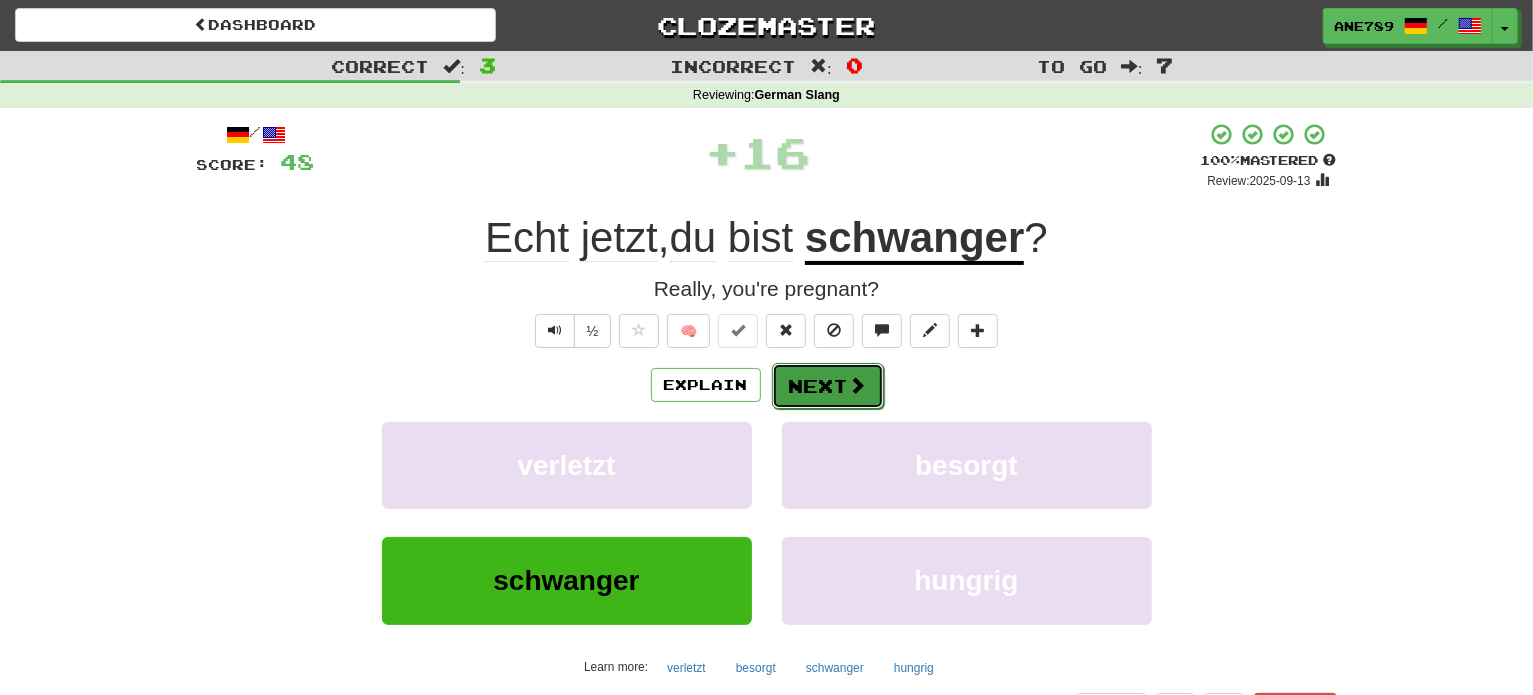 click on "Next" at bounding box center [828, 386] 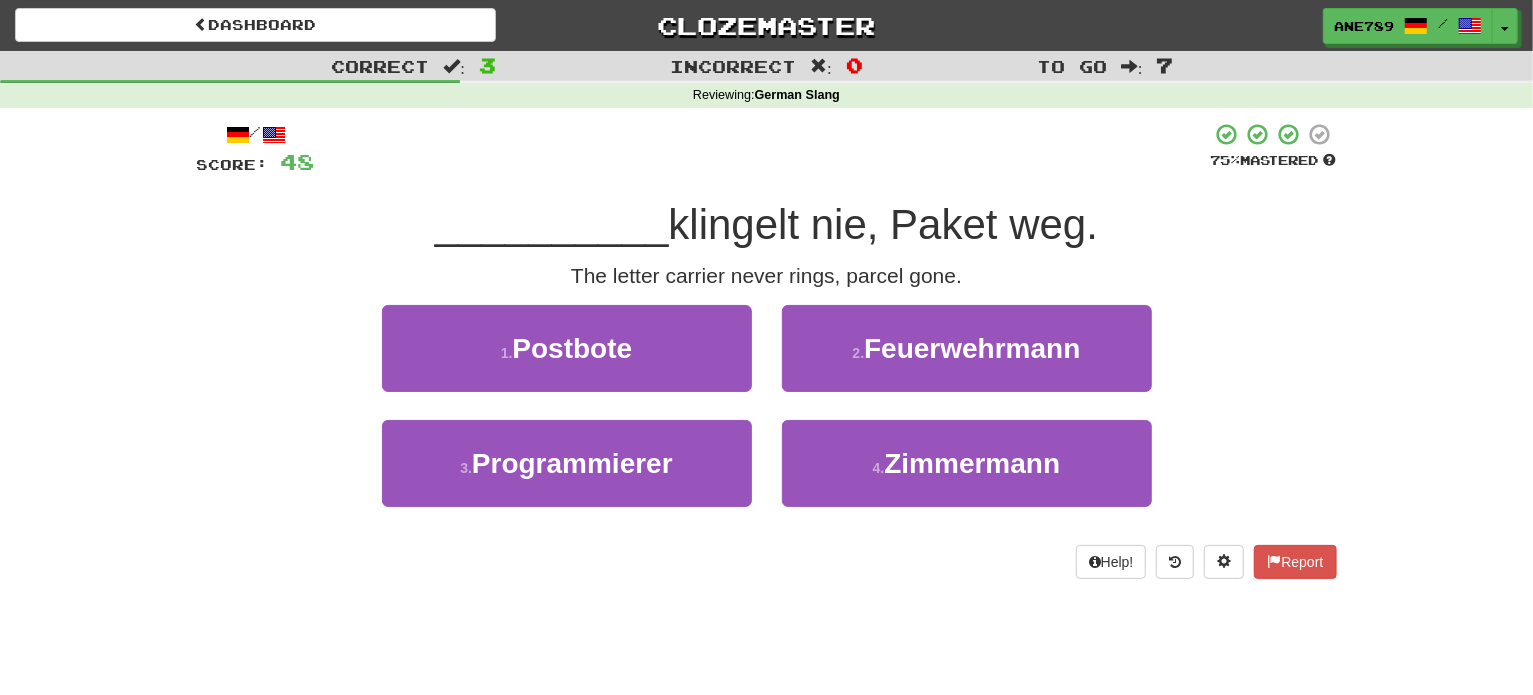 click on "1 .  Postbote" at bounding box center [567, 362] 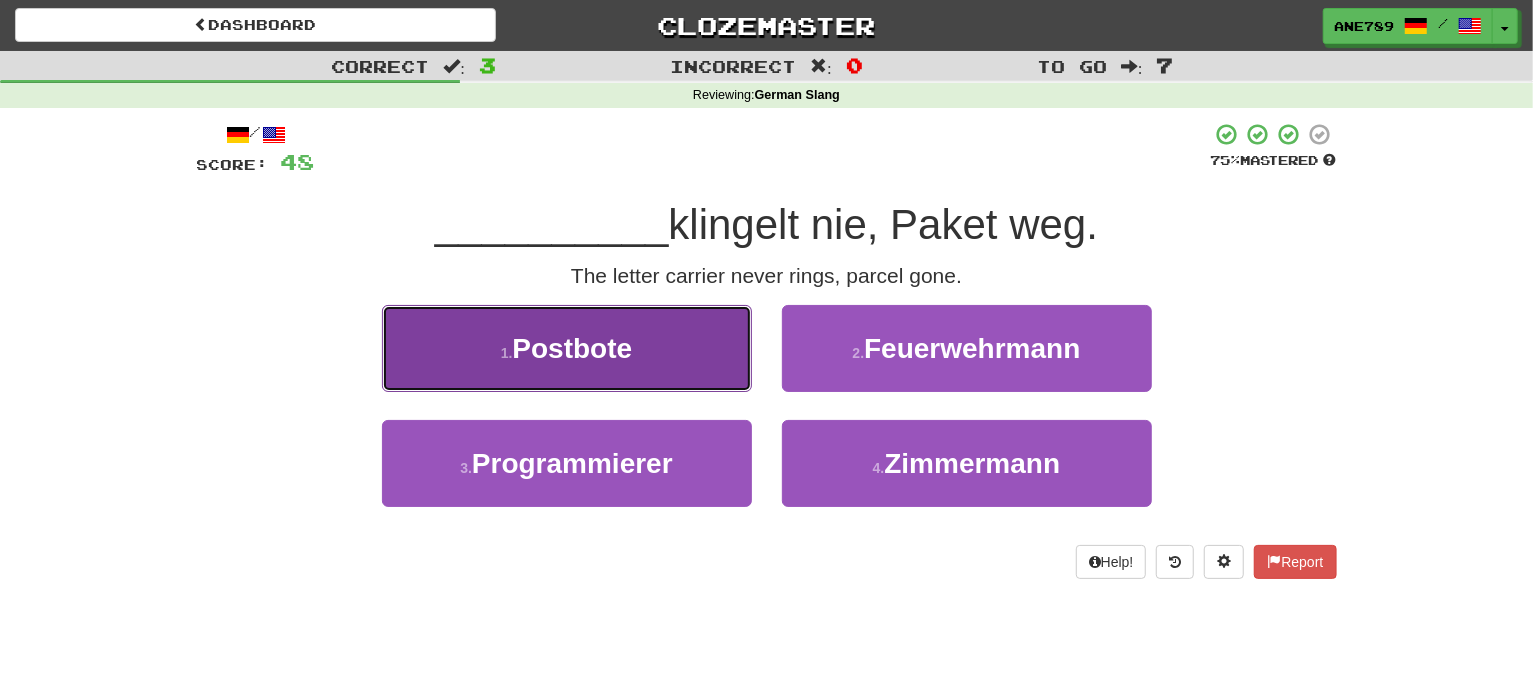 click on "1 .  Postbote" at bounding box center (567, 348) 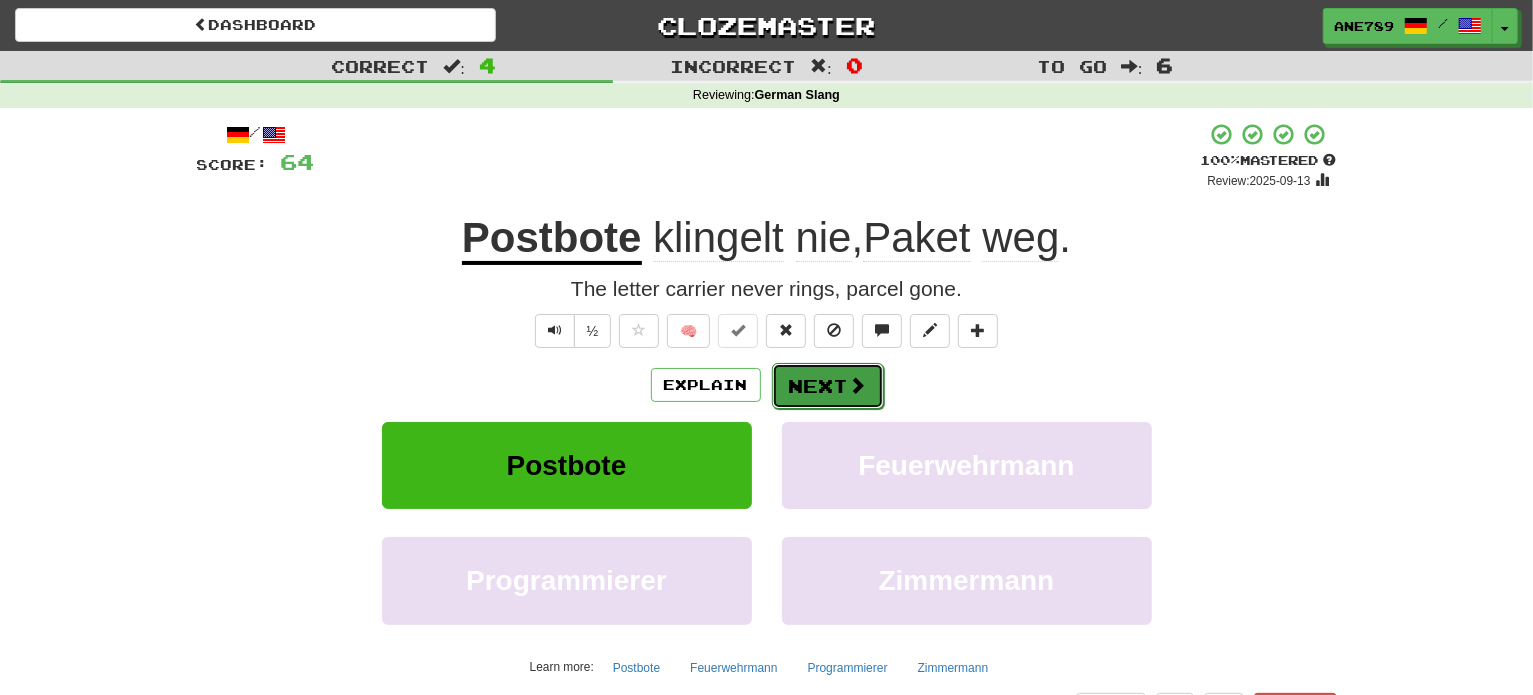 click on "Next" at bounding box center (828, 386) 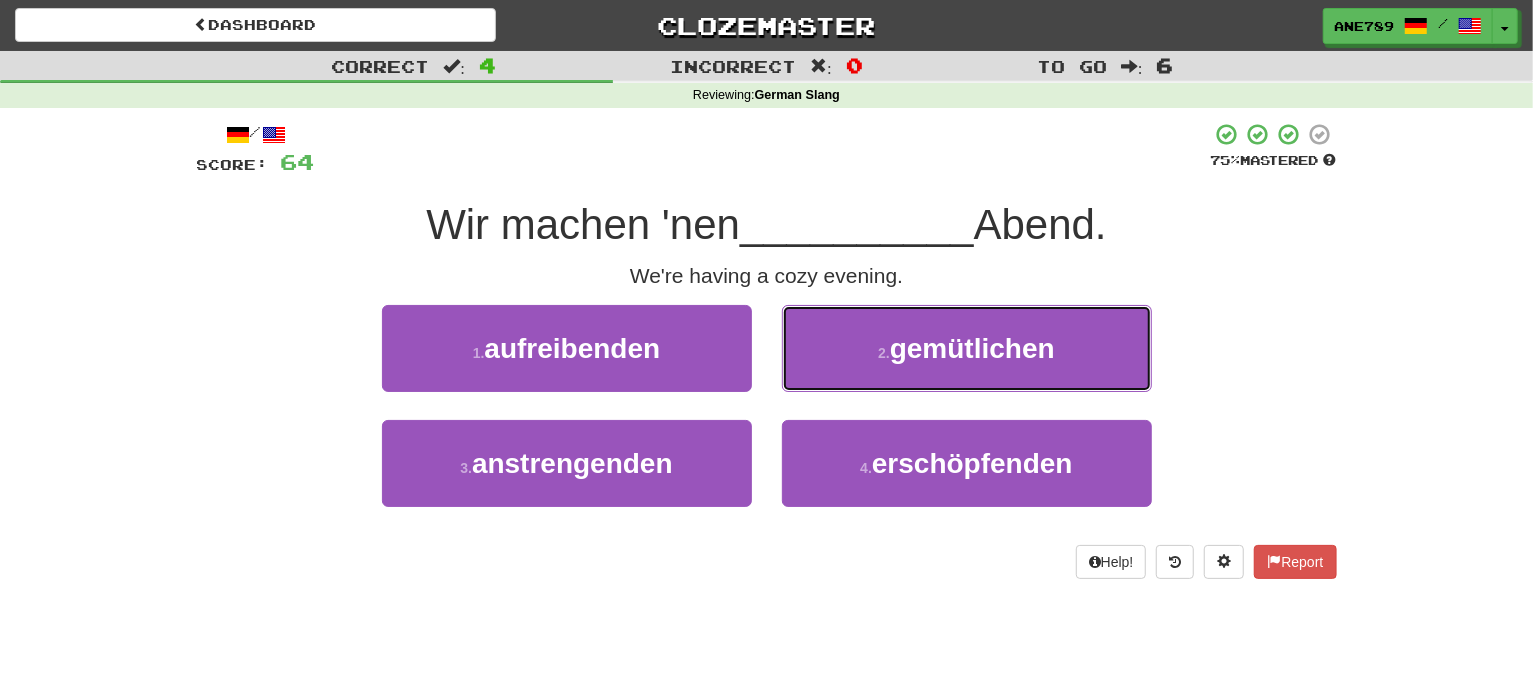 click on "2 .  gemütlichen" at bounding box center (967, 348) 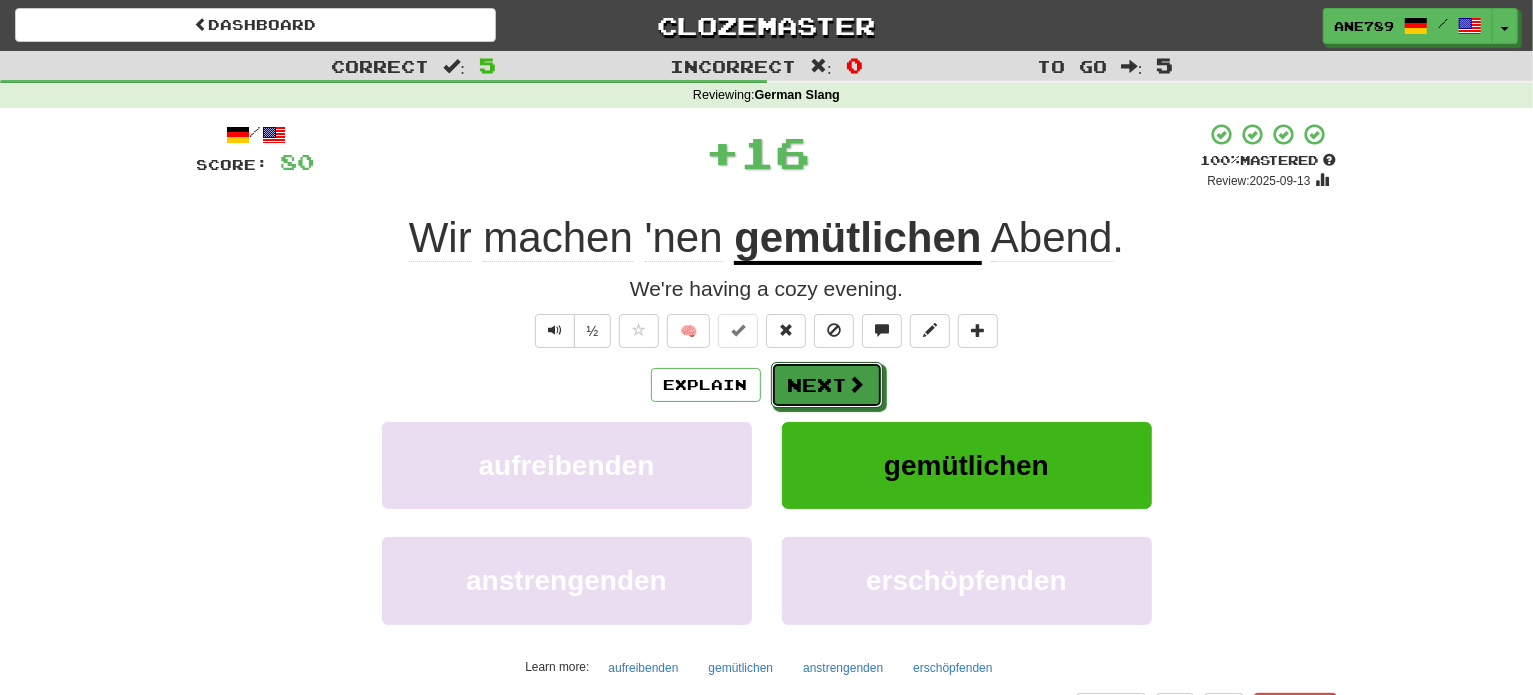 click on "Next" at bounding box center [827, 385] 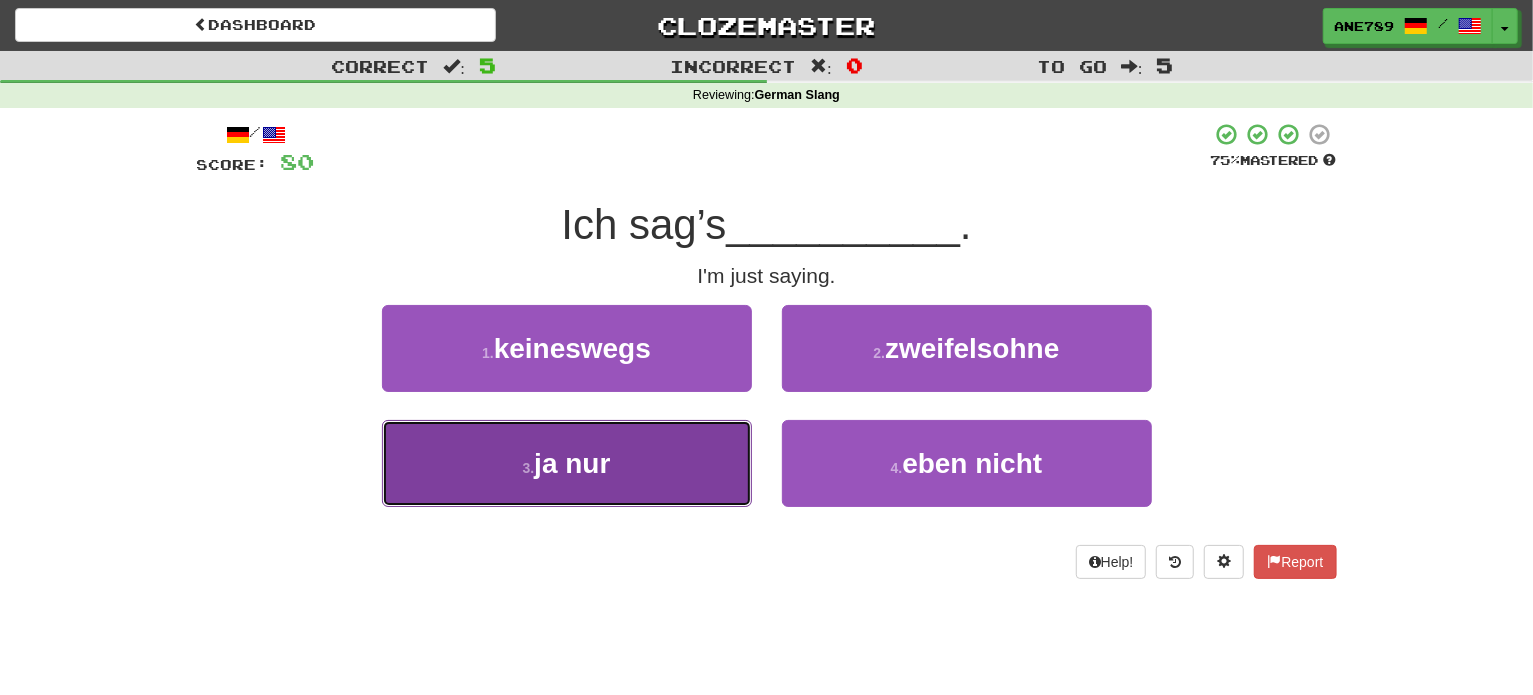 click on "3 .  ja nur" at bounding box center (567, 463) 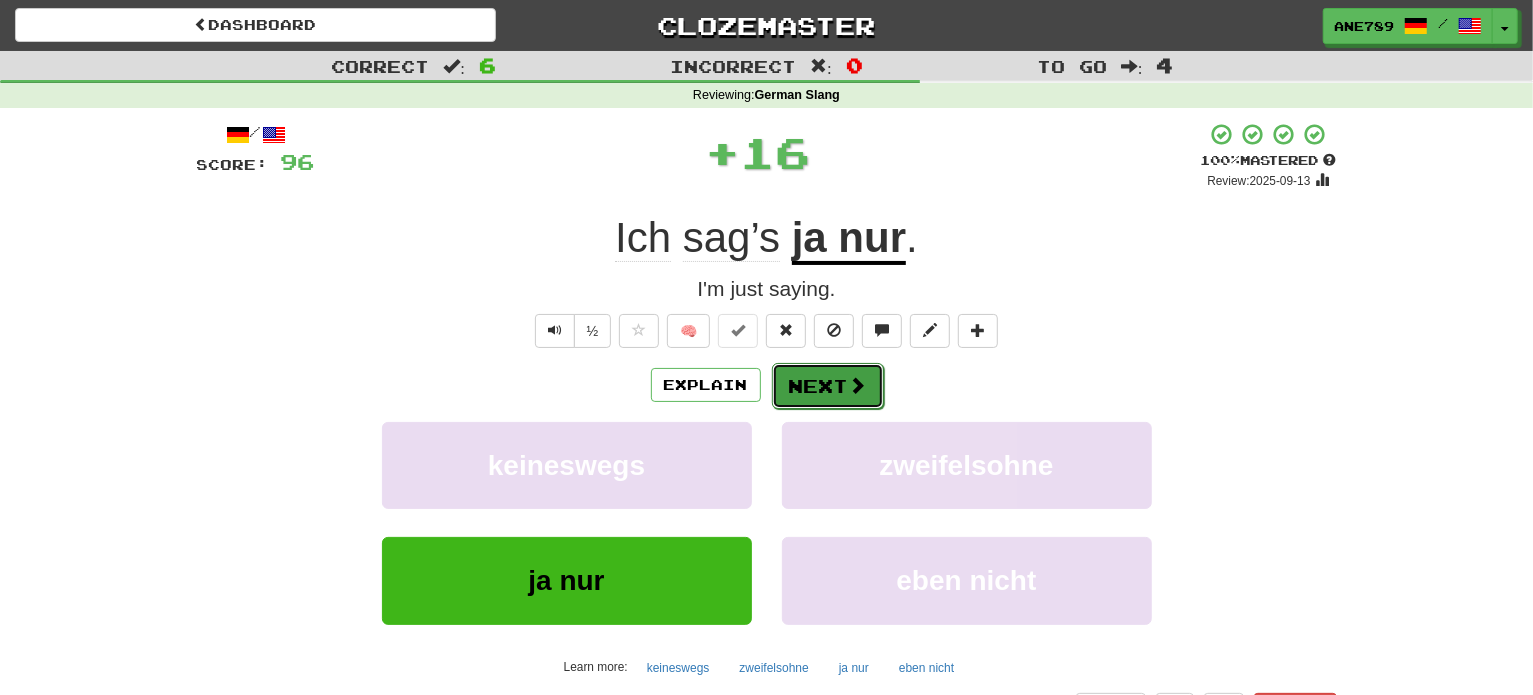 click on "Next" at bounding box center [828, 386] 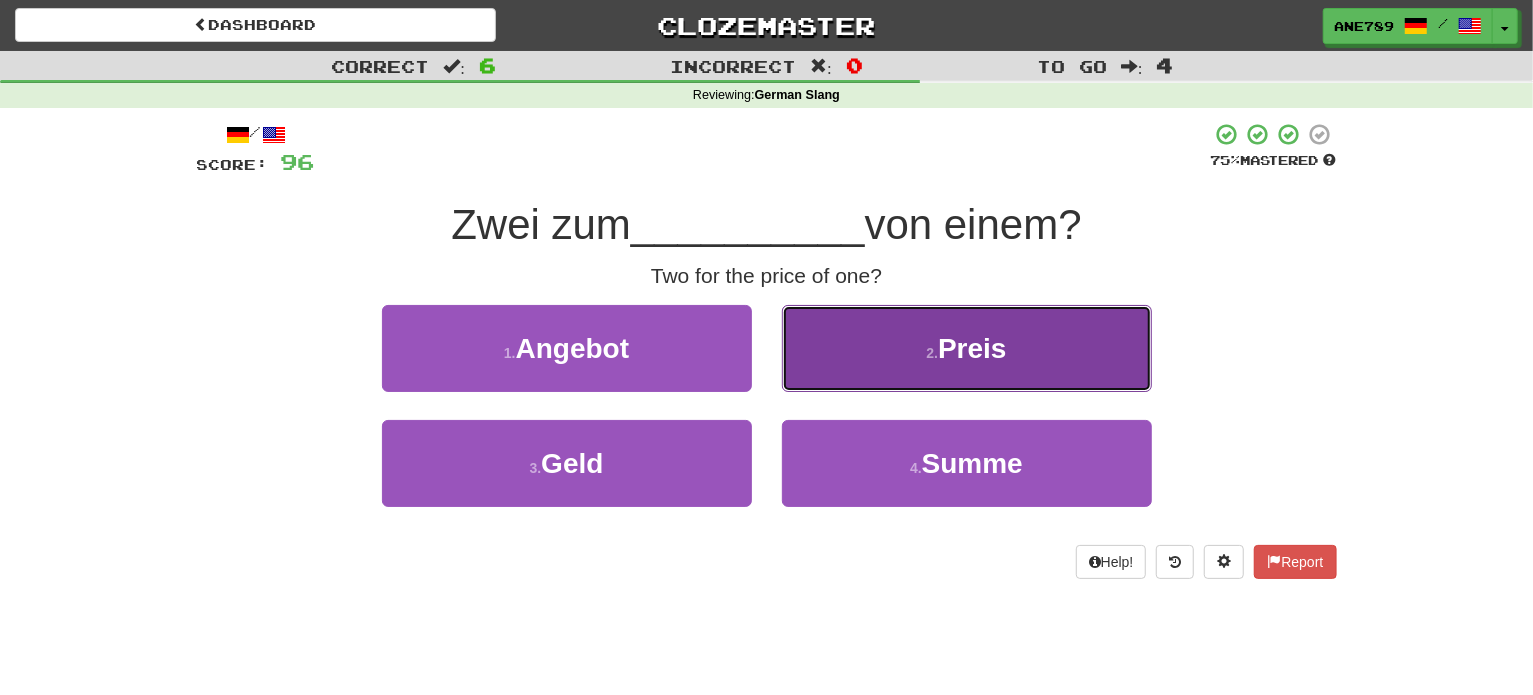 click on "2 .  Preis" at bounding box center (967, 348) 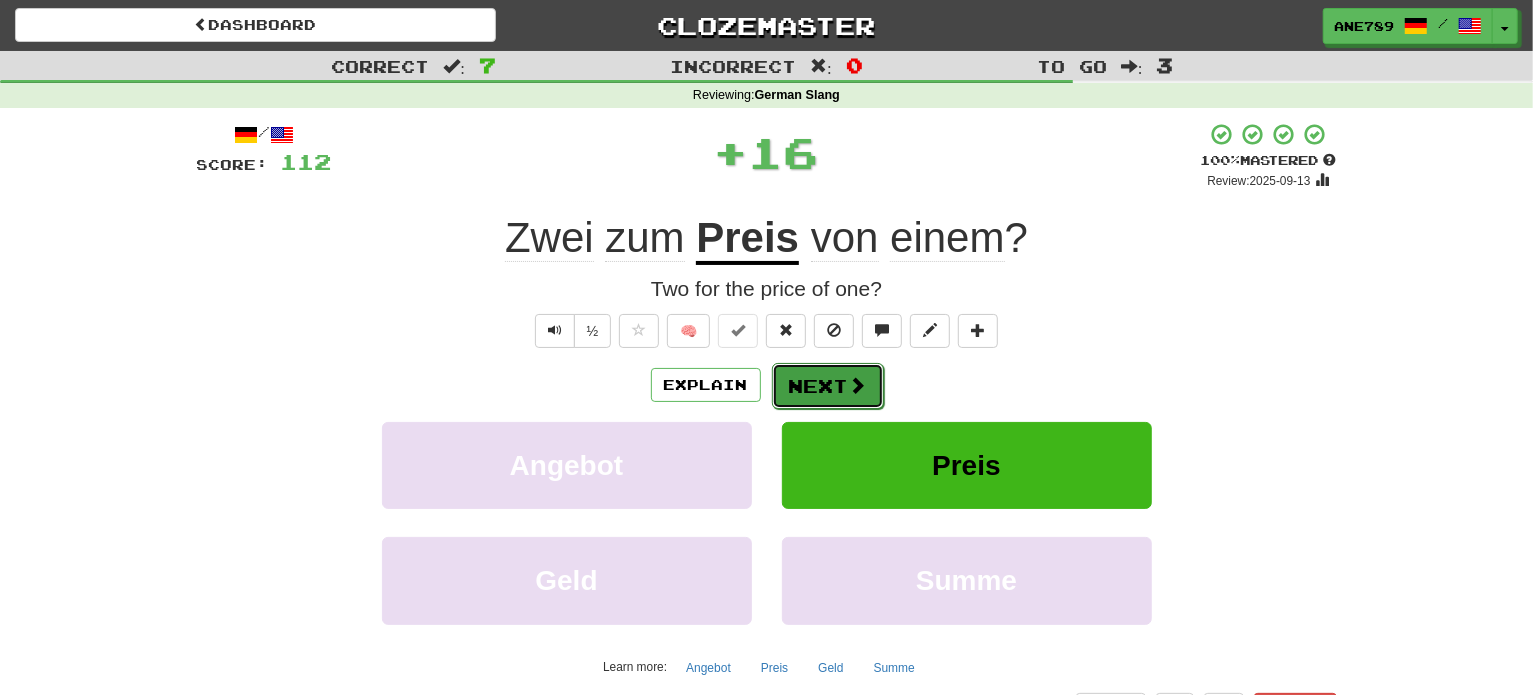 click on "Next" at bounding box center (828, 386) 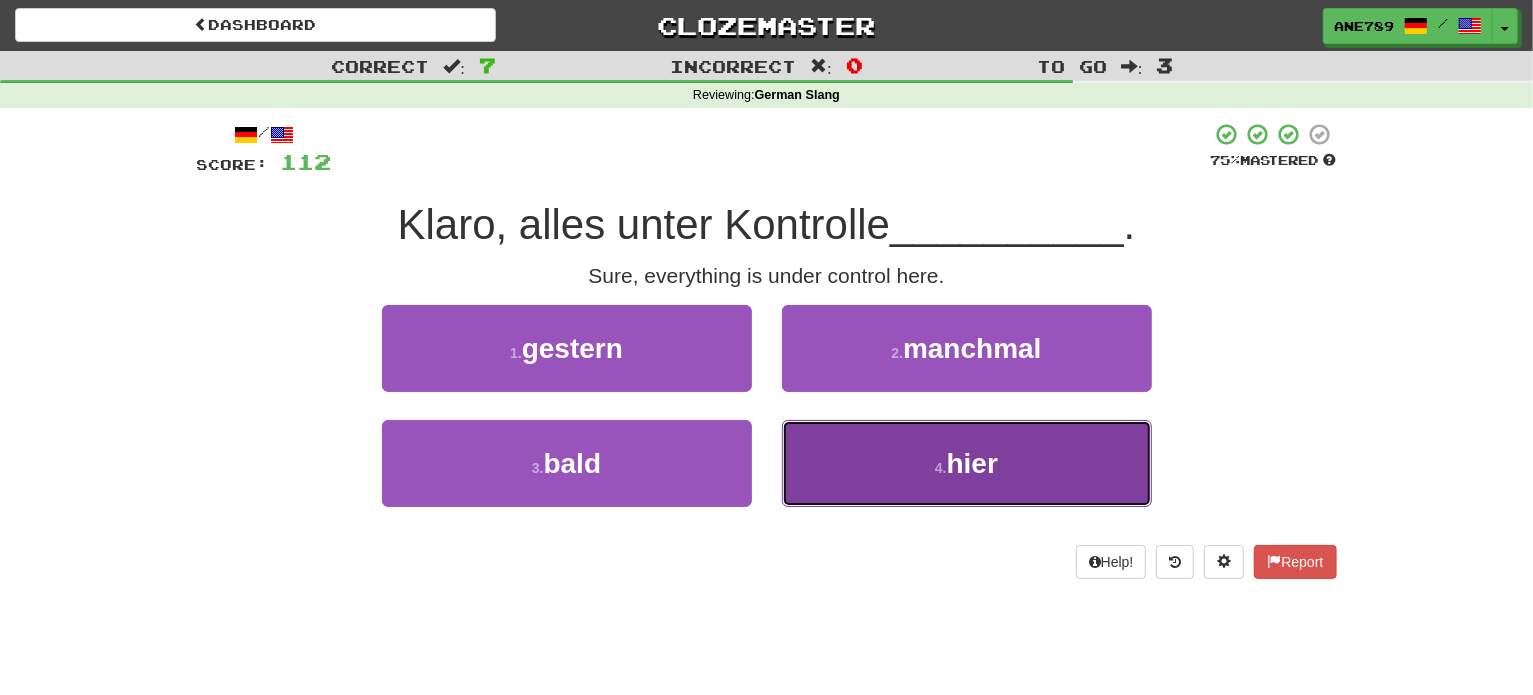 click on "4 .  hier" at bounding box center (967, 463) 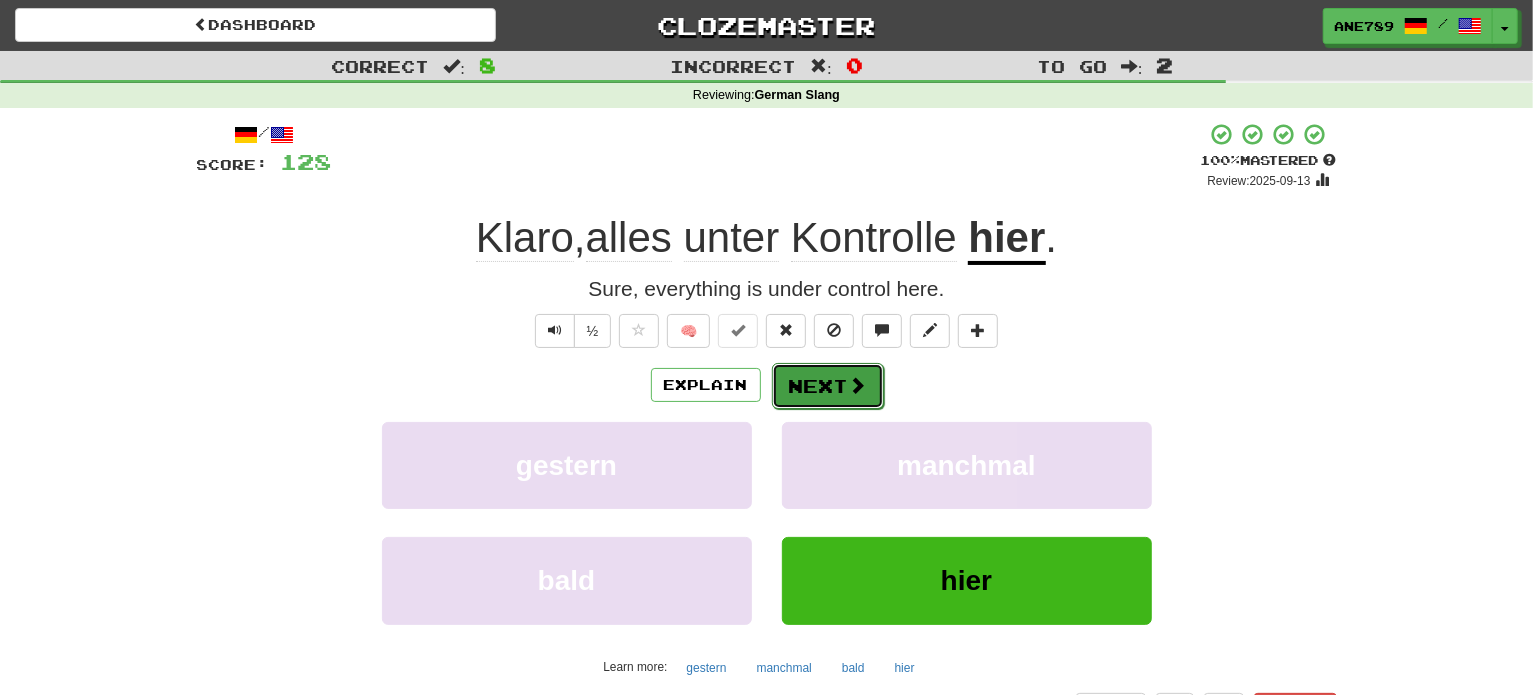 click at bounding box center [858, 385] 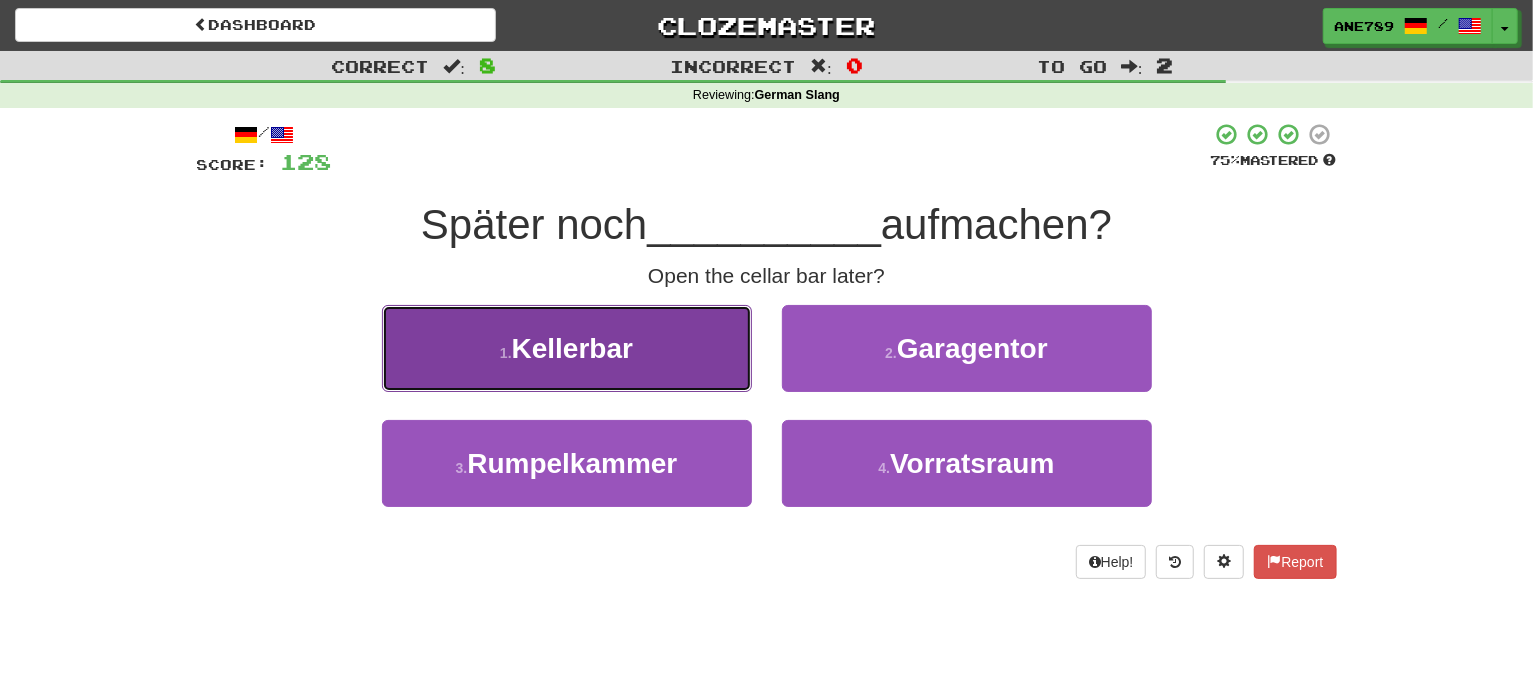 click on "1 .  Kellerbar" at bounding box center [567, 348] 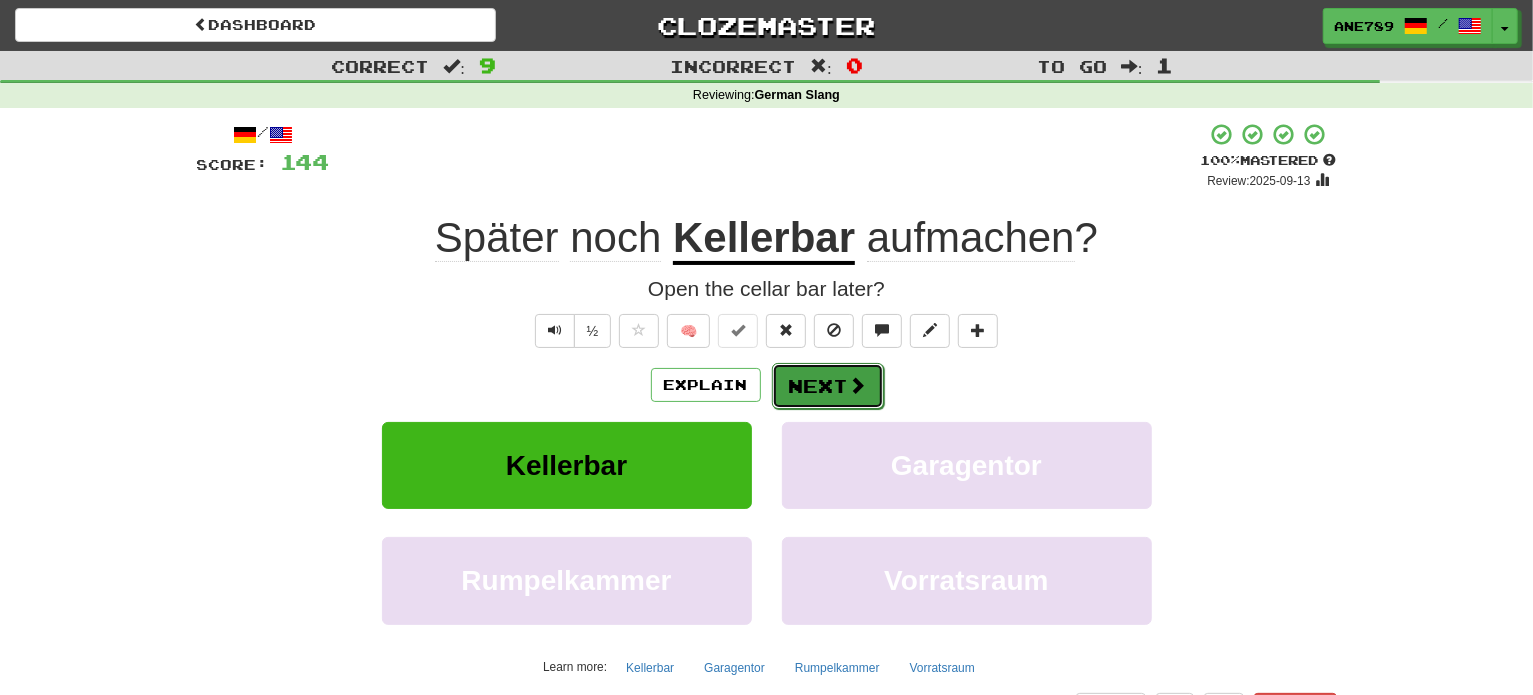 click on "Next" at bounding box center [828, 386] 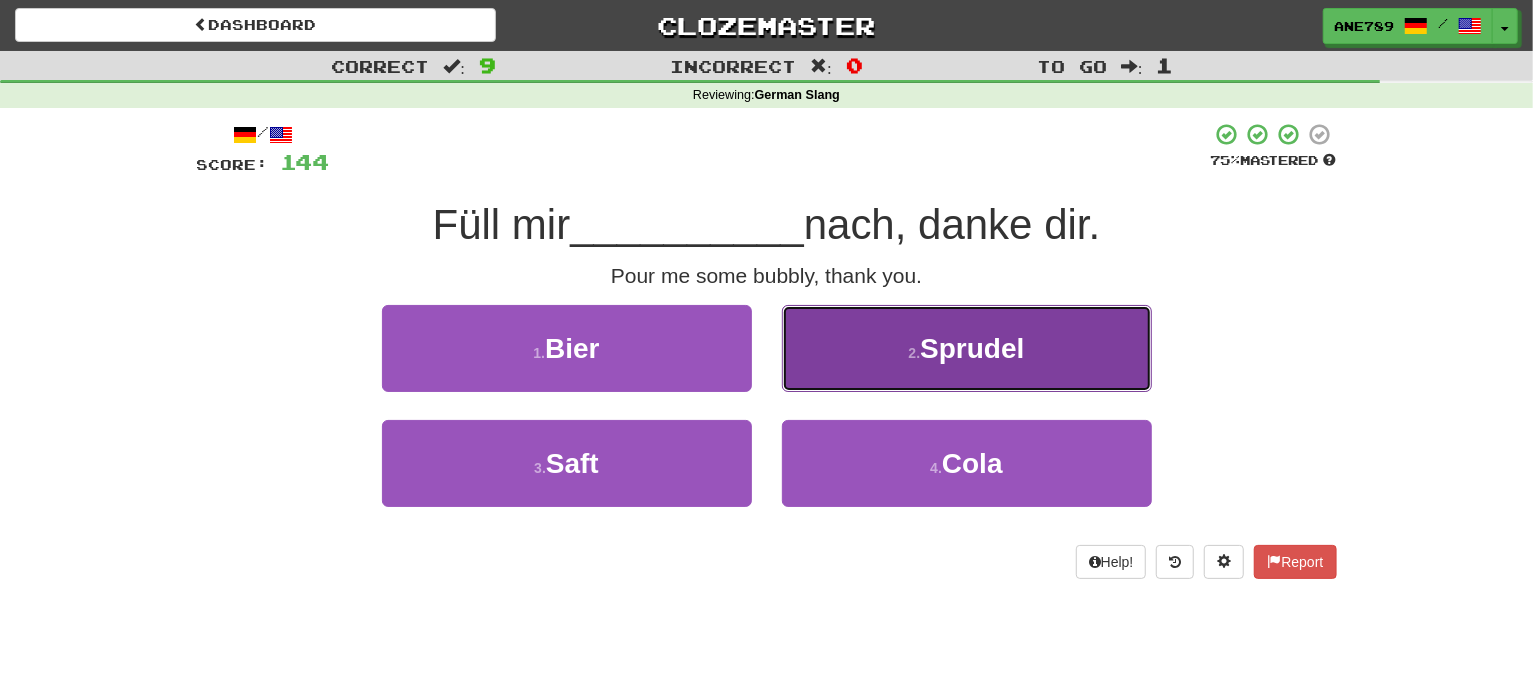click on "2 .  Sprudel" at bounding box center [967, 348] 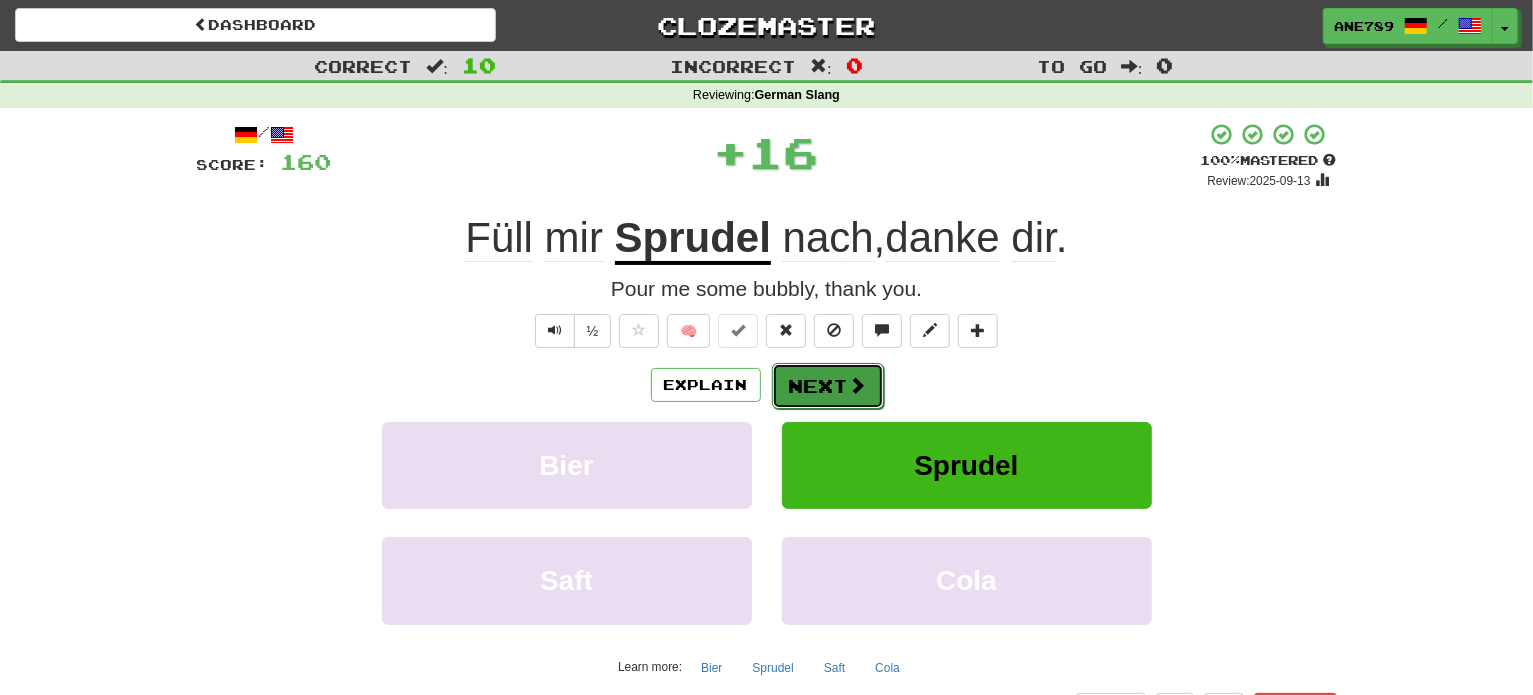 click on "Next" at bounding box center [828, 386] 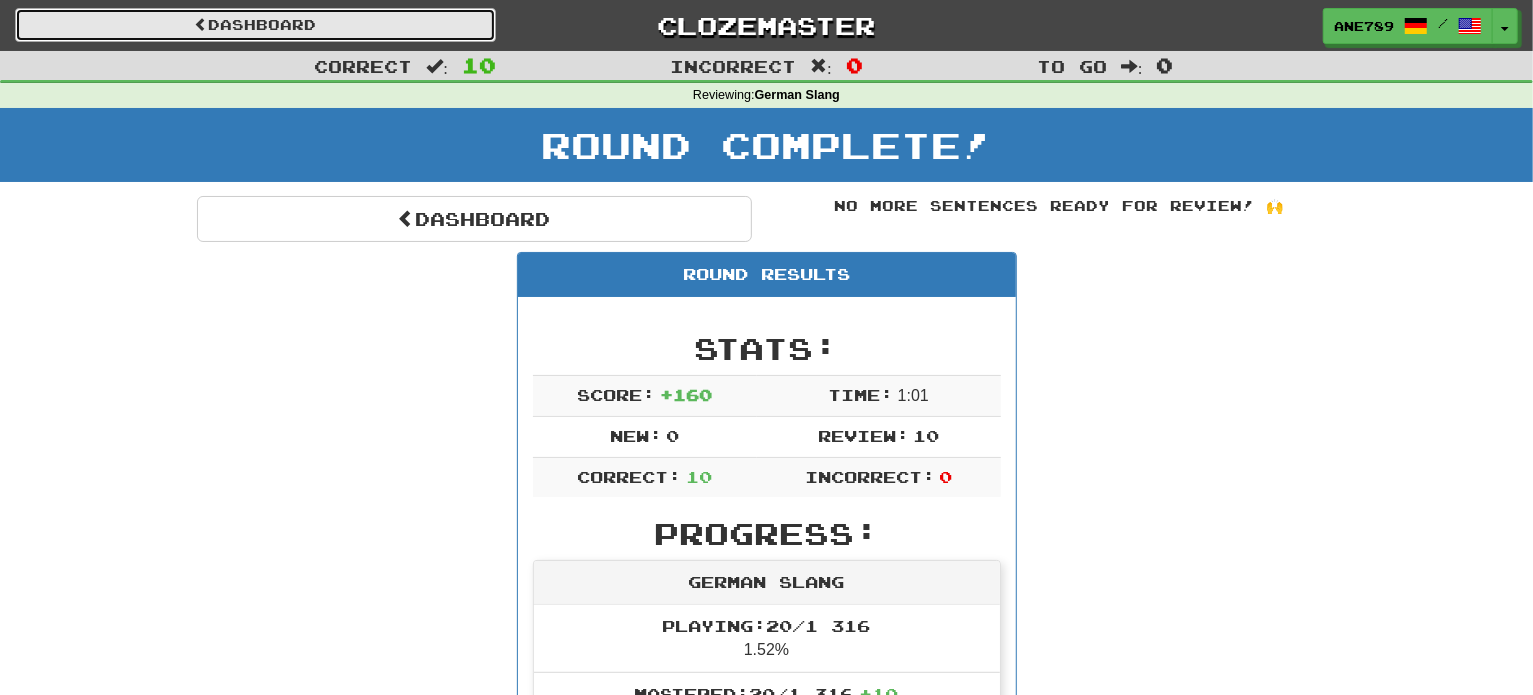 click on "Dashboard" at bounding box center [255, 25] 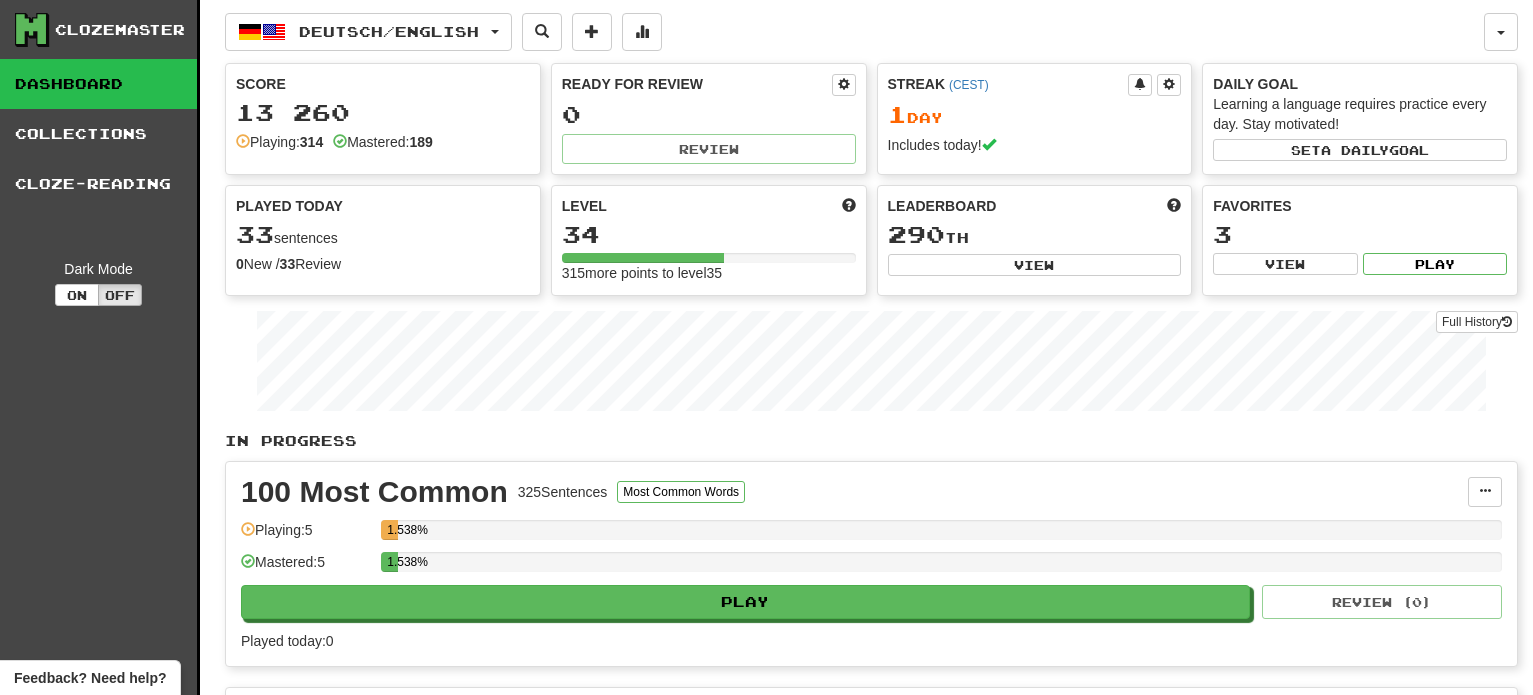 scroll, scrollTop: 0, scrollLeft: 0, axis: both 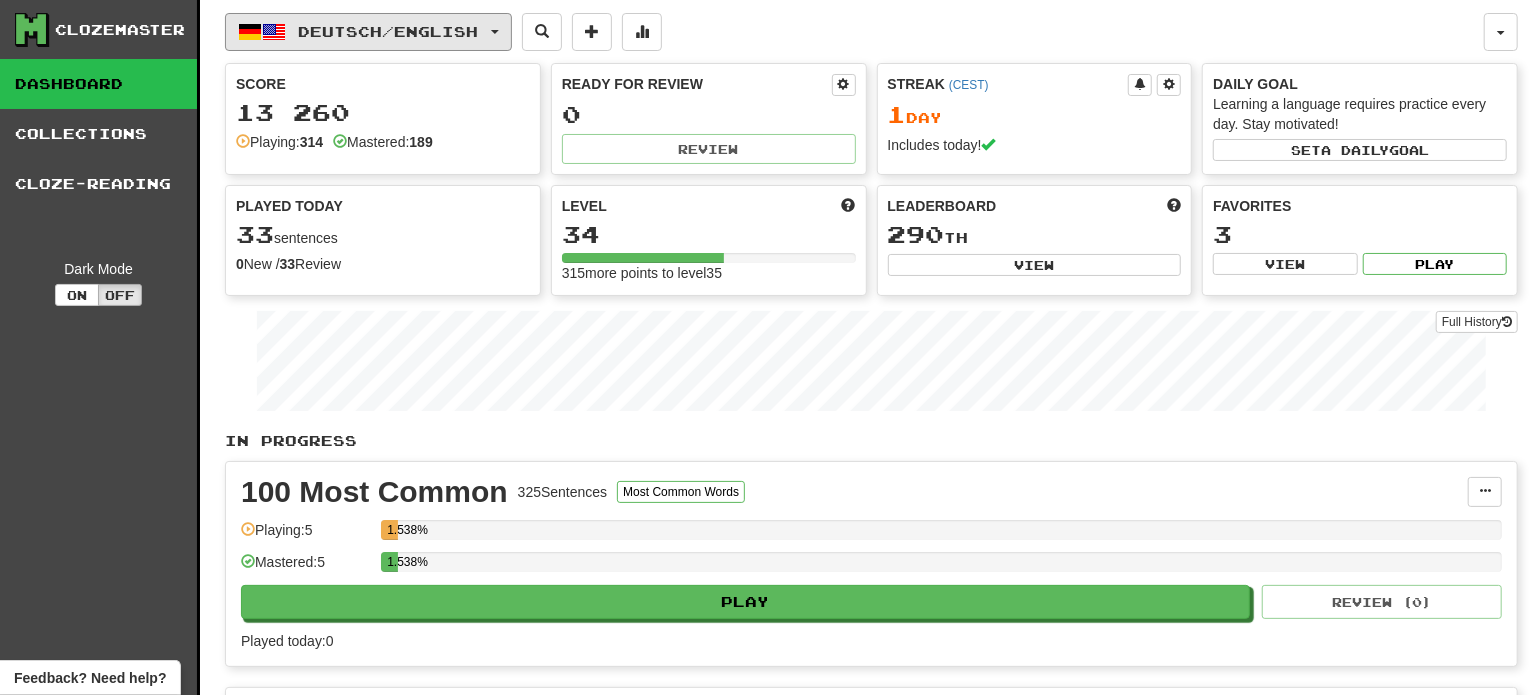 click on "Deutsch  /  English" at bounding box center [368, 32] 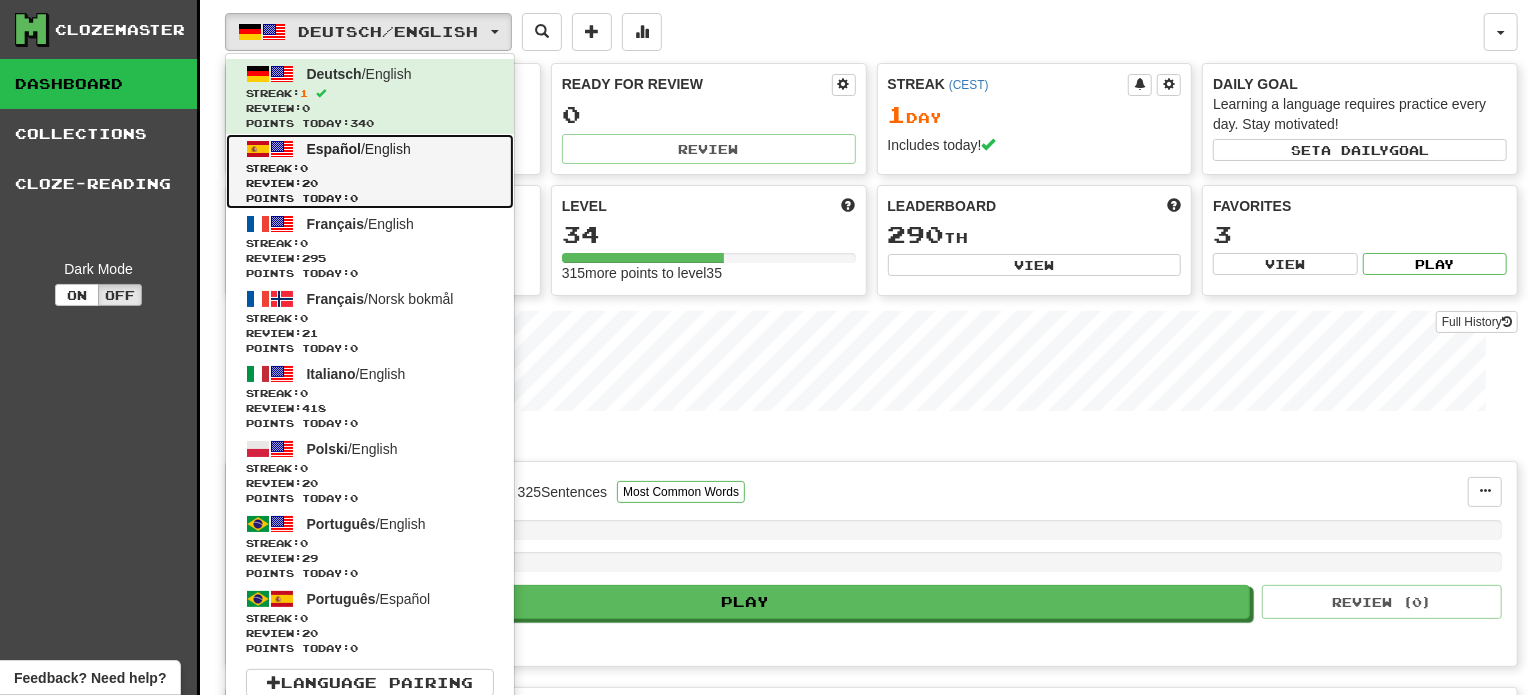 click on "Streak:  0" at bounding box center (370, 168) 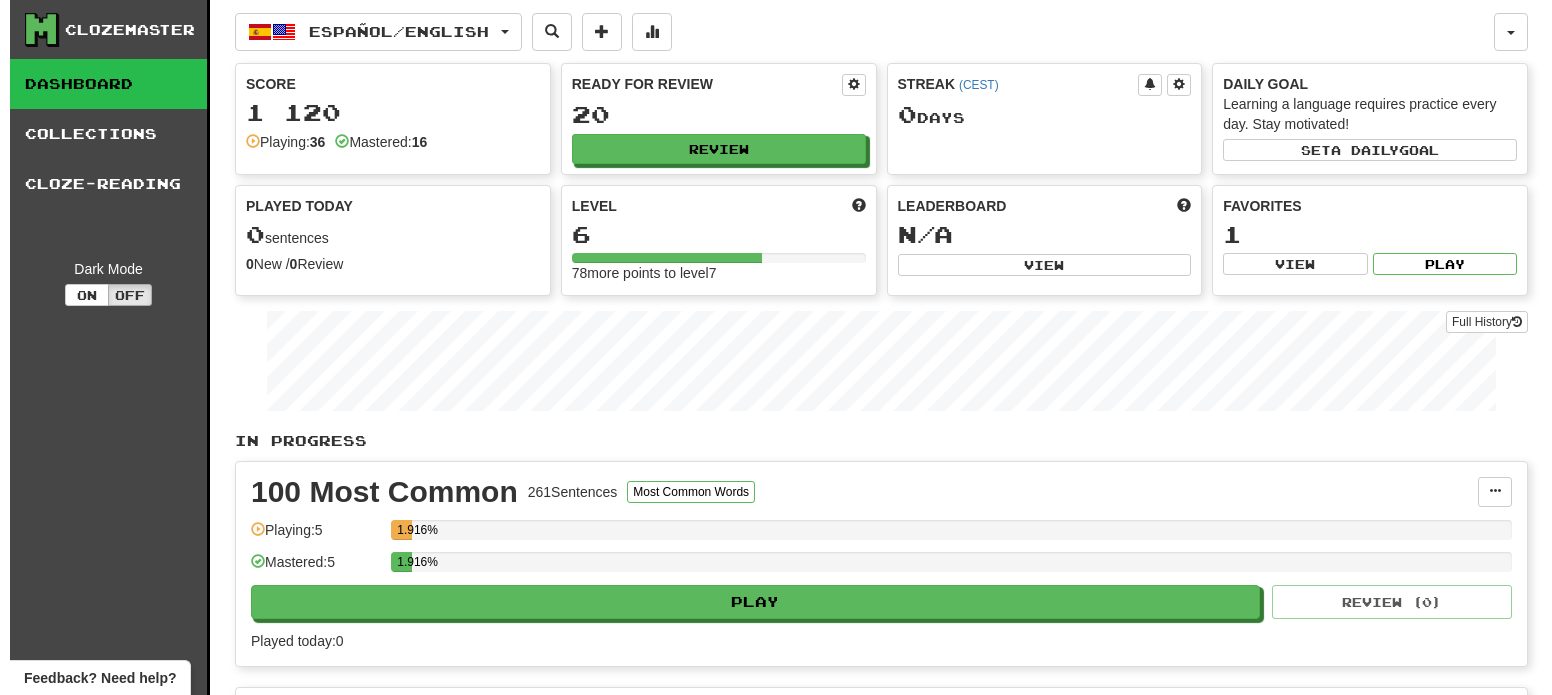 scroll, scrollTop: 0, scrollLeft: 0, axis: both 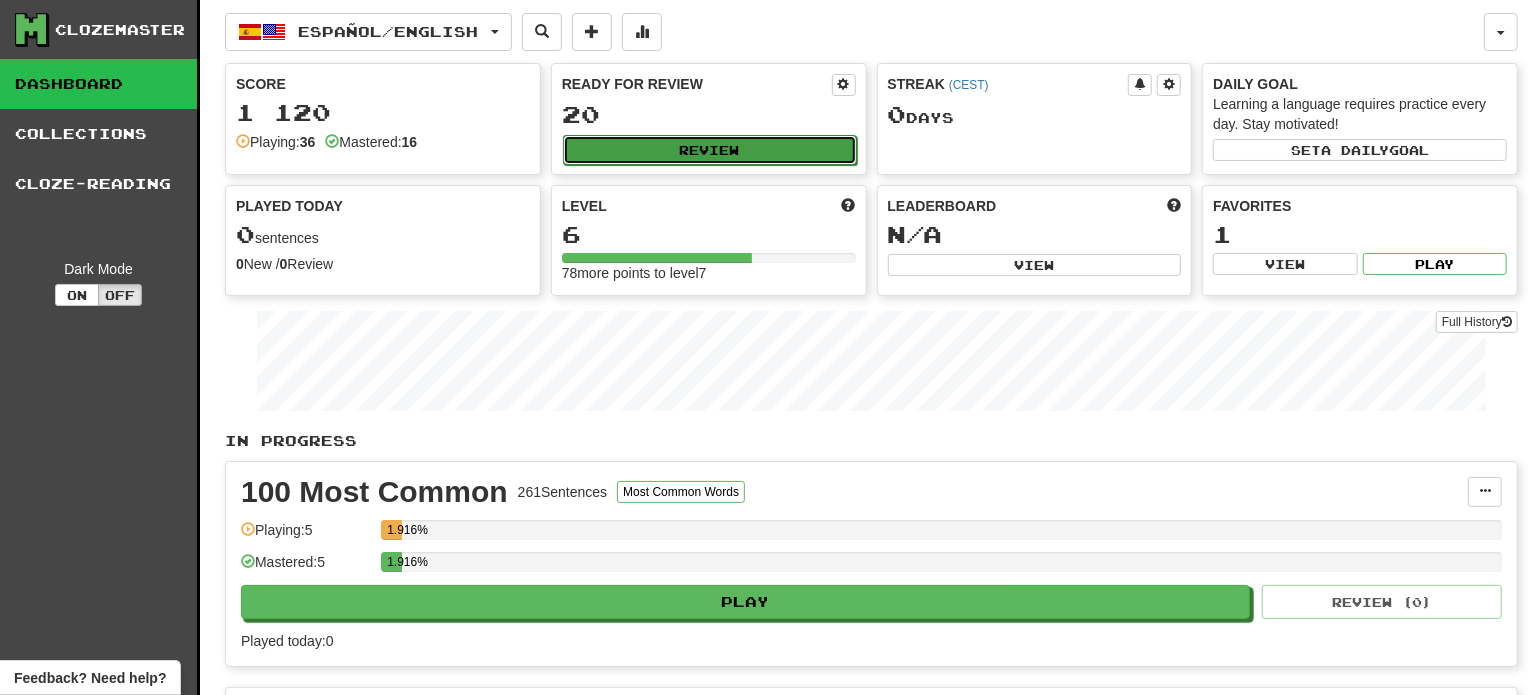 click on "Review" at bounding box center [710, 150] 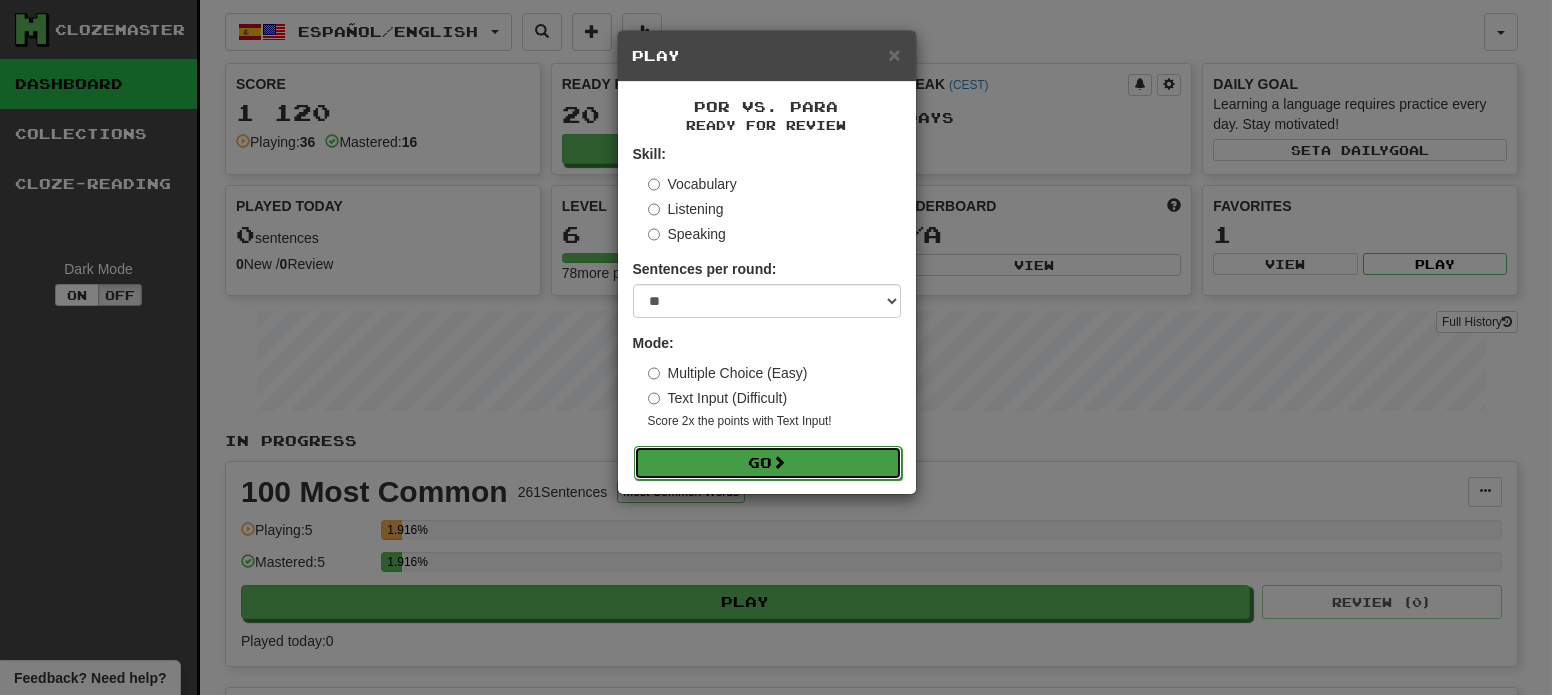click on "Go" at bounding box center (768, 463) 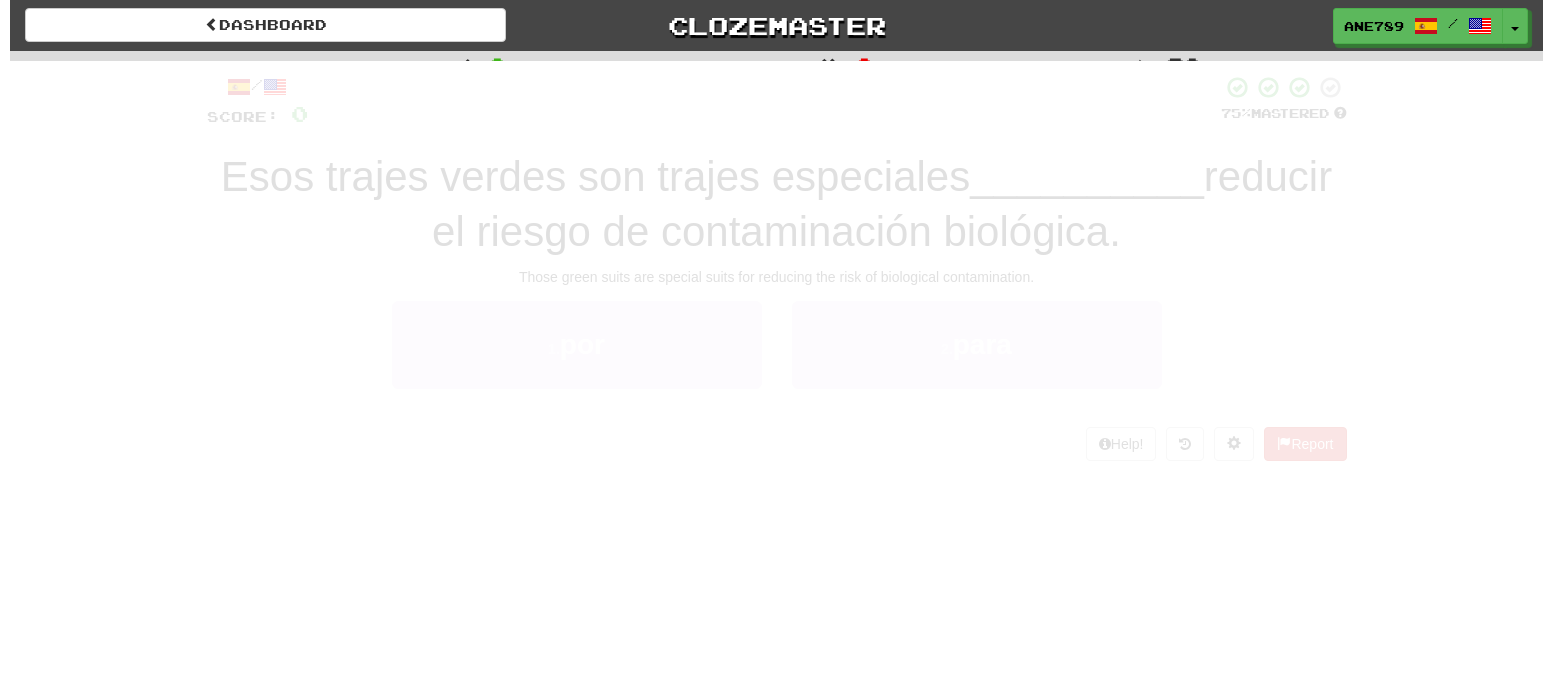 scroll, scrollTop: 0, scrollLeft: 0, axis: both 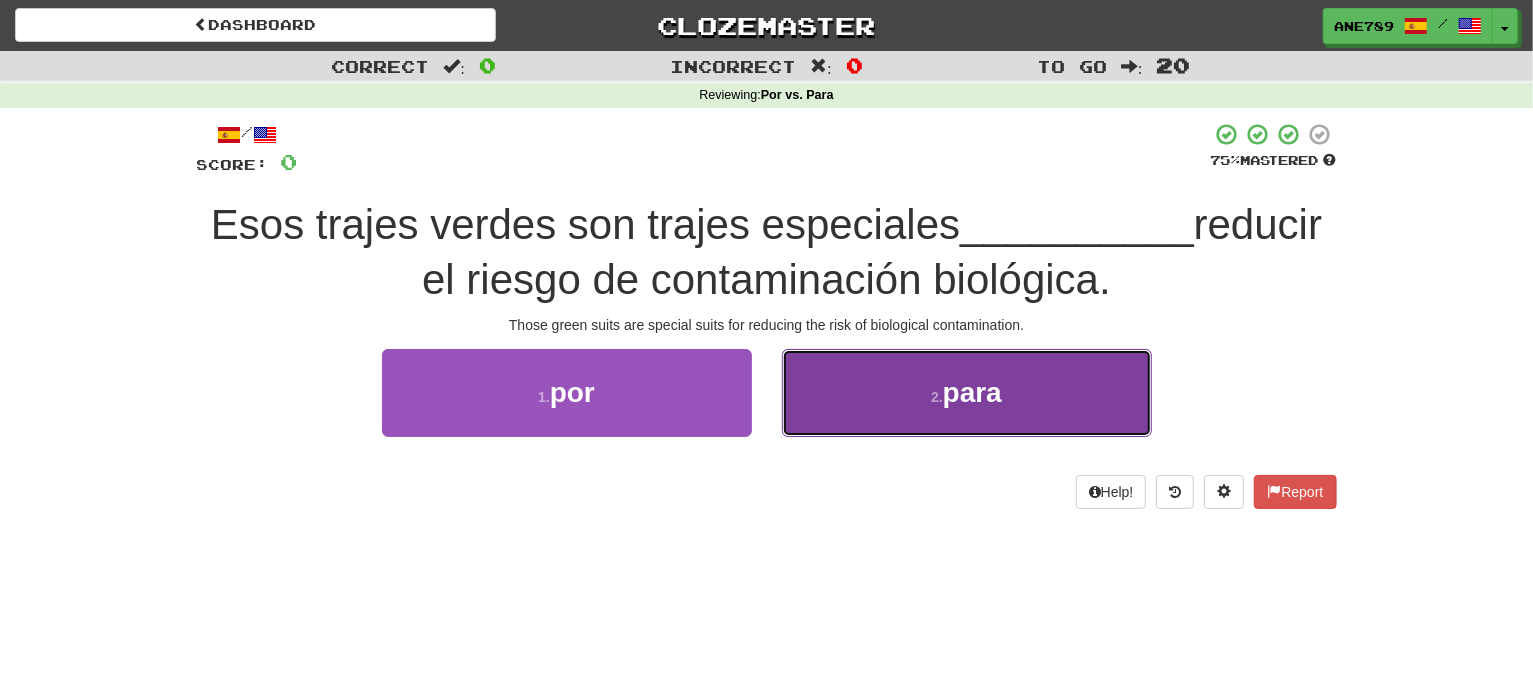 click on "2 .  para" at bounding box center [967, 392] 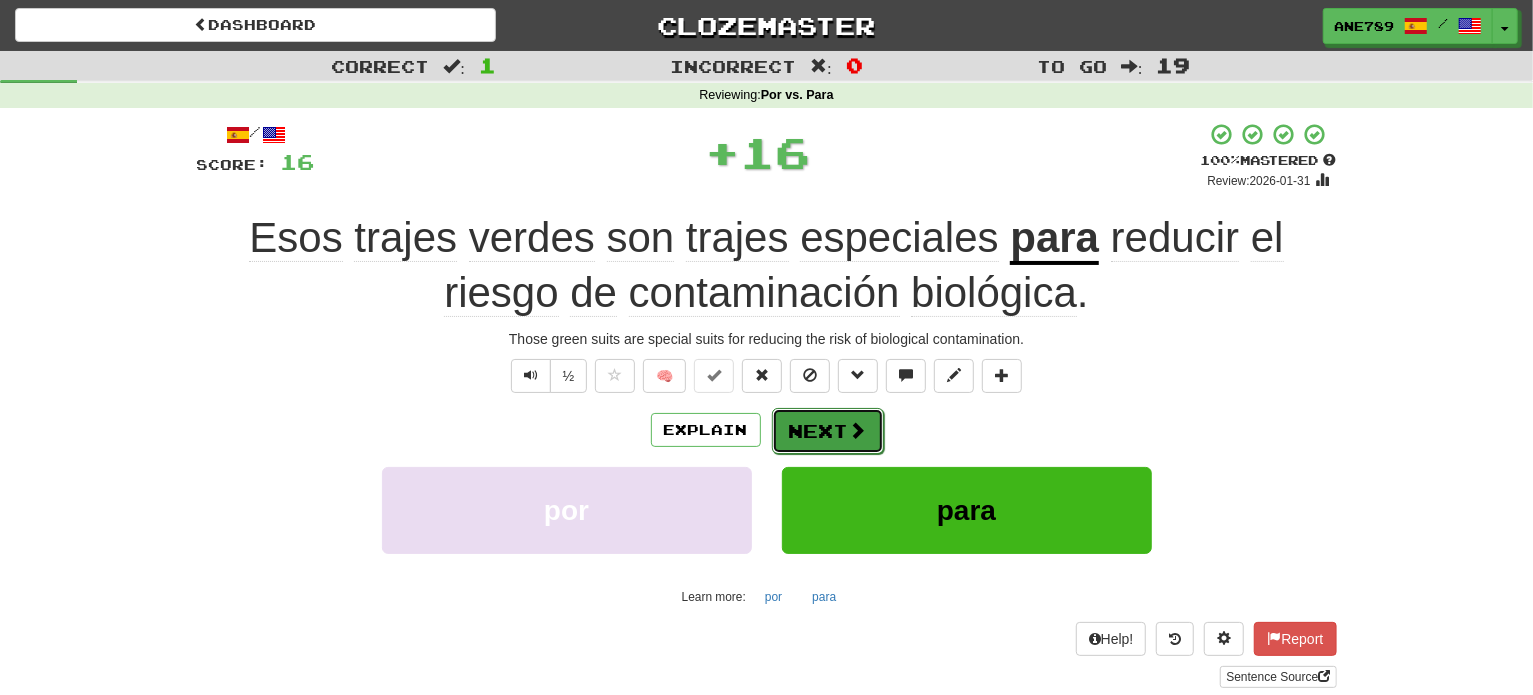 click at bounding box center [858, 430] 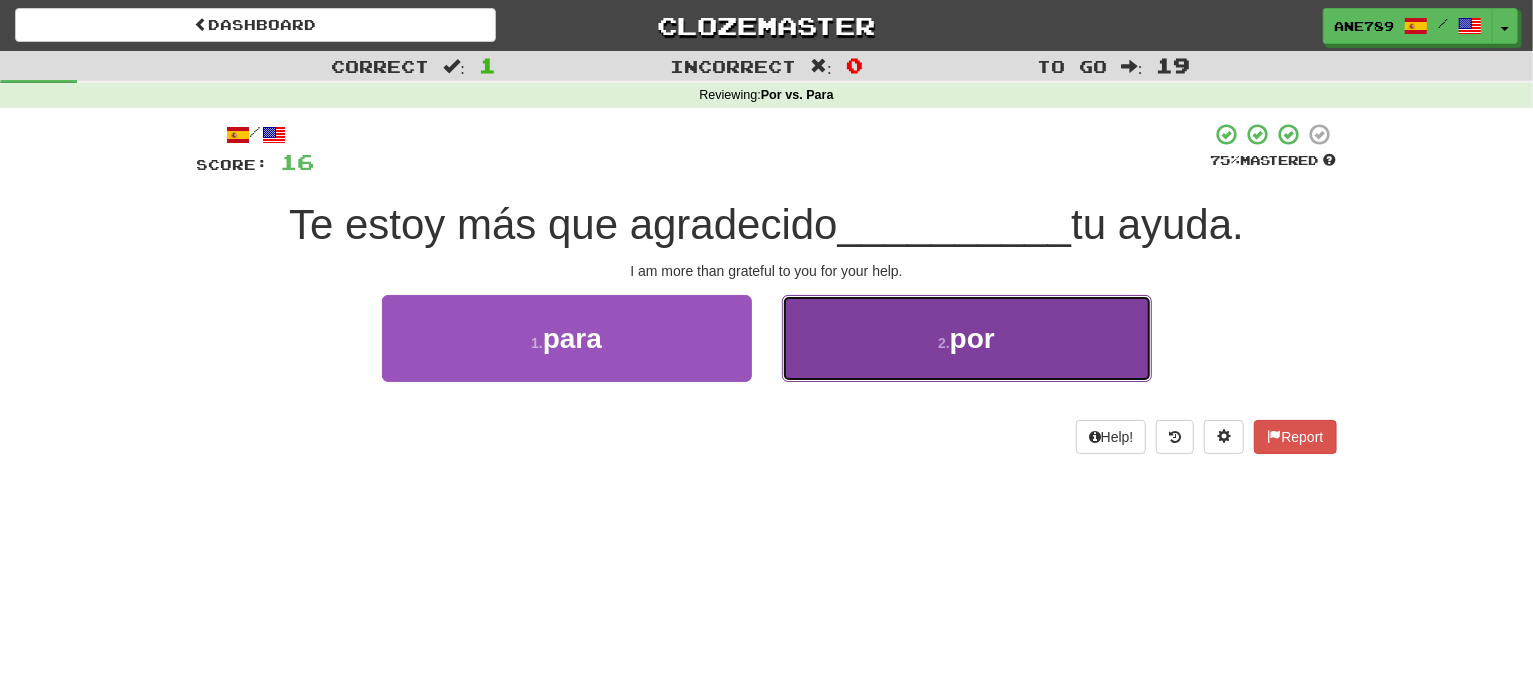 click on "2 .  por" at bounding box center (967, 338) 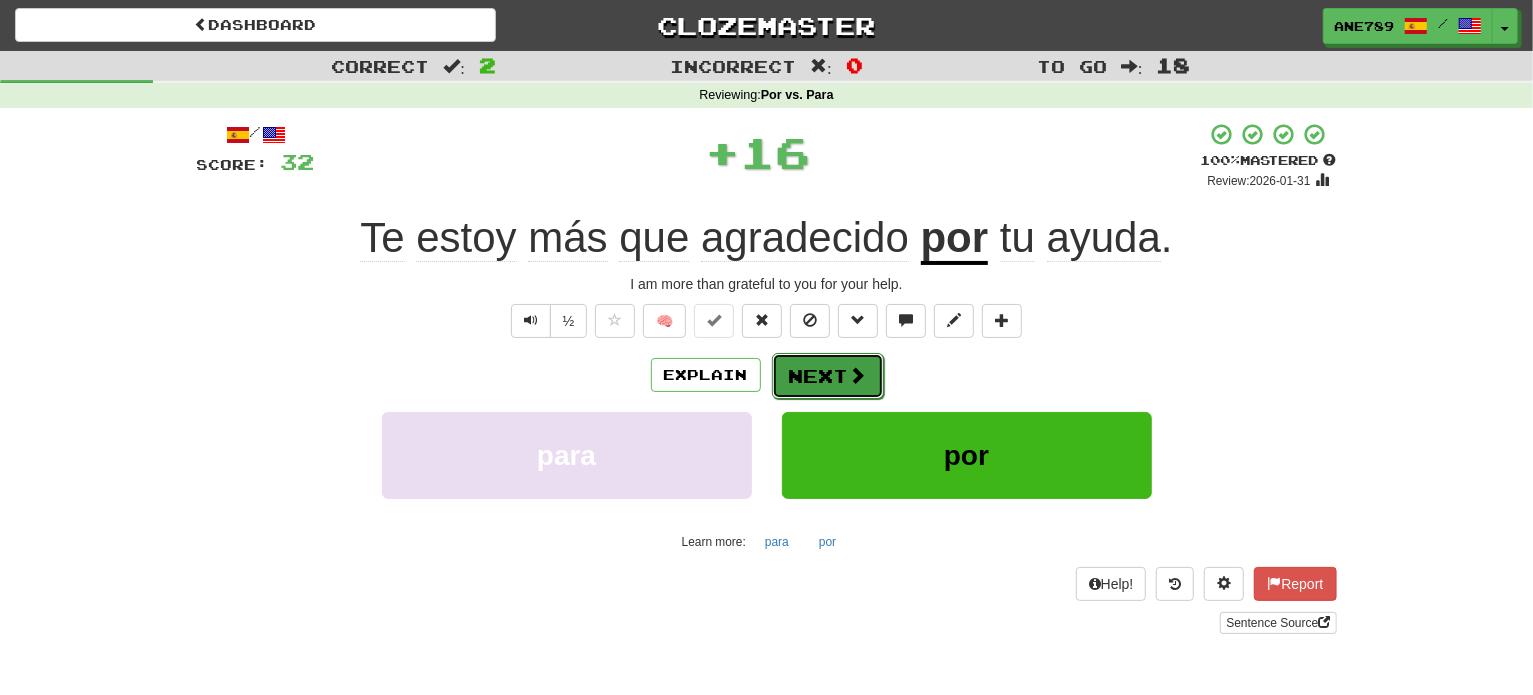 click on "Next" at bounding box center (828, 376) 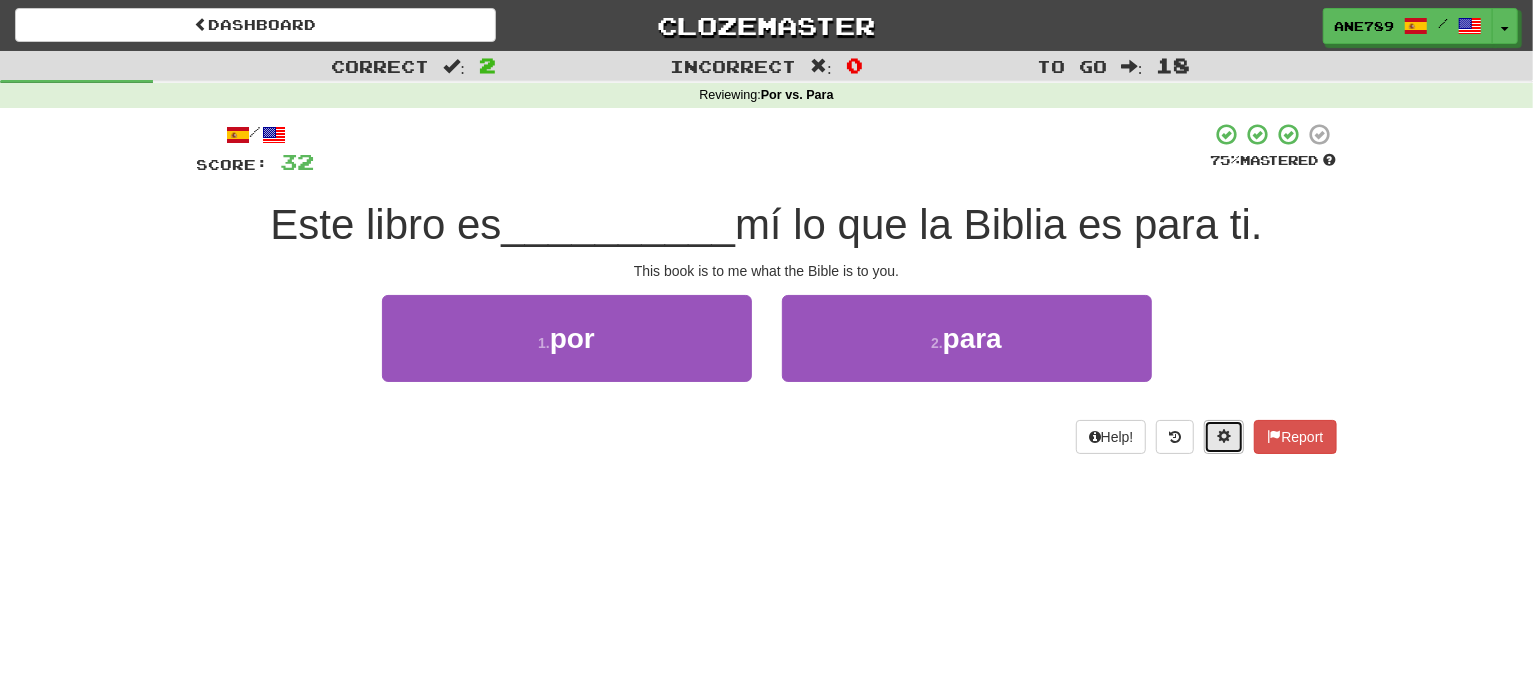 click at bounding box center (1224, 436) 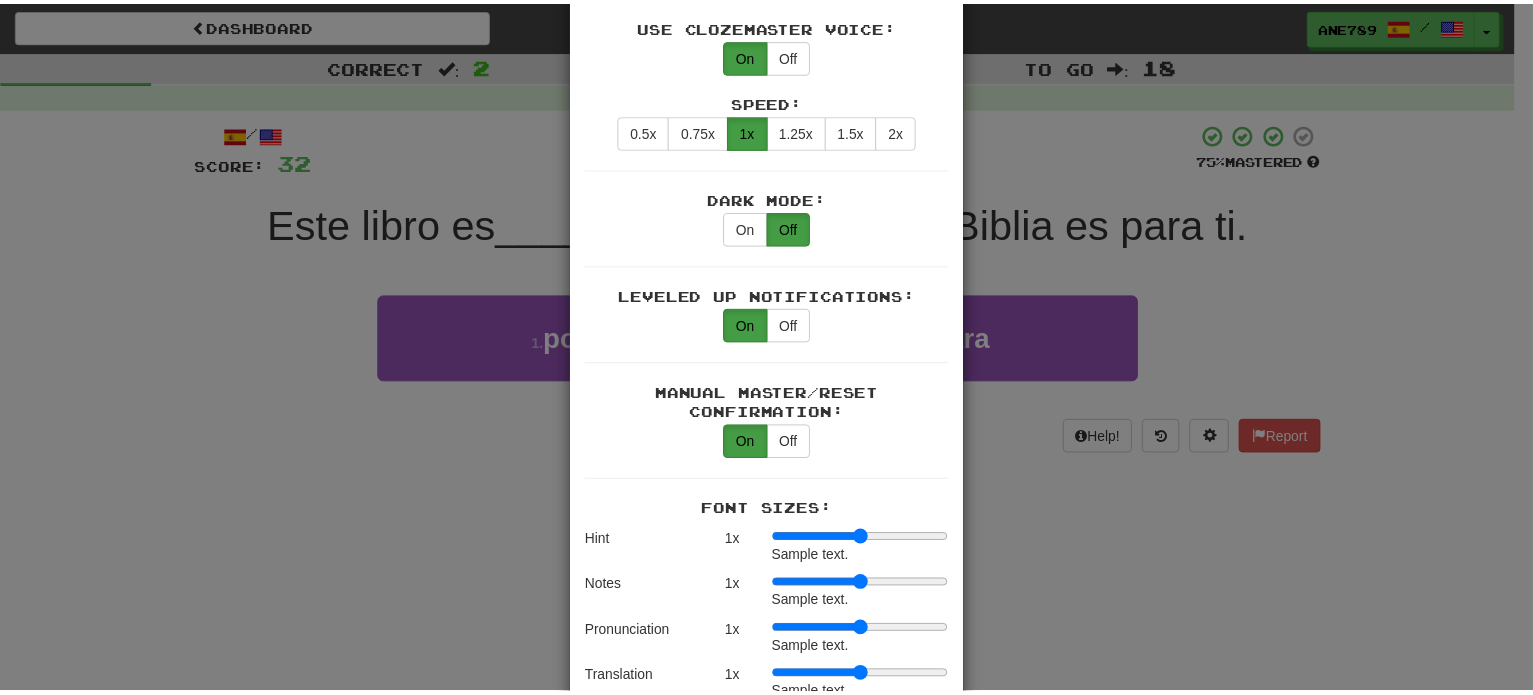 scroll, scrollTop: 1247, scrollLeft: 0, axis: vertical 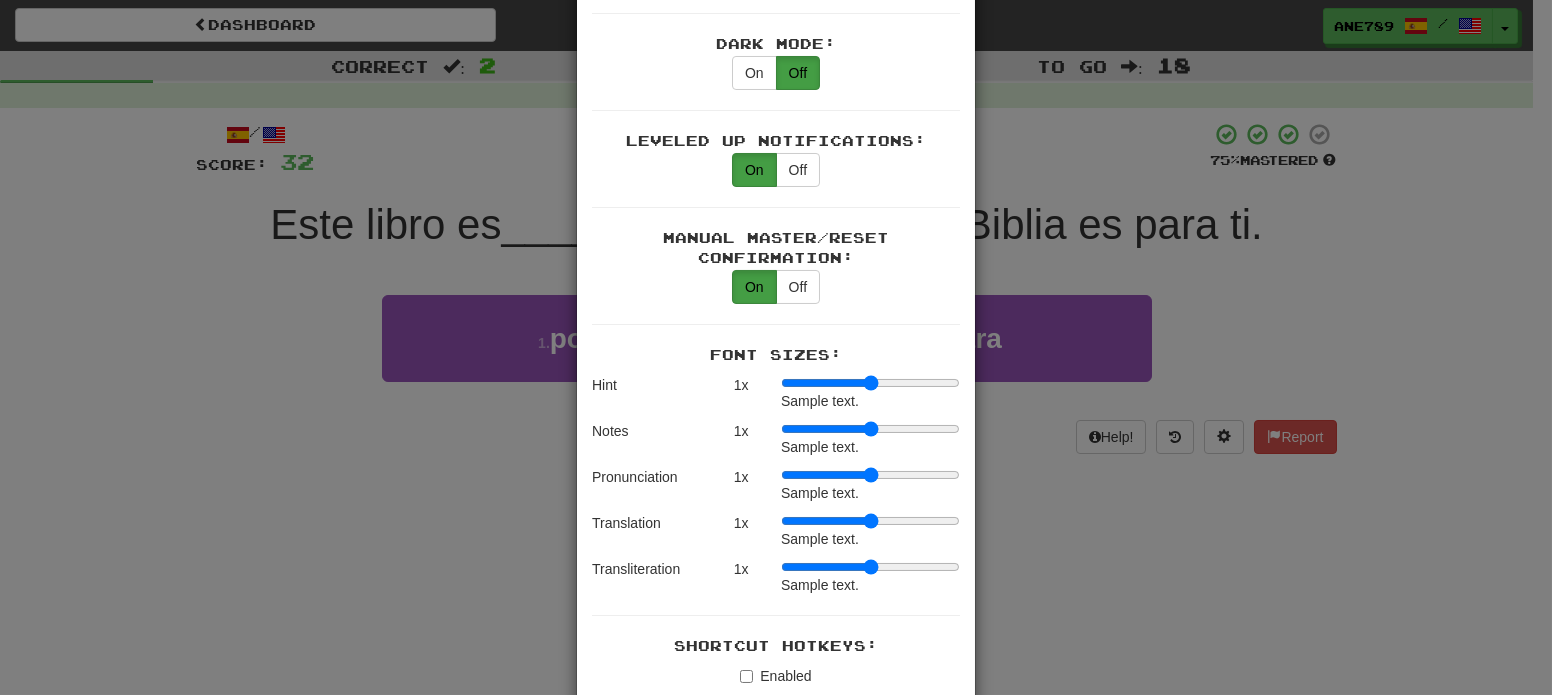 click on "Sample text." at bounding box center [870, 539] 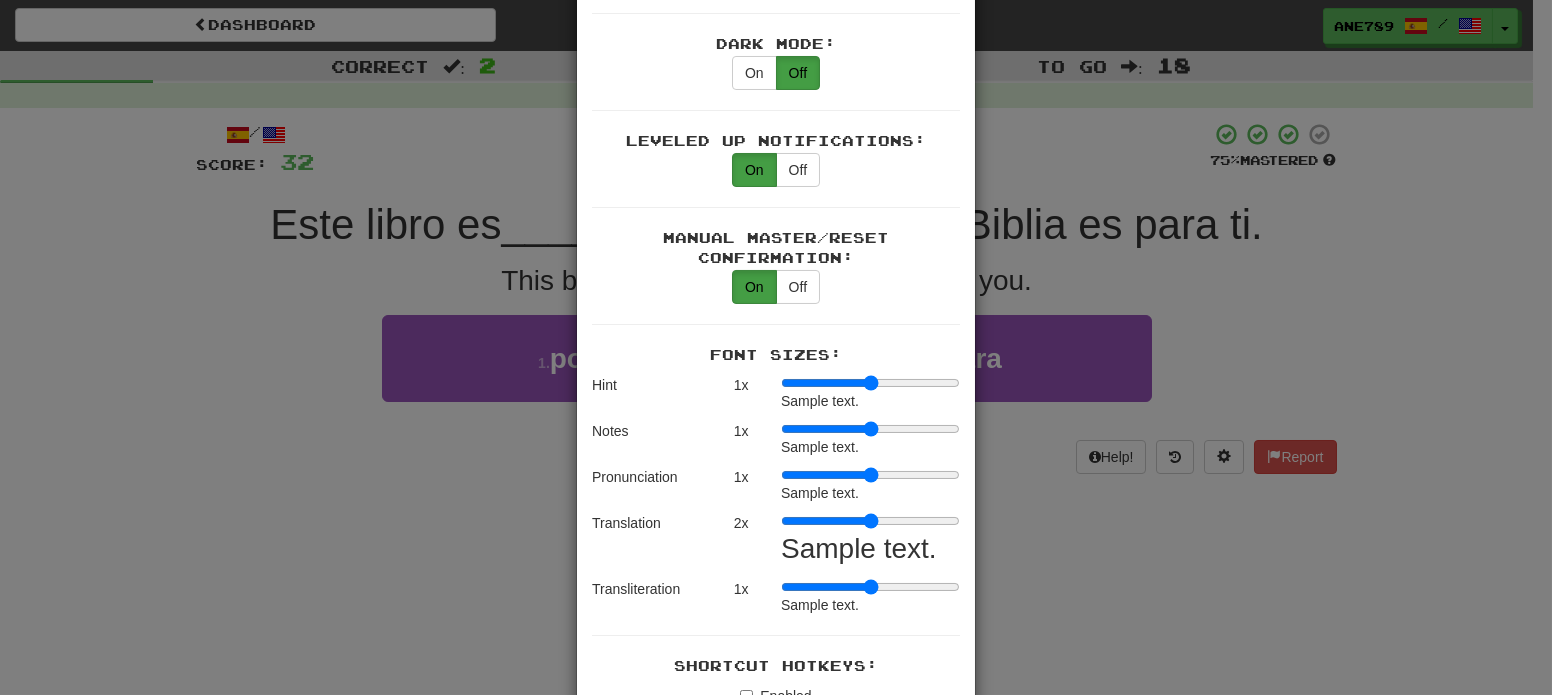 type on "*" 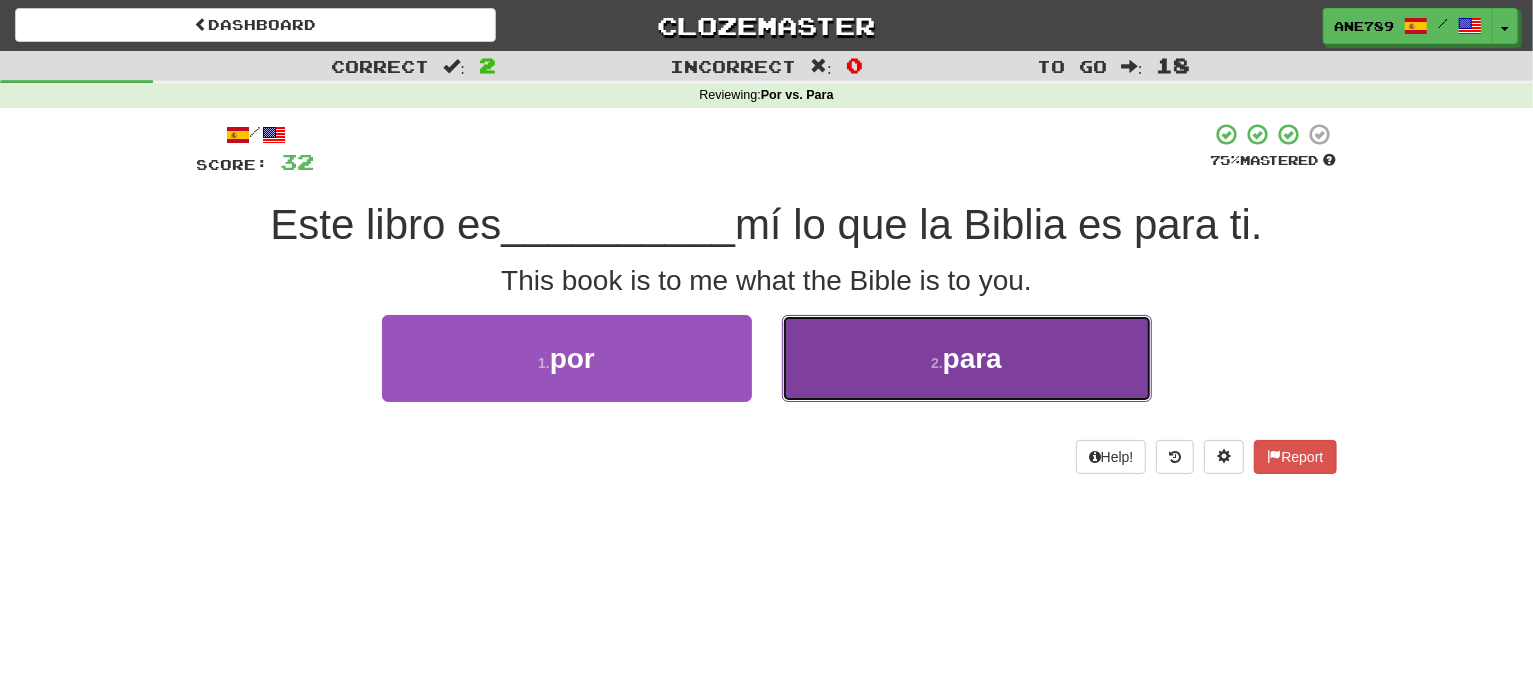 click on "2 .  para" at bounding box center [967, 358] 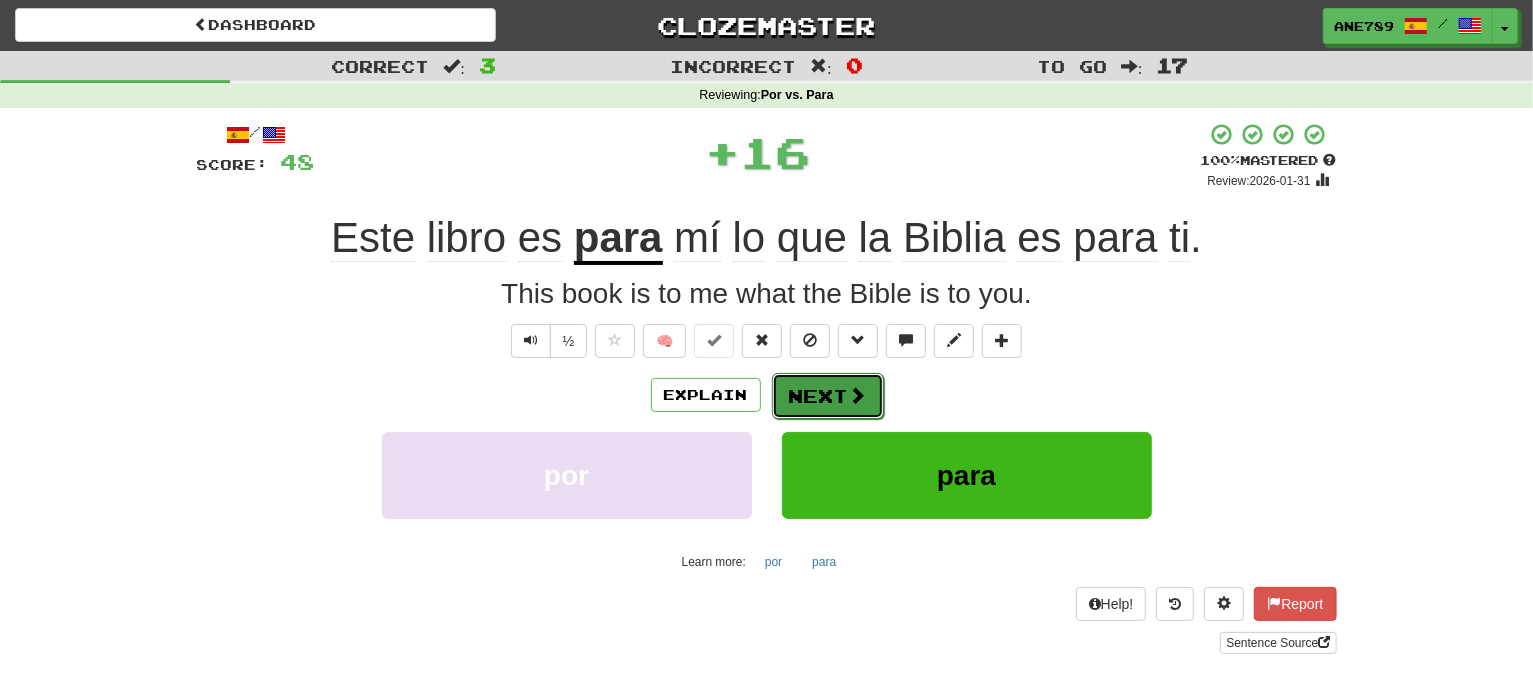 click at bounding box center [858, 395] 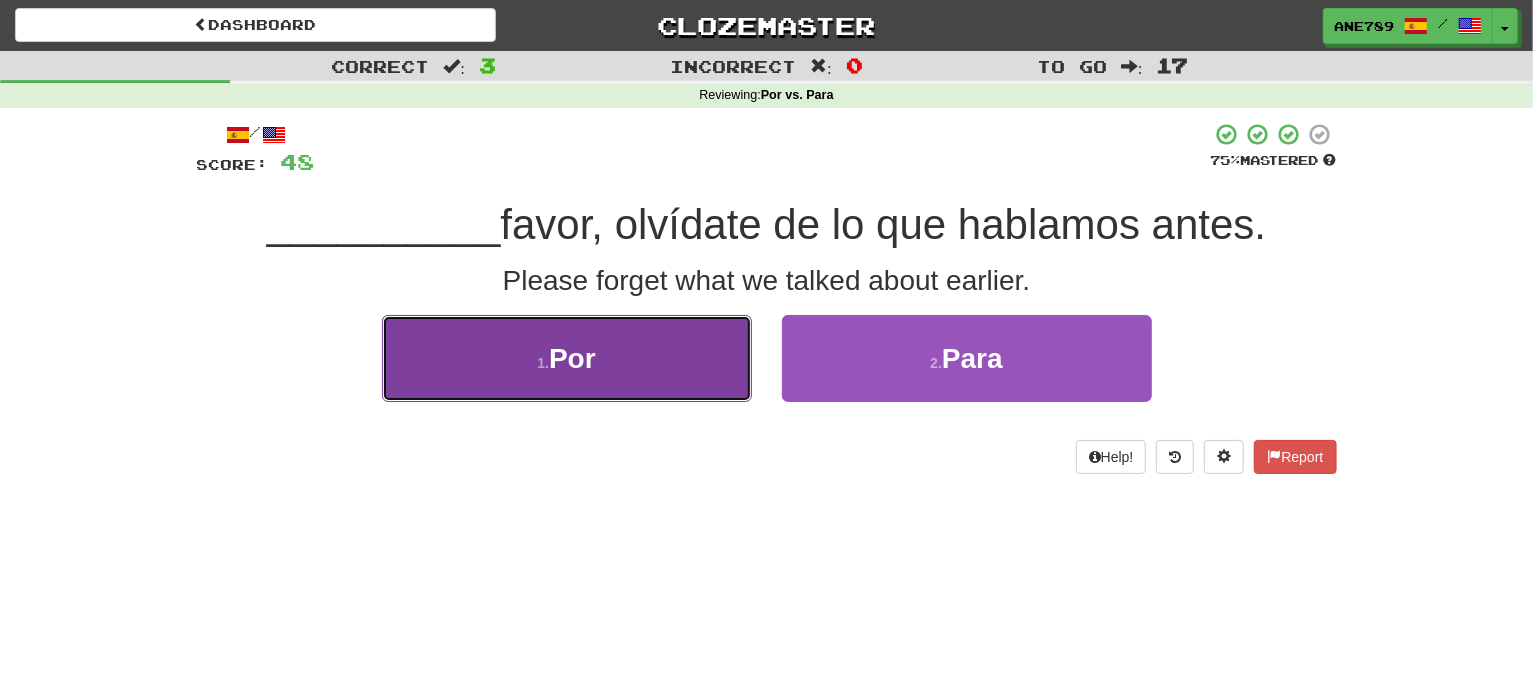 click on "1 .  Por" at bounding box center (567, 358) 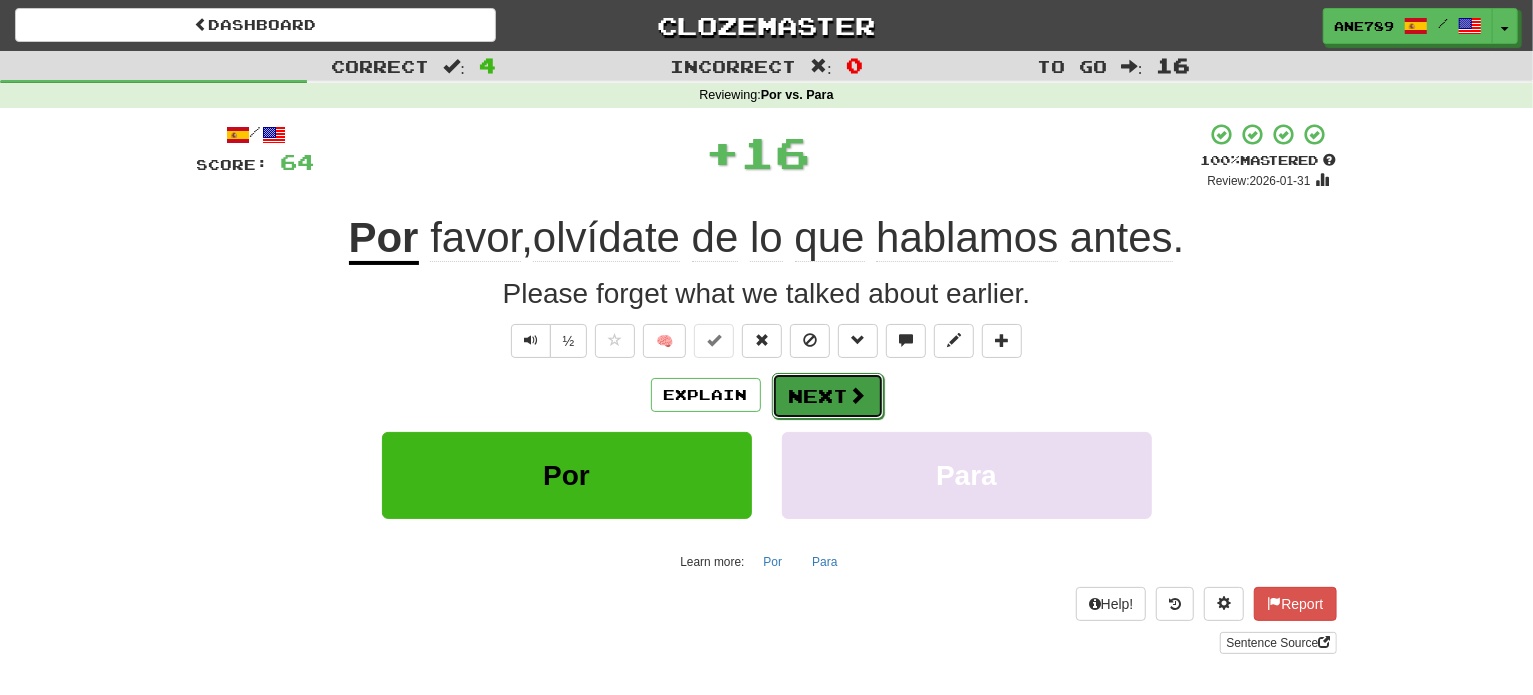 click on "Next" at bounding box center [828, 396] 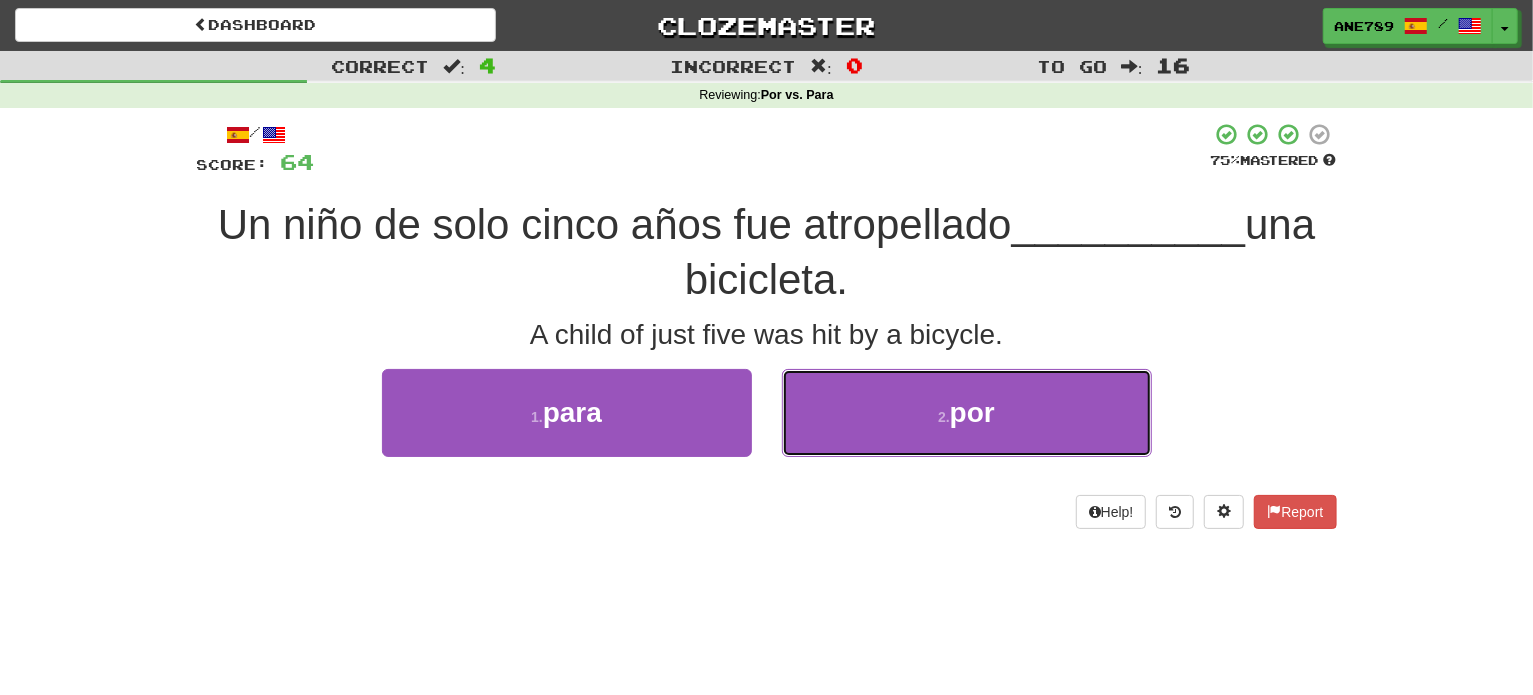 click on "2 .  por" at bounding box center [967, 412] 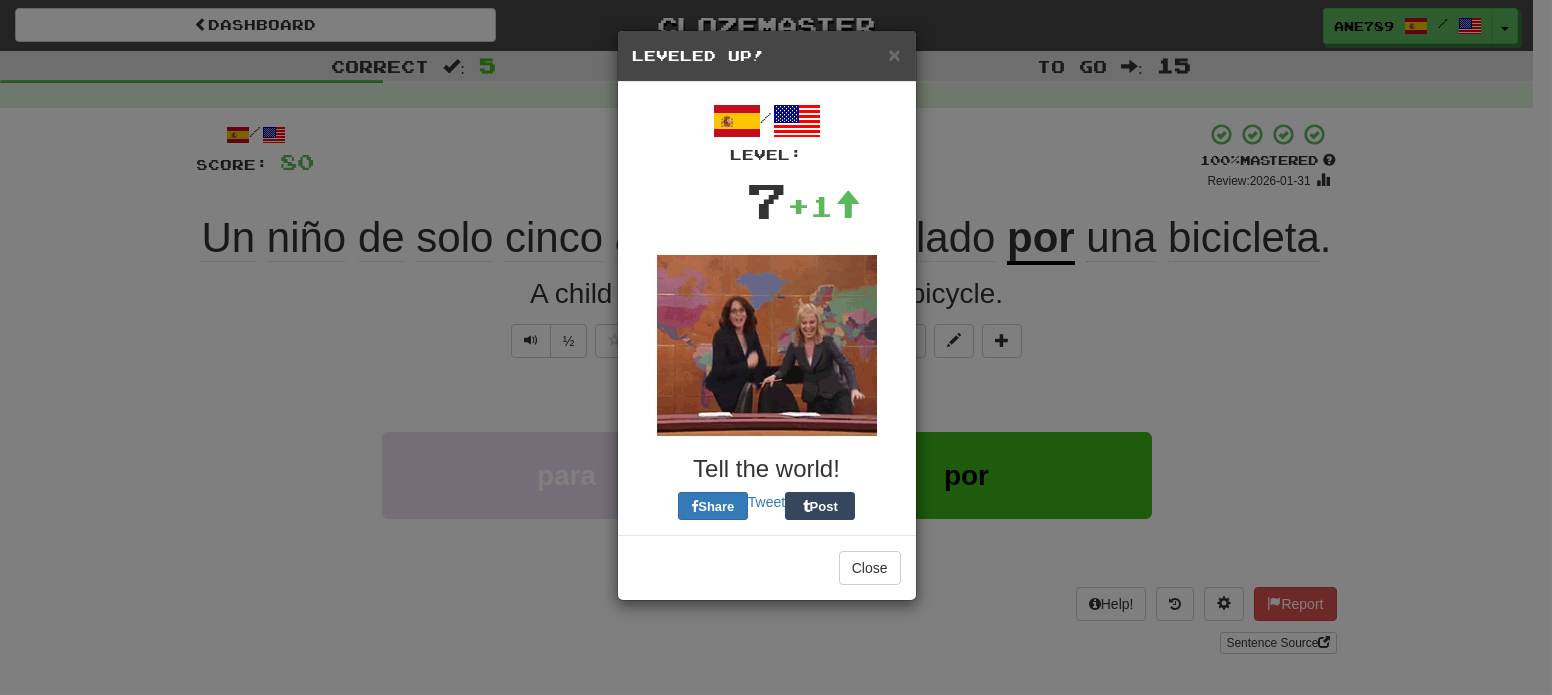 click on "Dashboard
Clozemaster
[USERNAME]
/
Toggle Dropdown
Dashboard
Leaderboard
Activity Feed
Notifications
Profile
Discussions
Deutsch
/
English
Streak:
1
Review:
0
Points Today: 340
Español
/
English
Streak:
0
Review:
20
Points Today: 0
Français
/
English
Streak:
0
Review:
295
Points Today: 0
Français
/
Norsk bokmål
Streak:
0
Review:
21
Points Today: 0
Italiano
/
English
Streak:
0
Review:
418
Points Today: 0
Polski
/
English
Streak:
0
Review:
20
Points Today: 0
Português
/
English
Streak:
0
Review:
29
Points Today: 0
Português
/" at bounding box center [776, 702] 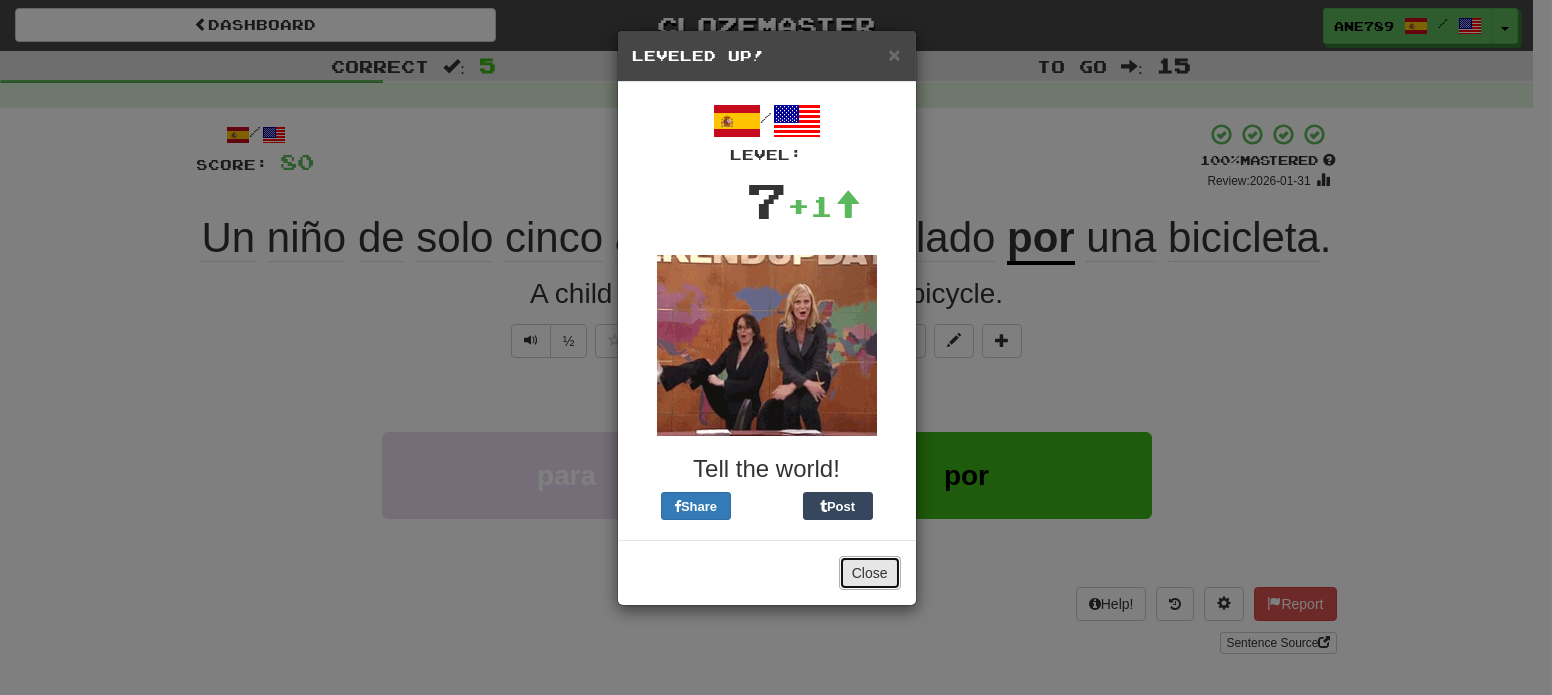 click on "Close" at bounding box center (870, 573) 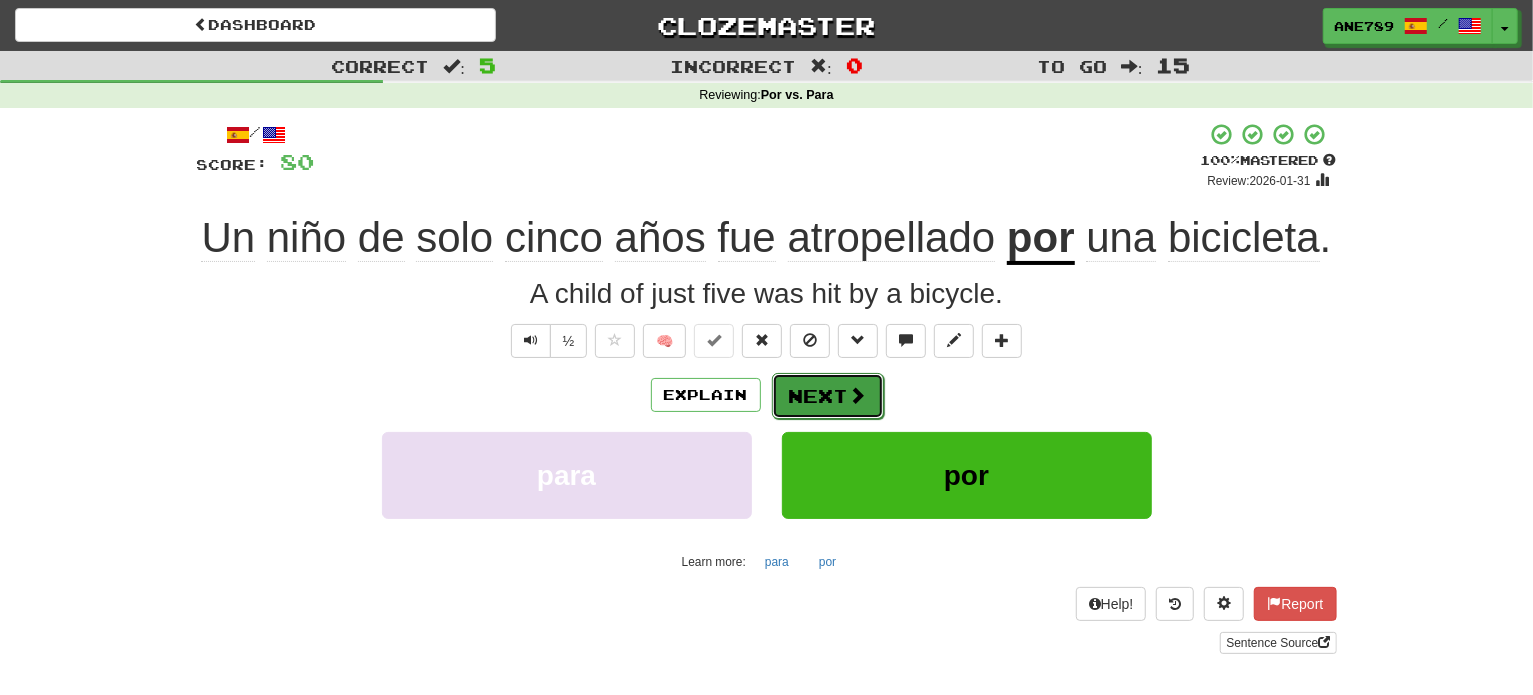 click on "Next" at bounding box center (828, 396) 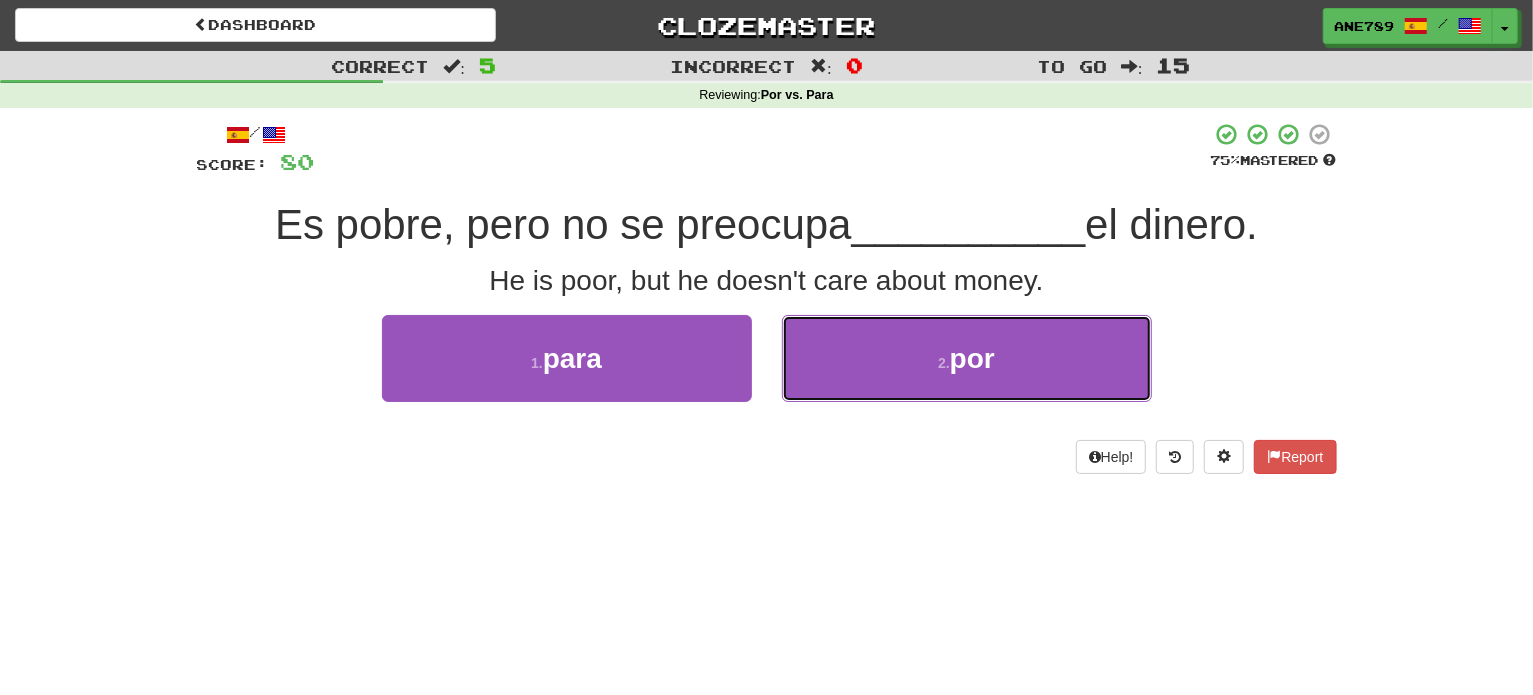 click on "2 .  por" at bounding box center (967, 358) 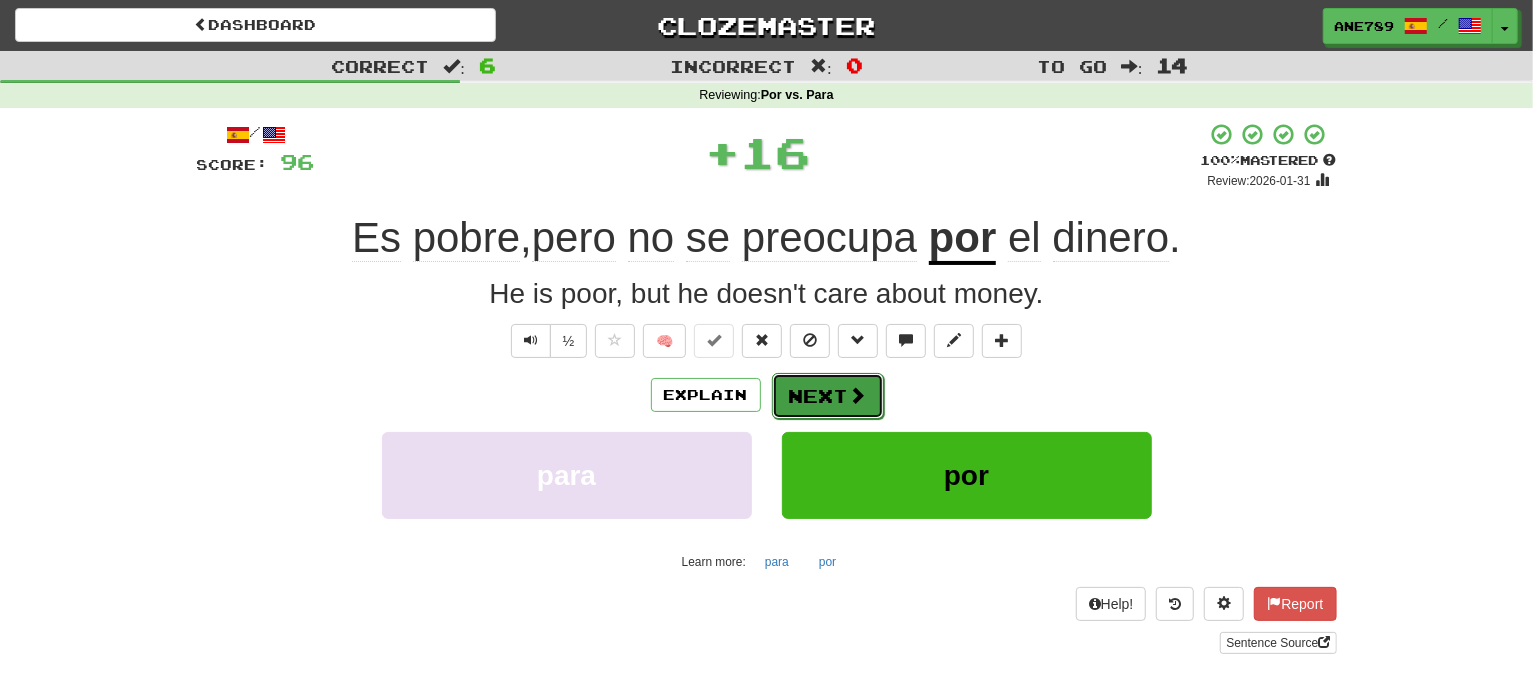 click on "Next" at bounding box center [828, 396] 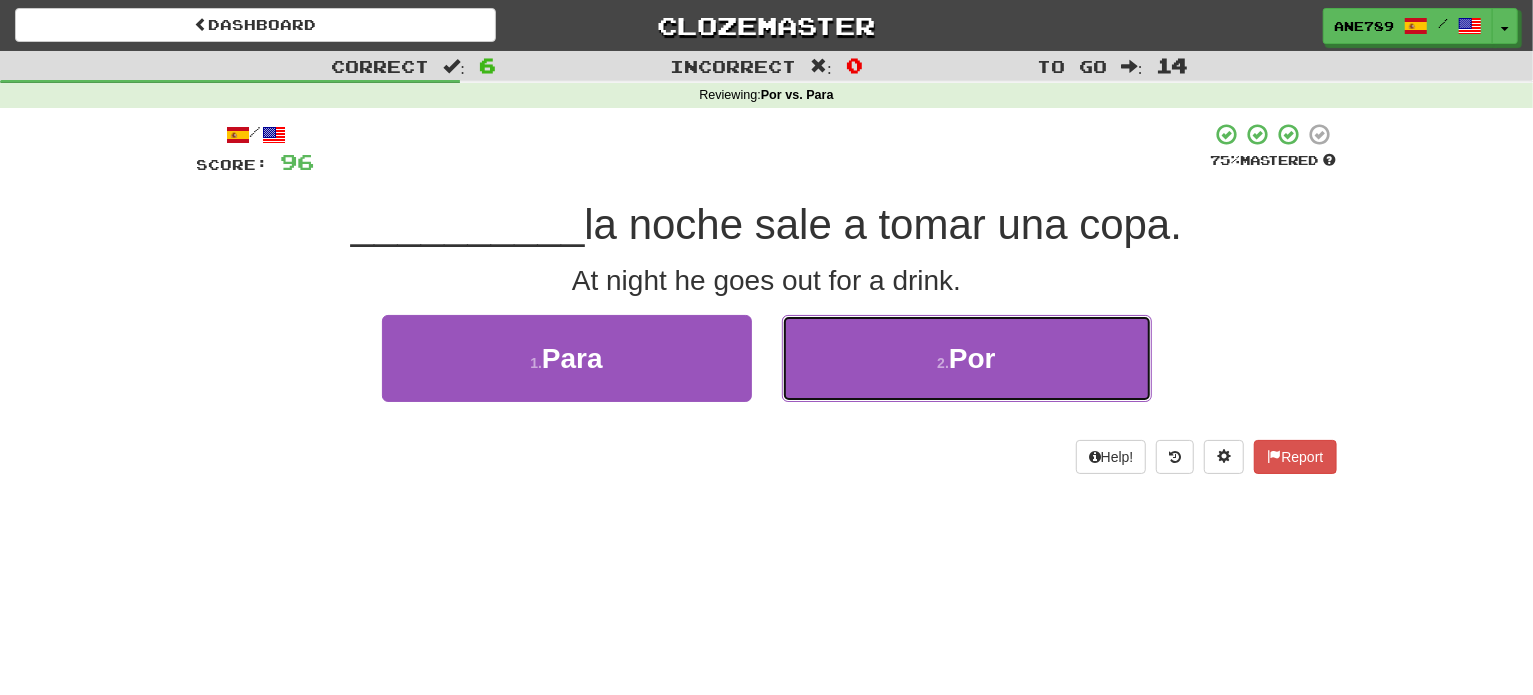 click on "2 .  Por" at bounding box center [967, 358] 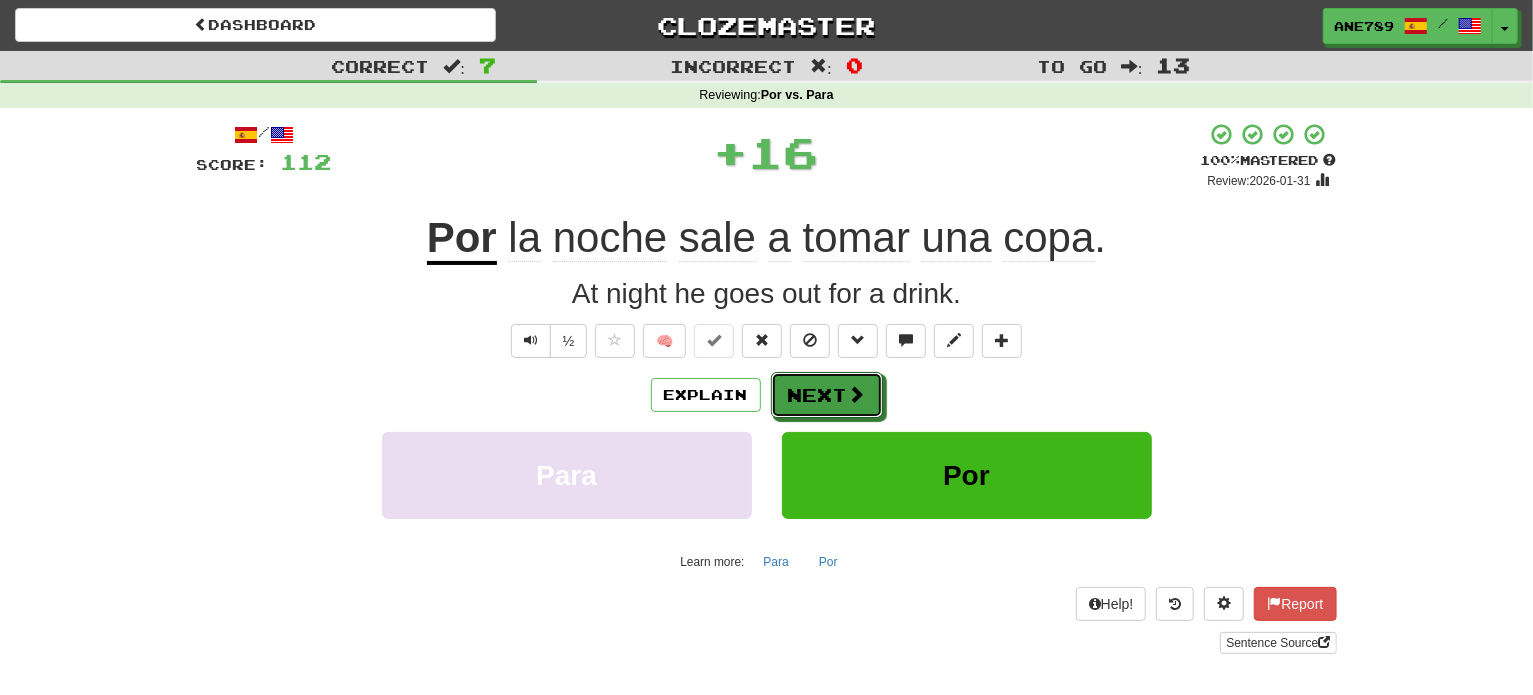 click on "Next" at bounding box center [827, 395] 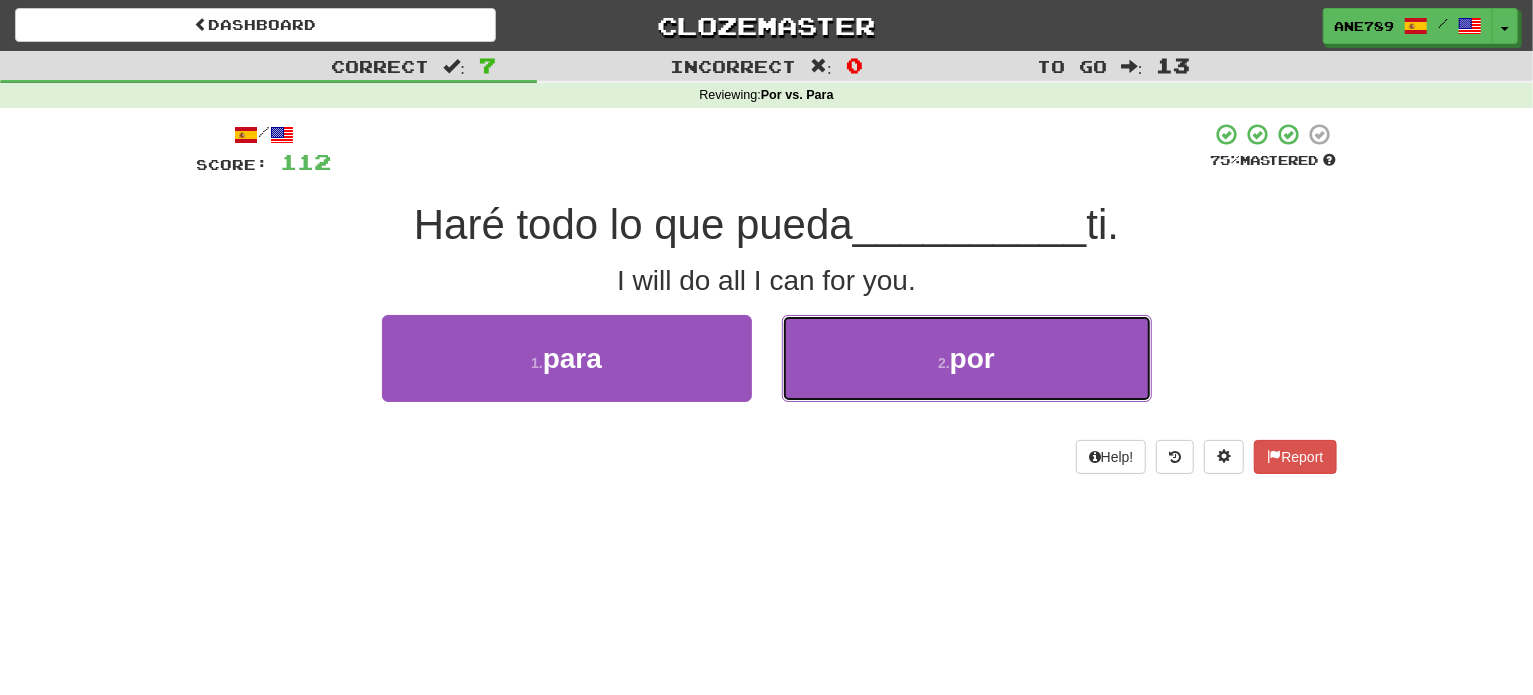 click on "2 .  por" at bounding box center (967, 358) 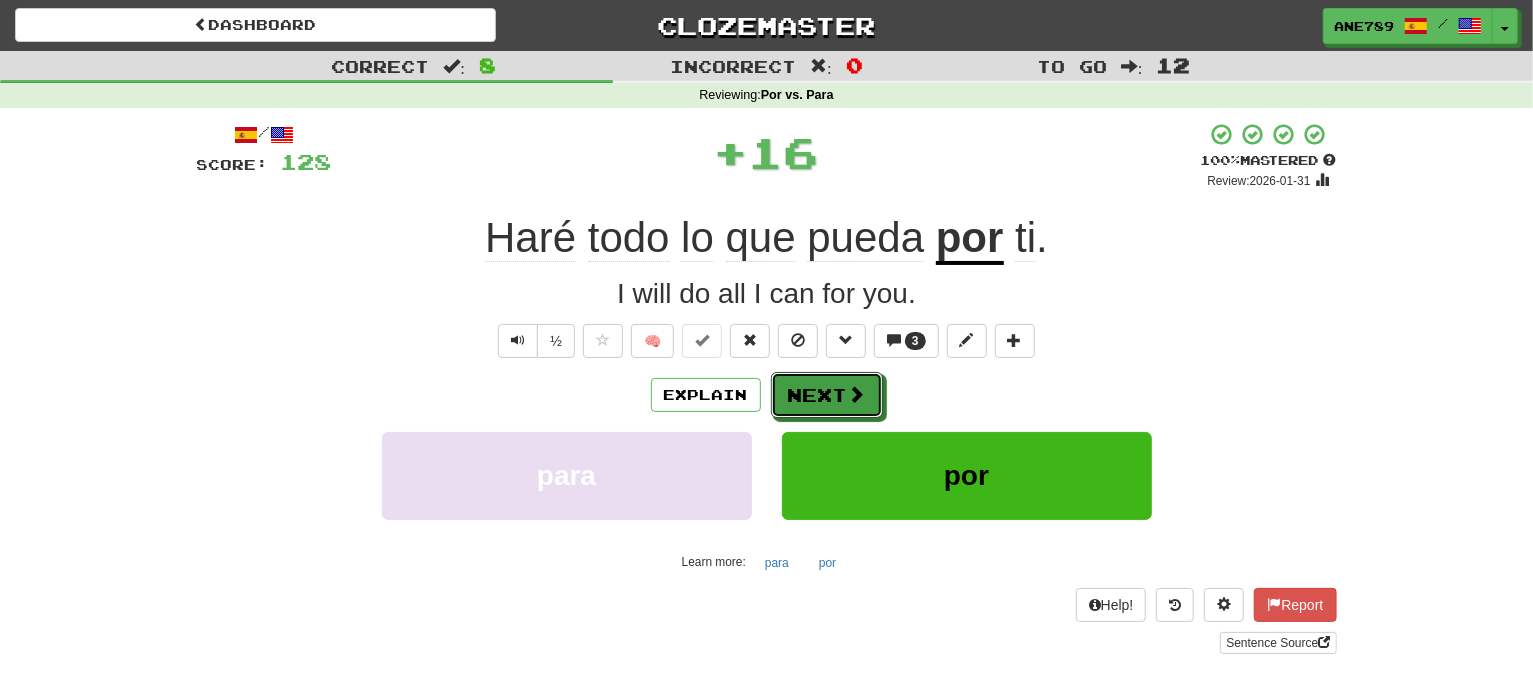 click on "Next" at bounding box center (827, 395) 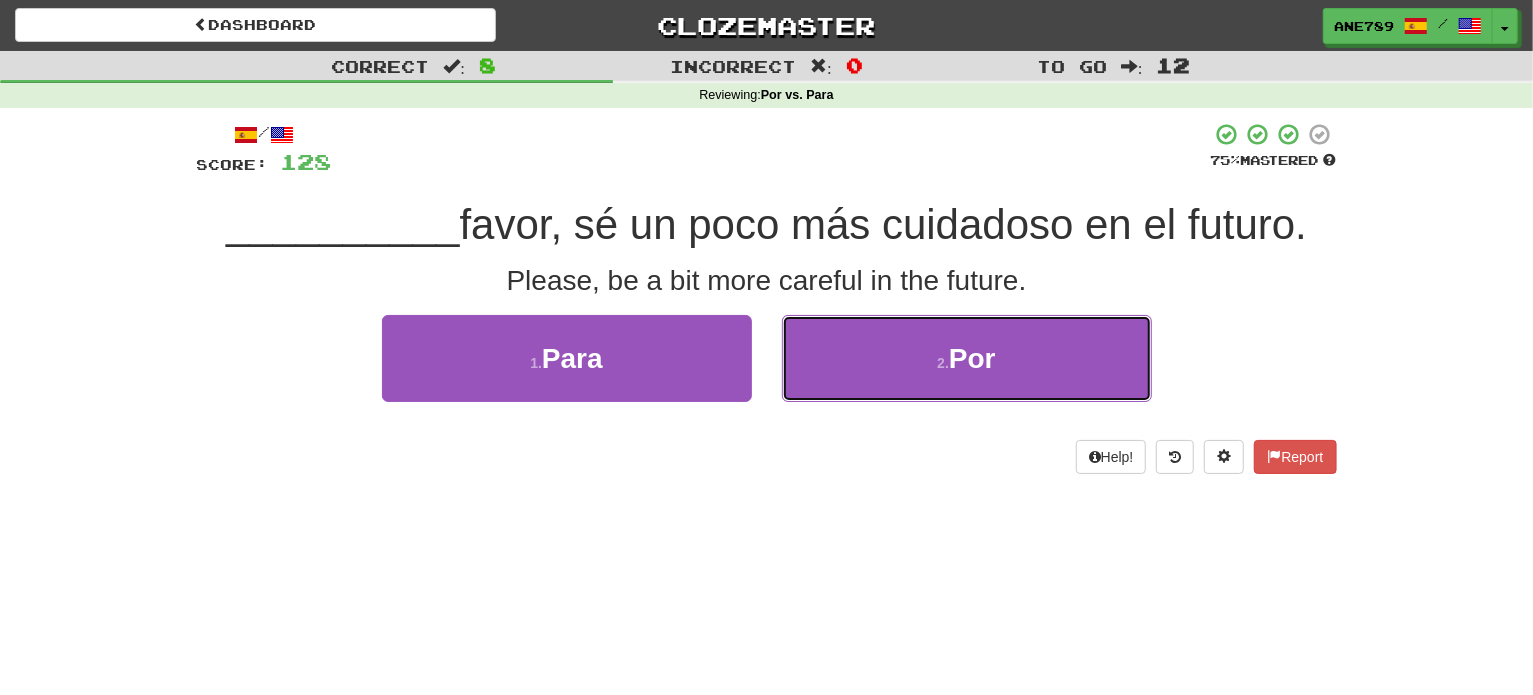 click on "2 .  Por" at bounding box center [967, 358] 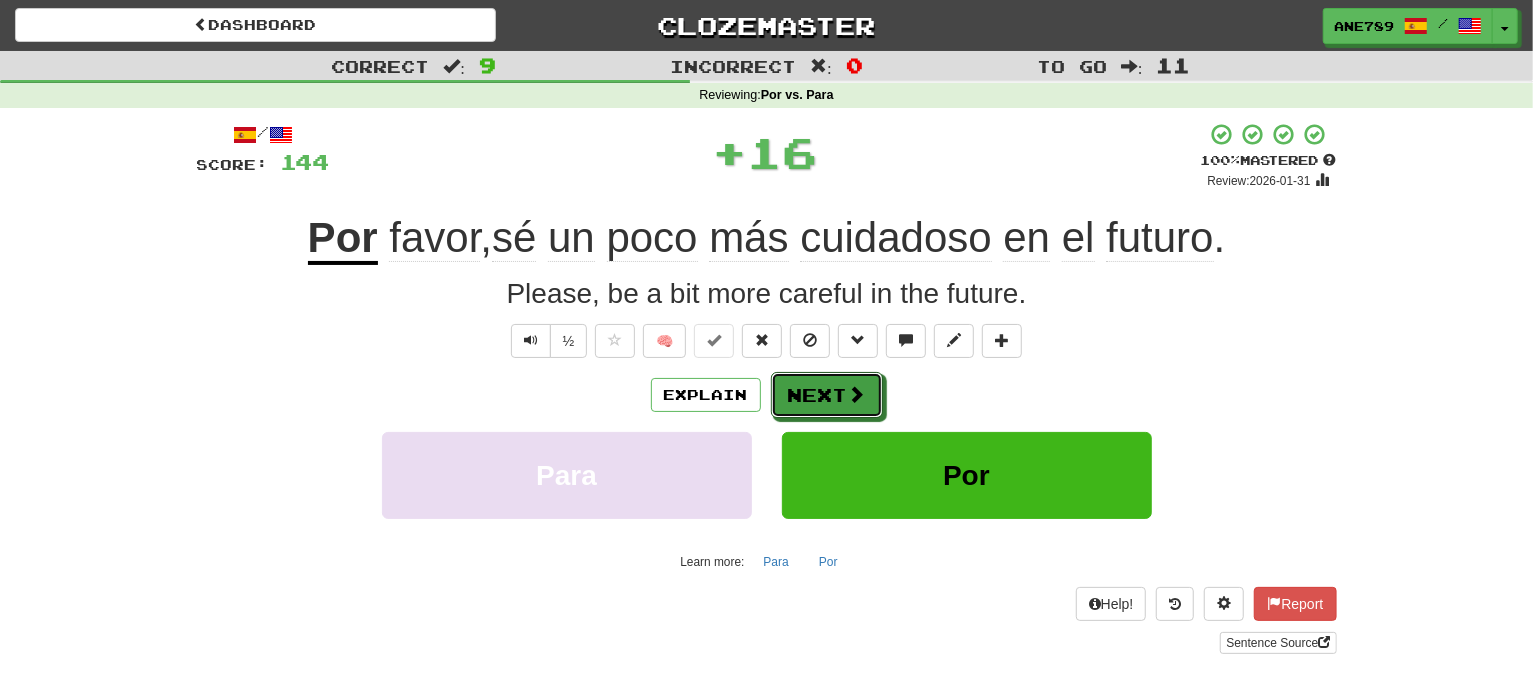 click on "Next" at bounding box center [827, 395] 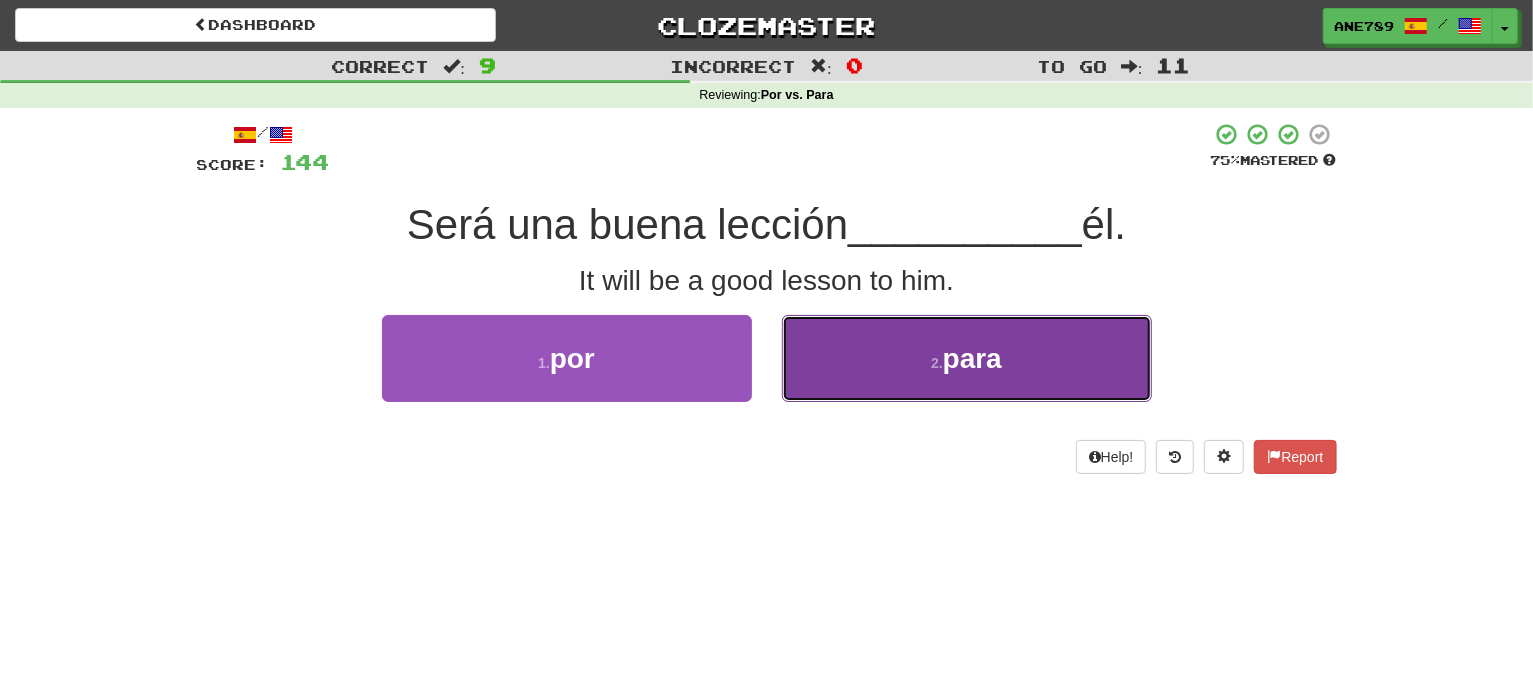 click on "2 .  para" at bounding box center (967, 358) 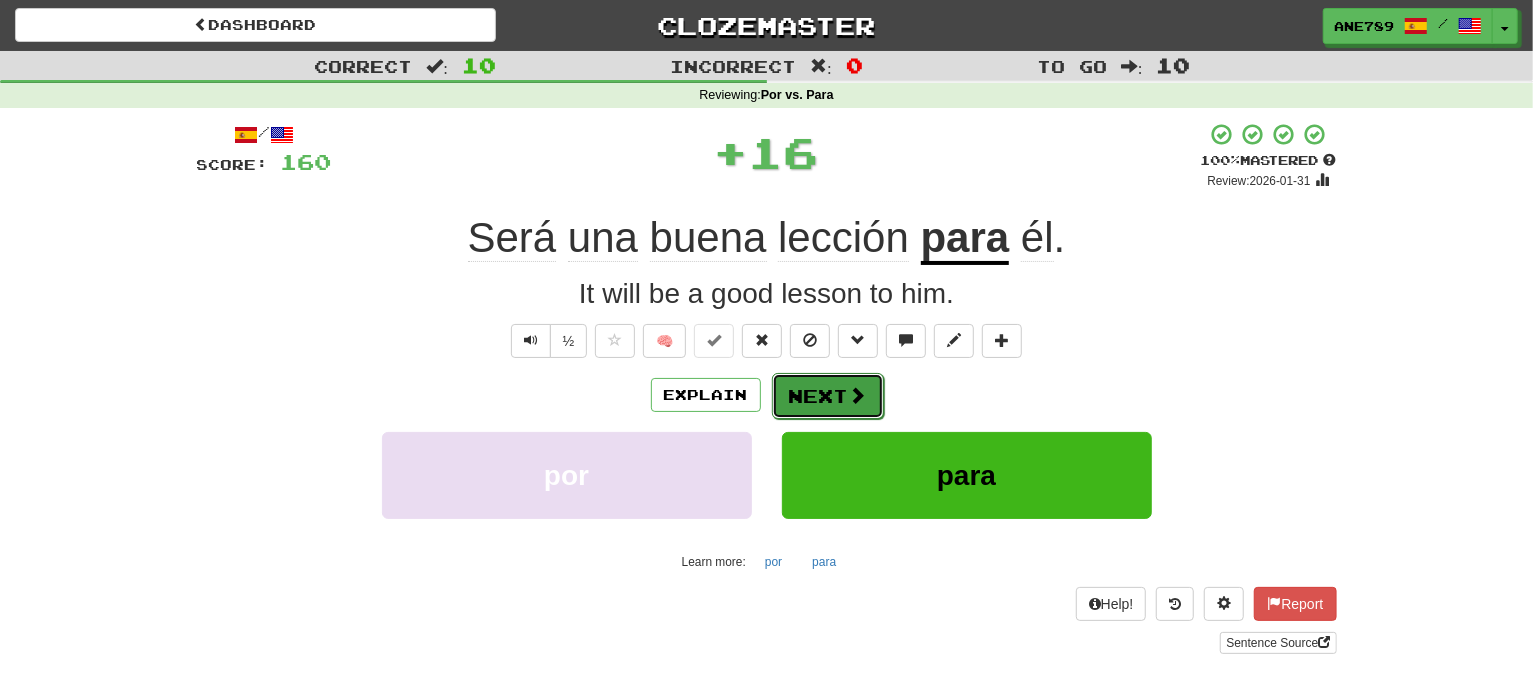 click on "Next" at bounding box center (828, 396) 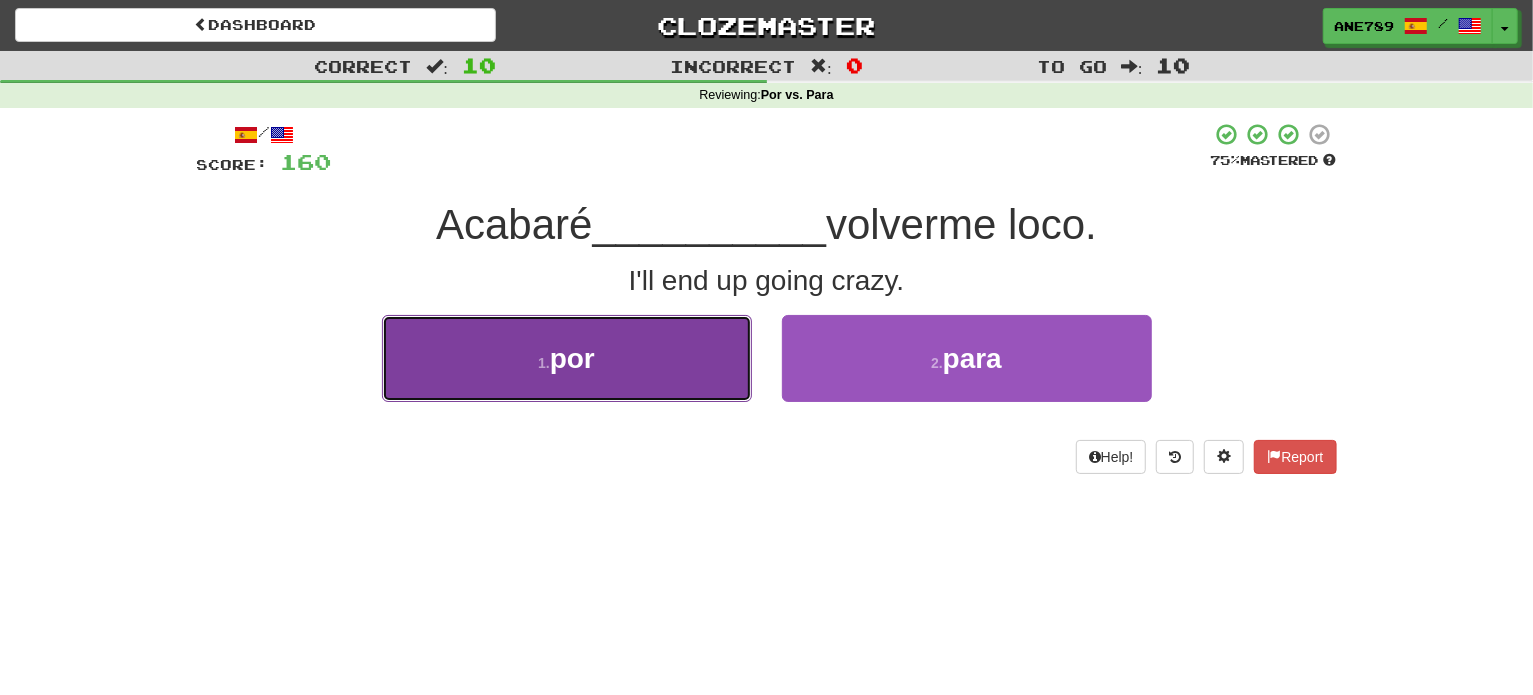 click on "1 .  por" at bounding box center [567, 358] 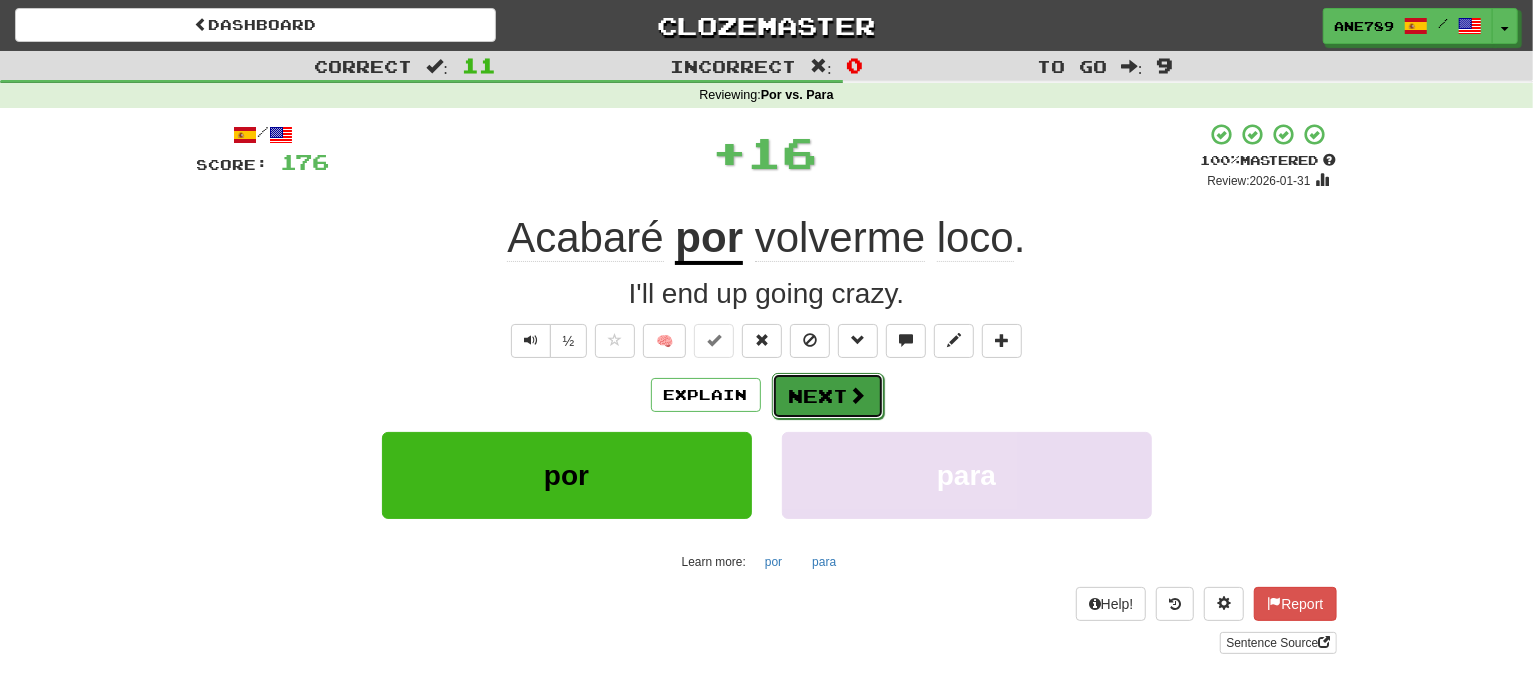 click on "Next" at bounding box center [828, 396] 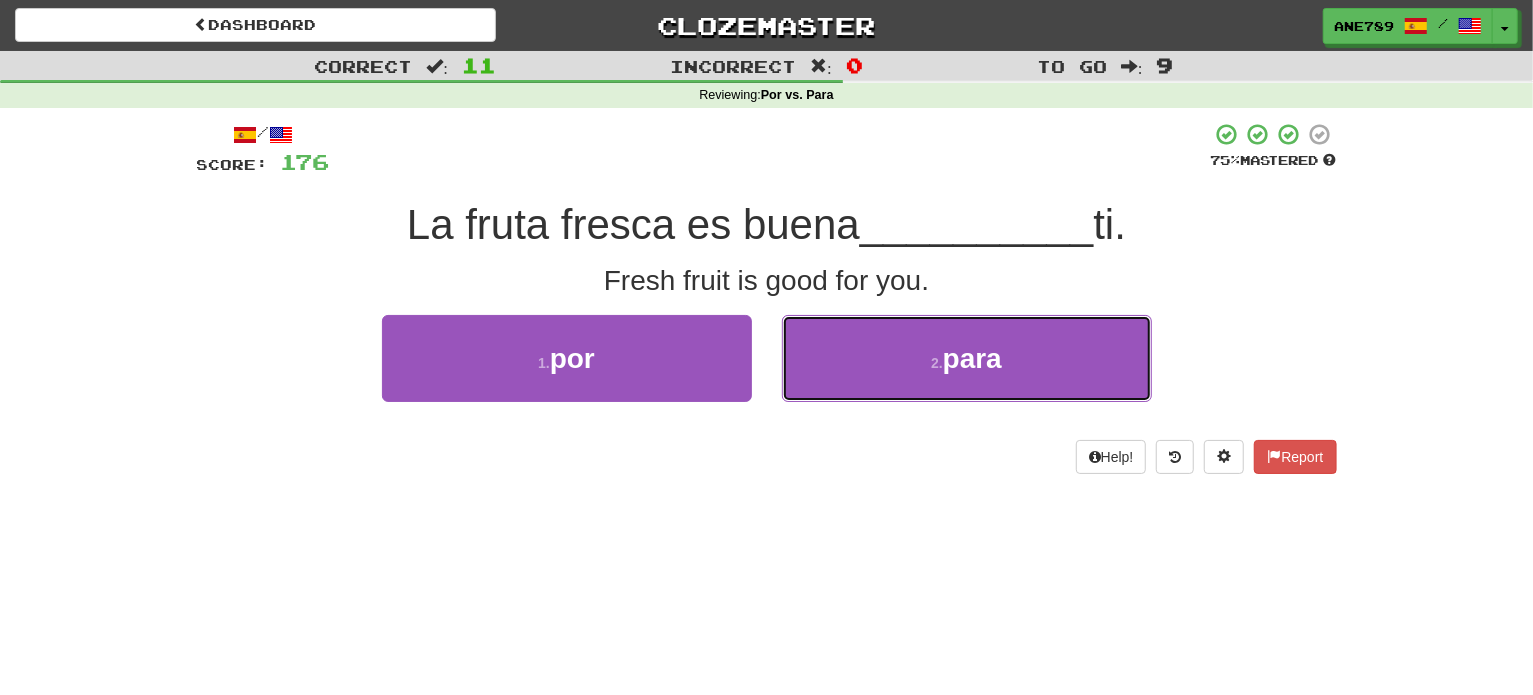 click on "2 .  para" at bounding box center [967, 358] 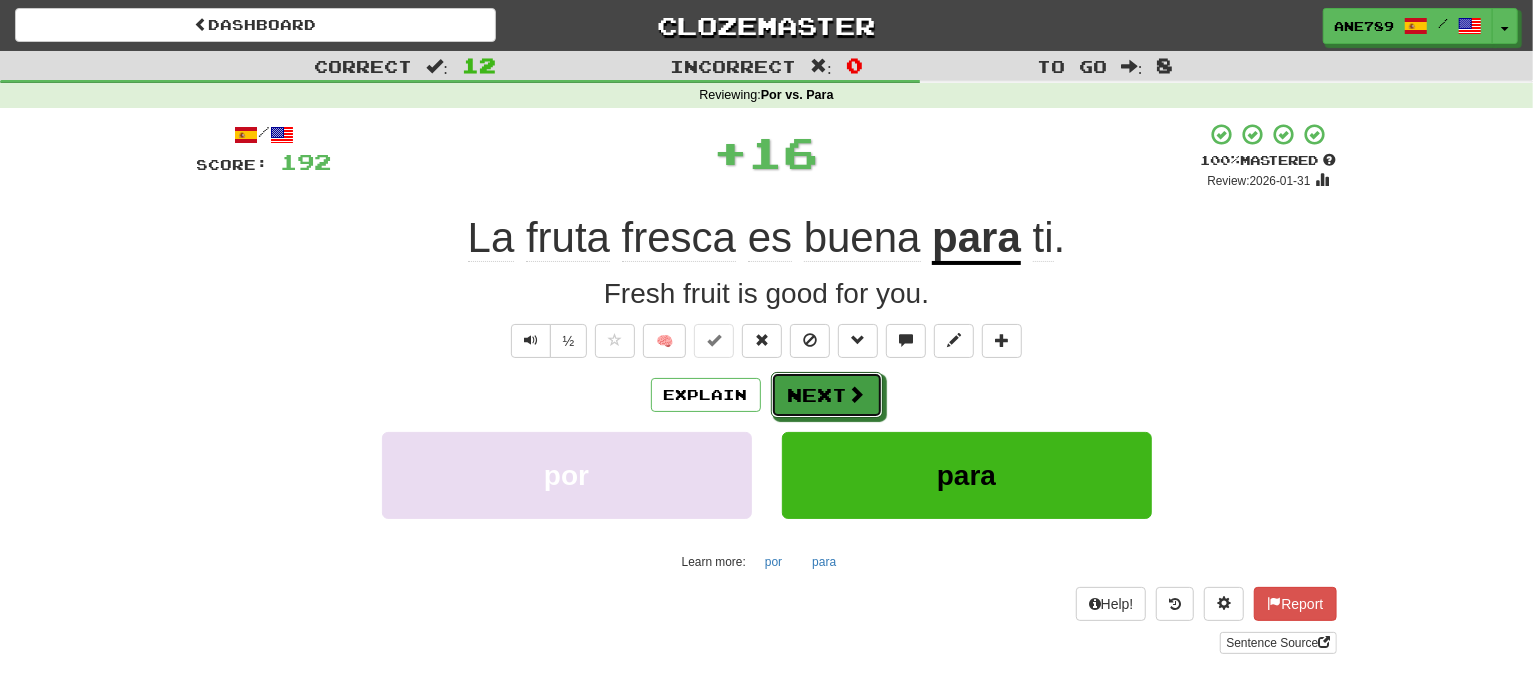 click on "Next" at bounding box center (827, 395) 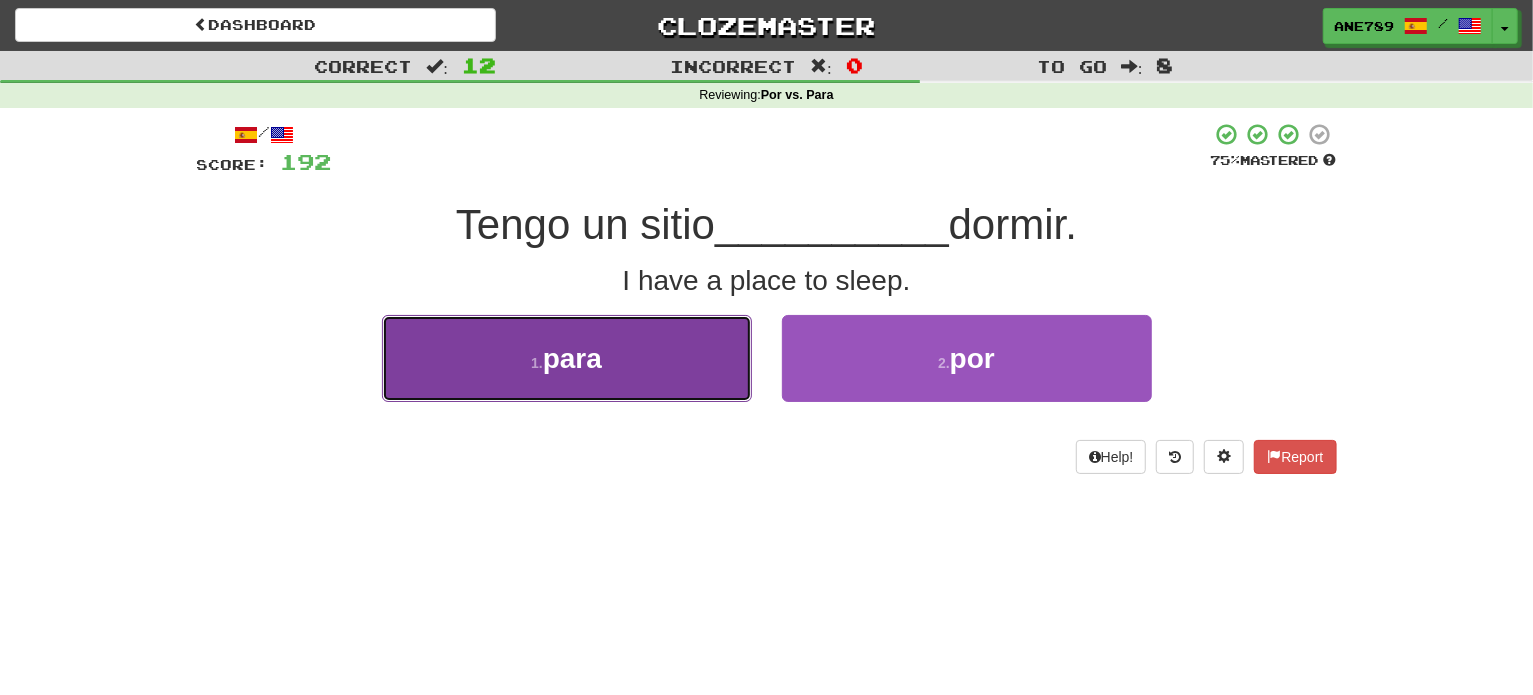click on "1 .  para" at bounding box center [567, 358] 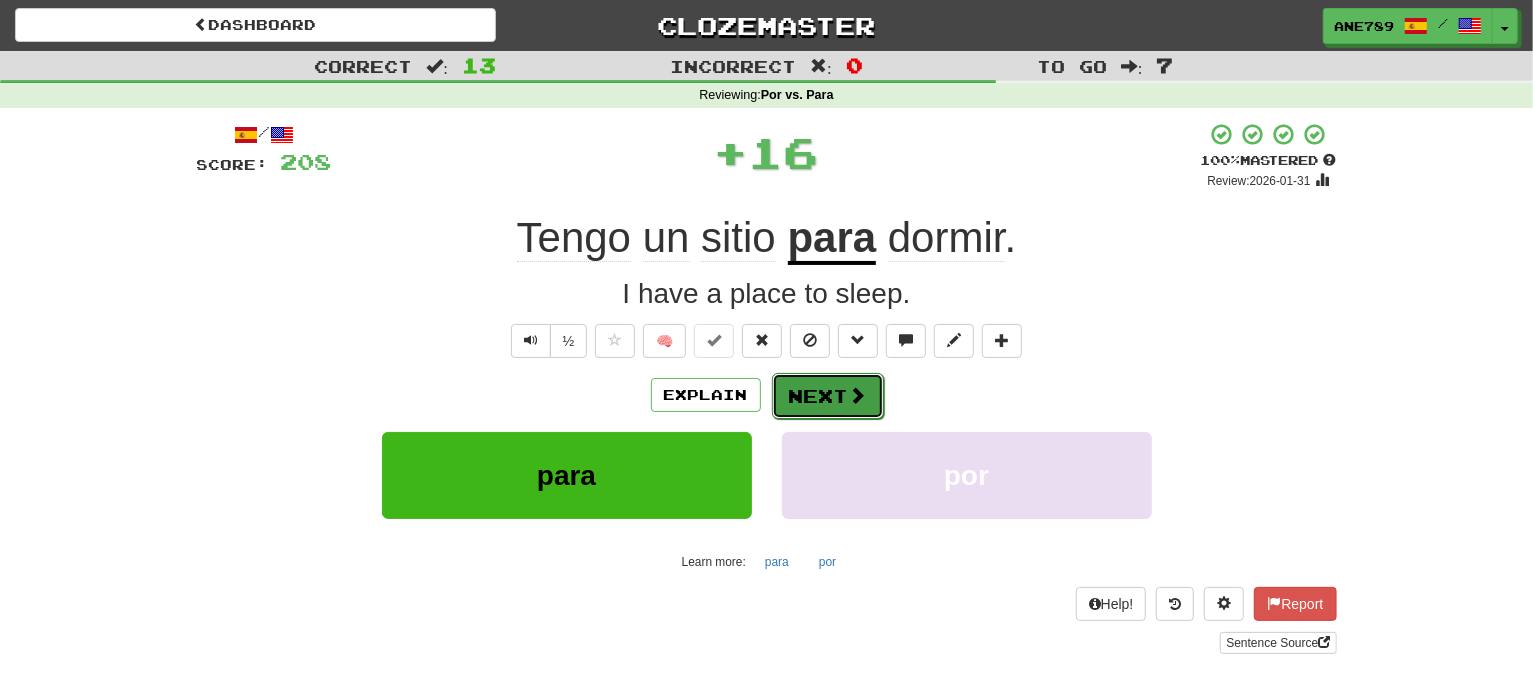 click on "Next" at bounding box center [828, 396] 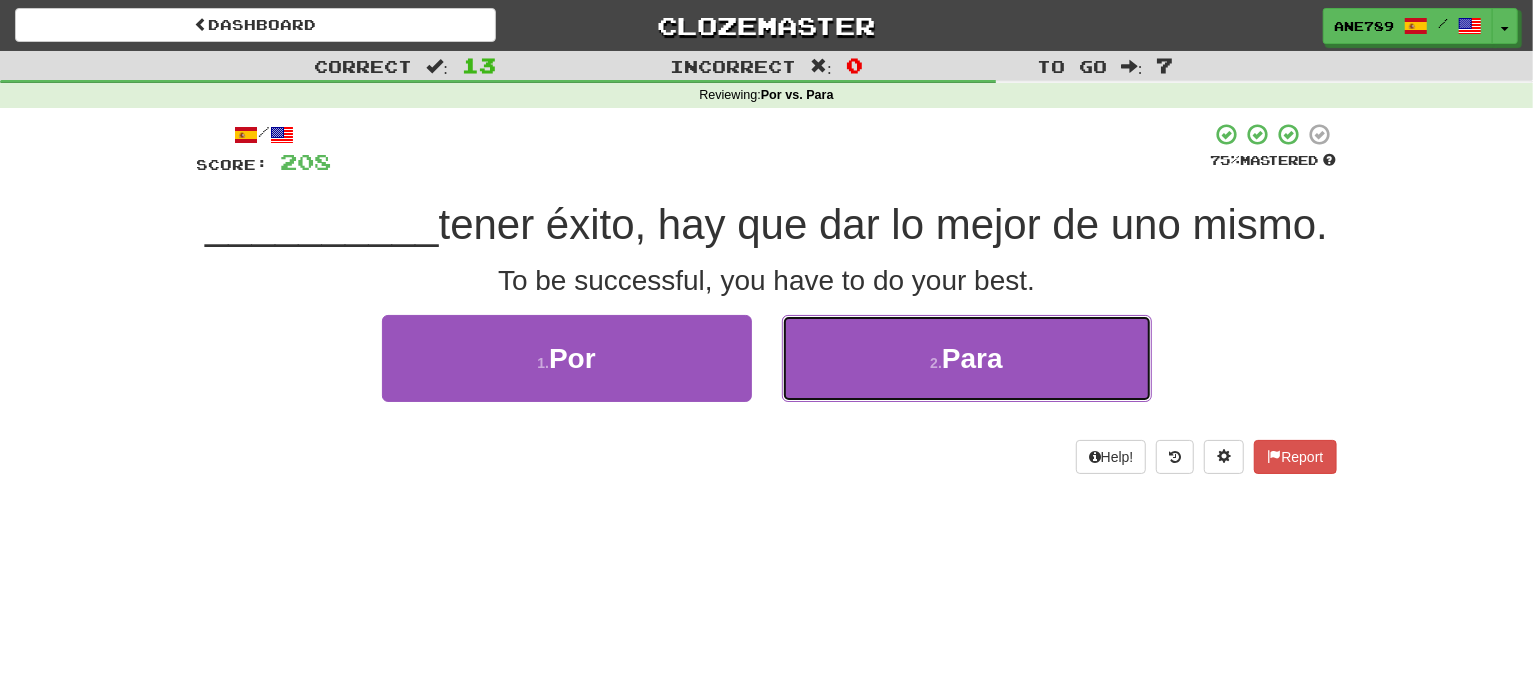 click on "2 .  Para" at bounding box center [967, 358] 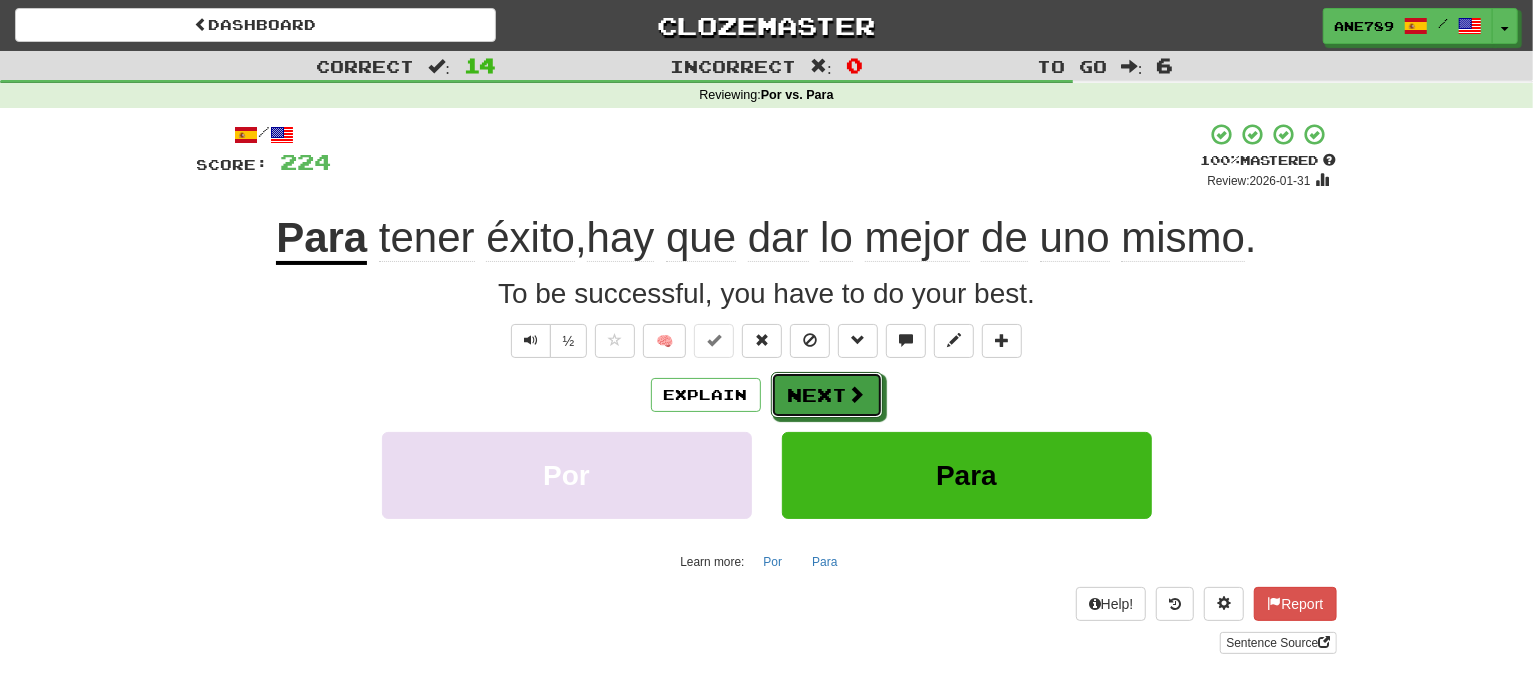 click on "Next" at bounding box center (827, 395) 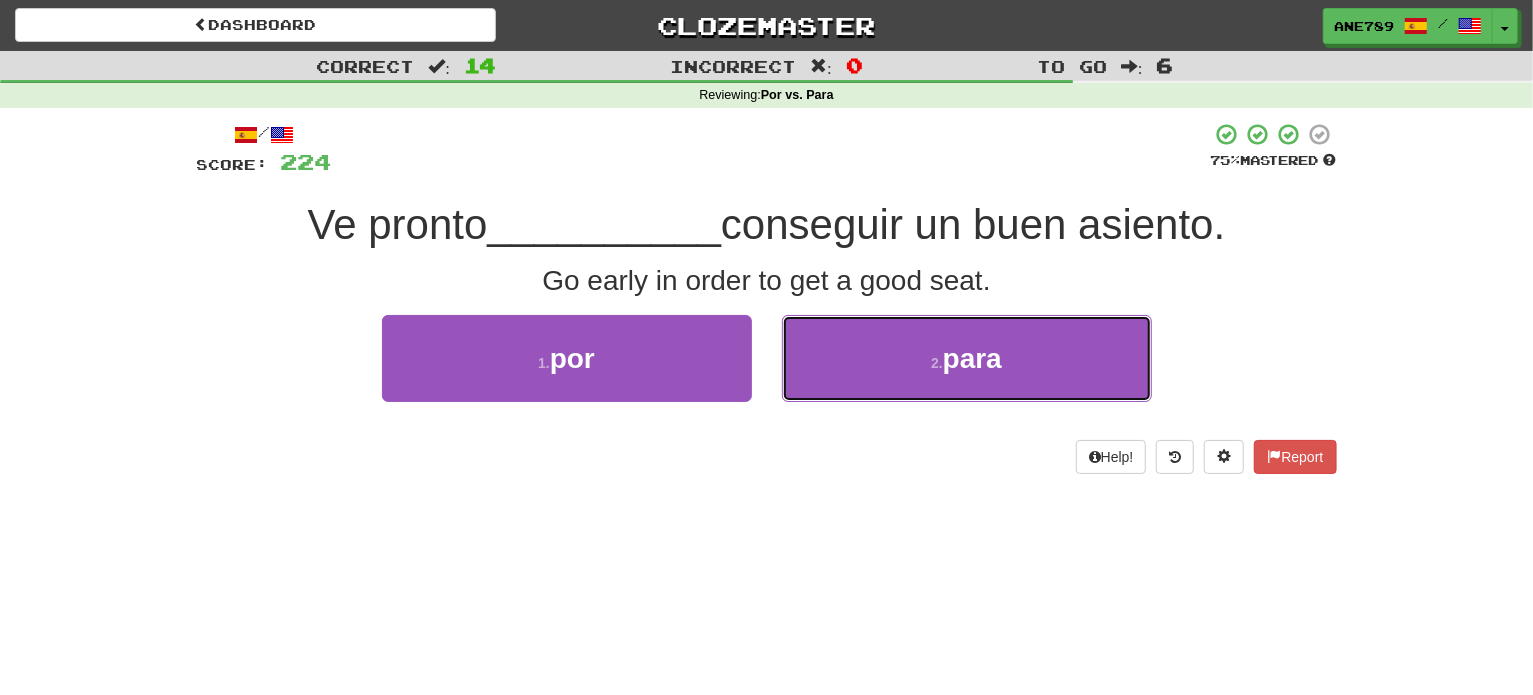click on "2 .  para" at bounding box center (967, 358) 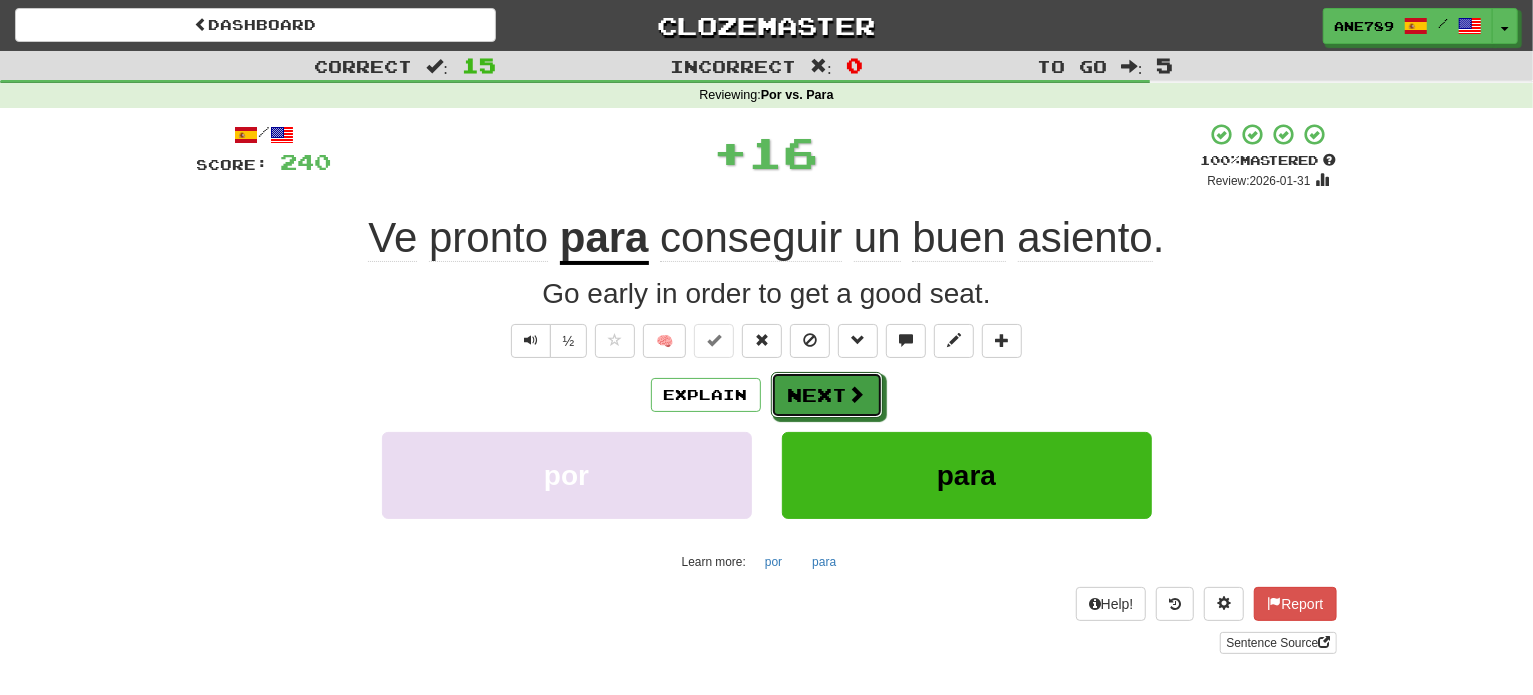 click on "Next" at bounding box center (827, 395) 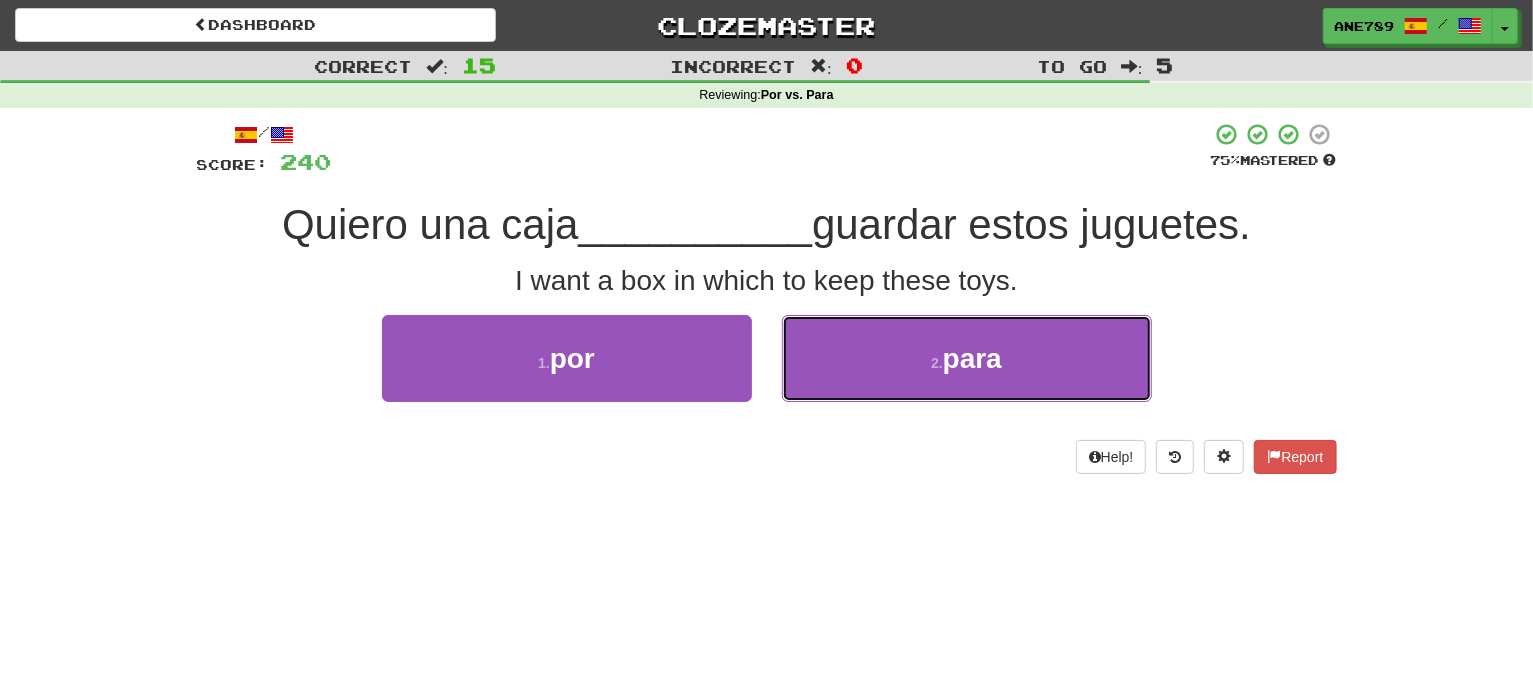 click on "2 .  para" at bounding box center [967, 358] 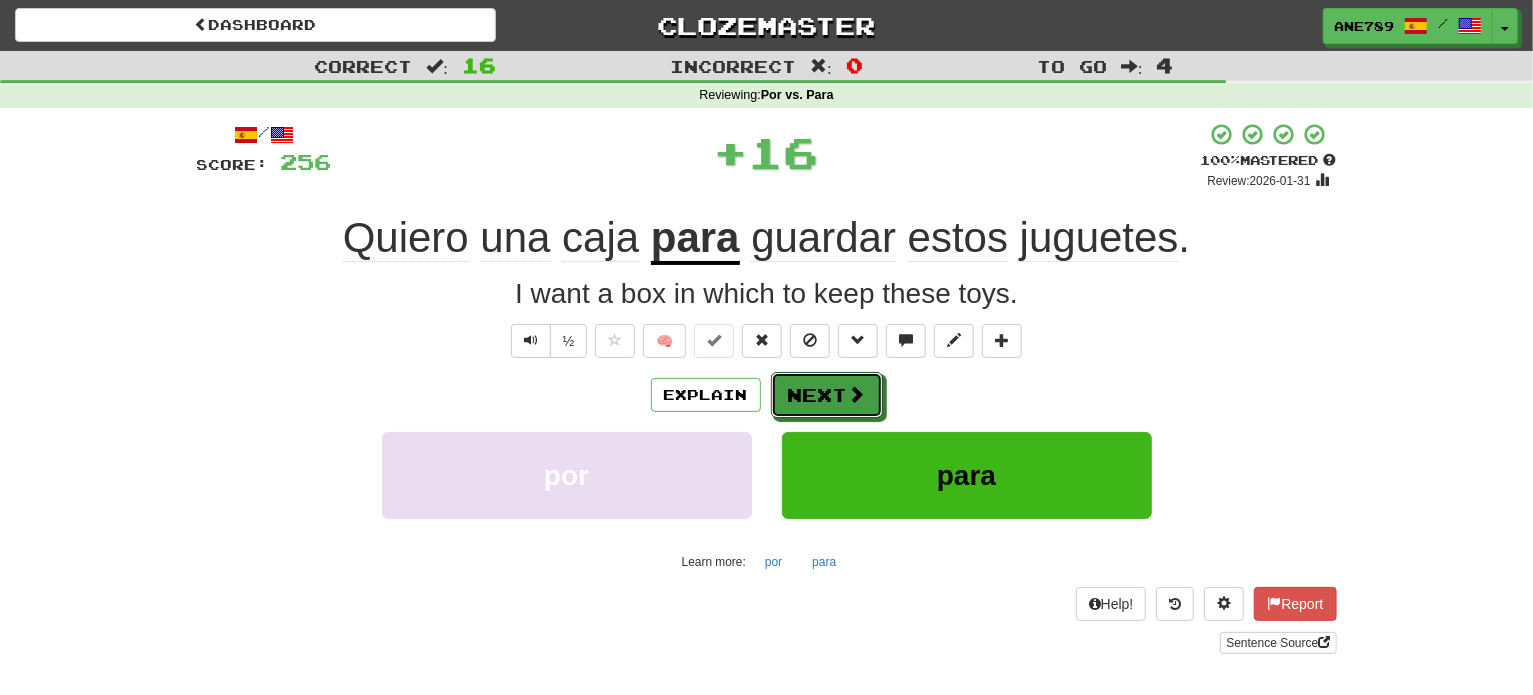click on "Next" at bounding box center (827, 395) 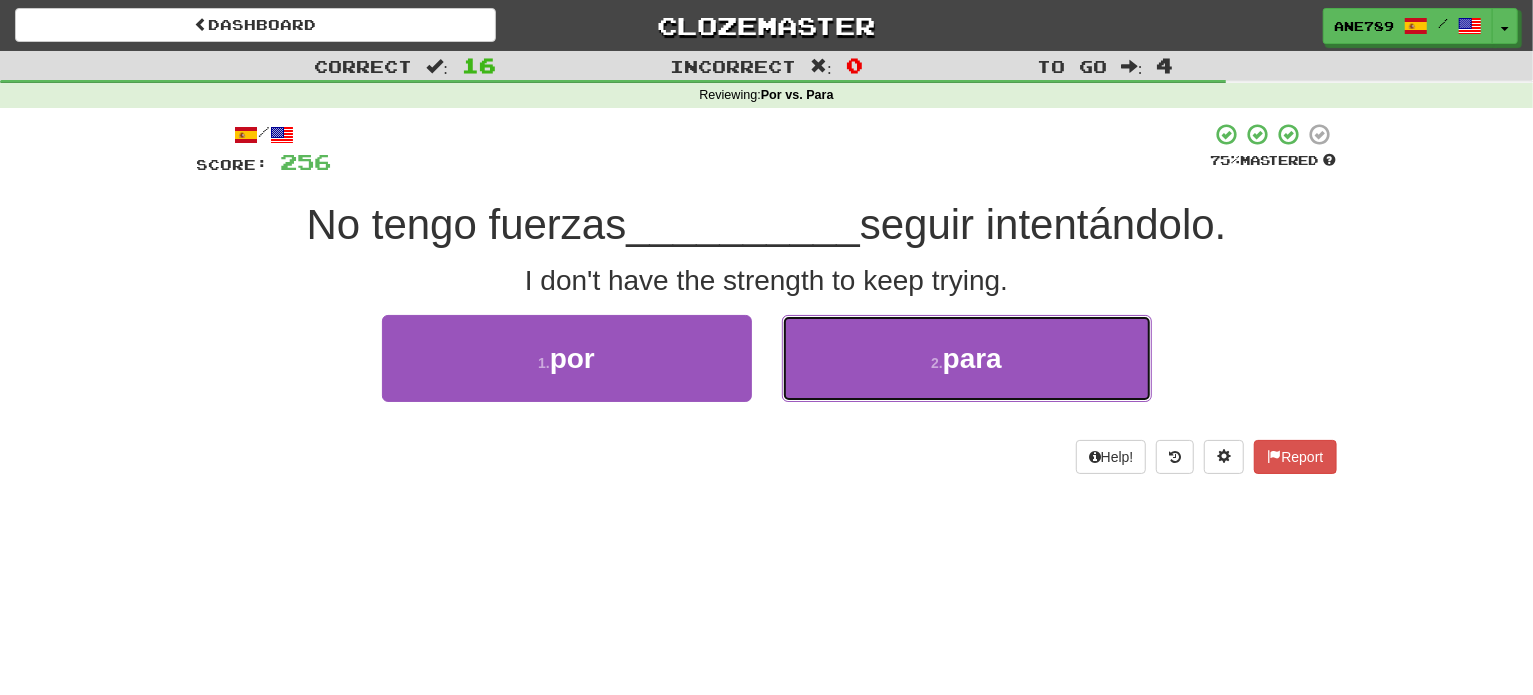 click on "2 .  para" at bounding box center [967, 358] 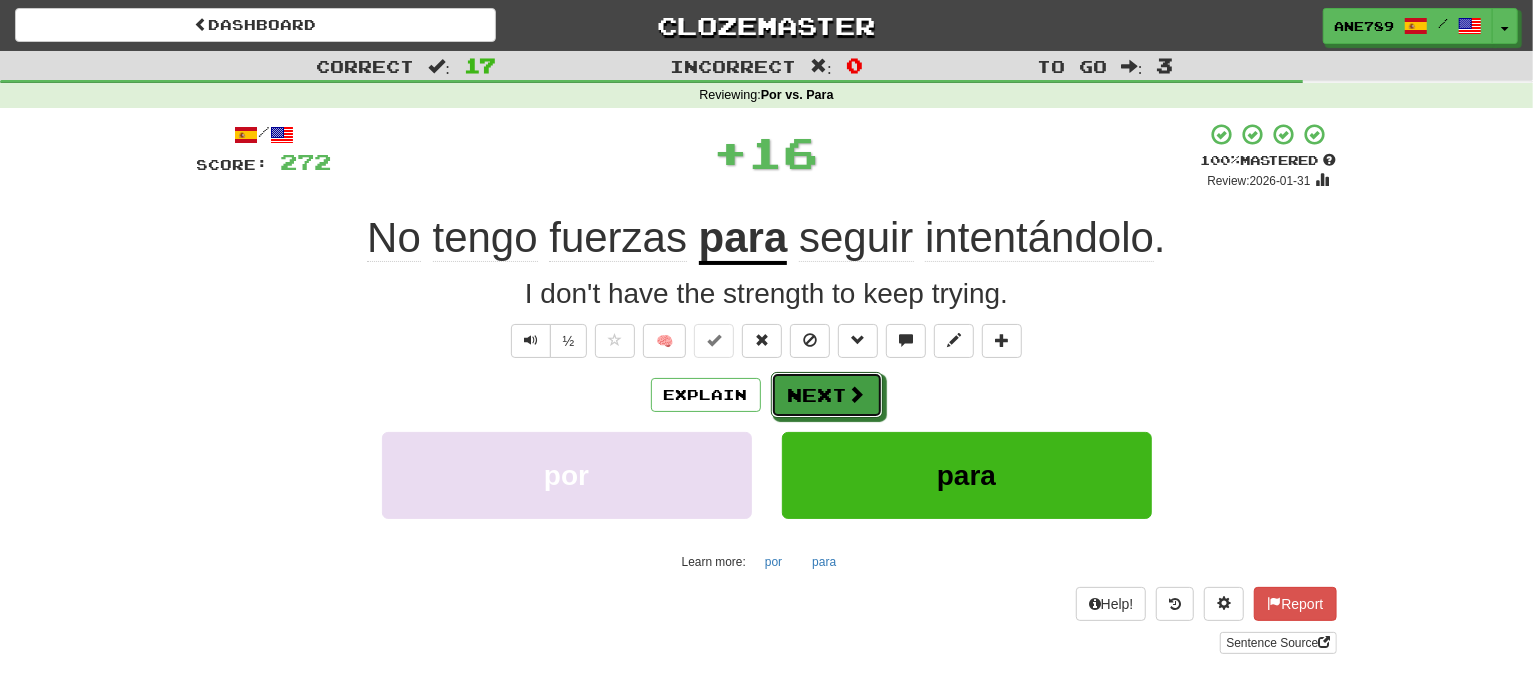 click on "Next" at bounding box center (827, 395) 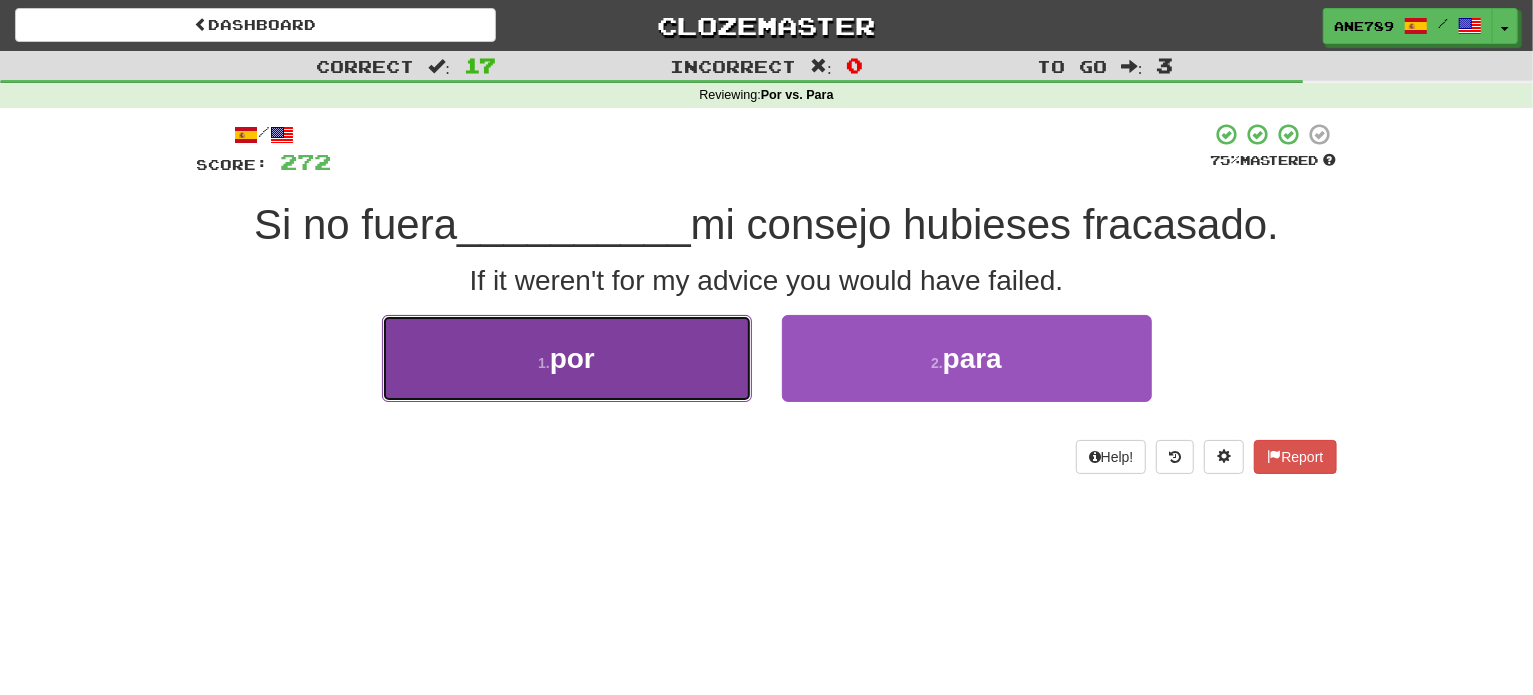 click on "1 .  por" at bounding box center [567, 358] 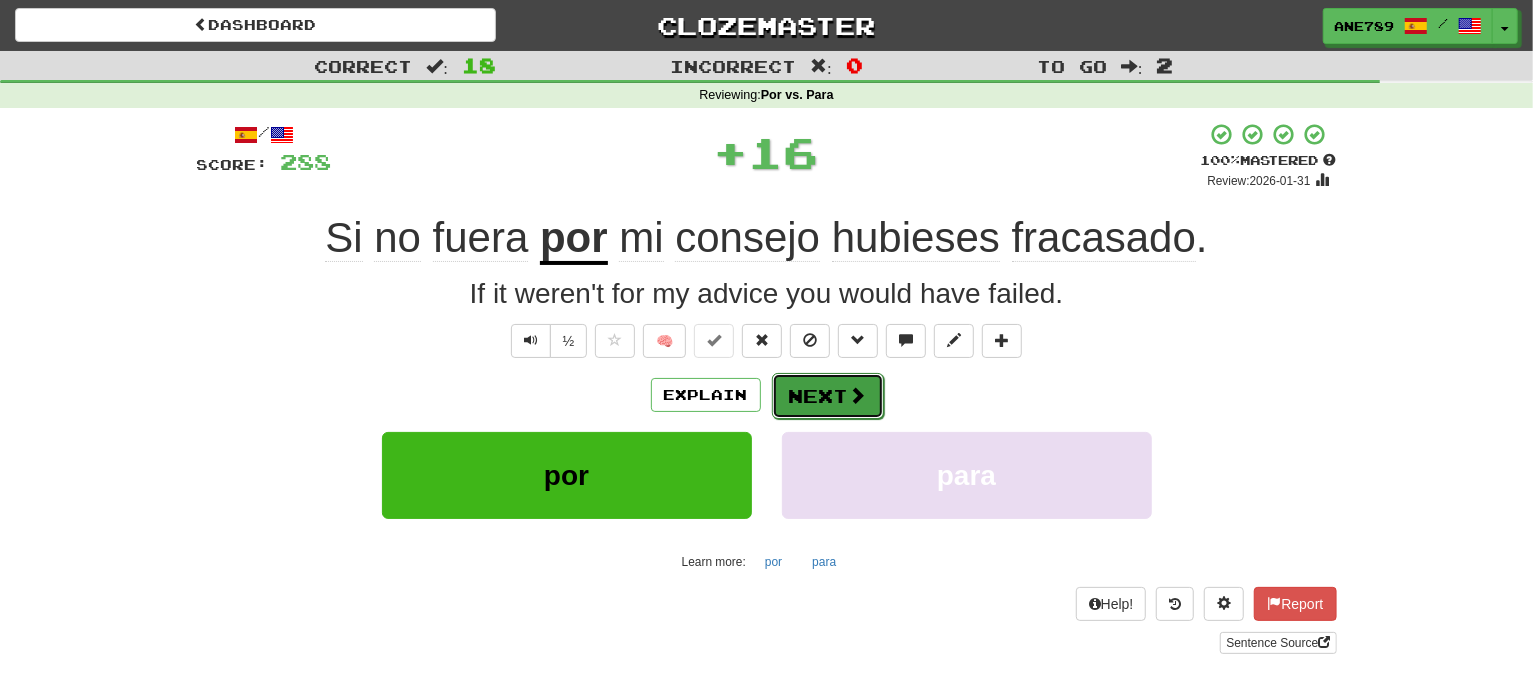 click on "Next" at bounding box center (828, 396) 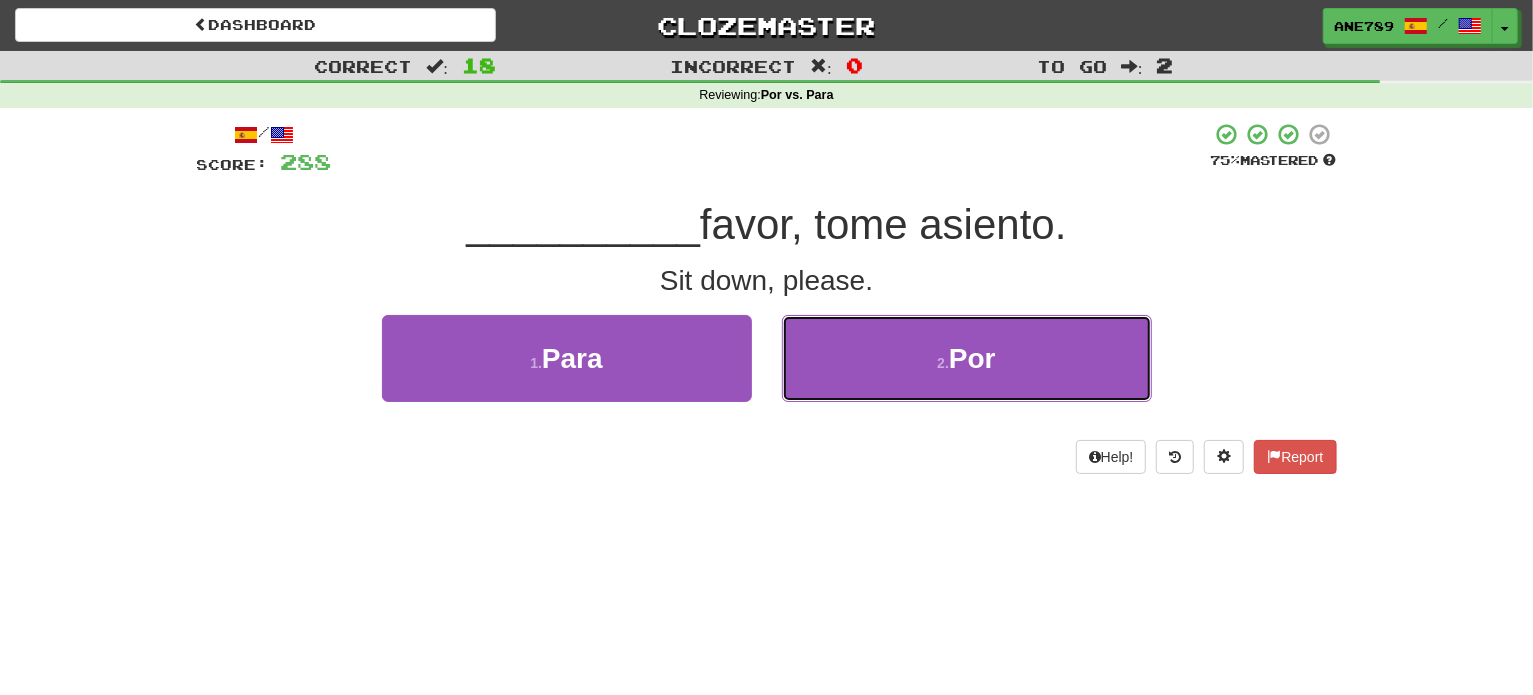 click on "2 .  Por" at bounding box center [967, 358] 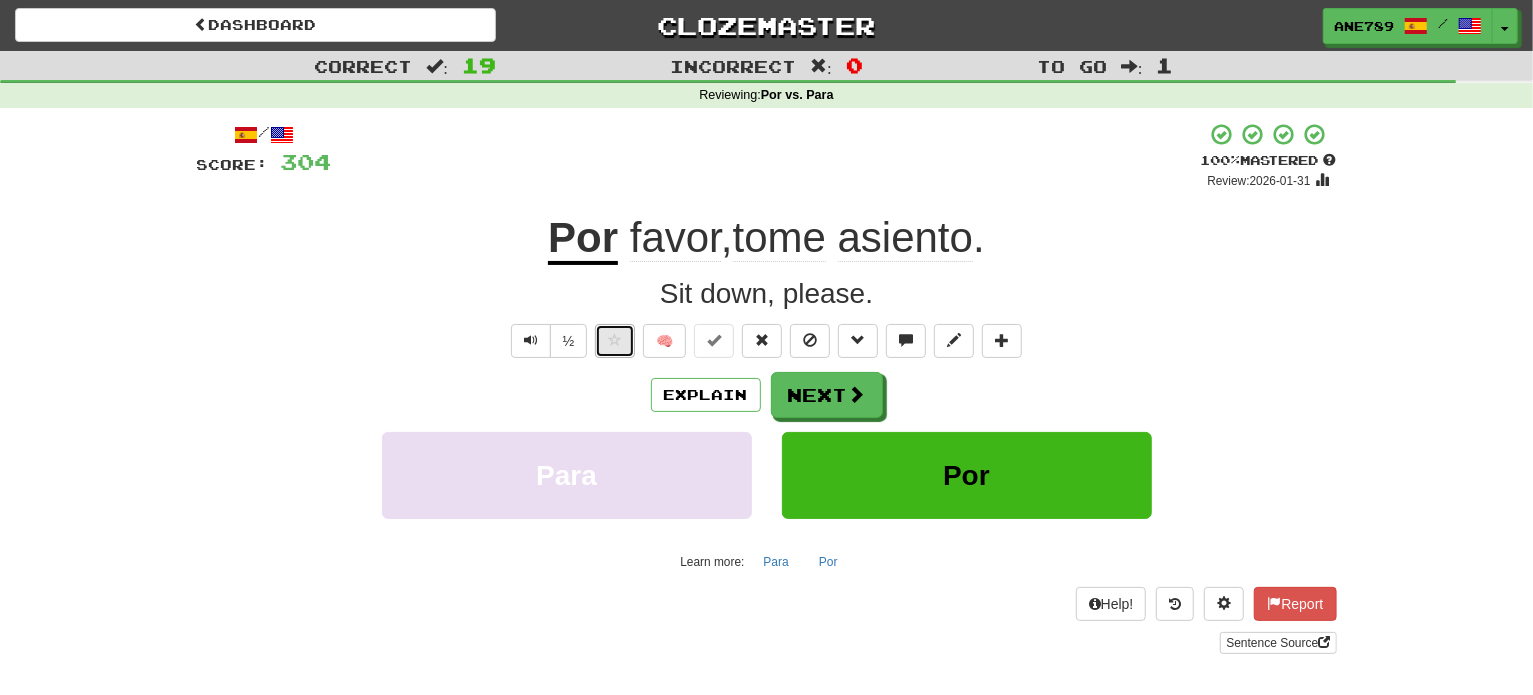 click at bounding box center (615, 340) 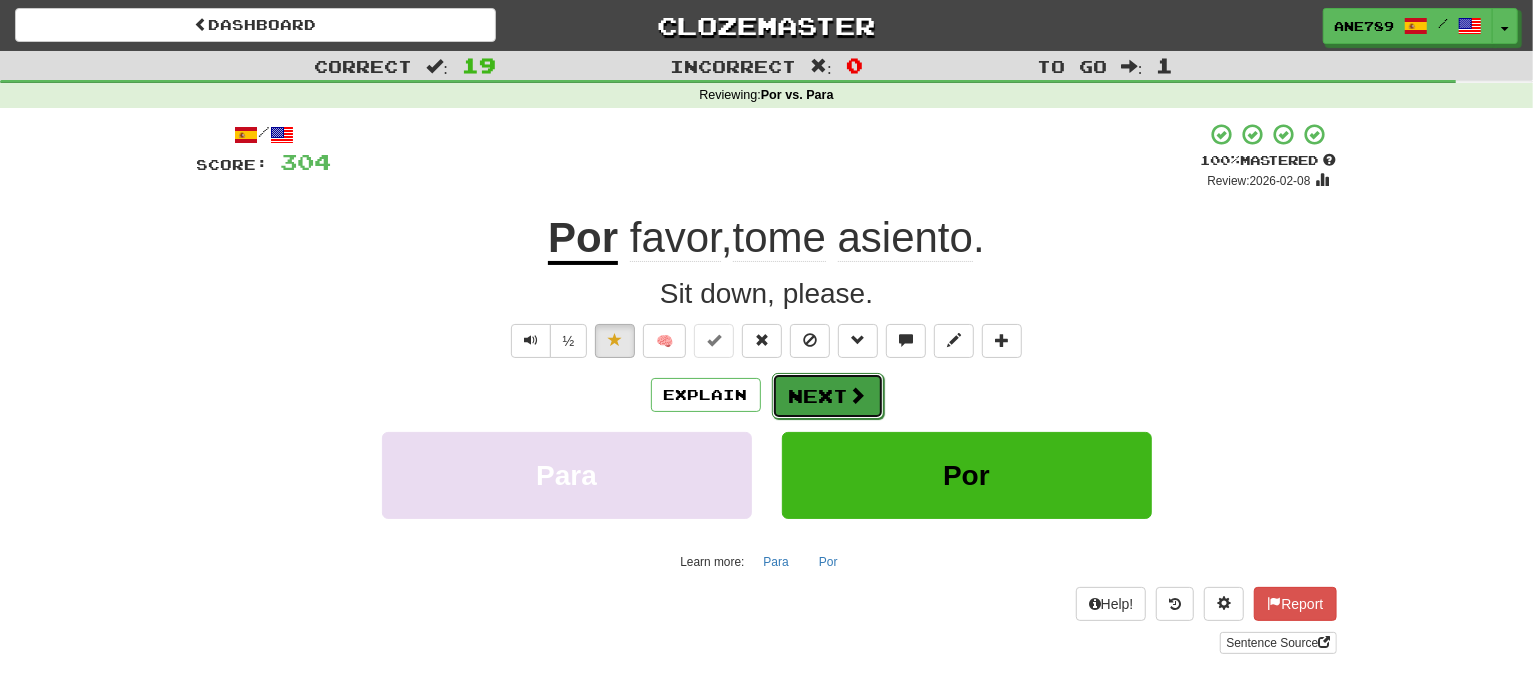 click on "Next" at bounding box center [828, 396] 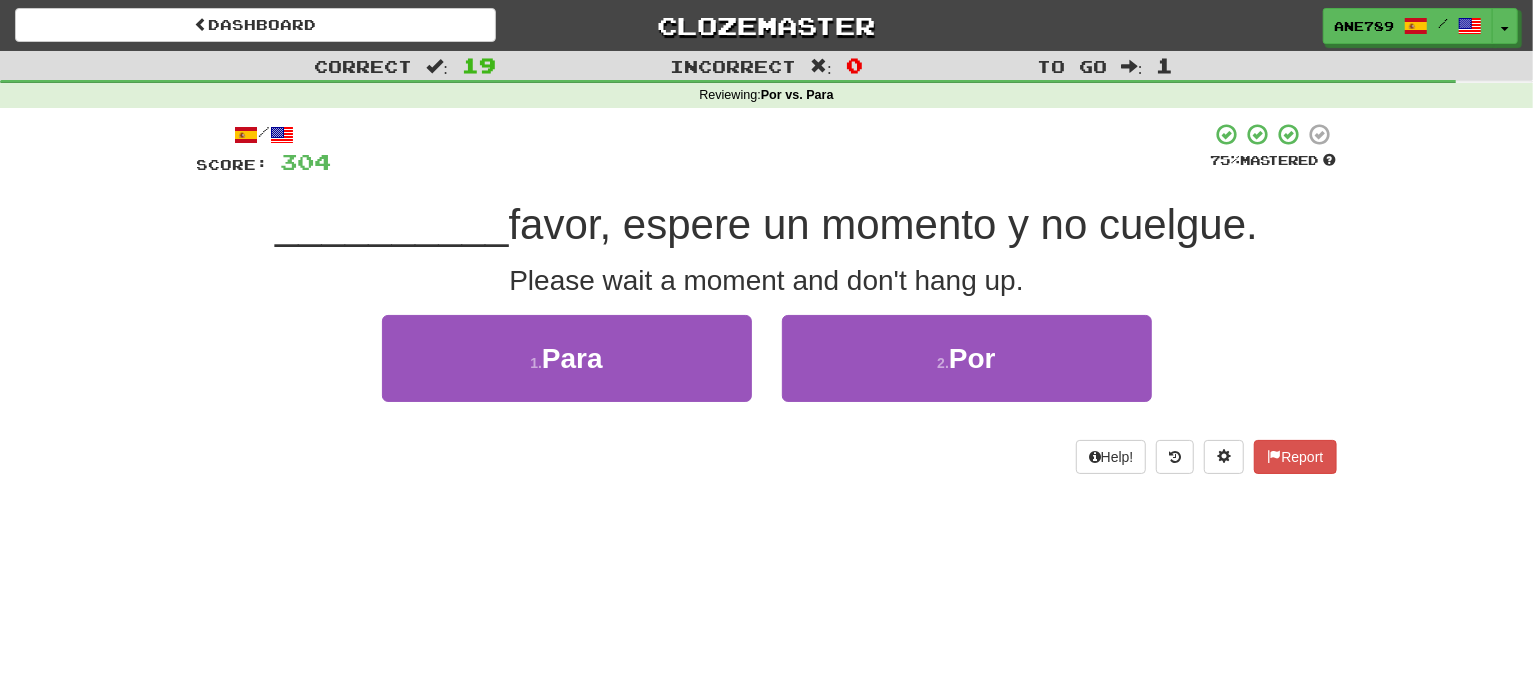 click on "2 .  Por" at bounding box center (967, 372) 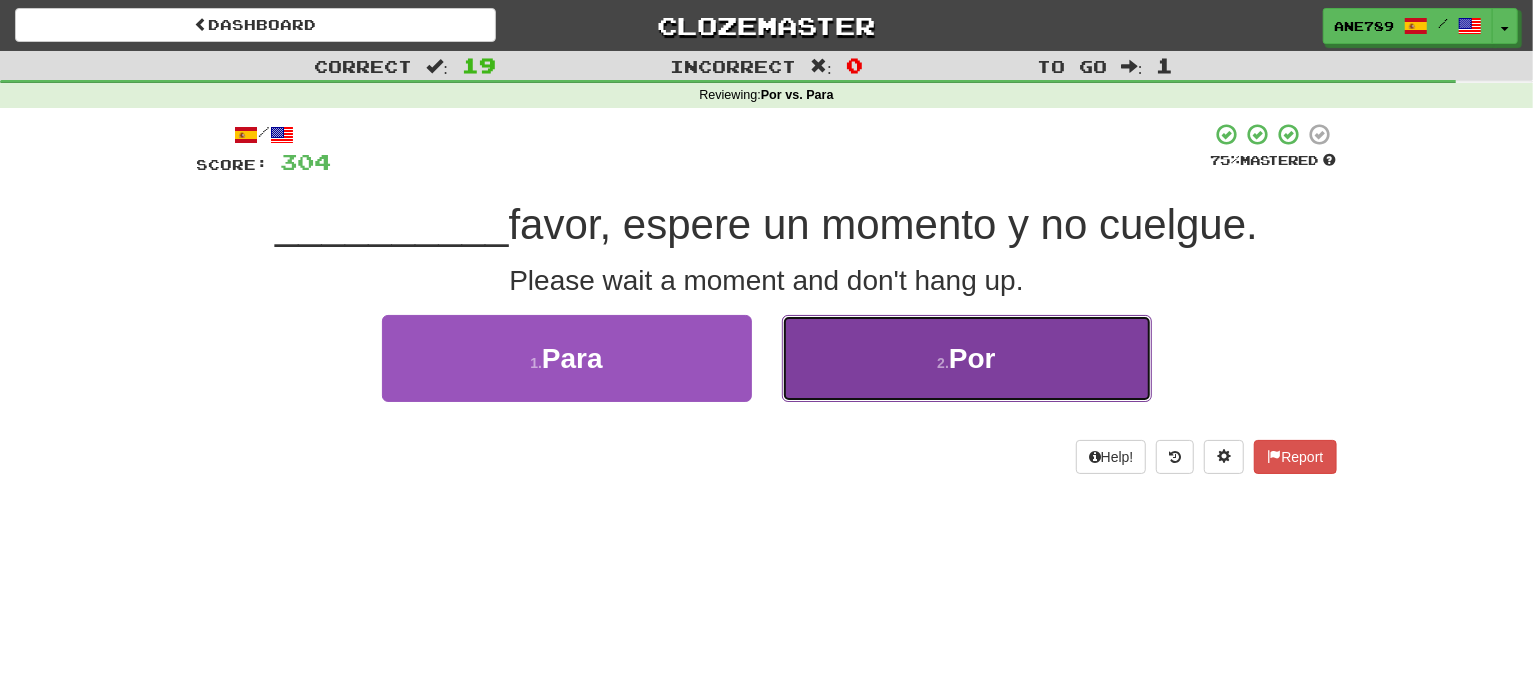click on "2 .  Por" at bounding box center [967, 358] 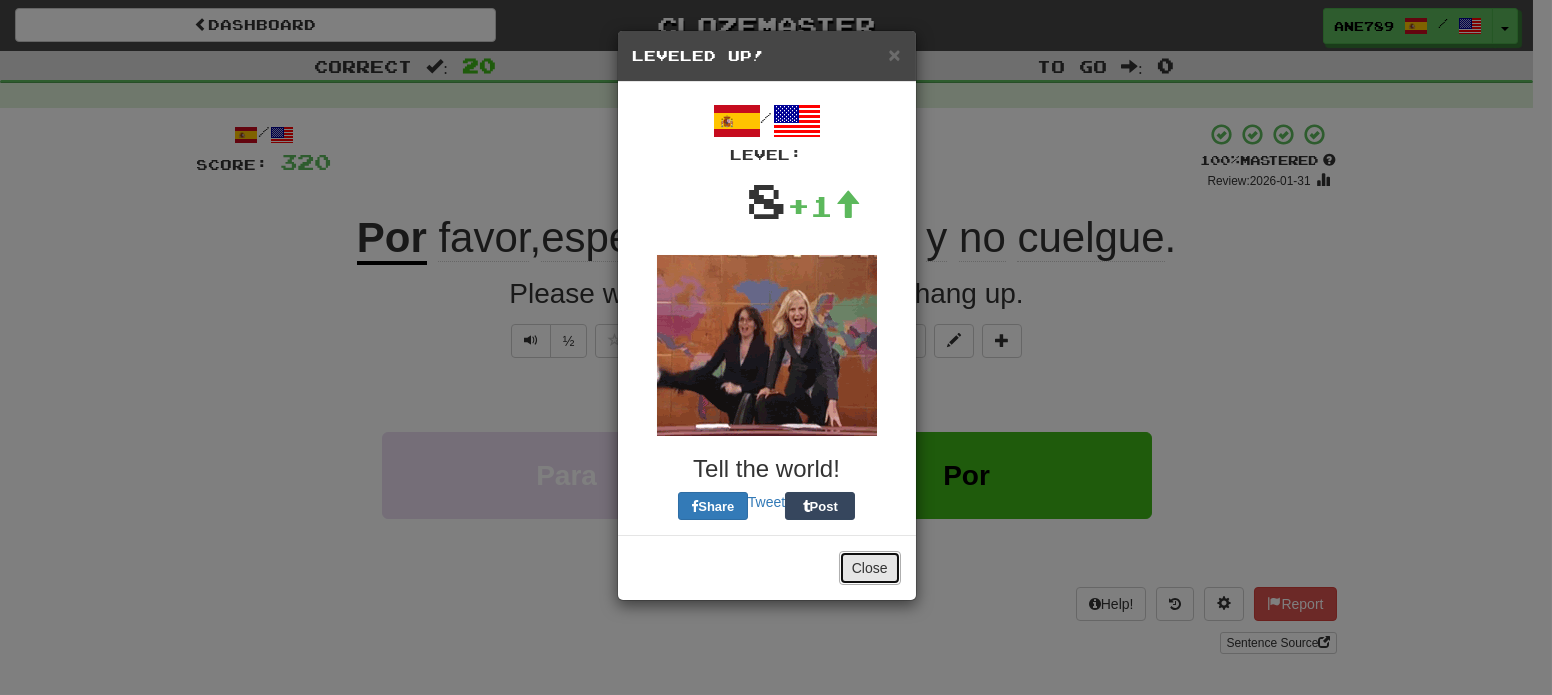 click on "Close" at bounding box center [870, 568] 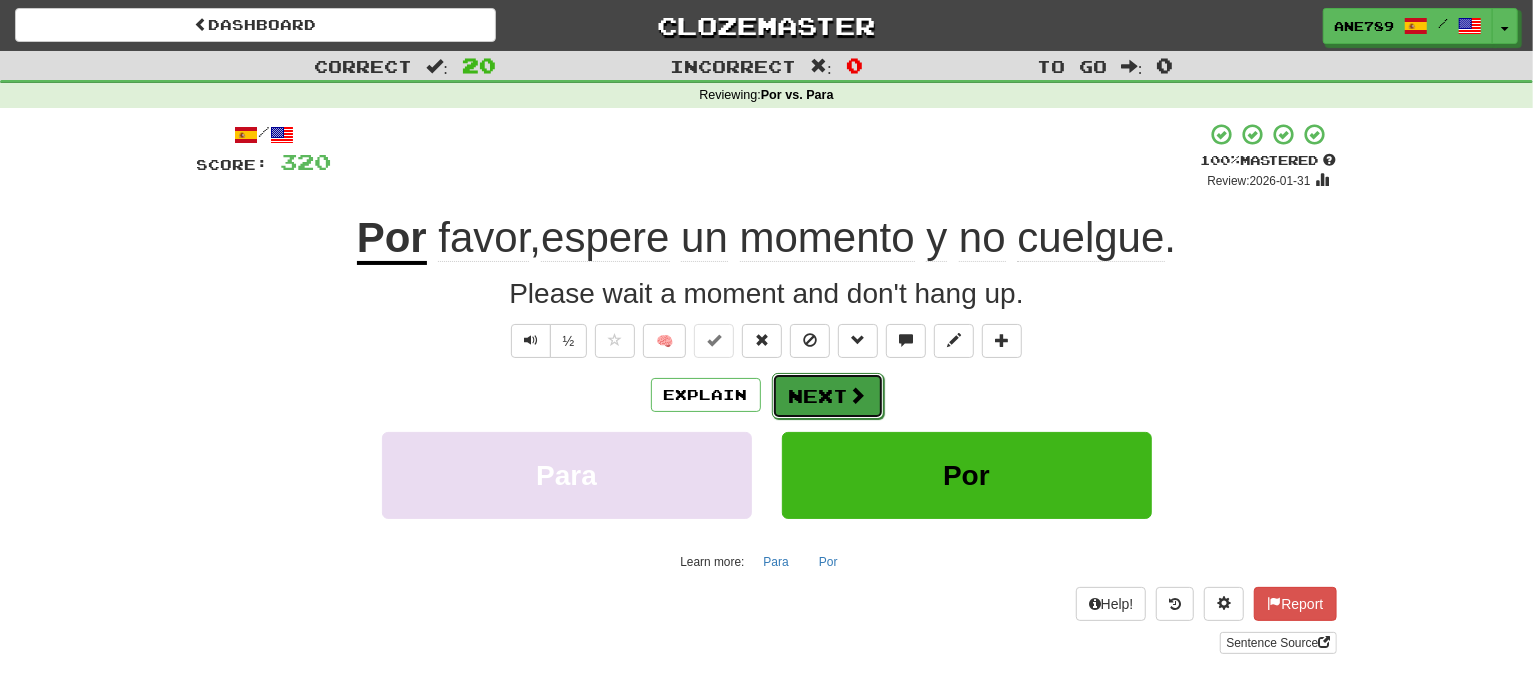 click on "Next" at bounding box center [828, 396] 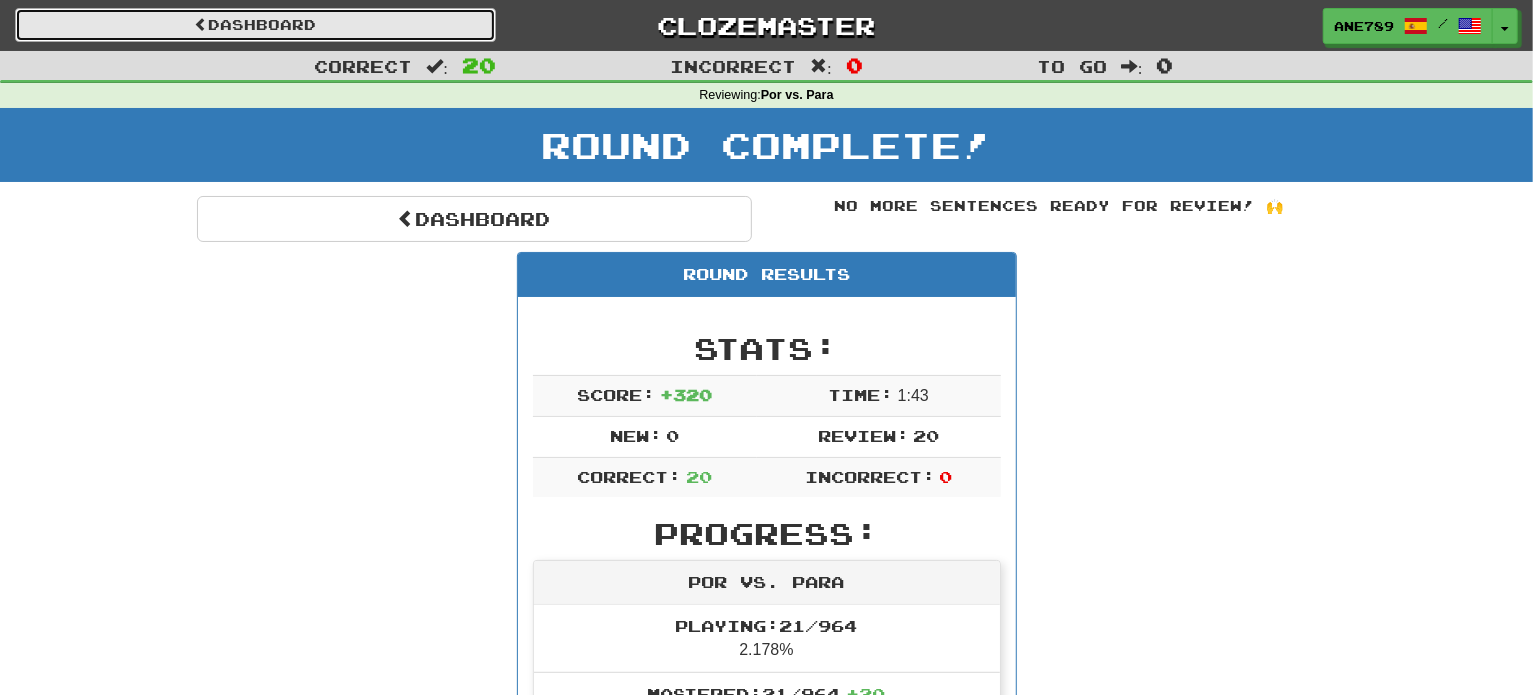 click on "Dashboard" at bounding box center [255, 25] 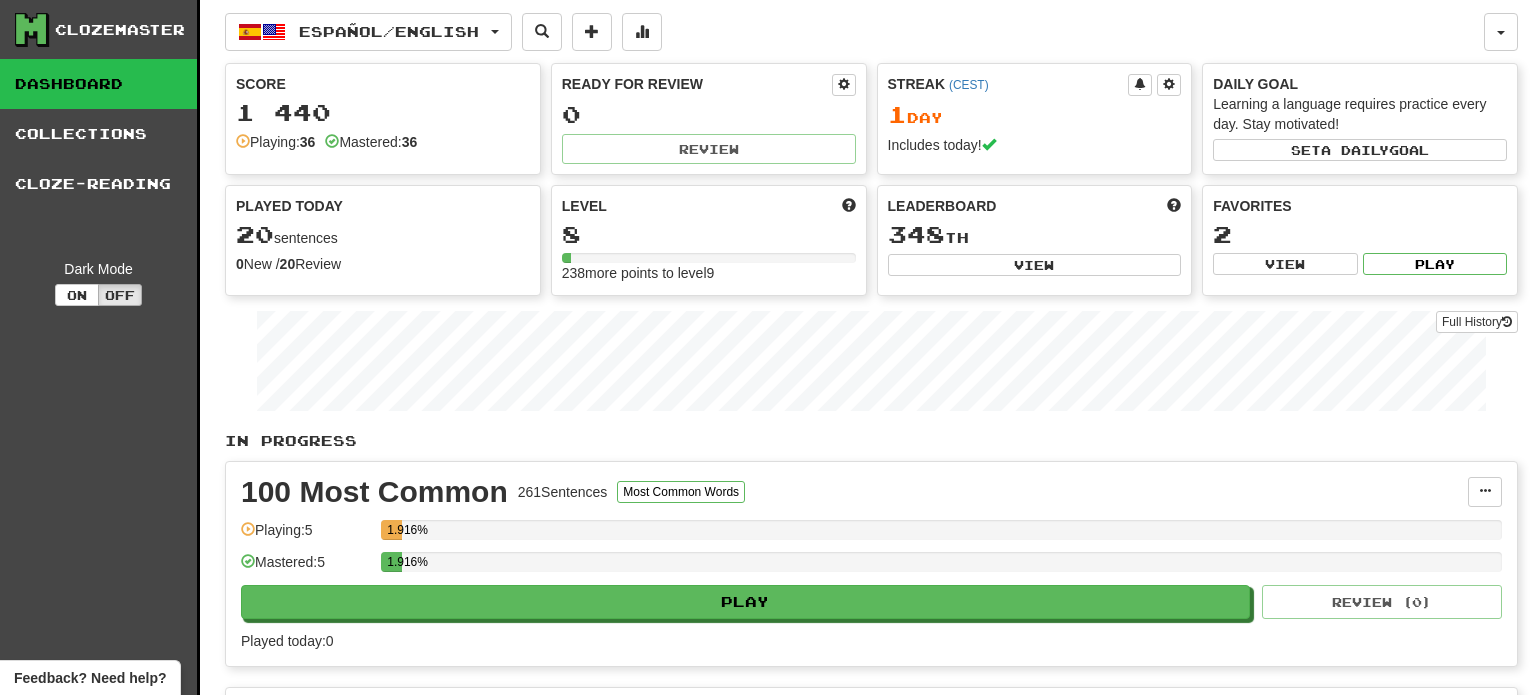 scroll, scrollTop: 0, scrollLeft: 0, axis: both 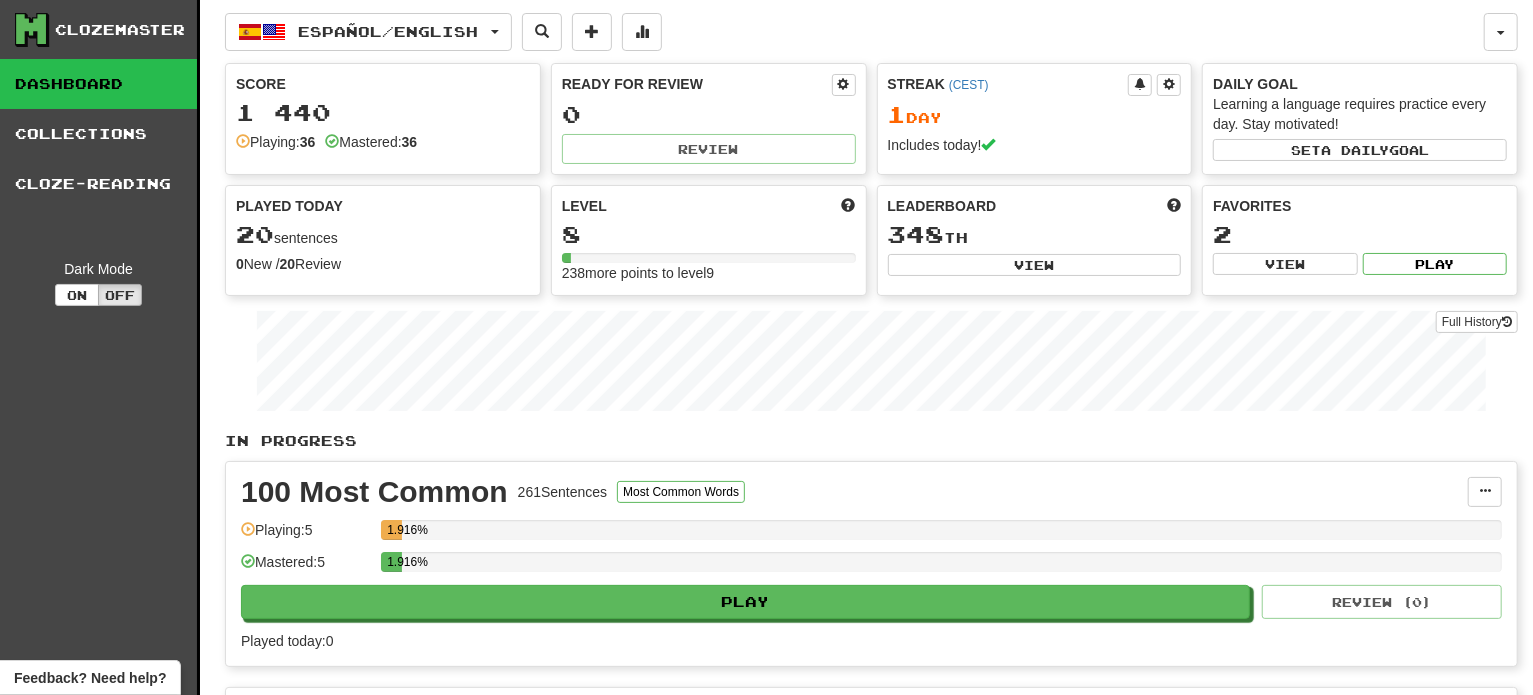 click on "Español  /  English Deutsch  /  English Streak:  1   Review:  0 Points today:  340 Español  /  English Streak:  1   Review:  0 Points today:  320 Français  /  English Streak:  0   Review:  295 Points today:  0 Français  /  Norsk bokmål Streak:  0   Review:  21 Points today:  0 Italiano  /  English Streak:  0   Review:  418 Points today:  0 Polski  /  English Streak:  0   Review:  20 Points today:  0 Português  /  English Streak:  0   Review:  29 Points today:  0 Português  /  Español Streak:  0   Review:  20 Points today:  0  Language Pairing Username: Ane789 Edit  Account  Notifications  Activity Feed  Profile  Leaderboard  Forum  Logout Score 1 440  Playing:  36  Mastered:  36 Ready for Review 0   Review Streak   ( CEST ) 1  Day Includes today!  Daily Goal Learning a language requires practice every day. Stay motivated! Set  a daily  goal Played Today 20  sentences 0  New /  20  Review Full History  Level 8 238  more points to level  9 Leaderboard 348 th View Favorites 2 View Play Full History  261" at bounding box center (871, 926) 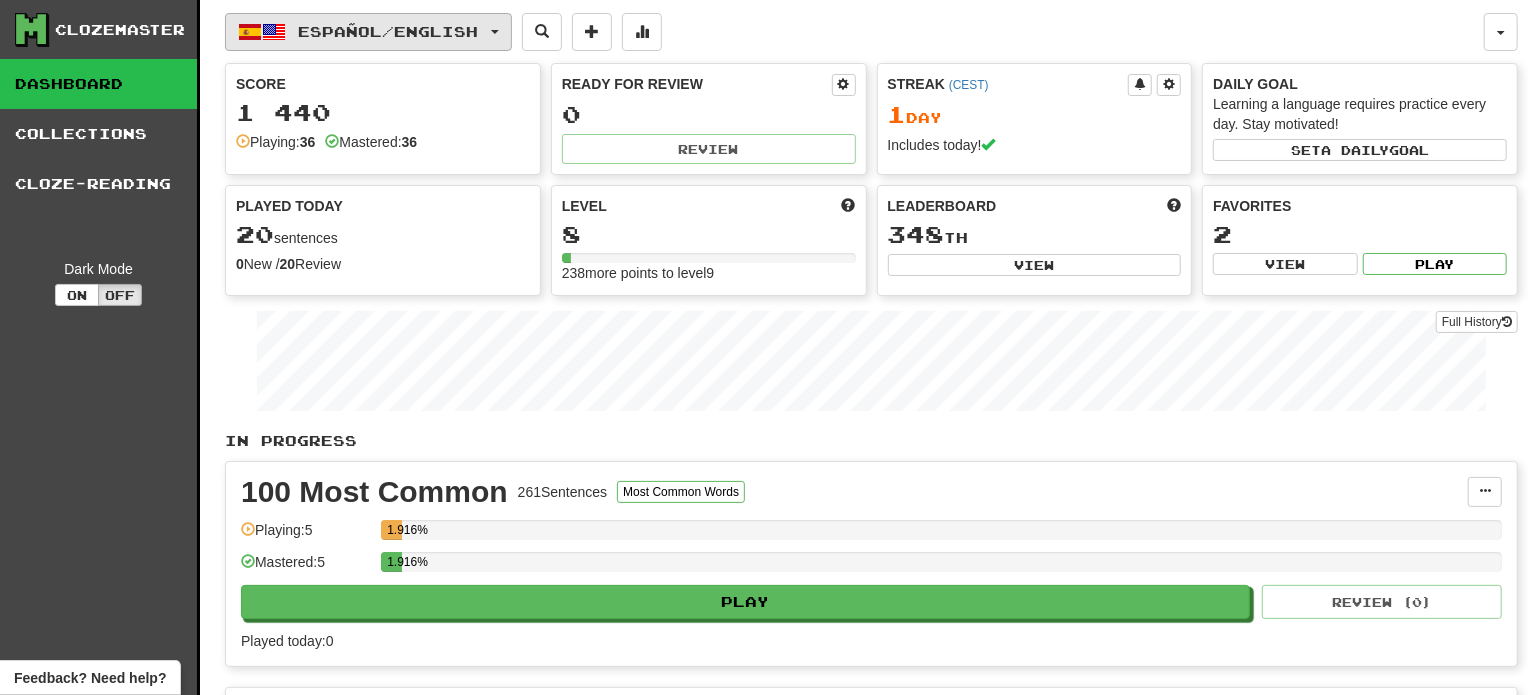 click on "Español  /  English" at bounding box center [389, 31] 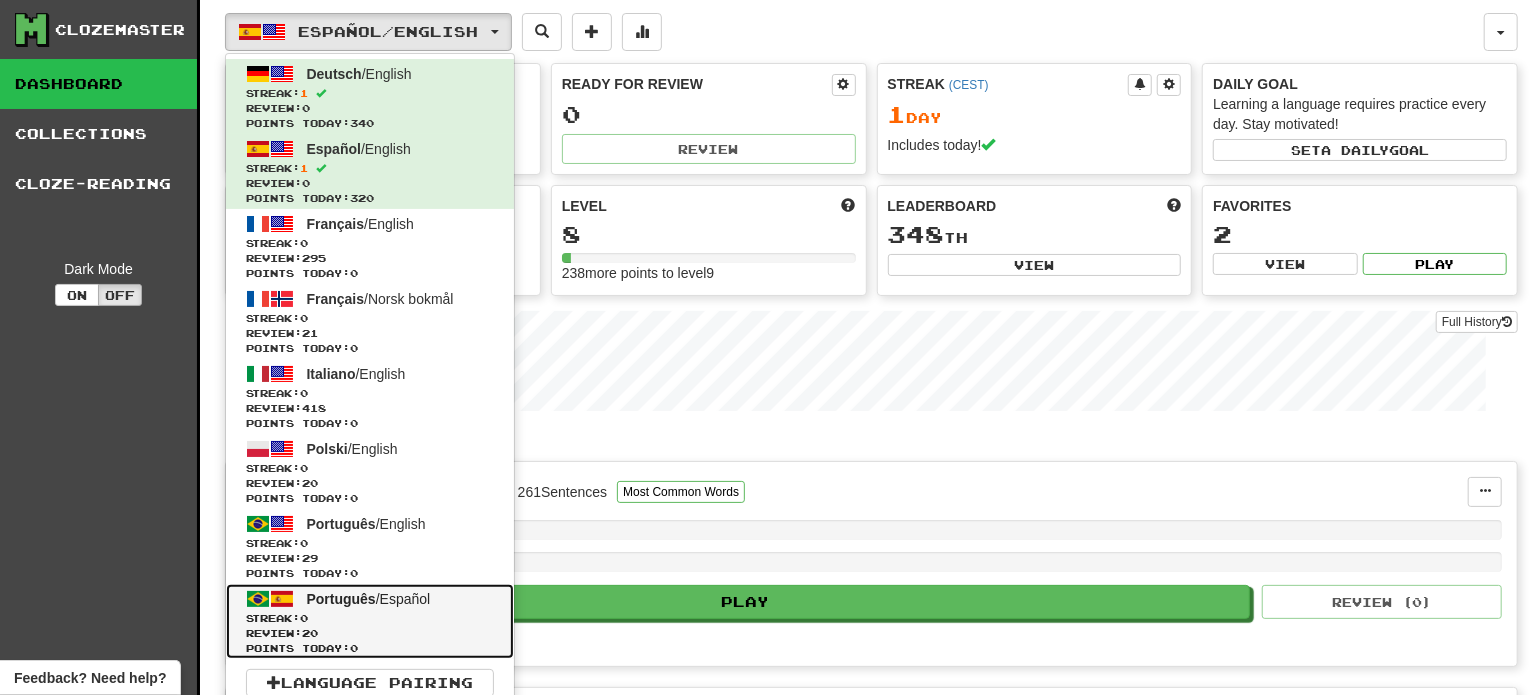 click on "Review:  20" at bounding box center (370, 633) 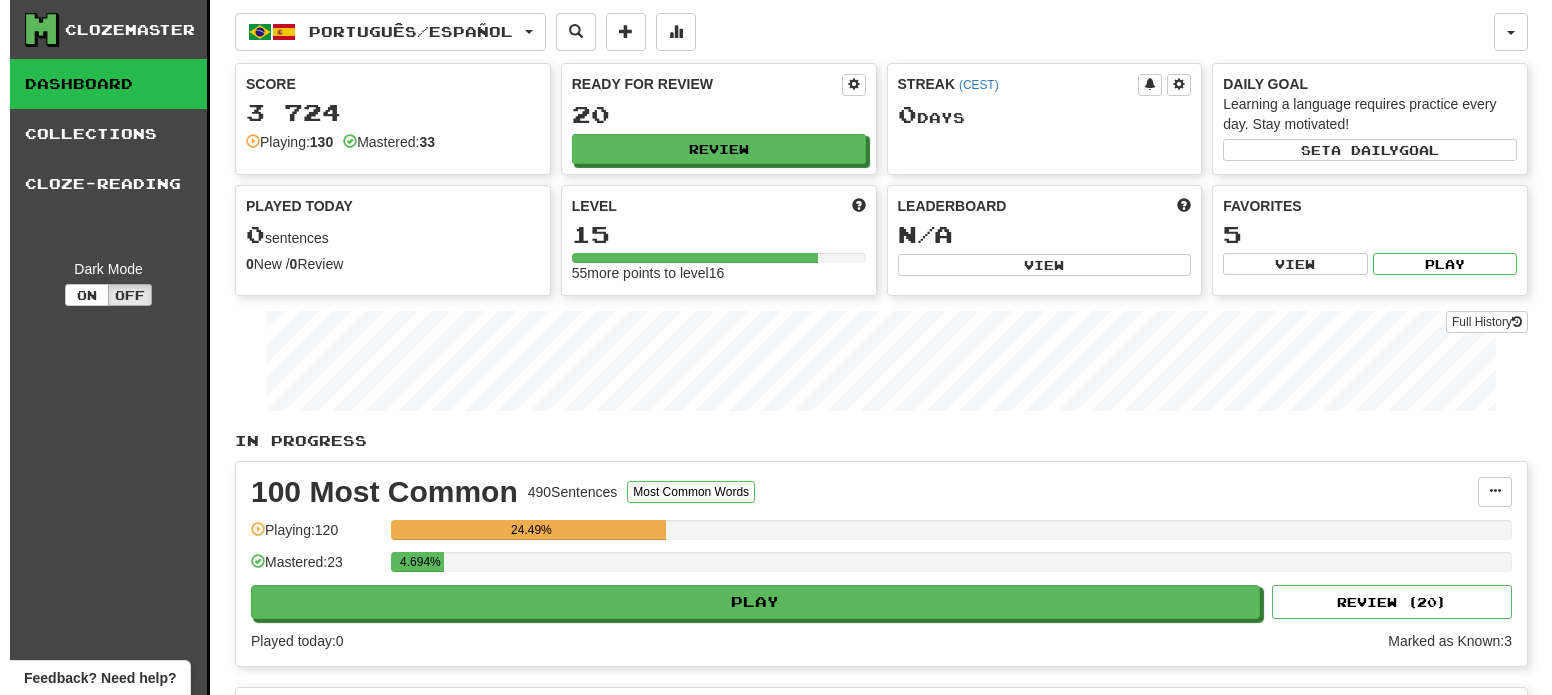 scroll, scrollTop: 0, scrollLeft: 0, axis: both 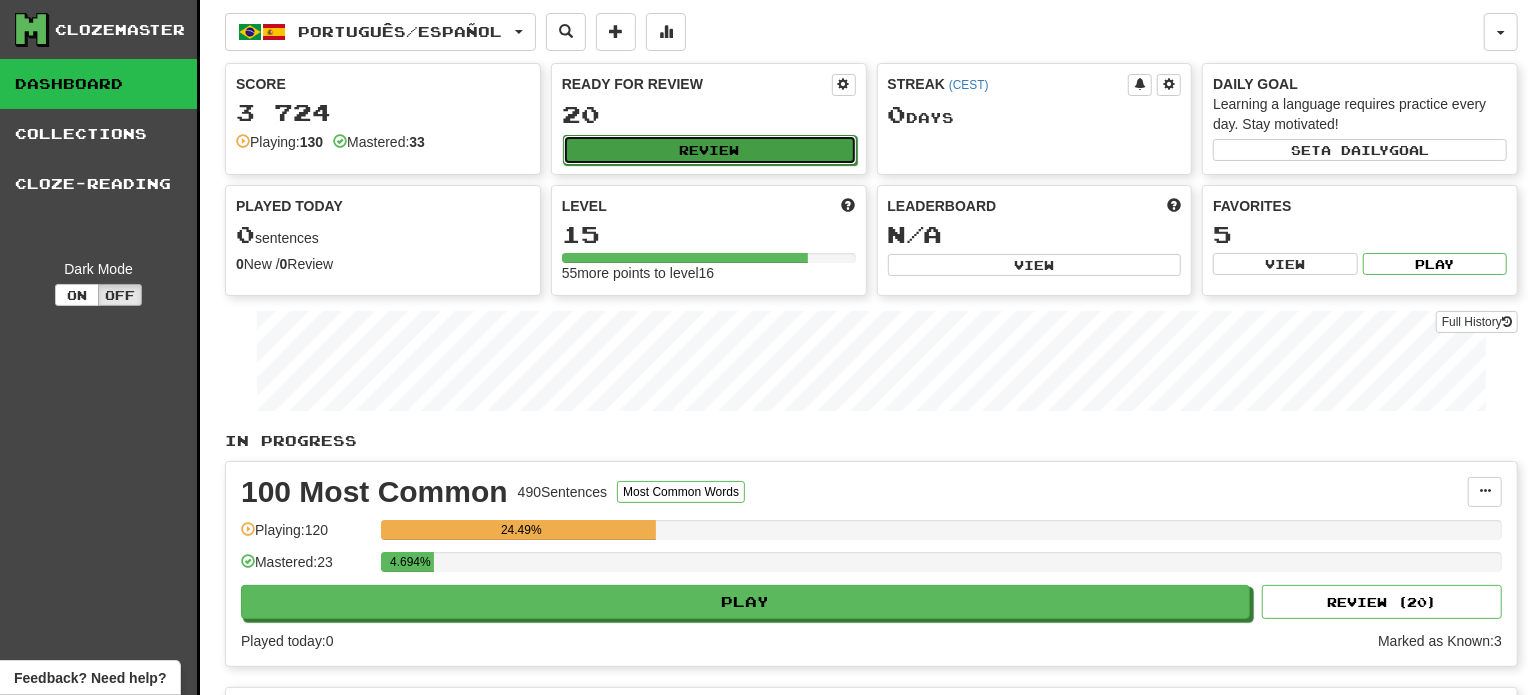 click on "Review" at bounding box center [710, 150] 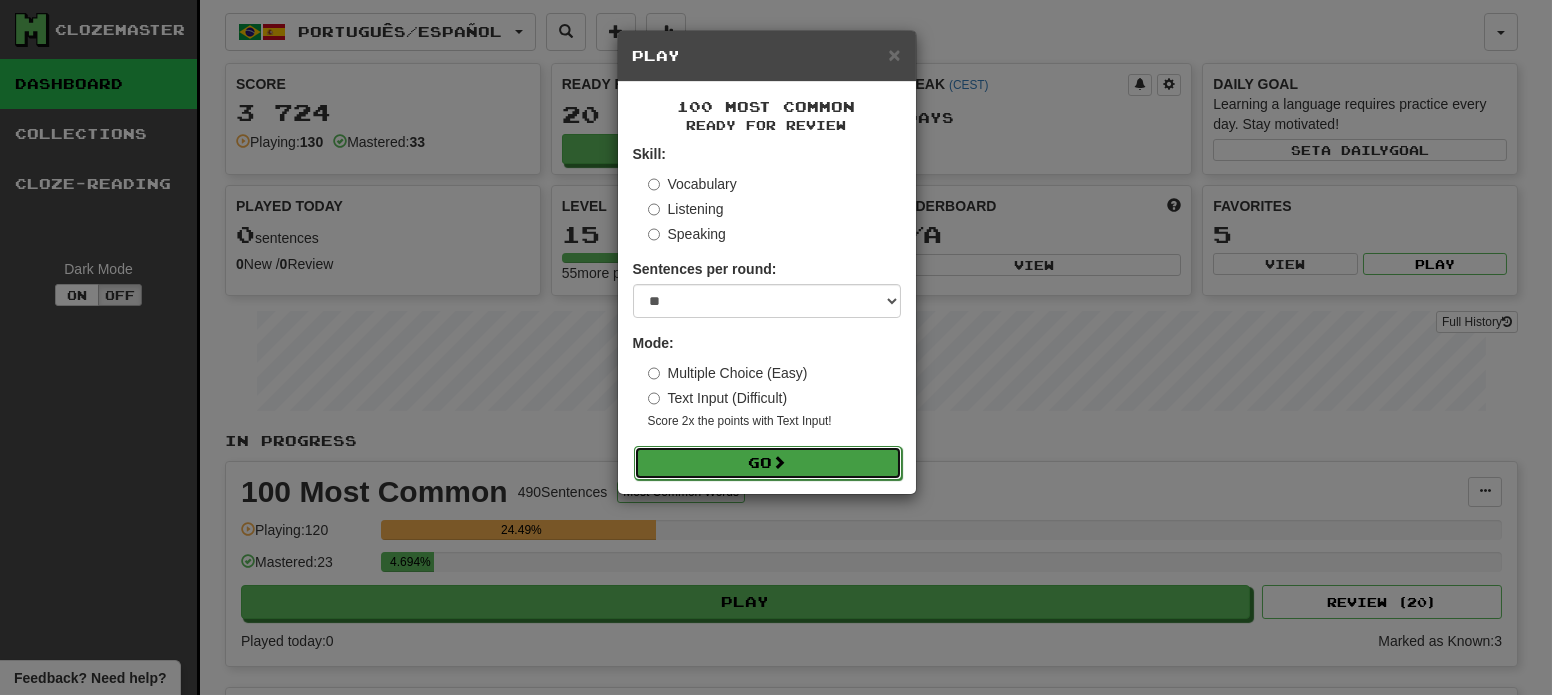 click on "Go" at bounding box center (768, 463) 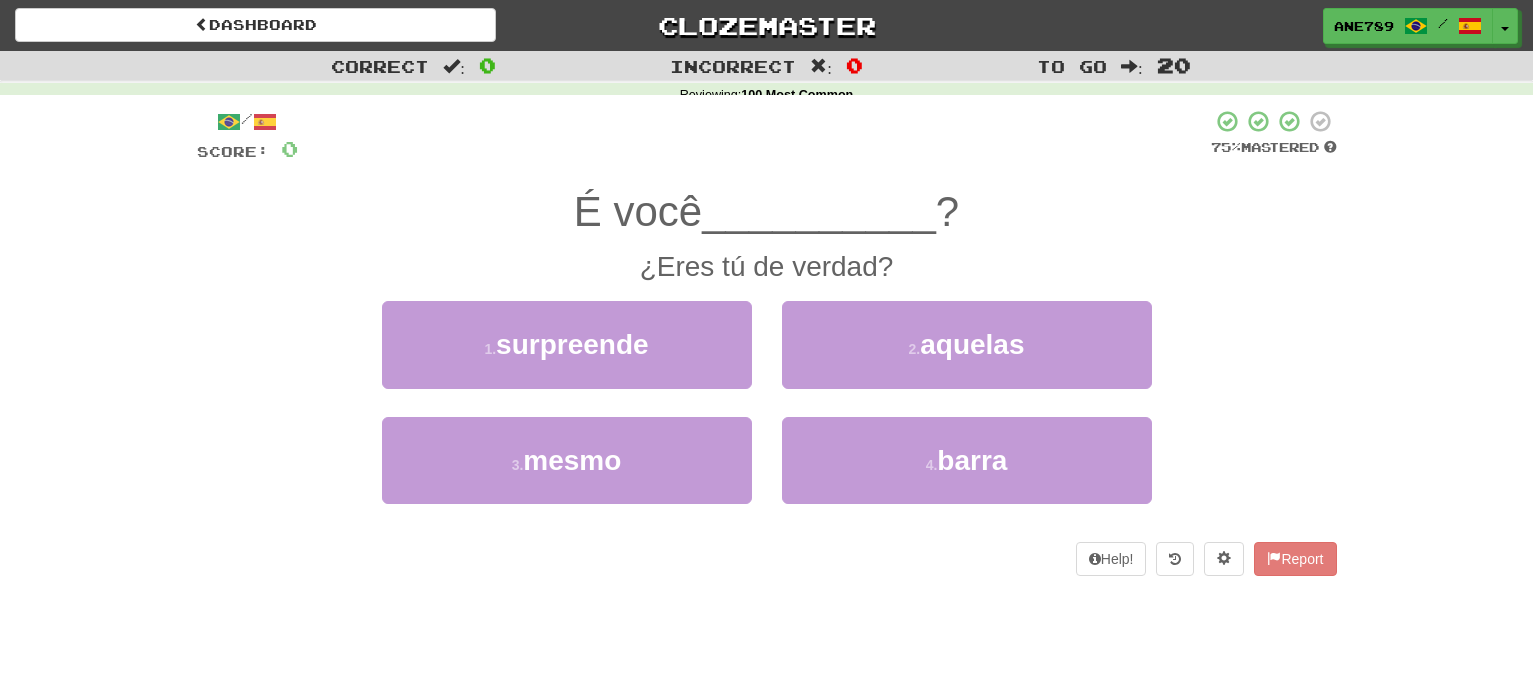 scroll, scrollTop: 0, scrollLeft: 0, axis: both 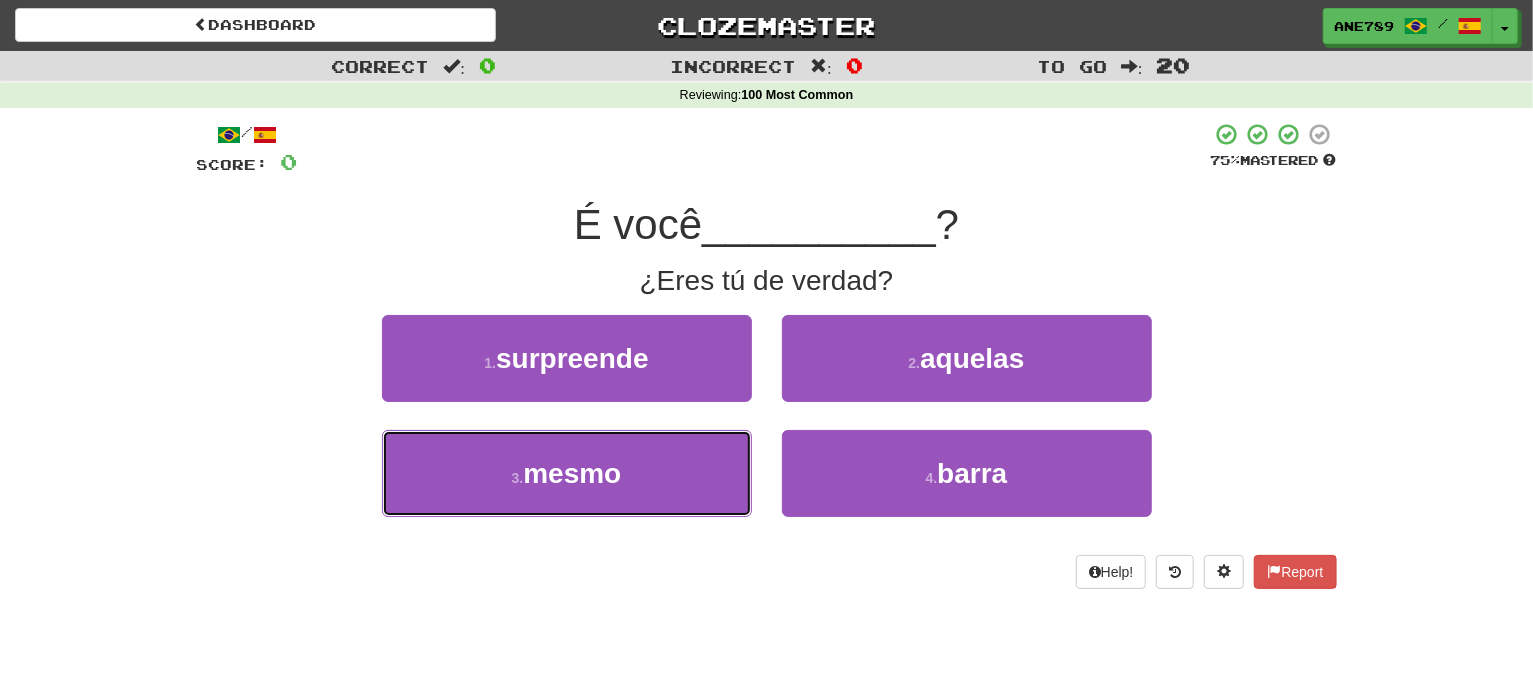 click on "3 .  mesmo" at bounding box center [567, 473] 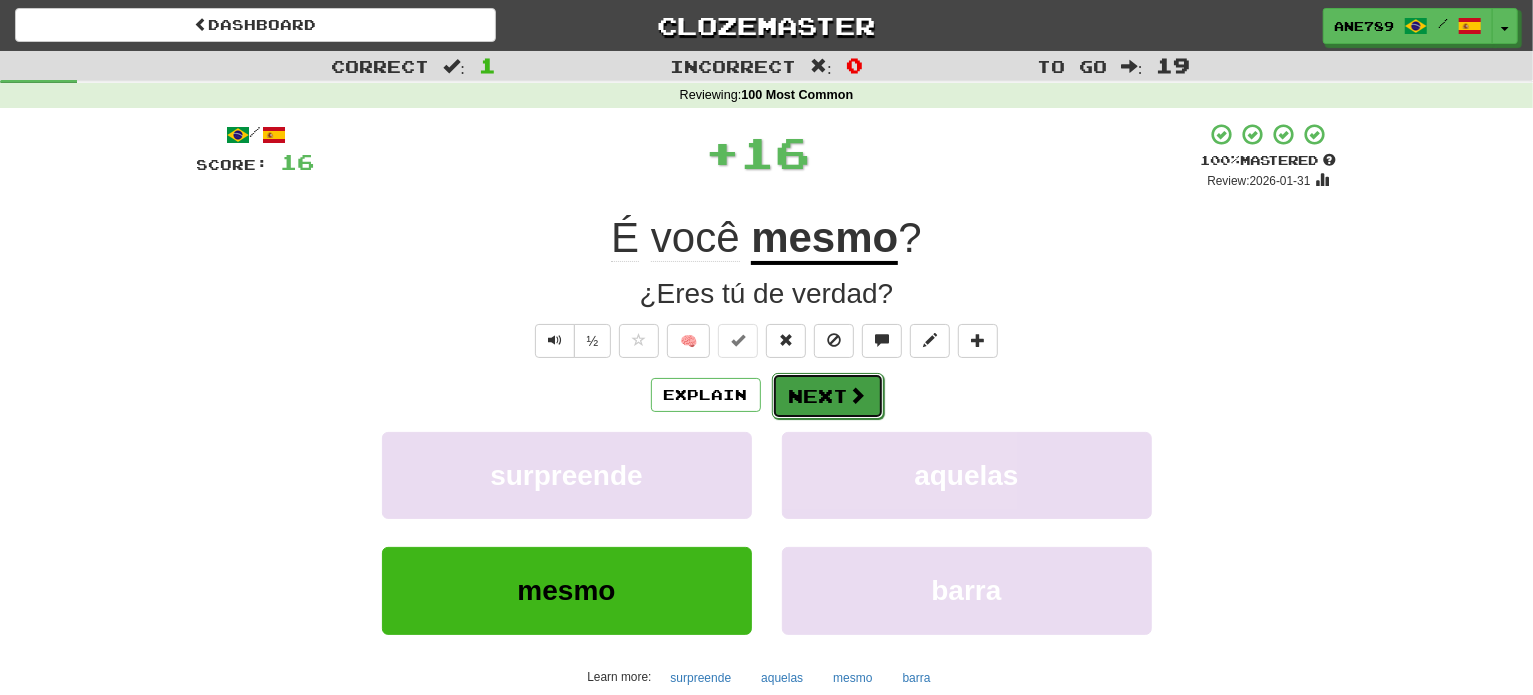 click on "Next" at bounding box center (828, 396) 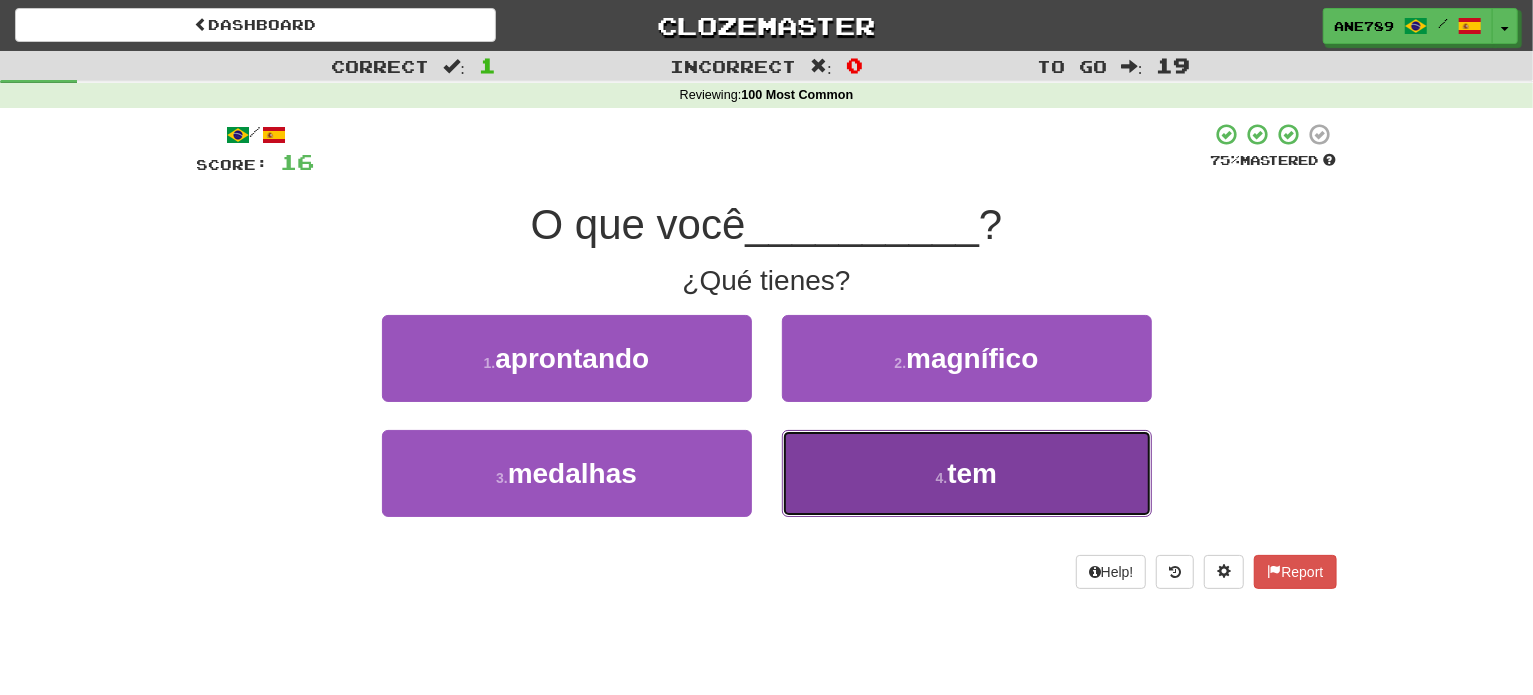 click on "4 .  tem" at bounding box center (967, 473) 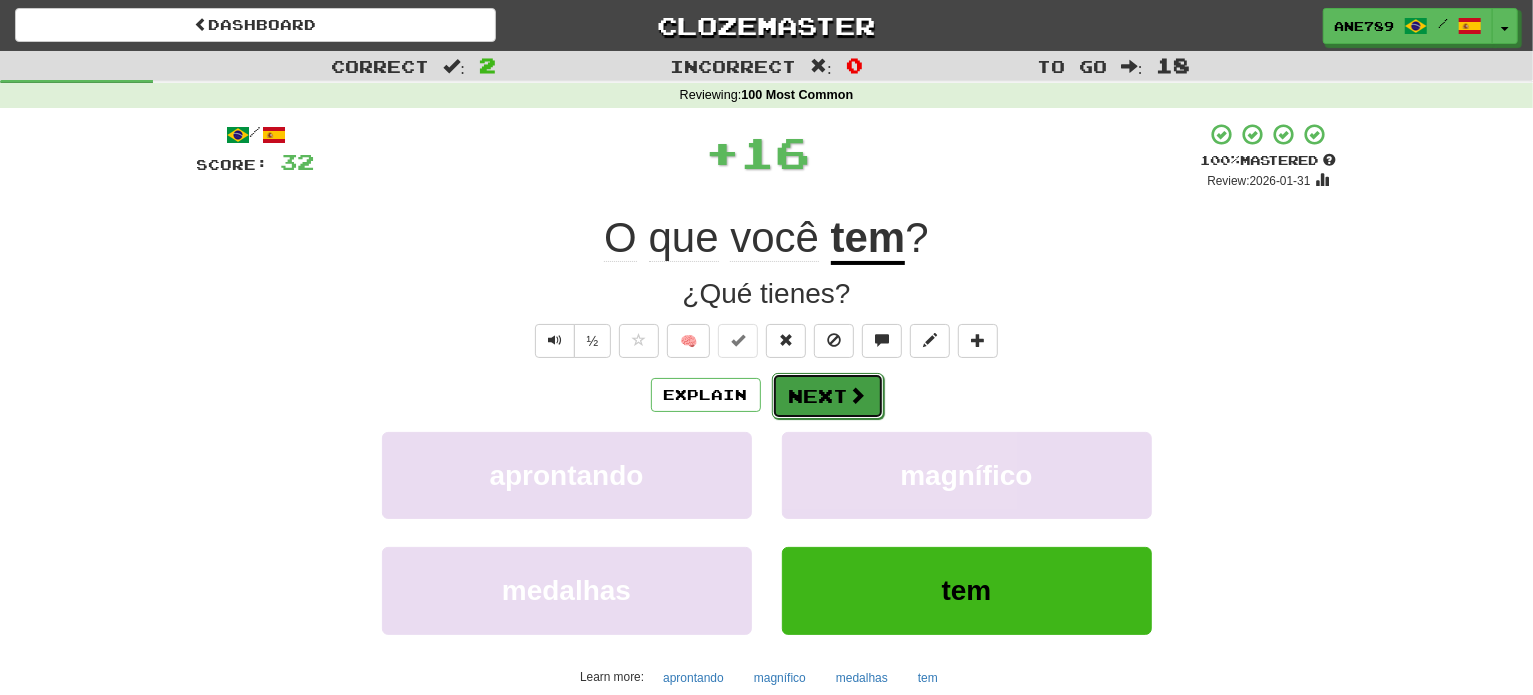 click on "Next" at bounding box center (828, 396) 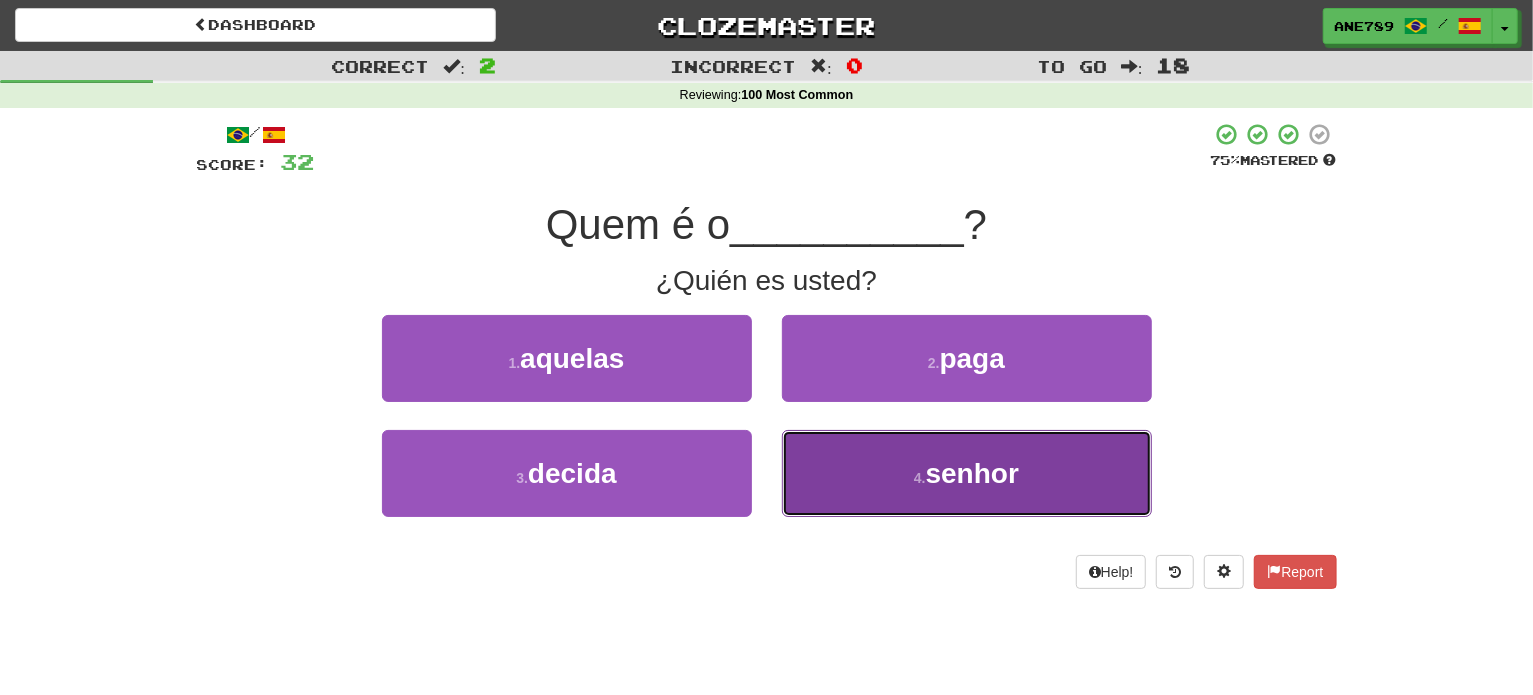 click on "4 .  senhor" at bounding box center [967, 473] 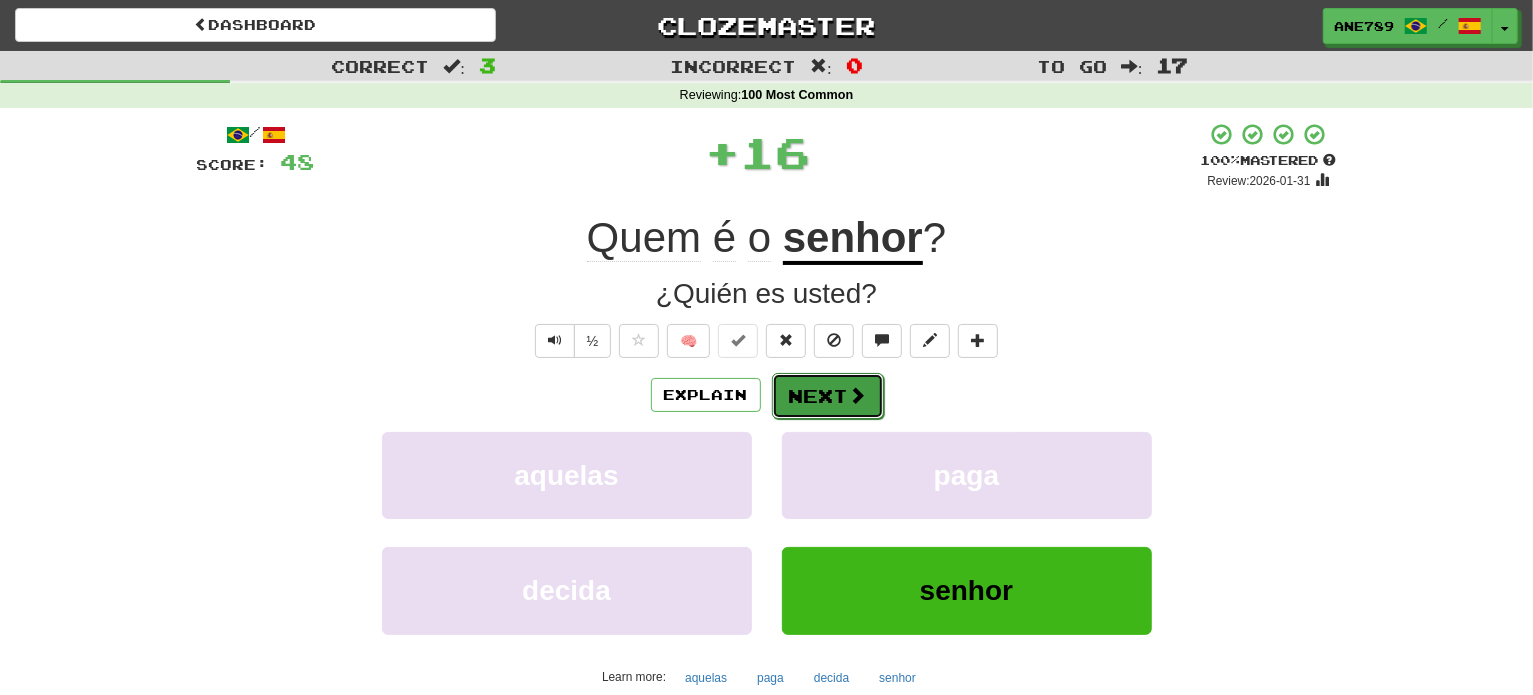 click on "Next" at bounding box center (828, 396) 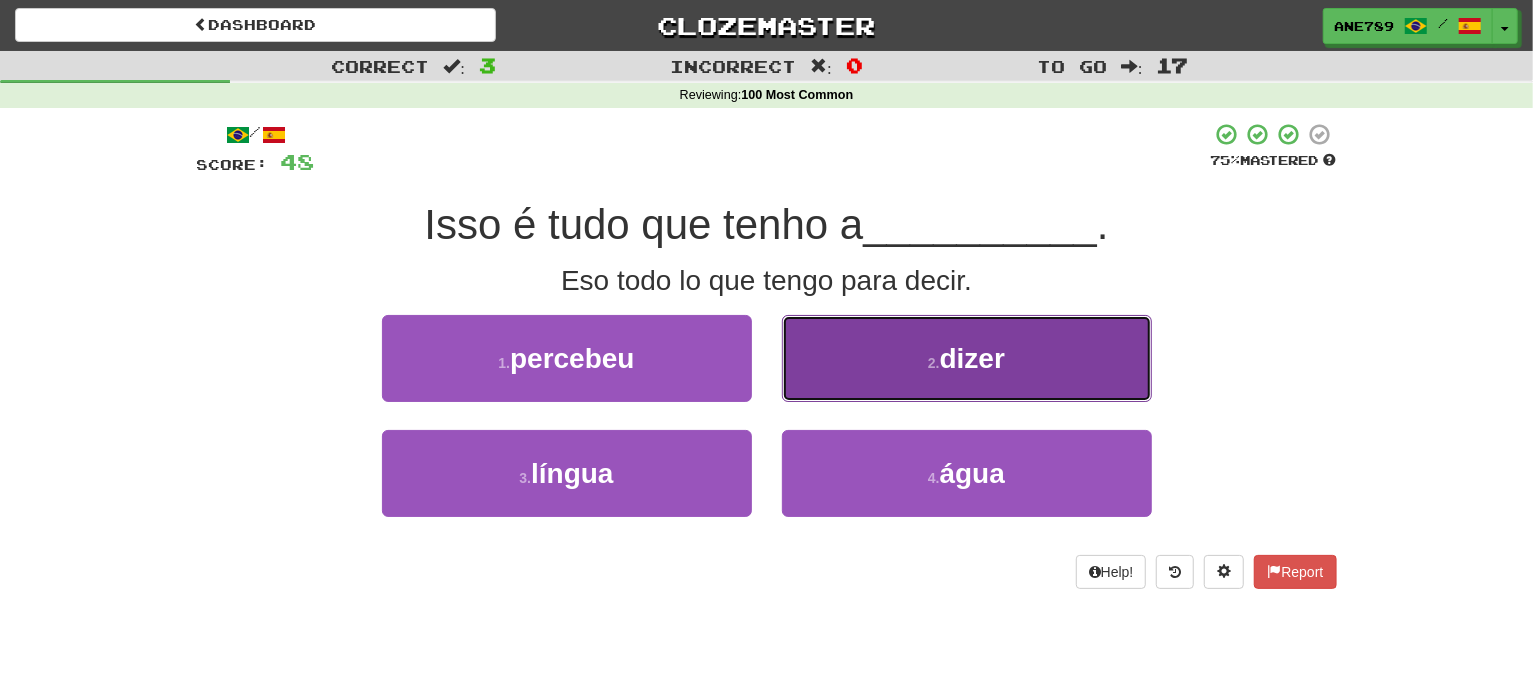 click on "2 .  dizer" at bounding box center (967, 358) 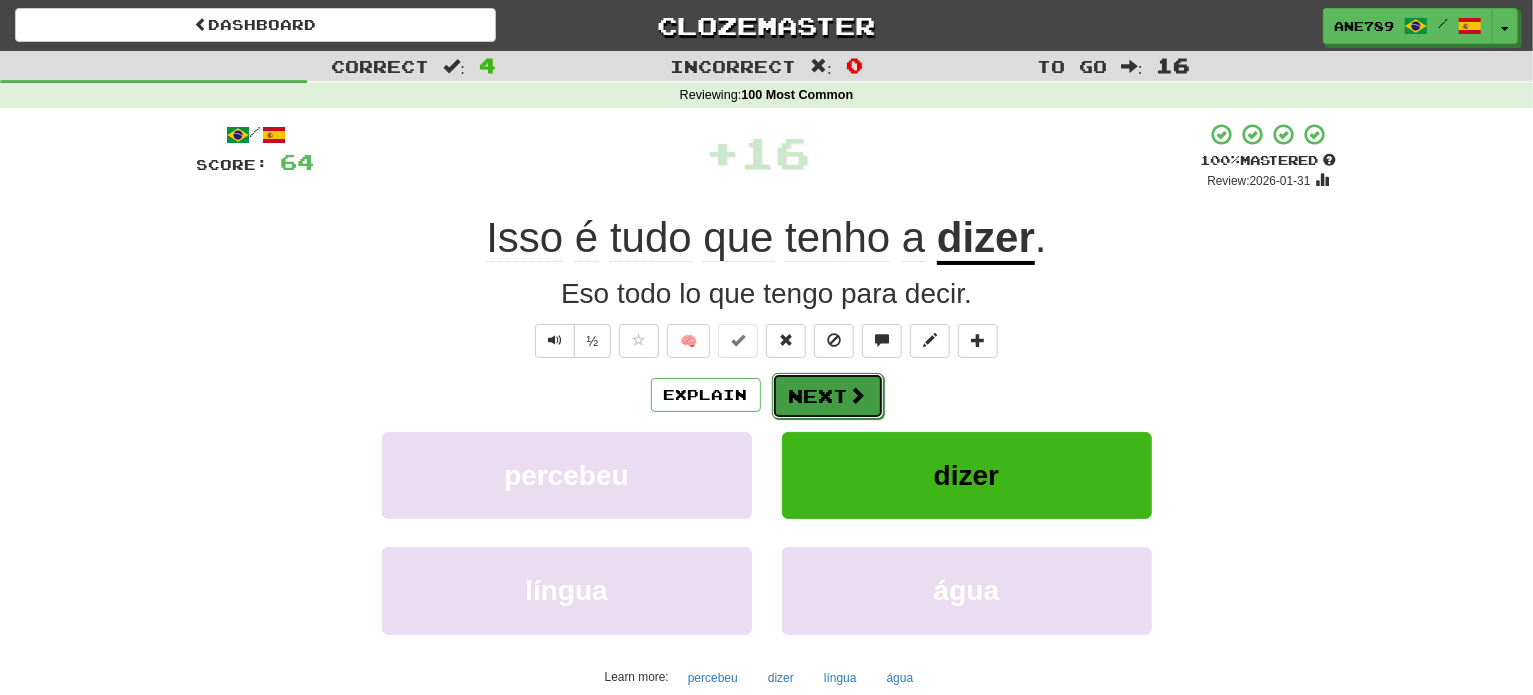 click on "Next" at bounding box center (828, 396) 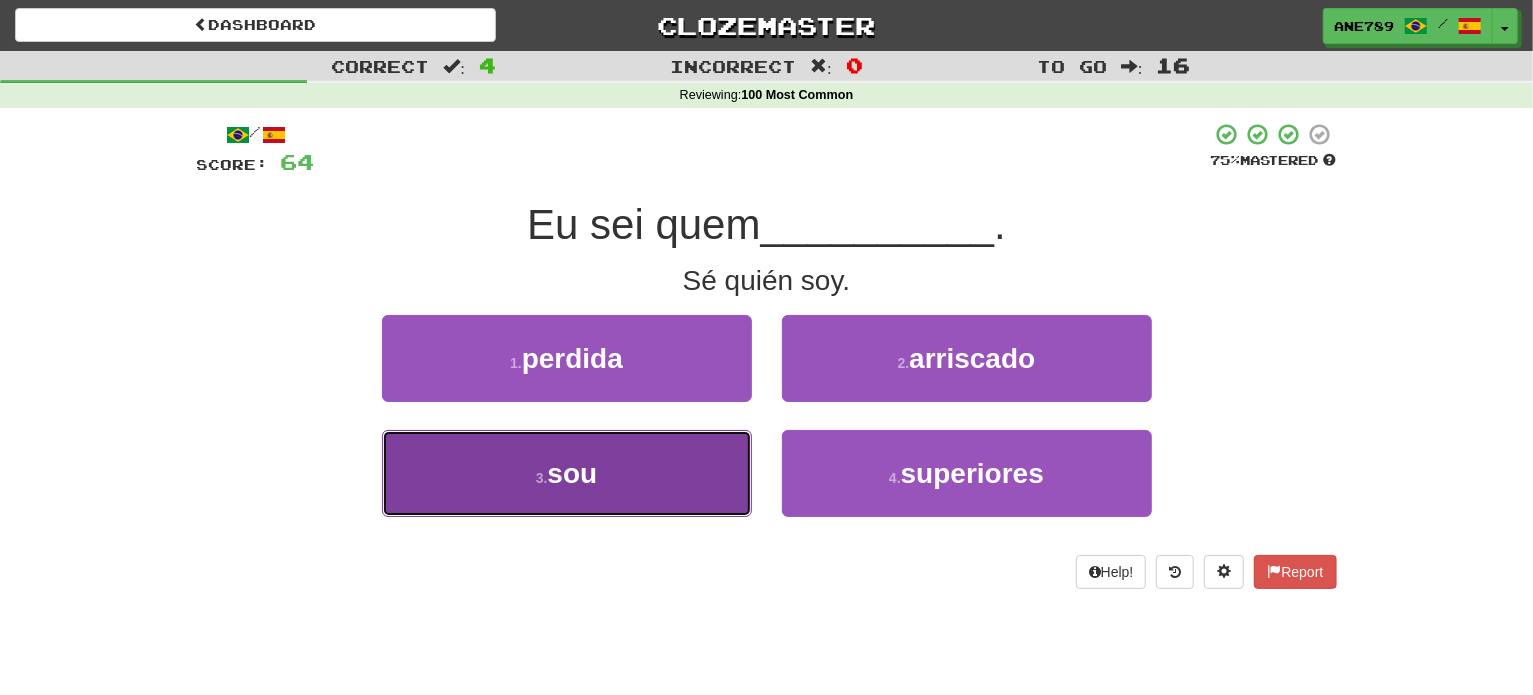 click on "3 .  sou" at bounding box center [567, 473] 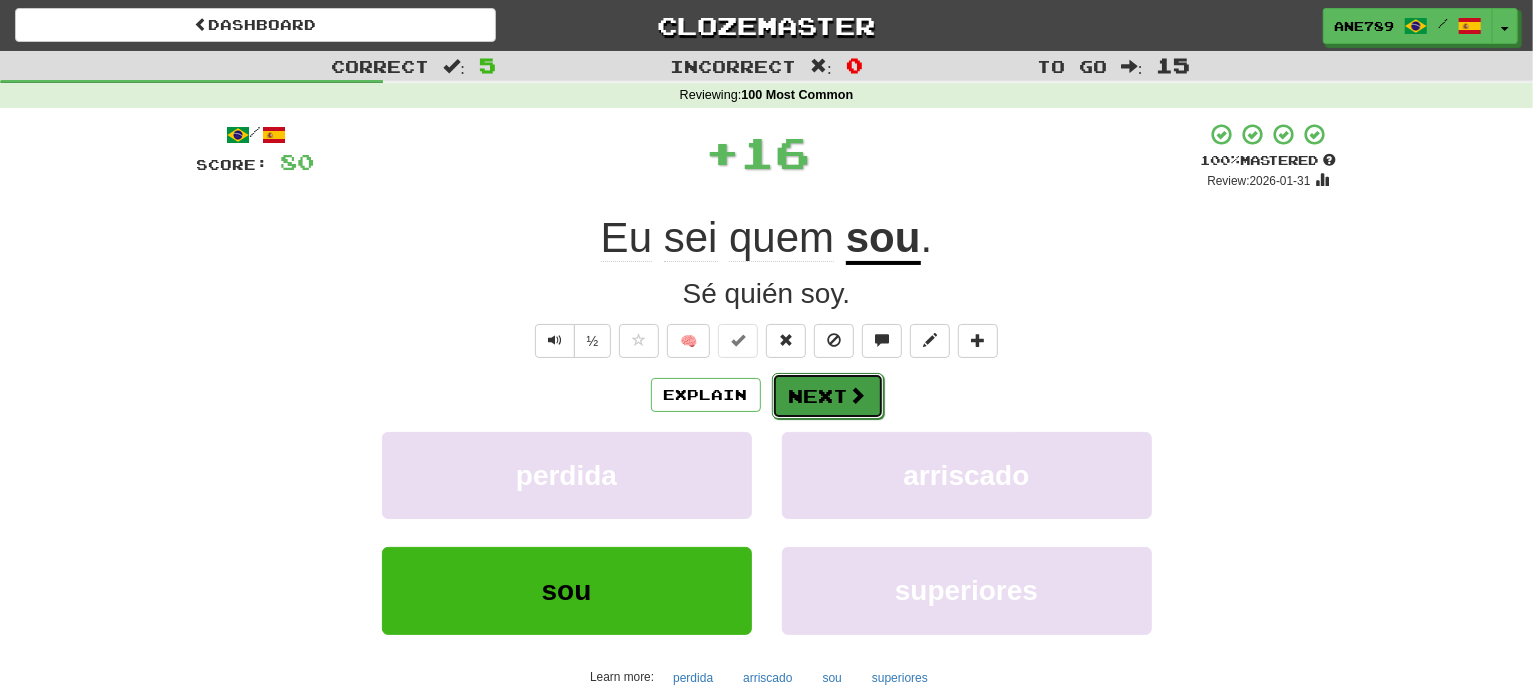 click at bounding box center (858, 395) 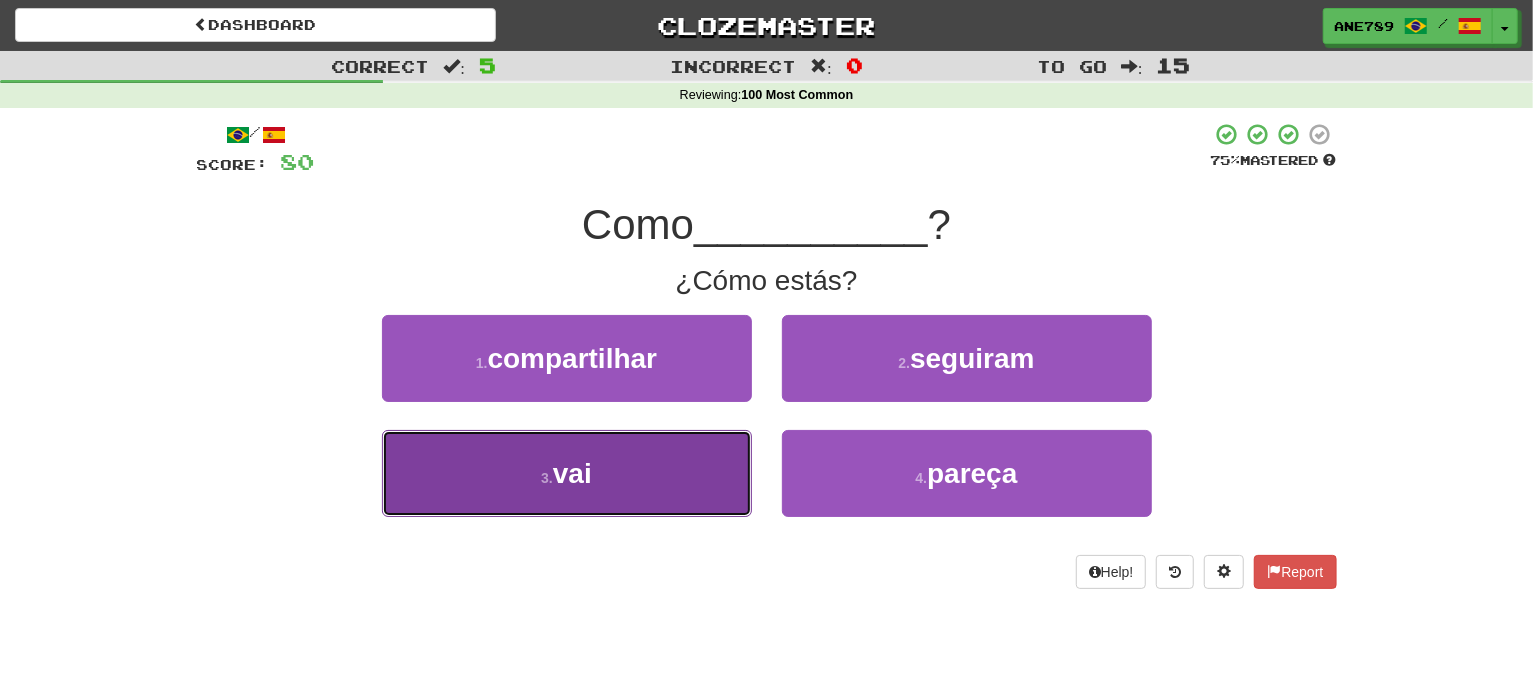 click on "3 .  vai" at bounding box center [567, 473] 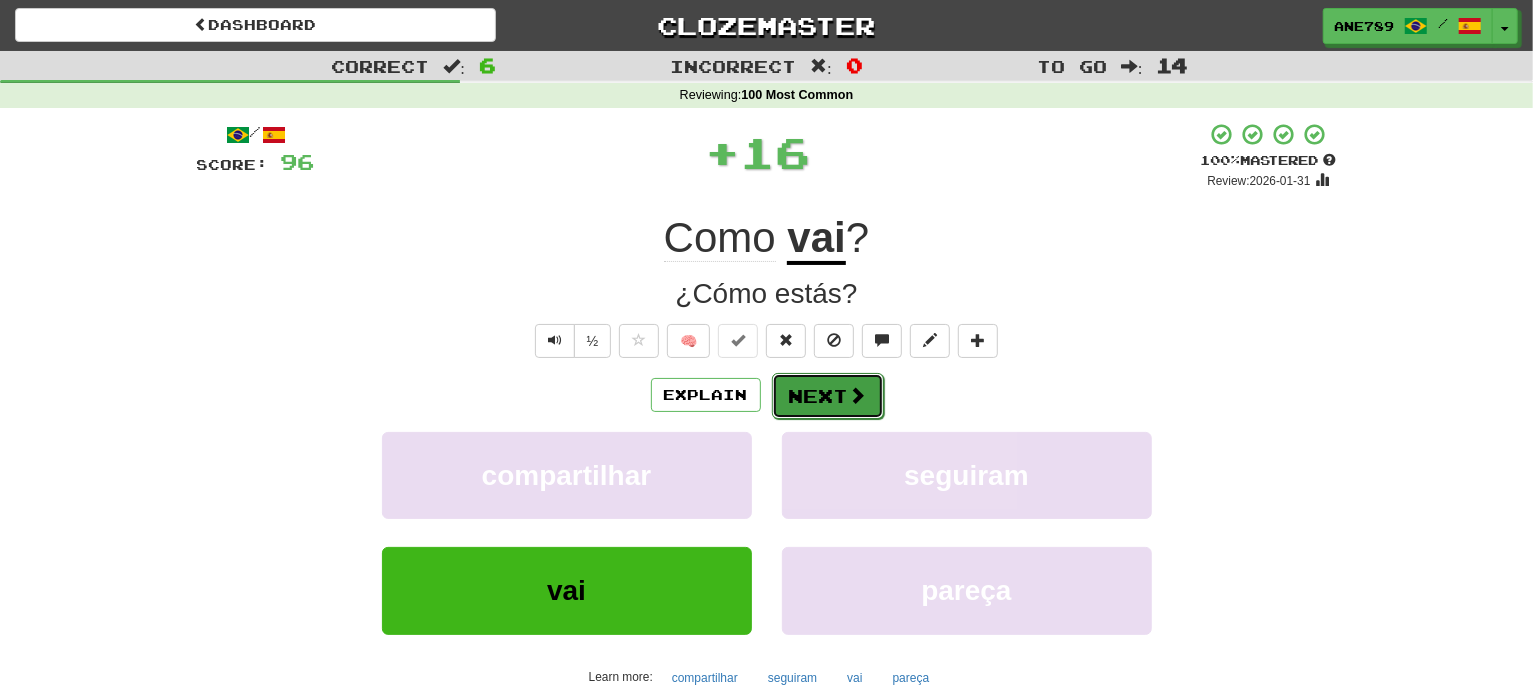 click on "Next" at bounding box center [828, 396] 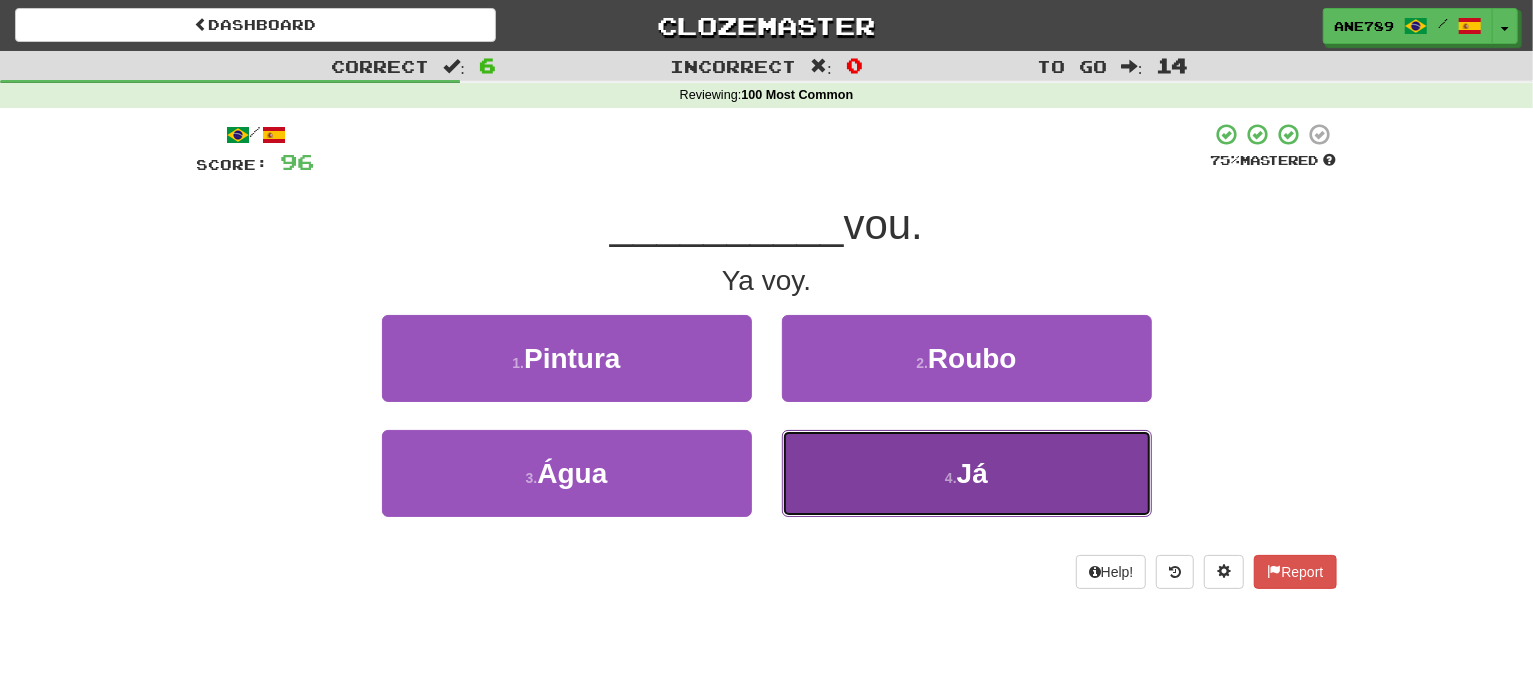 click on "4 .  Já" at bounding box center [967, 473] 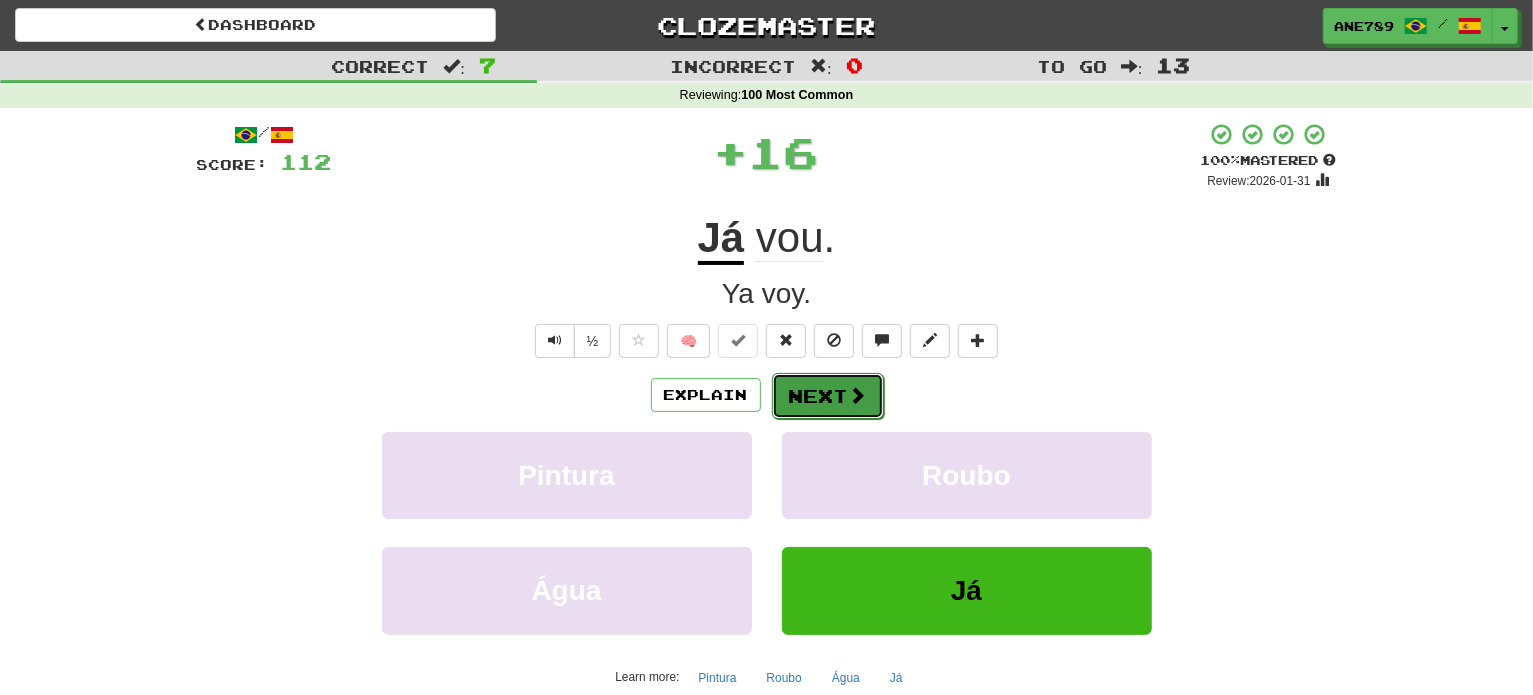 click on "Next" at bounding box center [828, 396] 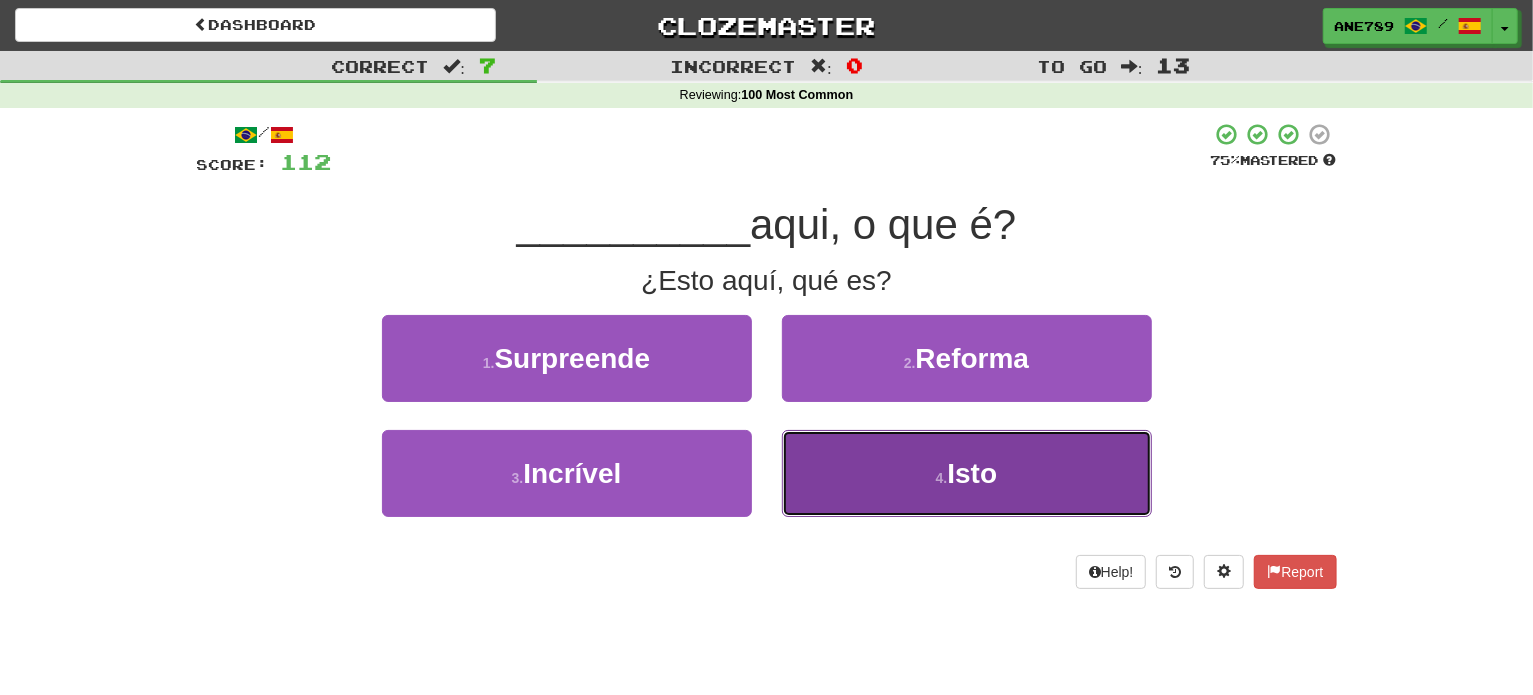 click on "4 .  Isto" at bounding box center [967, 473] 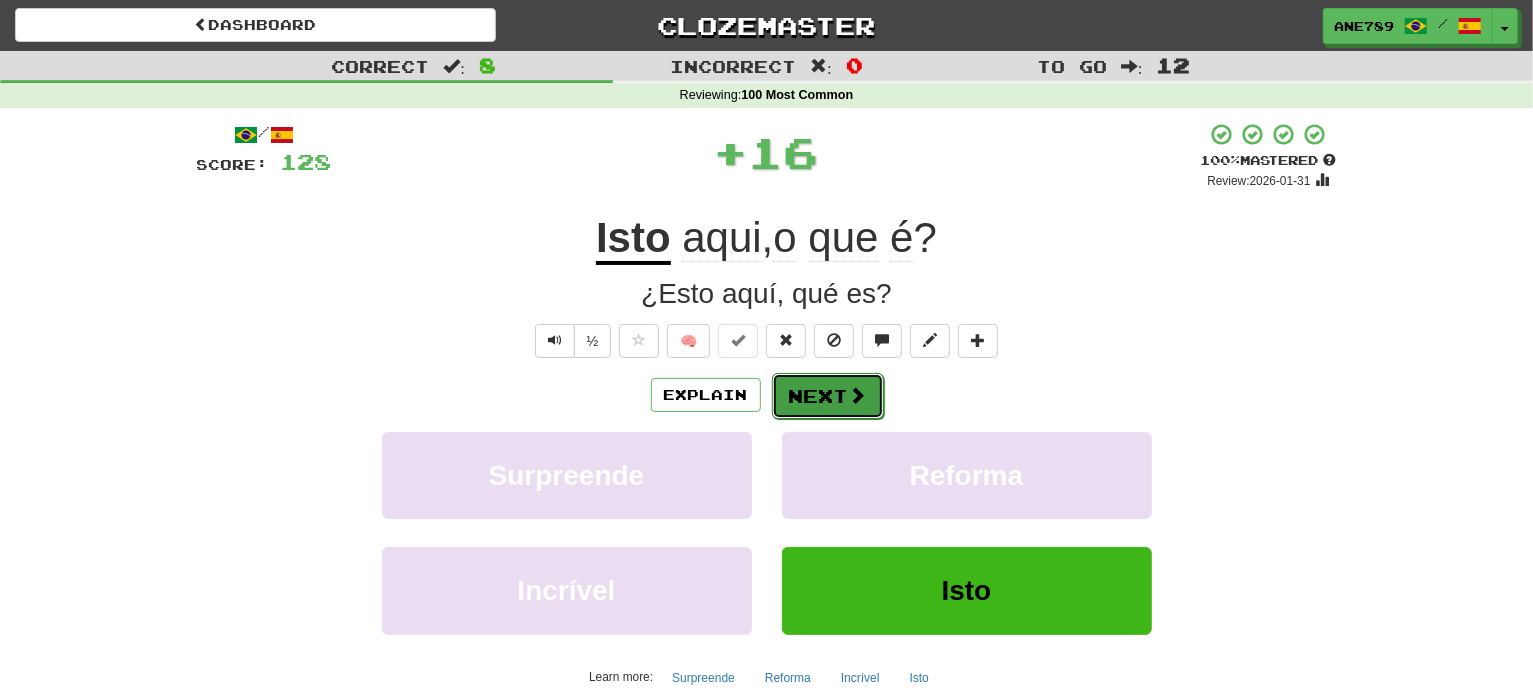 click on "Next" at bounding box center (828, 396) 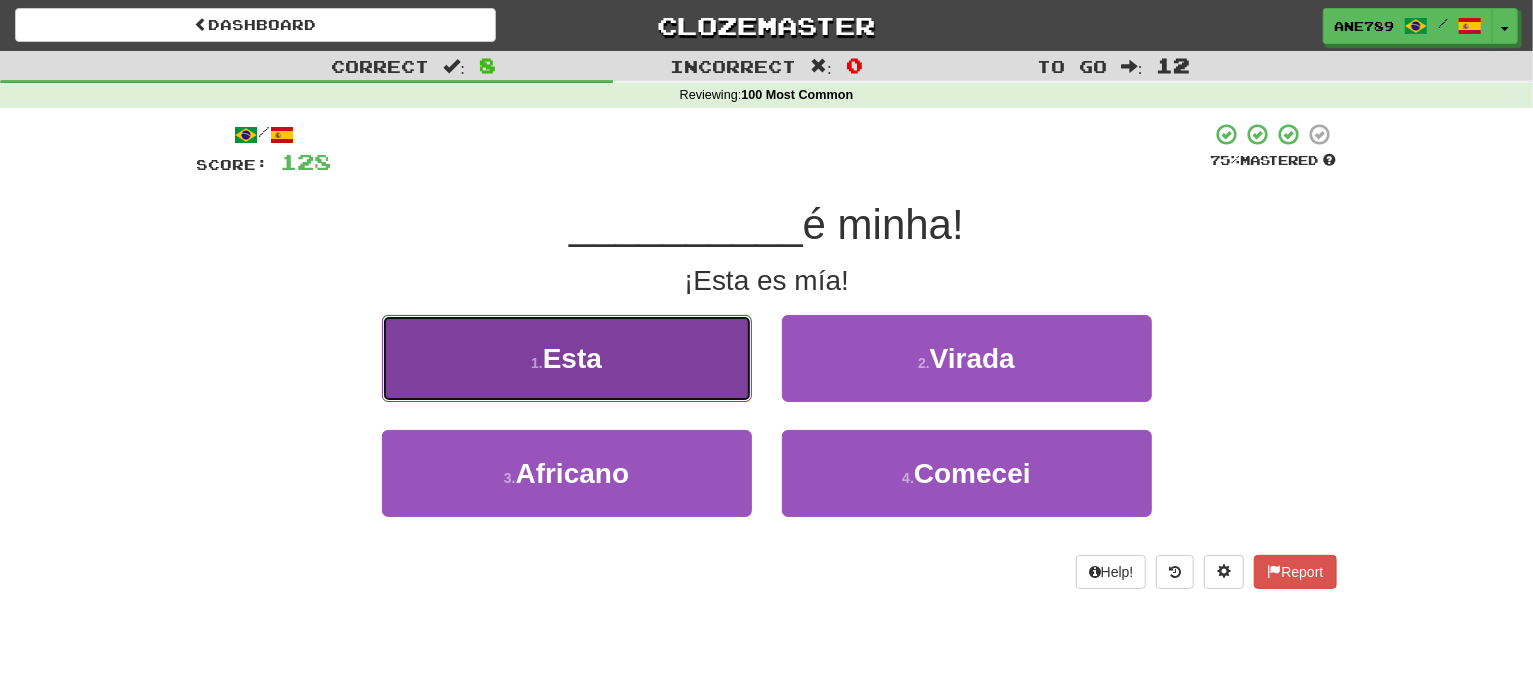 click on "1 .  Esta" at bounding box center (567, 358) 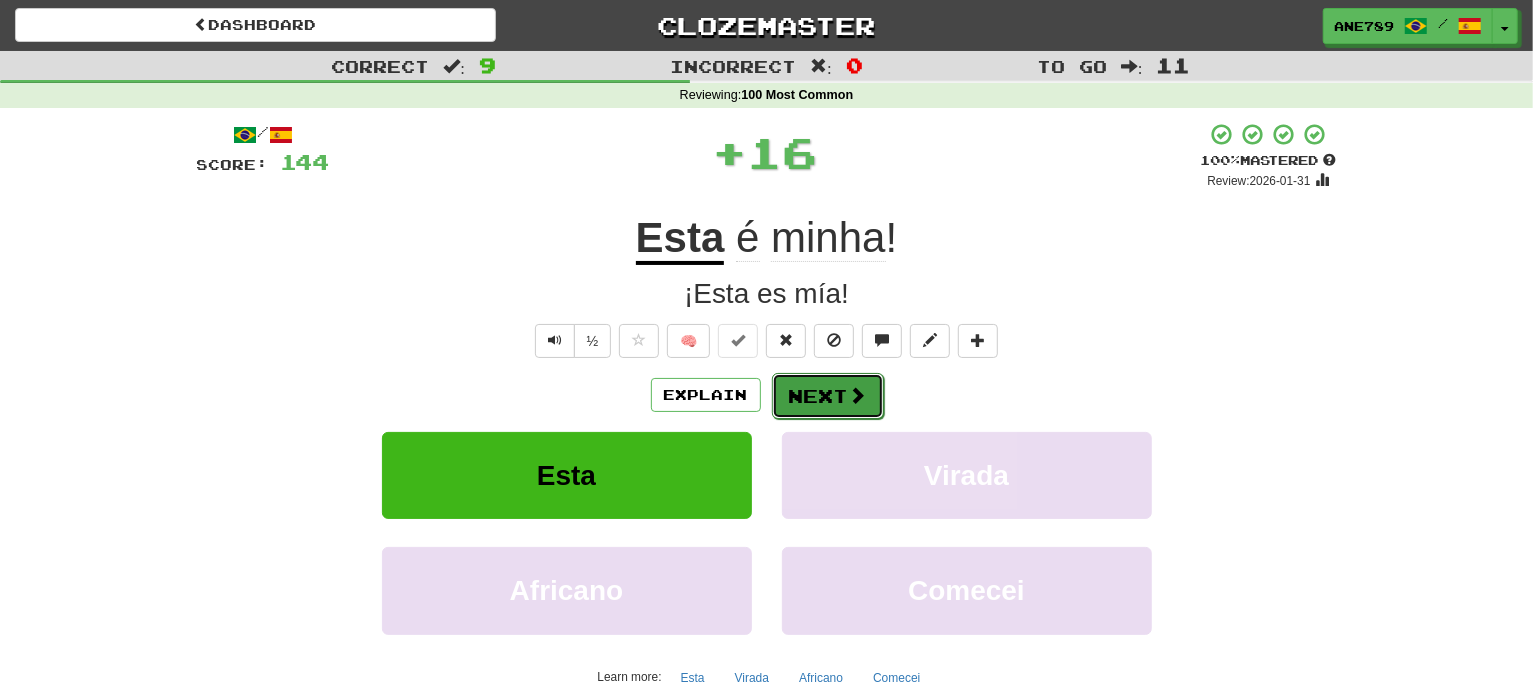click on "Next" at bounding box center (828, 396) 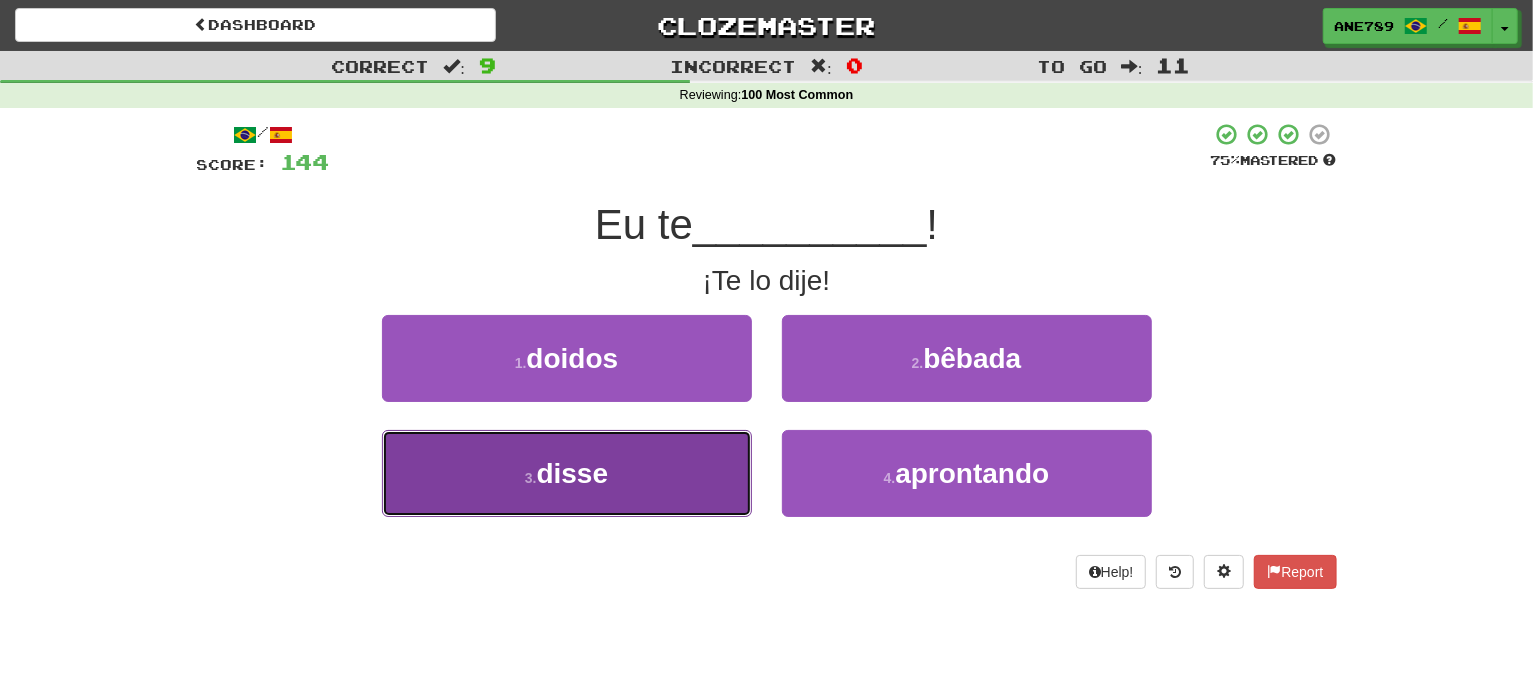 click on "3 .  disse" at bounding box center (567, 473) 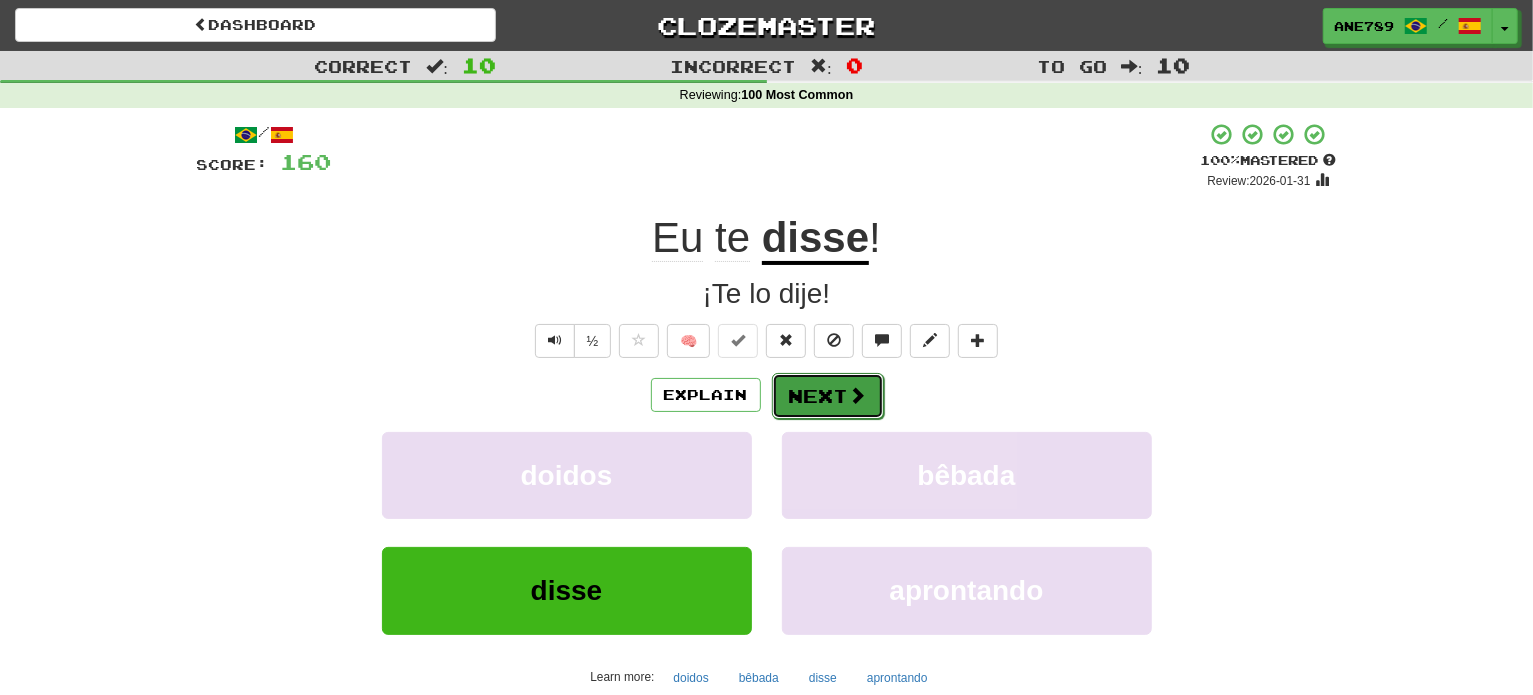 click on "Next" at bounding box center (828, 396) 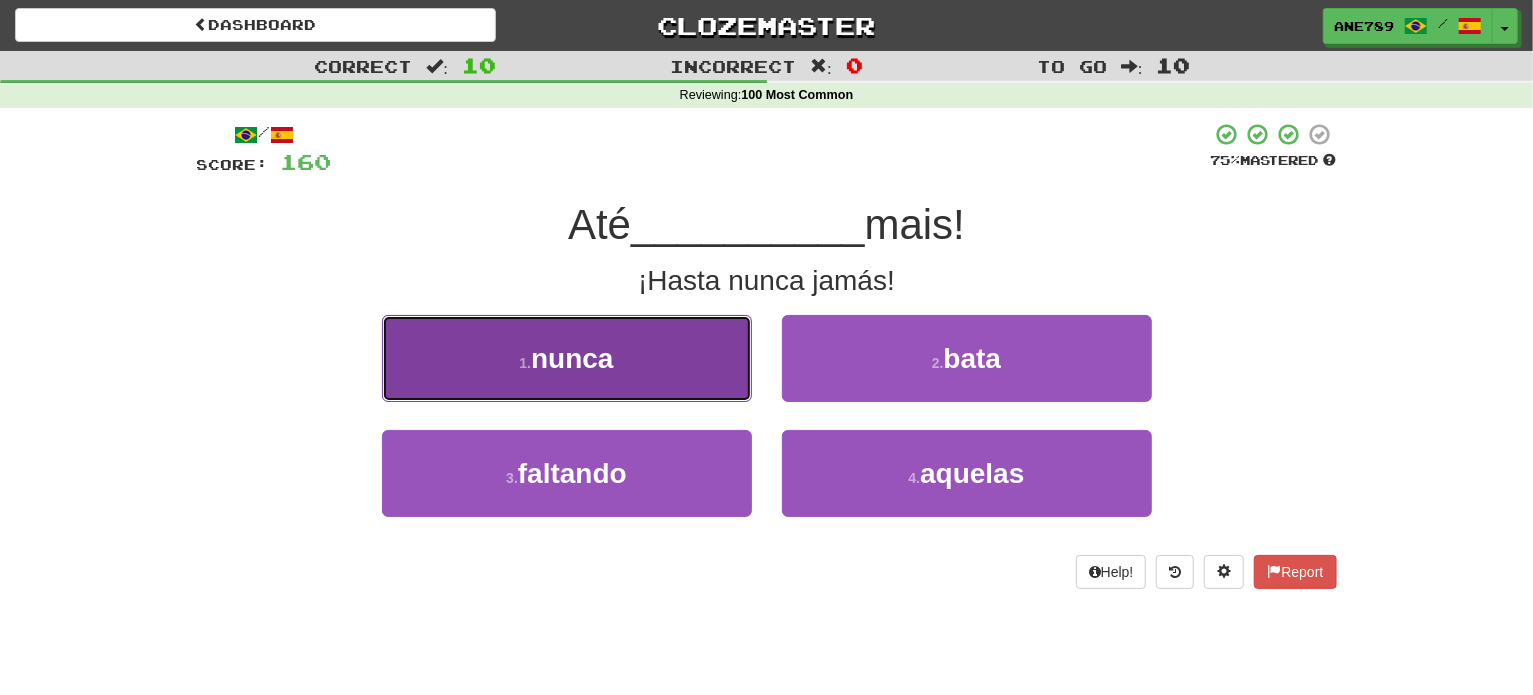 click on "1 .  nunca" at bounding box center (567, 358) 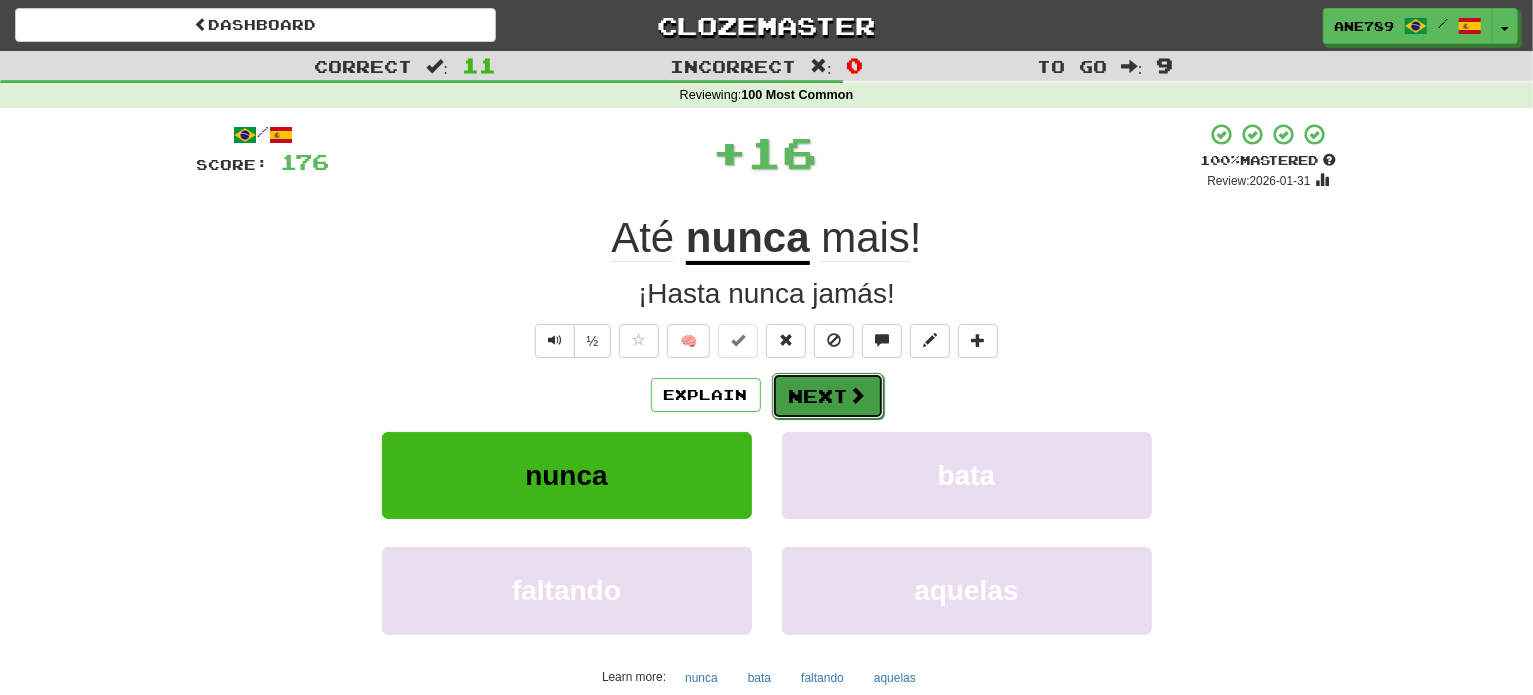 click on "Next" at bounding box center (828, 396) 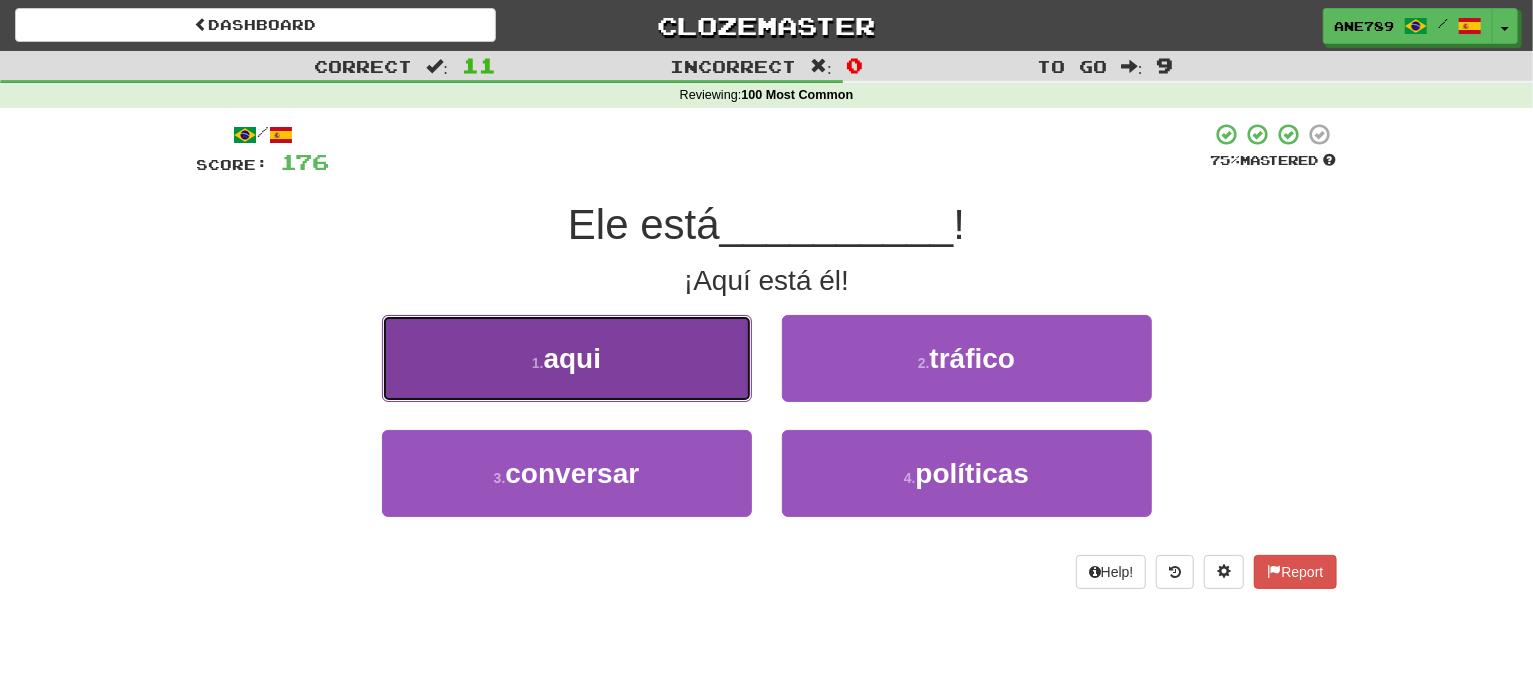 click on "1 .  aqui" at bounding box center (567, 358) 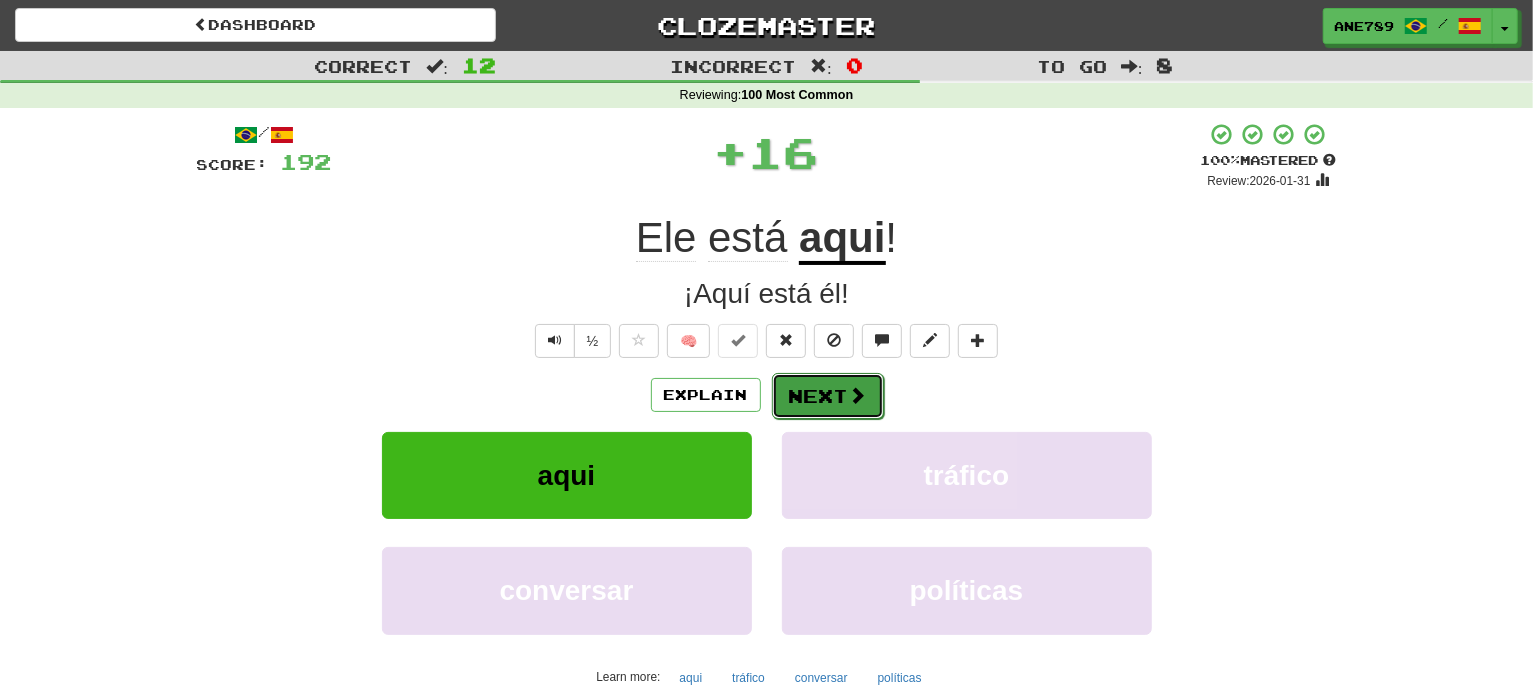 click on "Next" at bounding box center [828, 396] 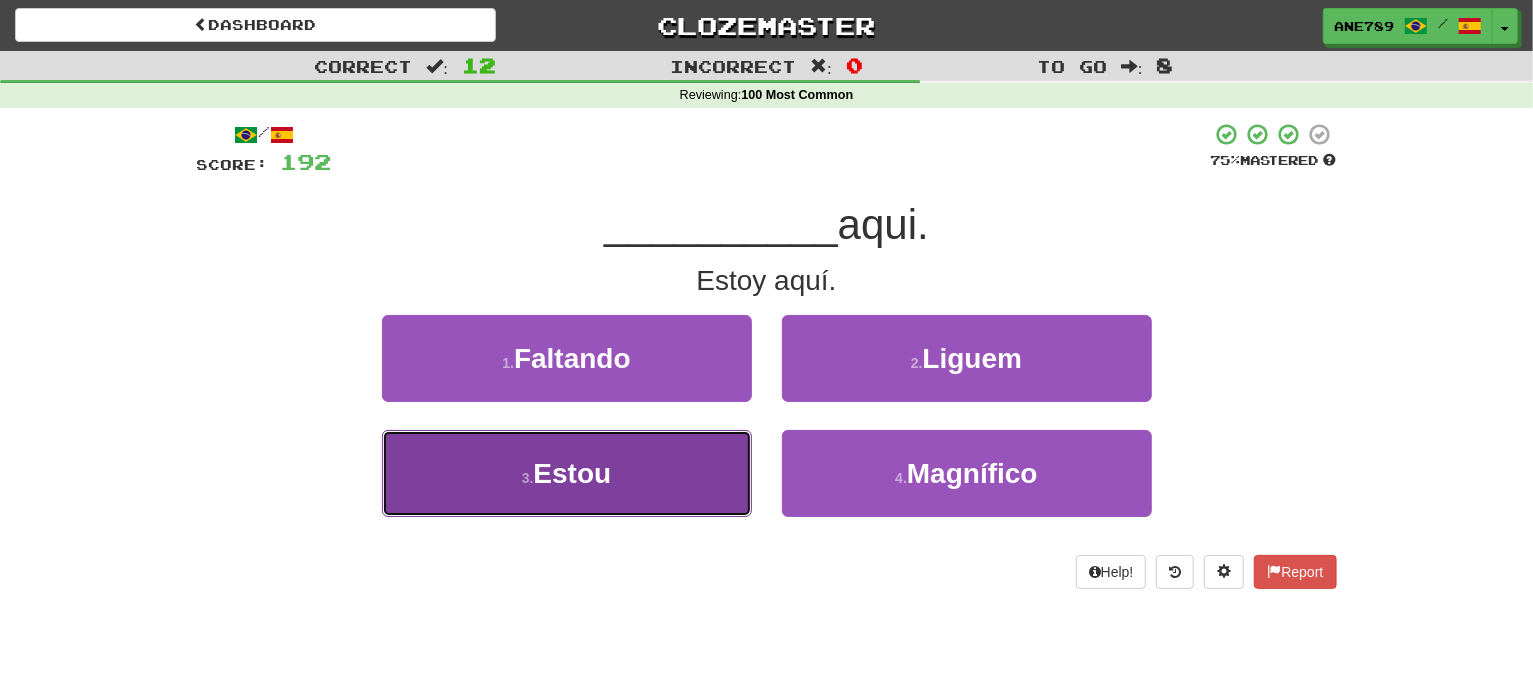 click on "3 .  Estou" at bounding box center (567, 473) 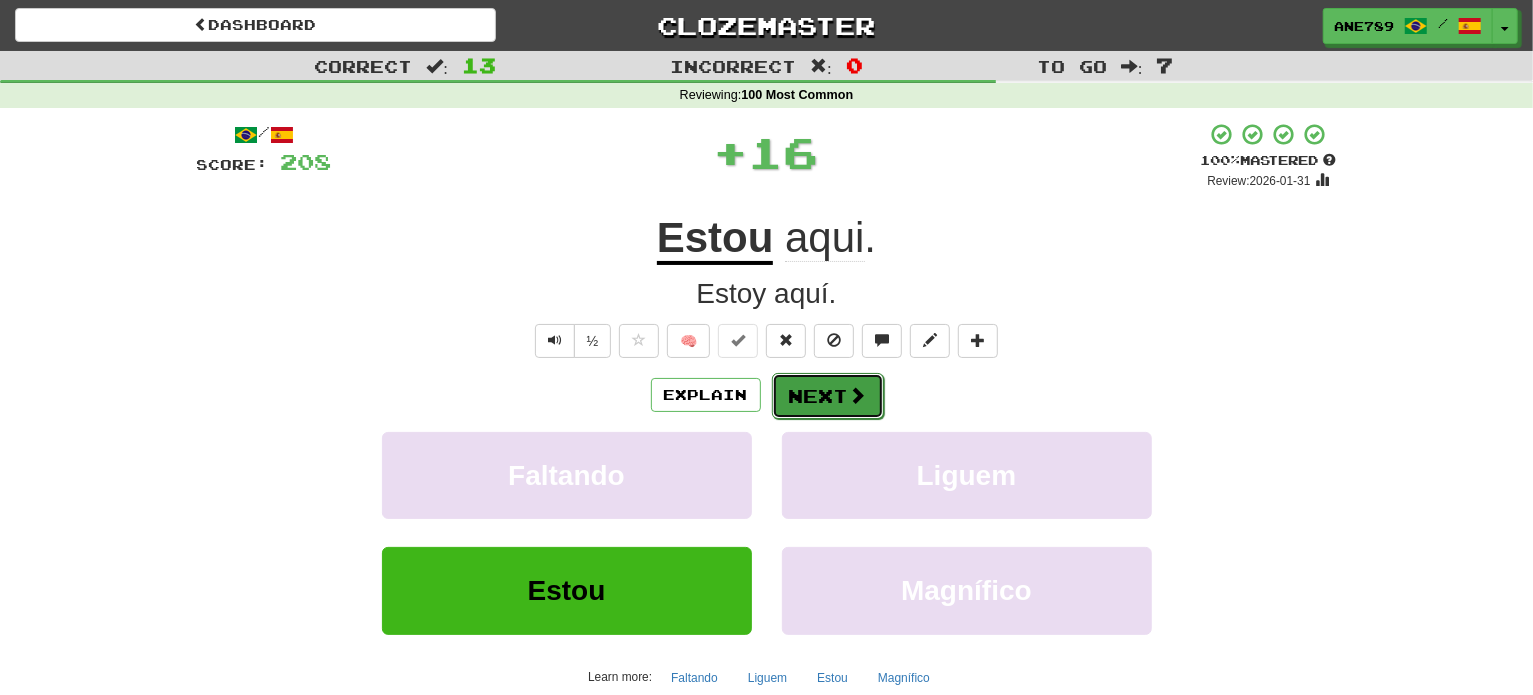 click on "Next" at bounding box center (828, 396) 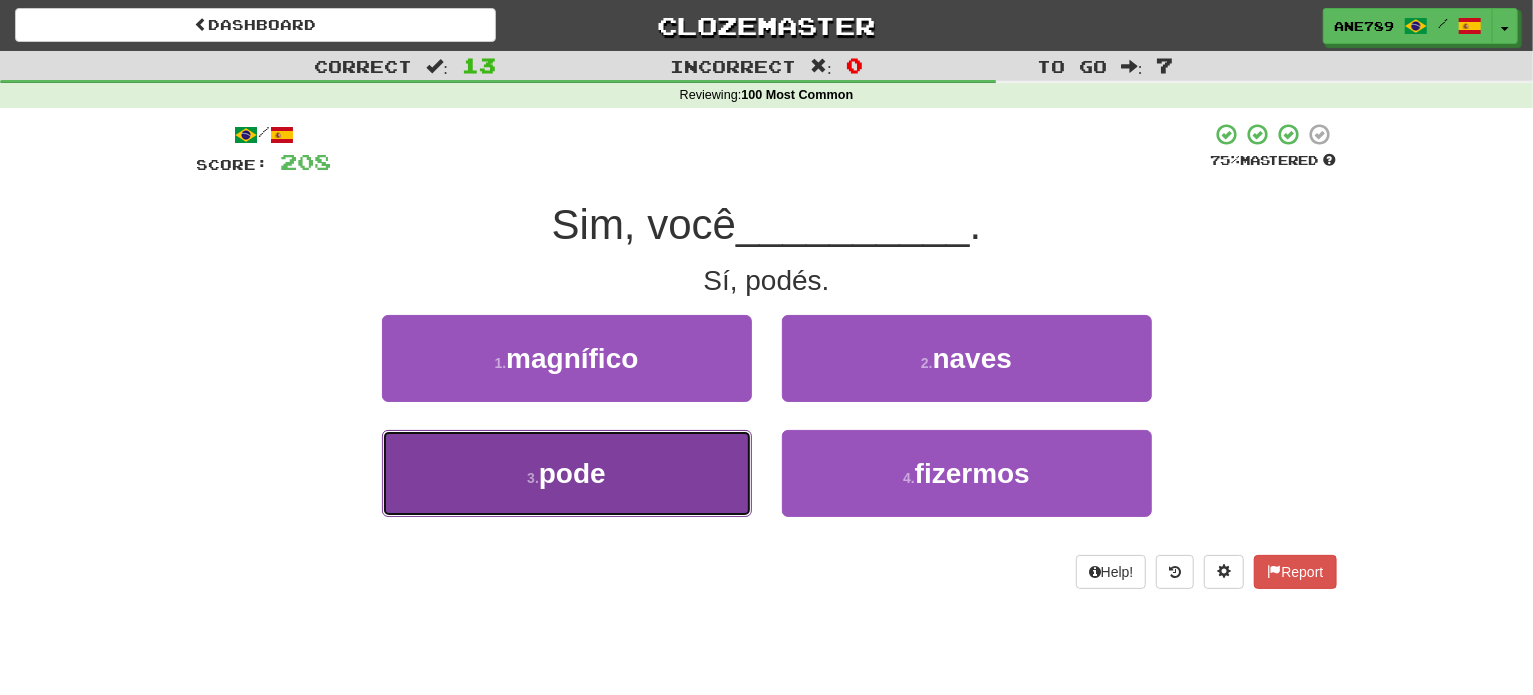 click on "3 .  pode" at bounding box center [567, 473] 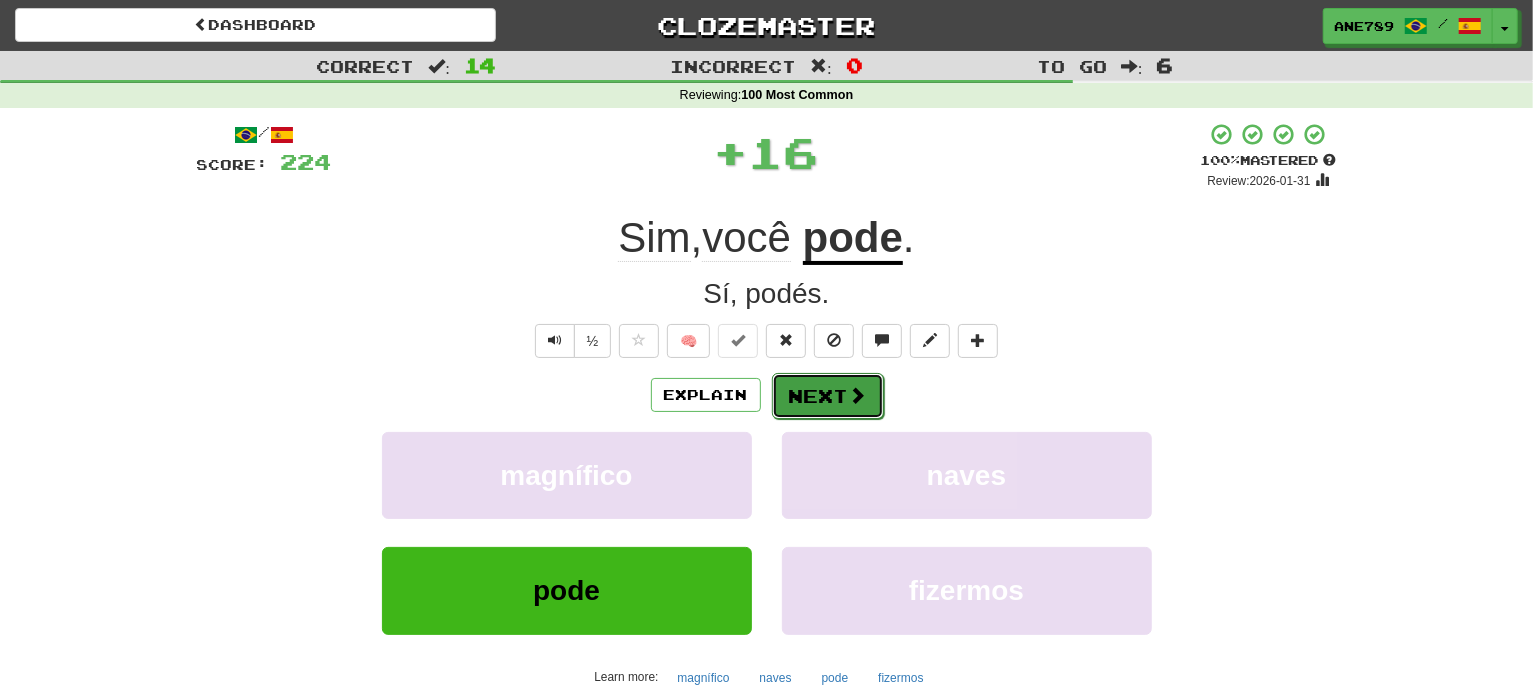 click on "Next" at bounding box center (828, 396) 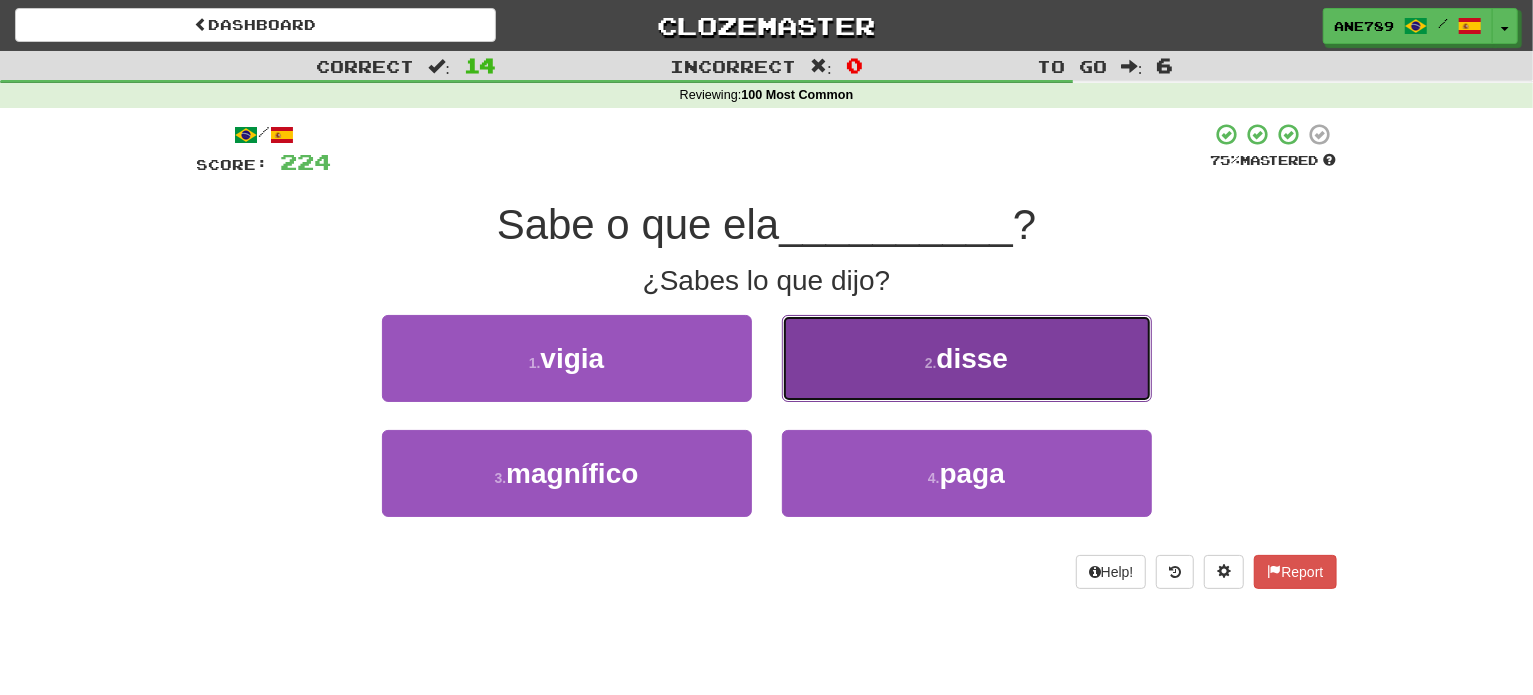 click on "2 .  disse" at bounding box center (967, 358) 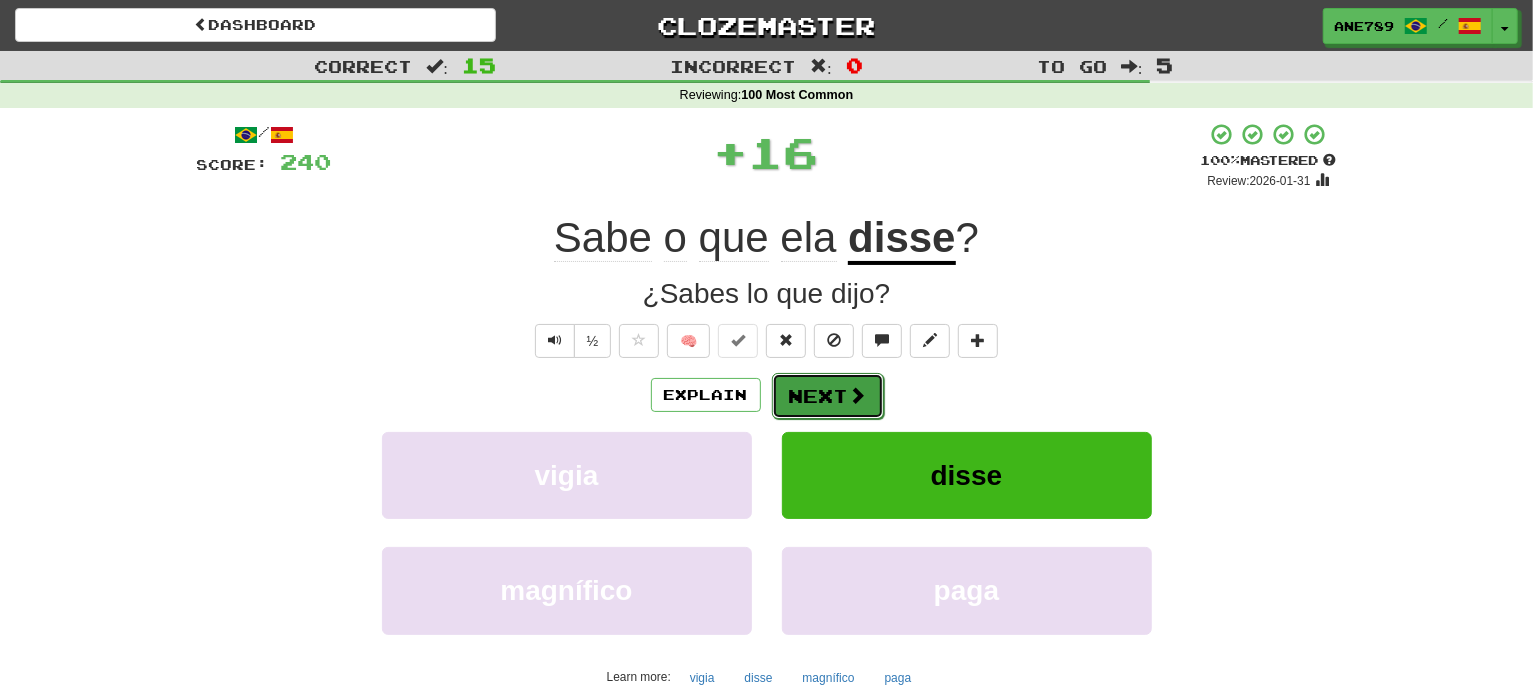 click on "Next" at bounding box center (828, 396) 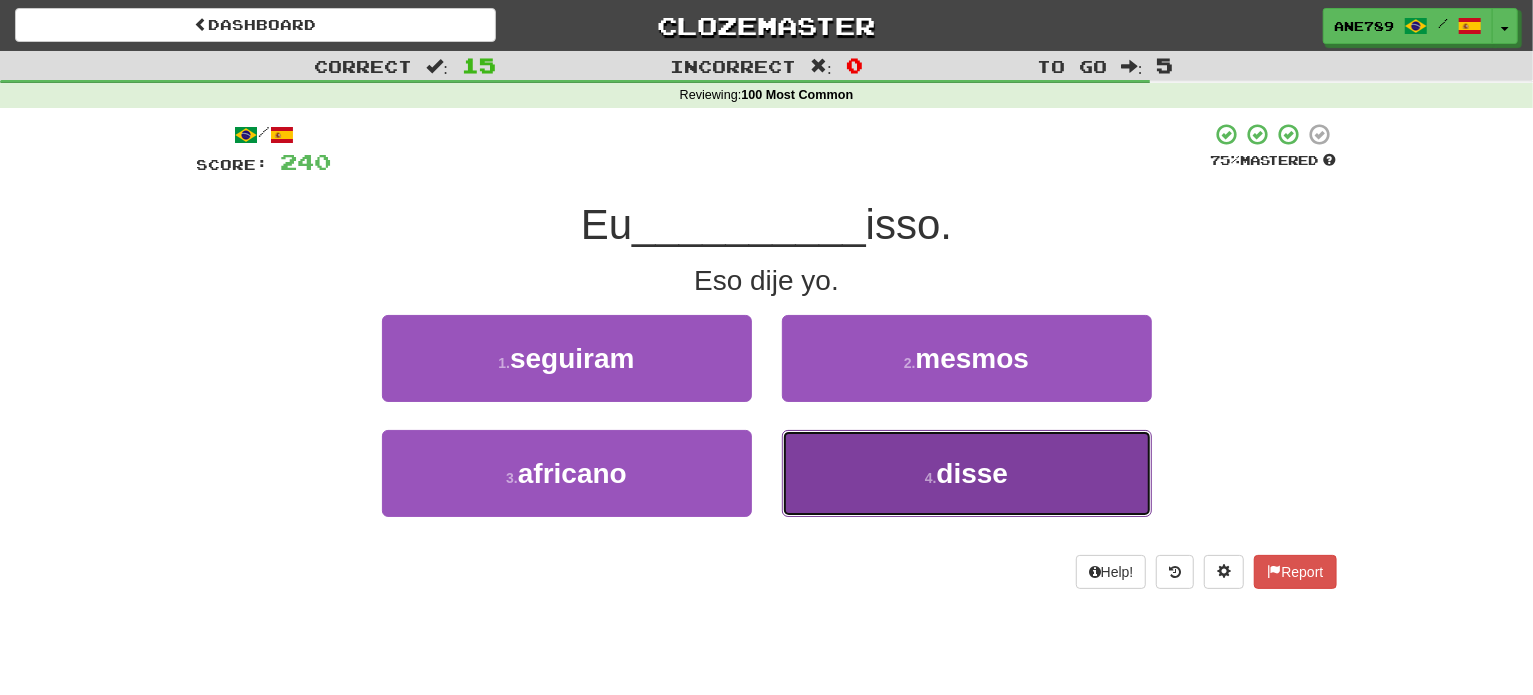 click on "4 .  disse" at bounding box center (967, 473) 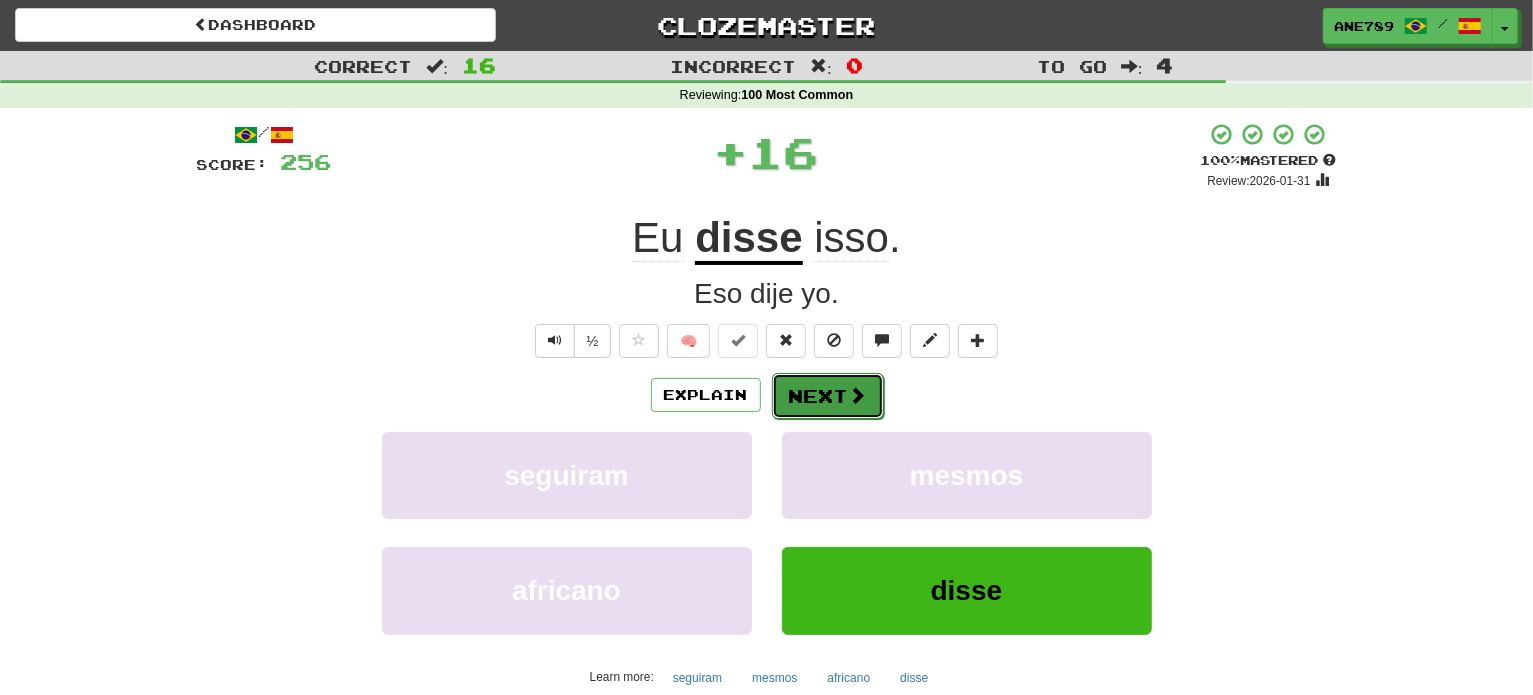 click on "Next" at bounding box center [828, 396] 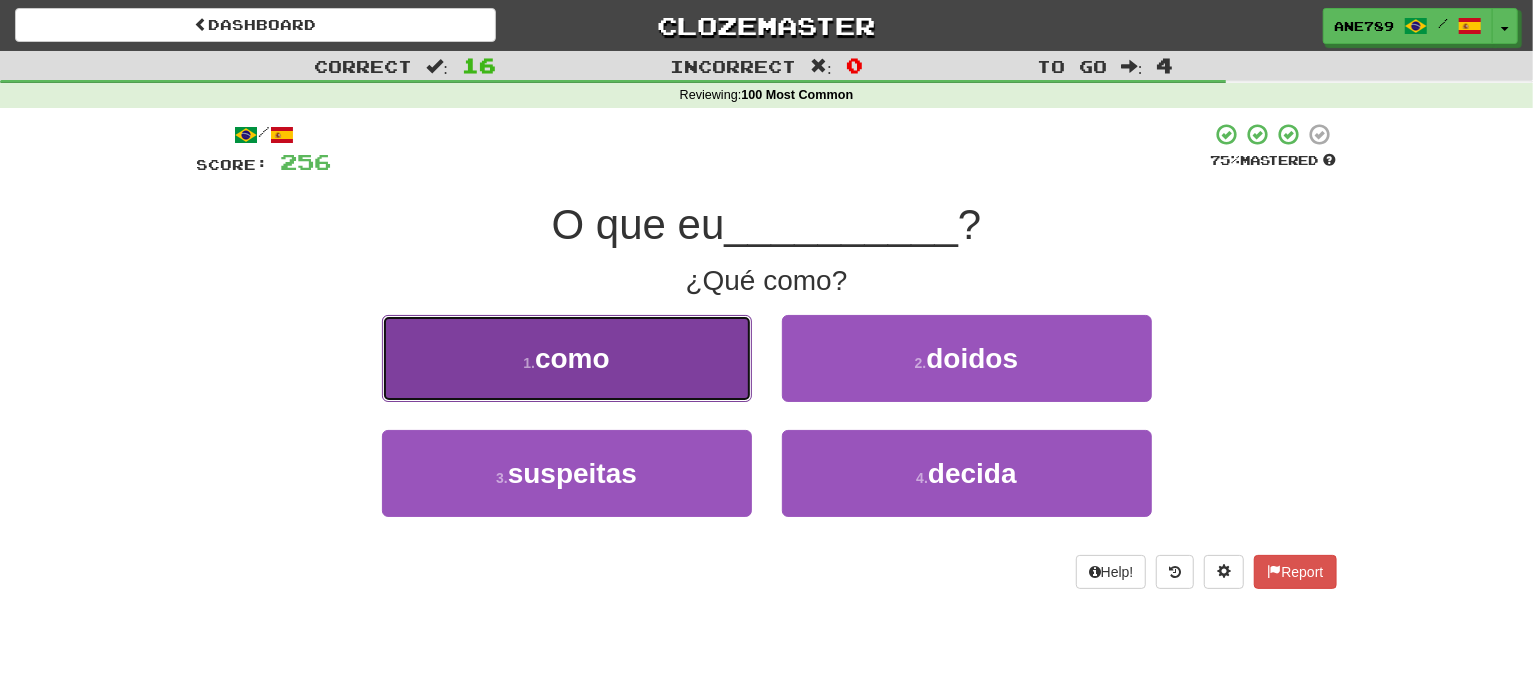 click on "1 .  como" at bounding box center (567, 358) 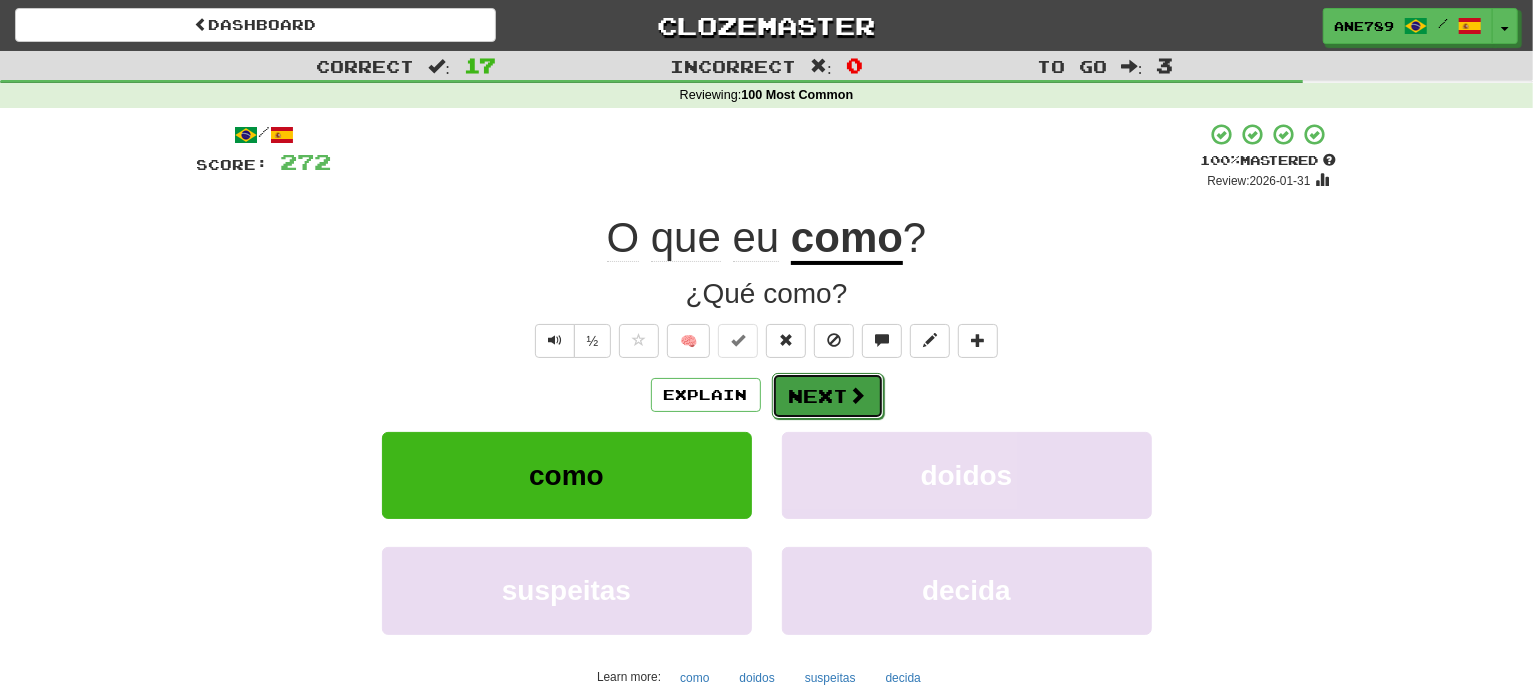 click on "Next" at bounding box center [828, 396] 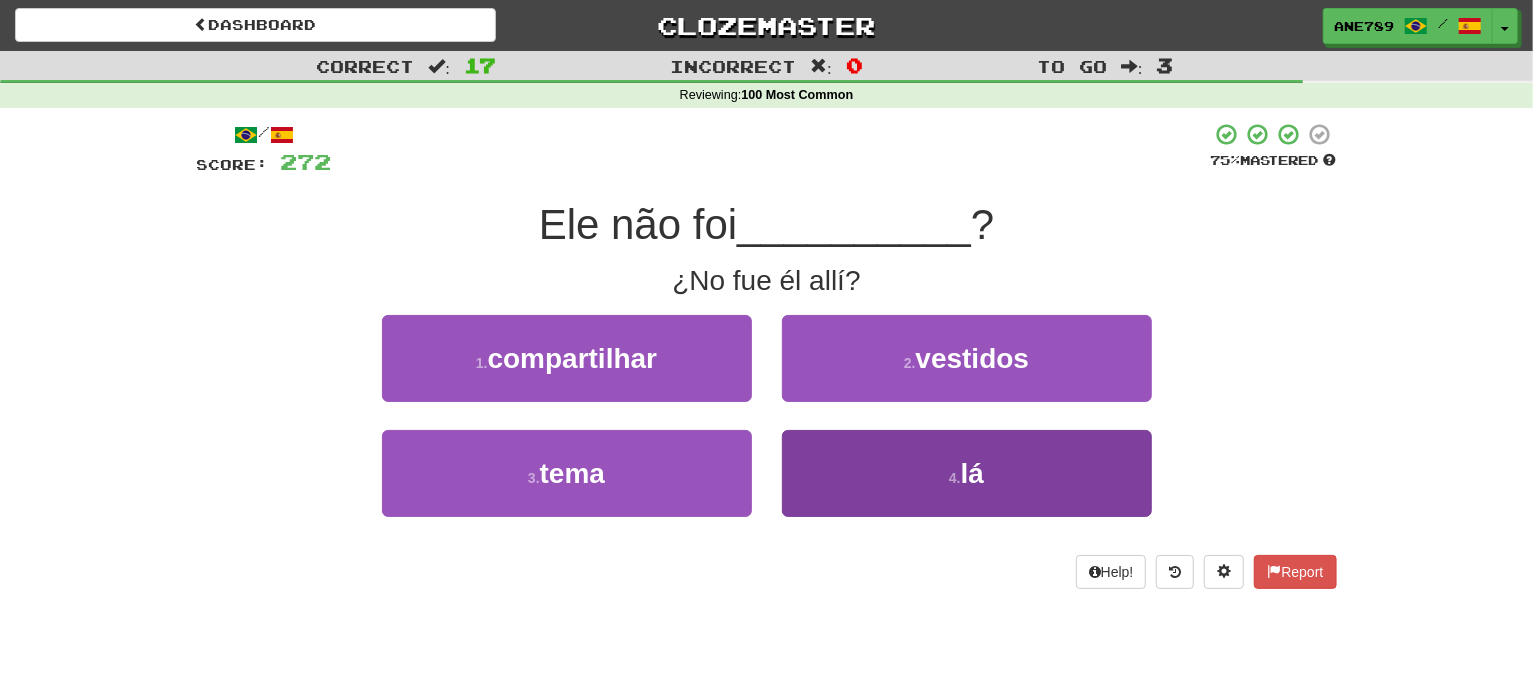 drag, startPoint x: 905, startPoint y: 527, endPoint x: 905, endPoint y: 501, distance: 26 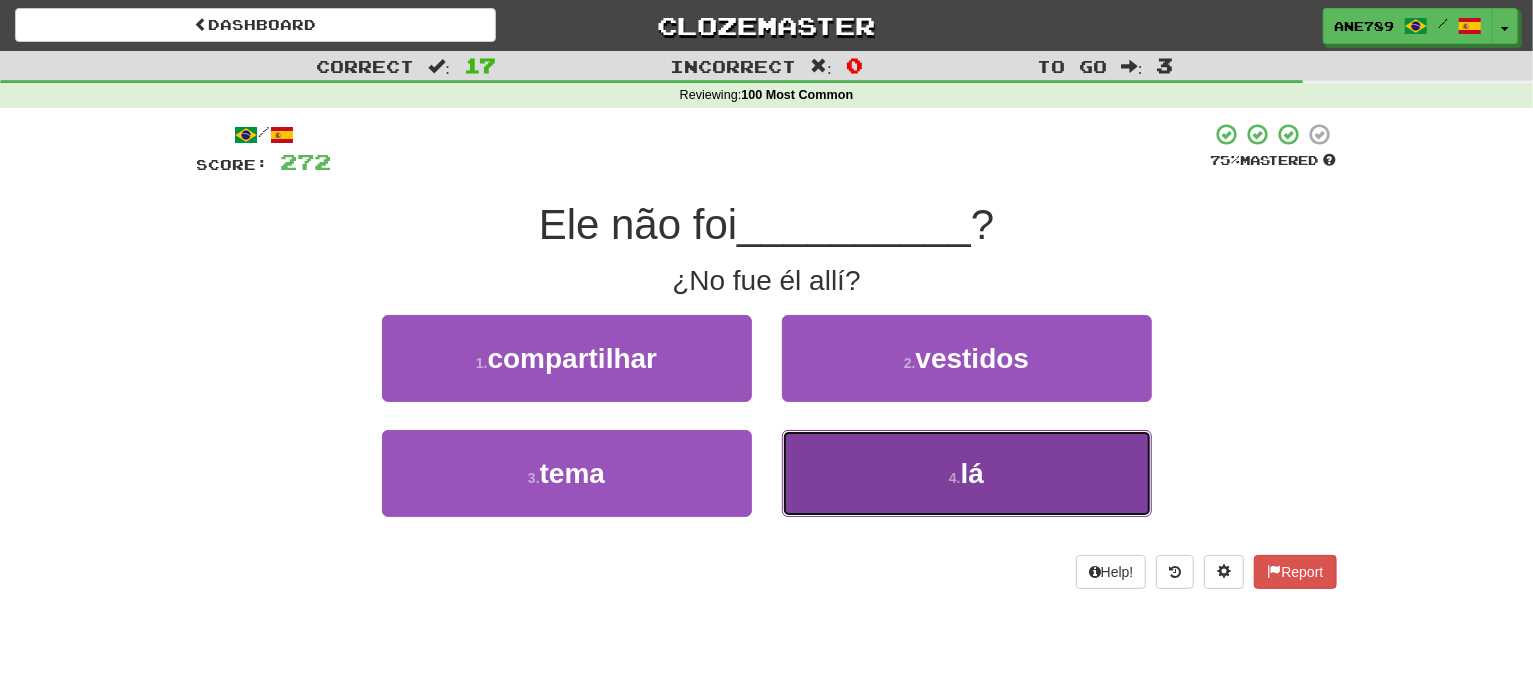 click on "4 .  lá" at bounding box center [967, 473] 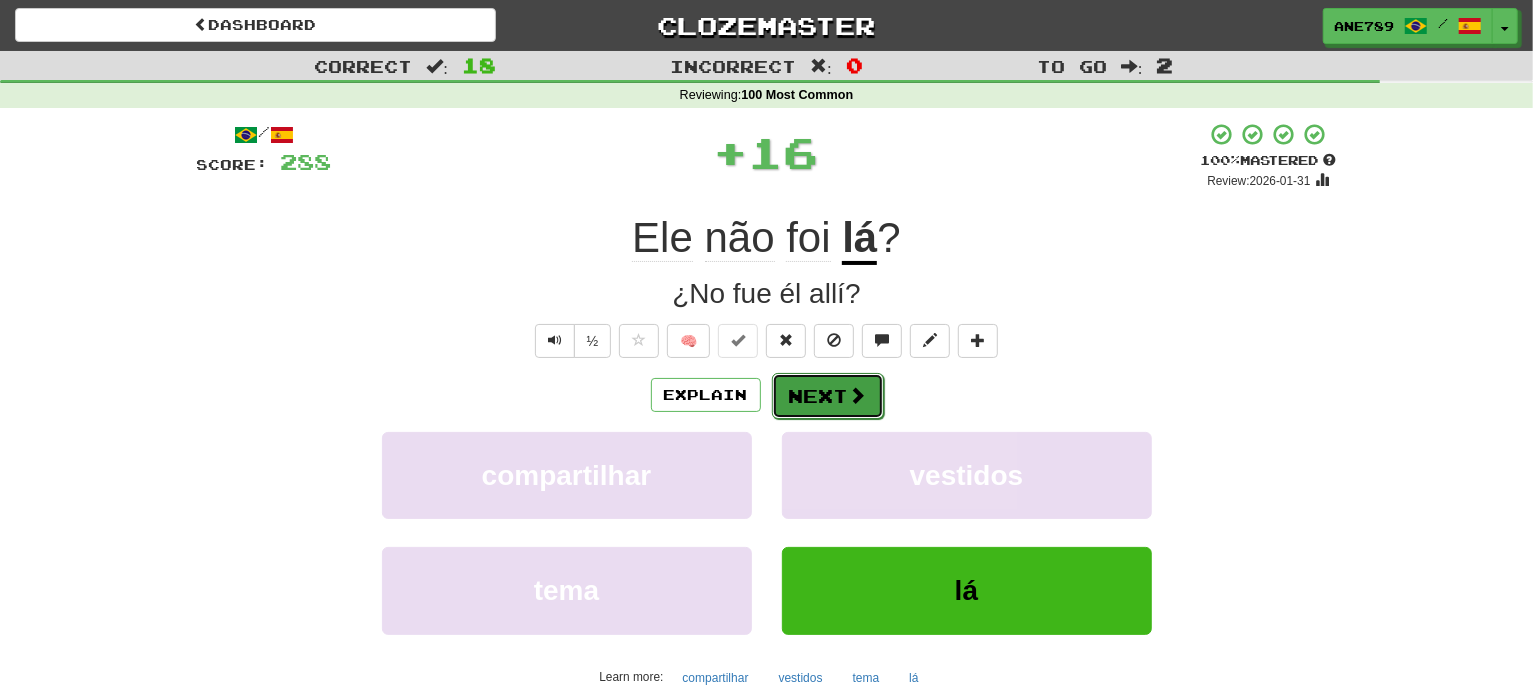 click at bounding box center [858, 395] 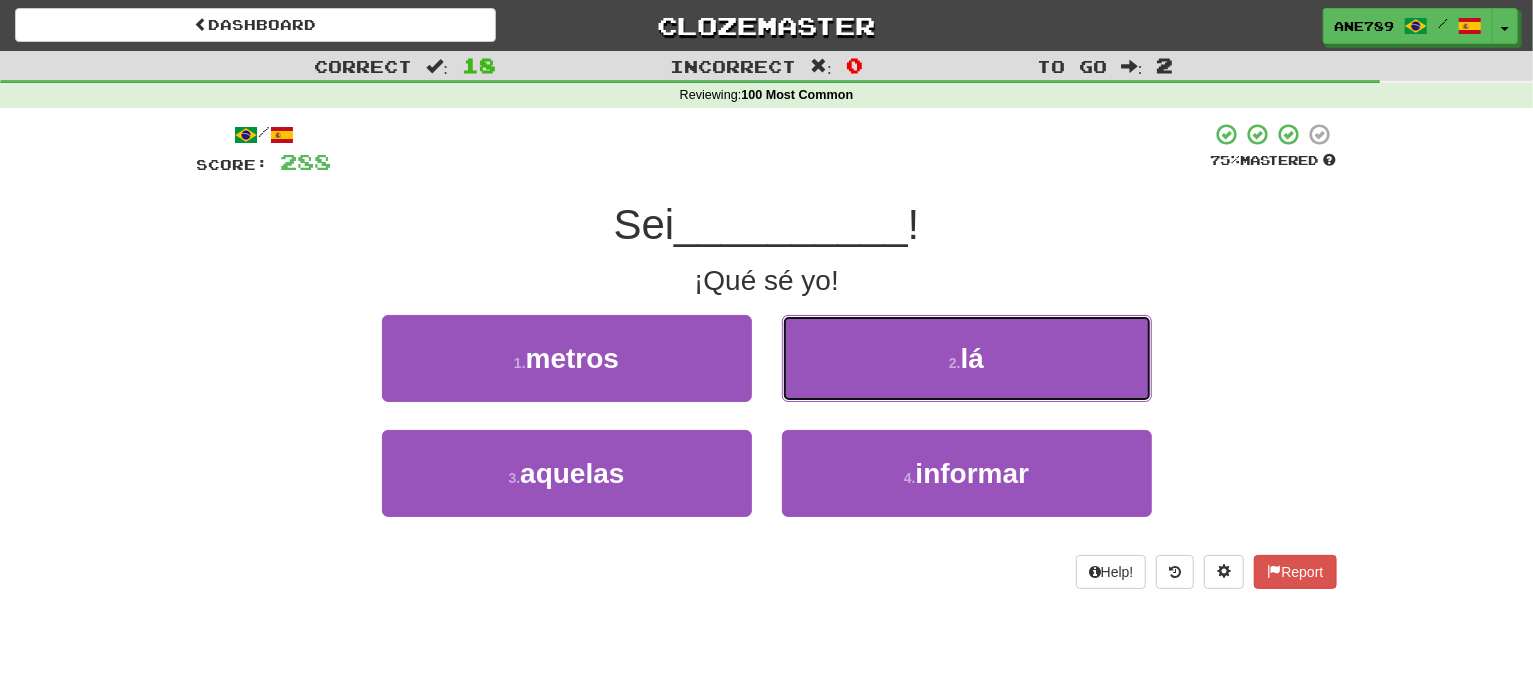 click on "2 .  lá" at bounding box center [967, 358] 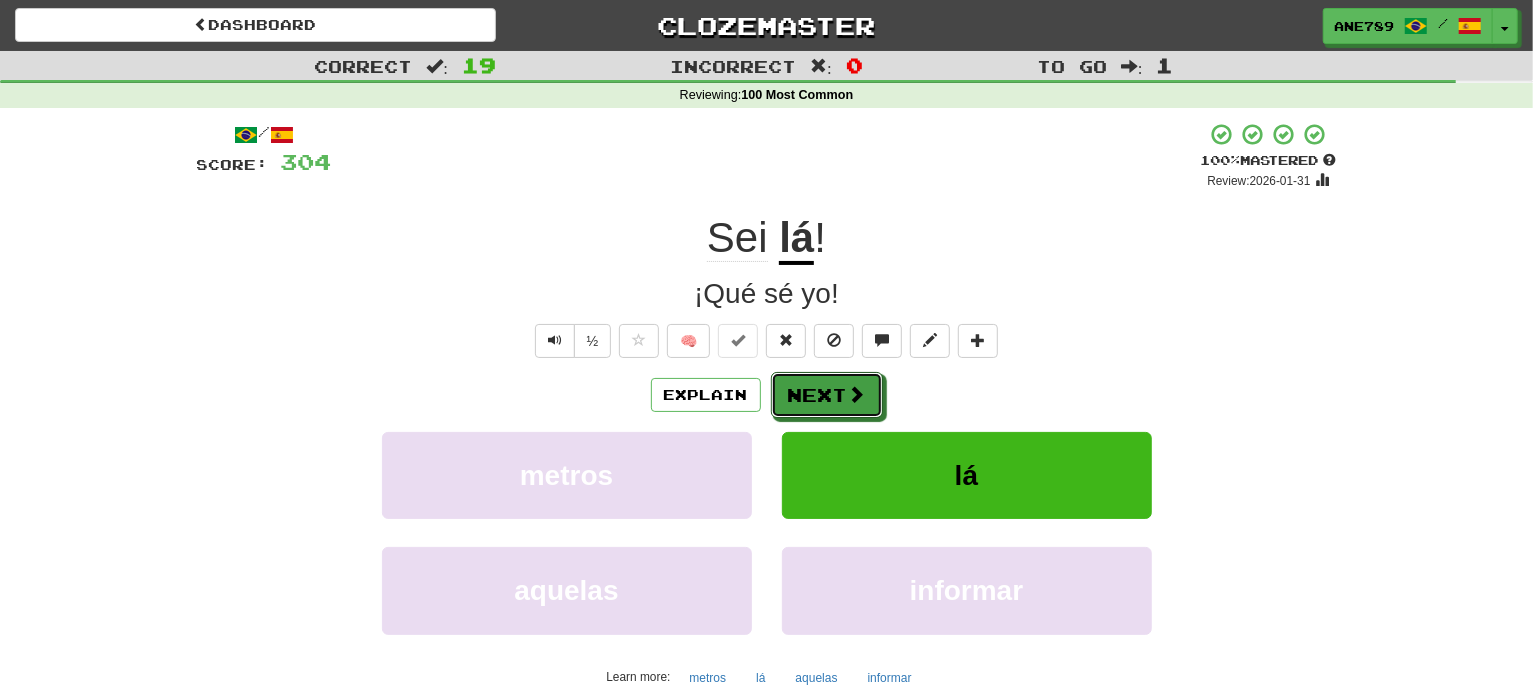 click at bounding box center (857, 394) 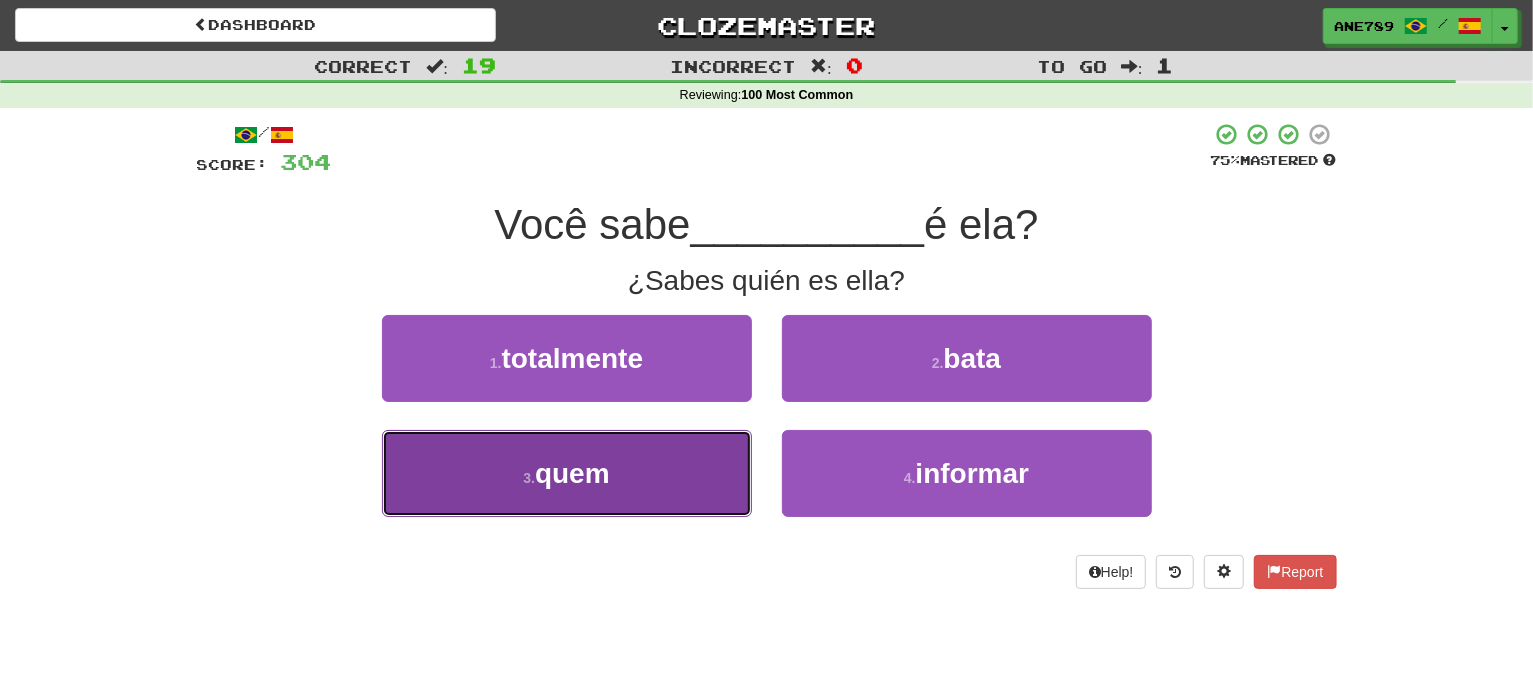 click on "3 .  quem" at bounding box center [567, 473] 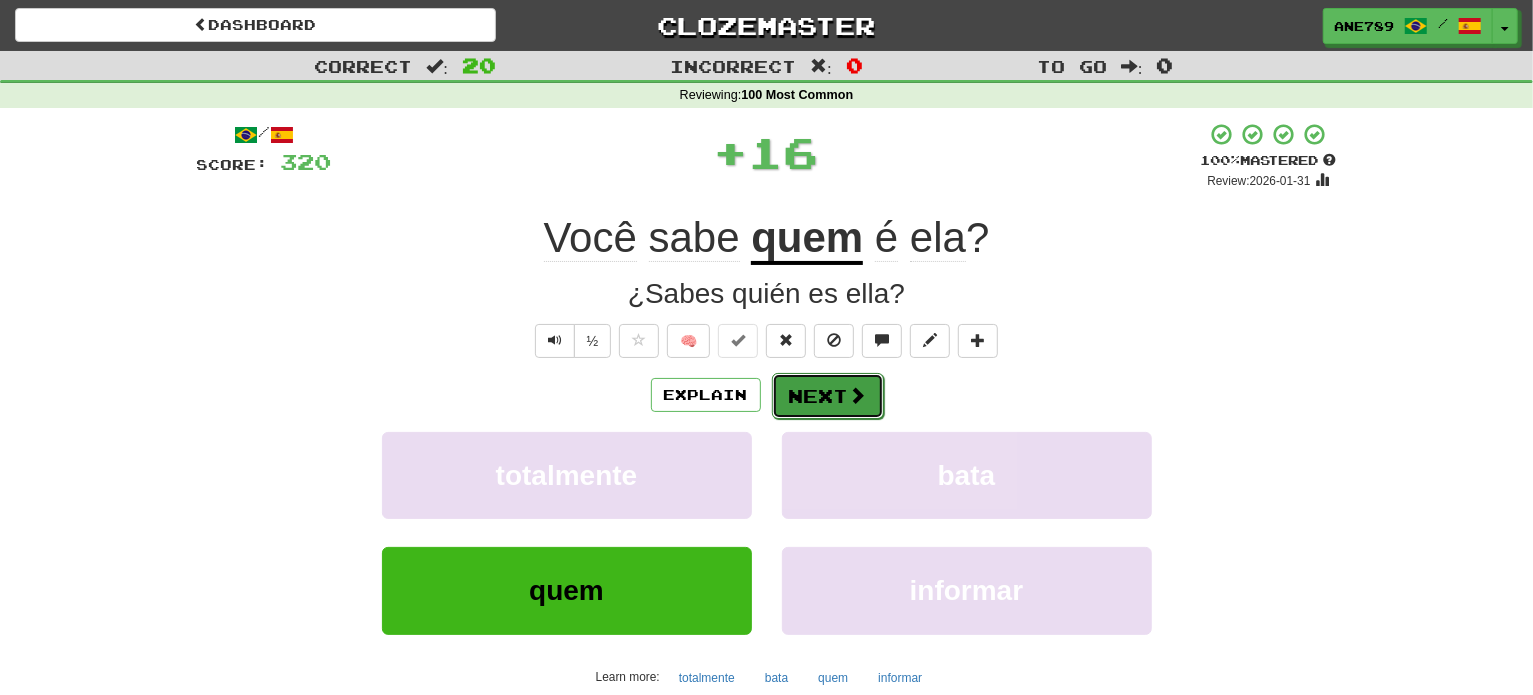 click on "Next" at bounding box center [828, 396] 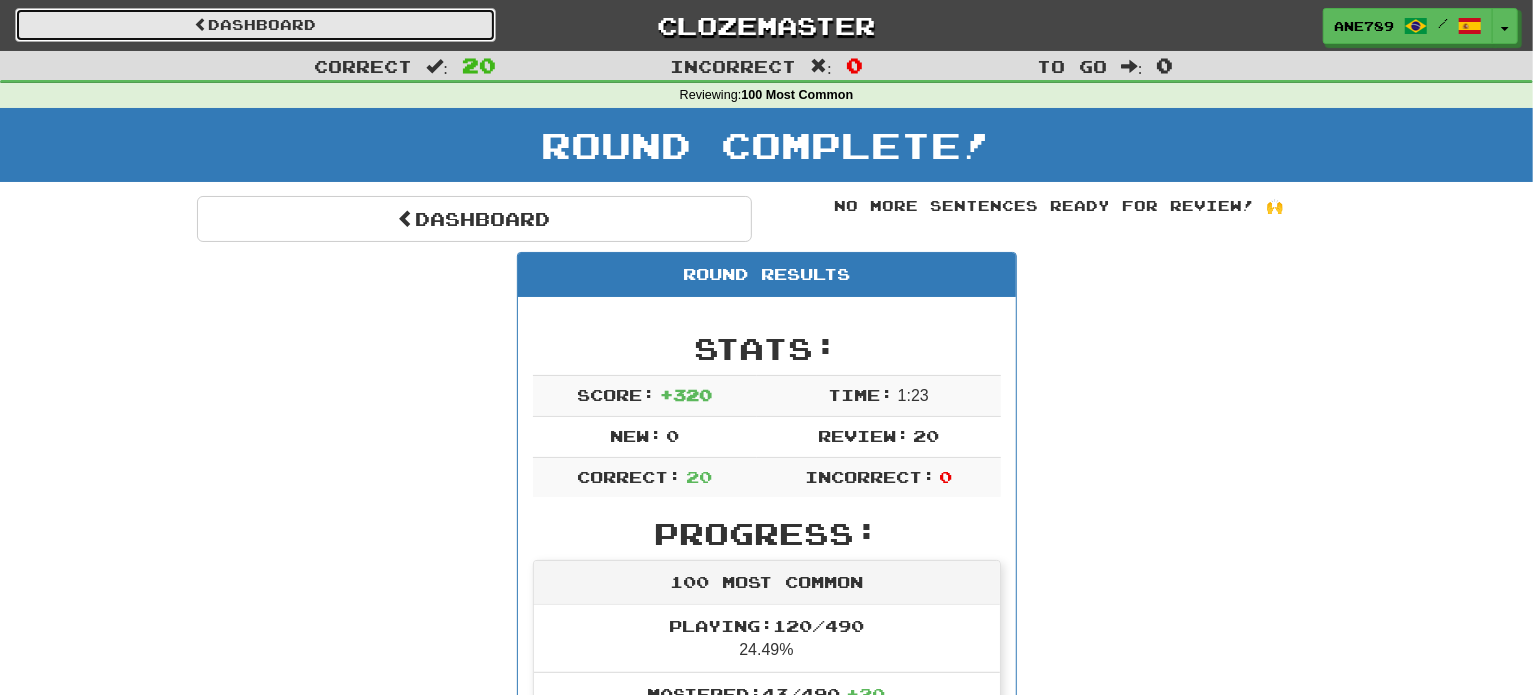 click on "Dashboard" at bounding box center [255, 25] 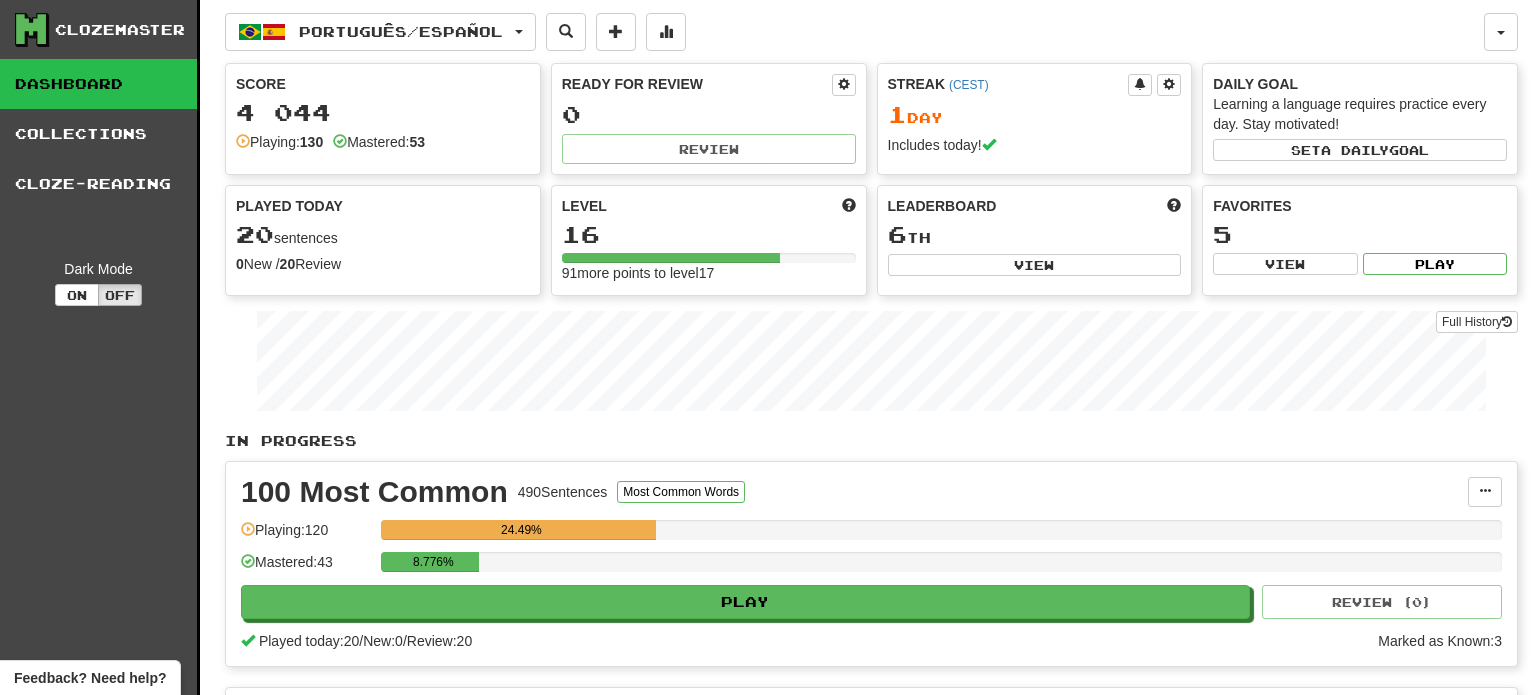 scroll, scrollTop: 0, scrollLeft: 0, axis: both 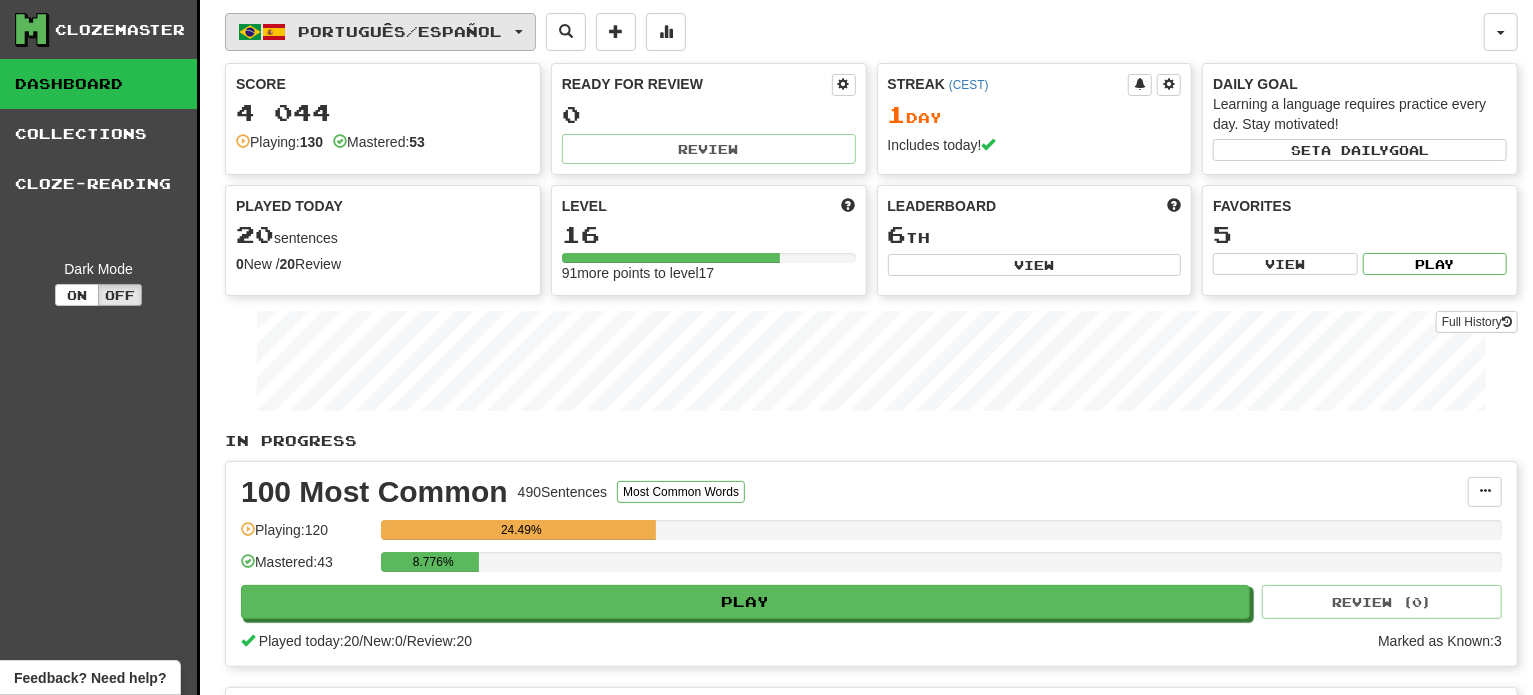 click on "Português  /  Español" at bounding box center [401, 31] 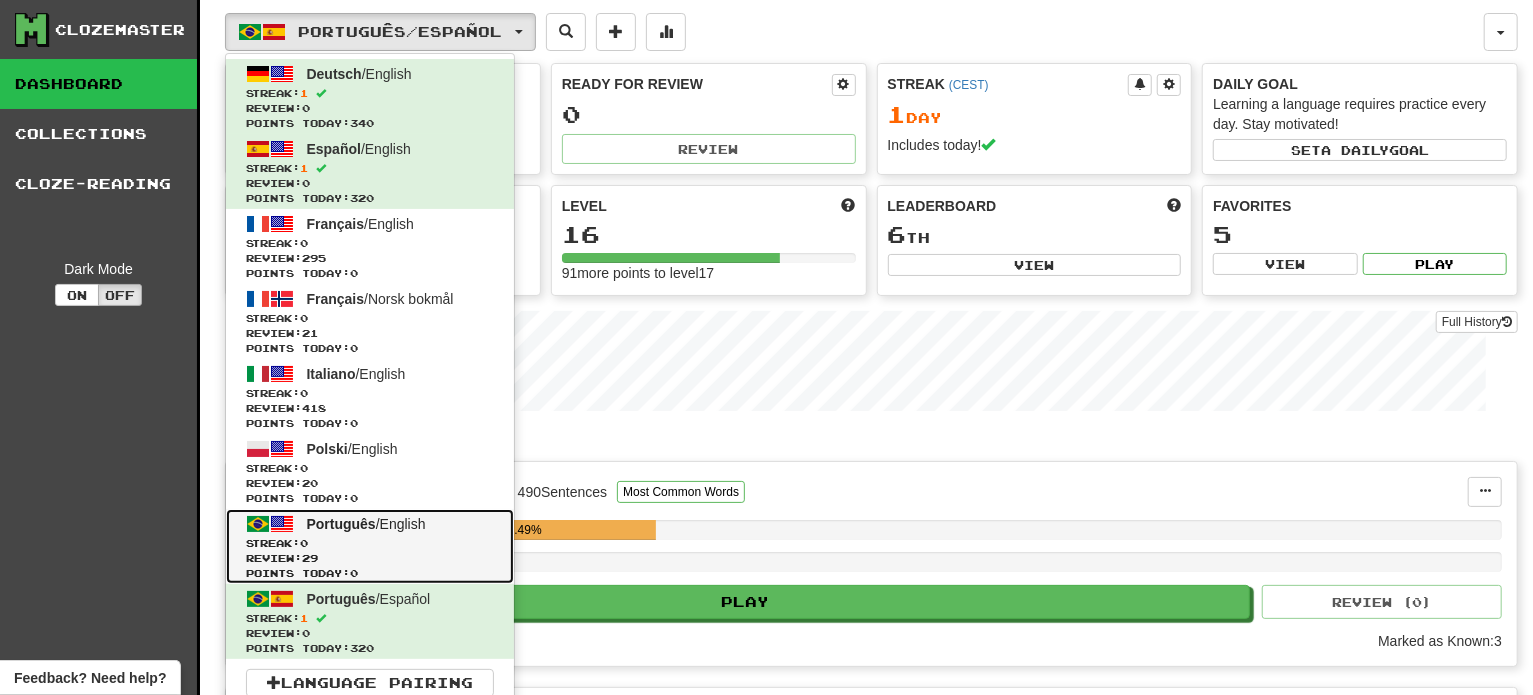 click on "Streak:  0" at bounding box center [370, 543] 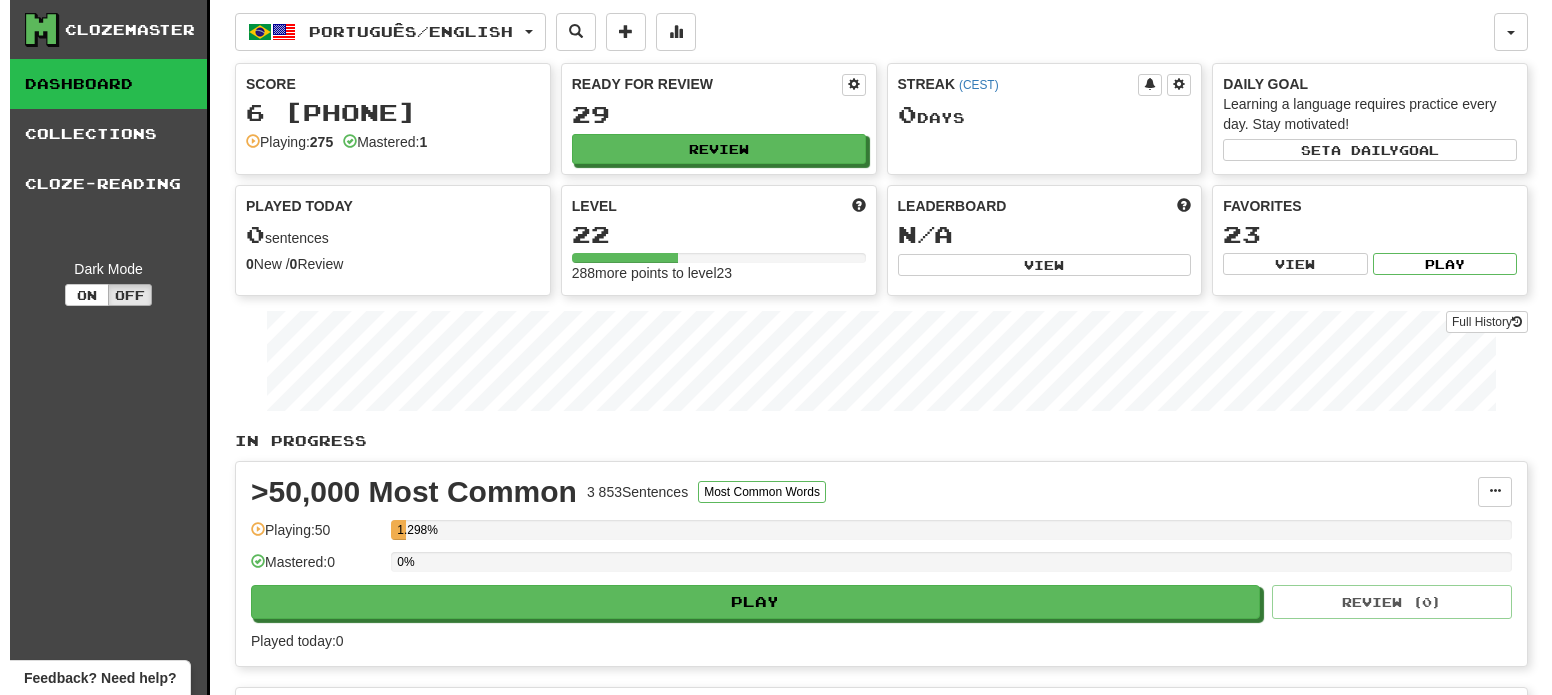 scroll, scrollTop: 0, scrollLeft: 0, axis: both 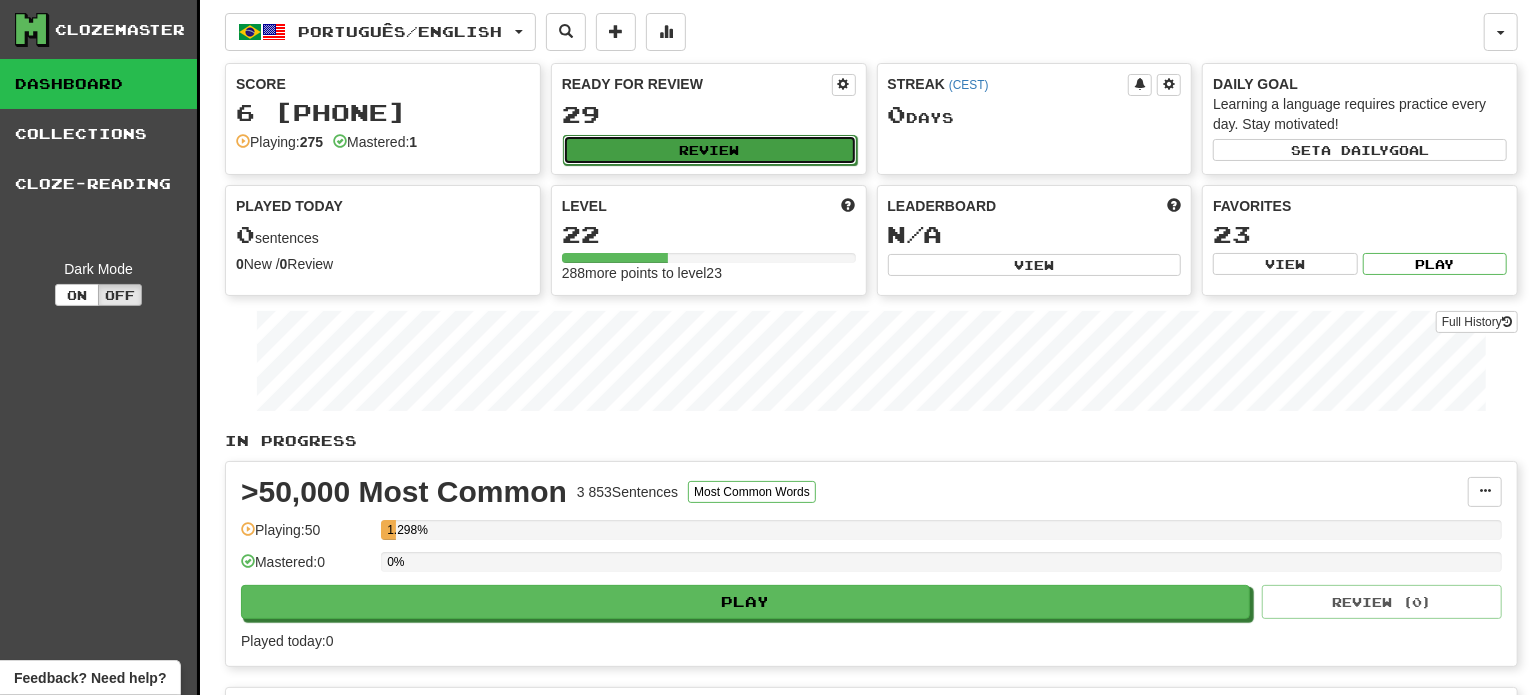 click on "Review" at bounding box center [710, 150] 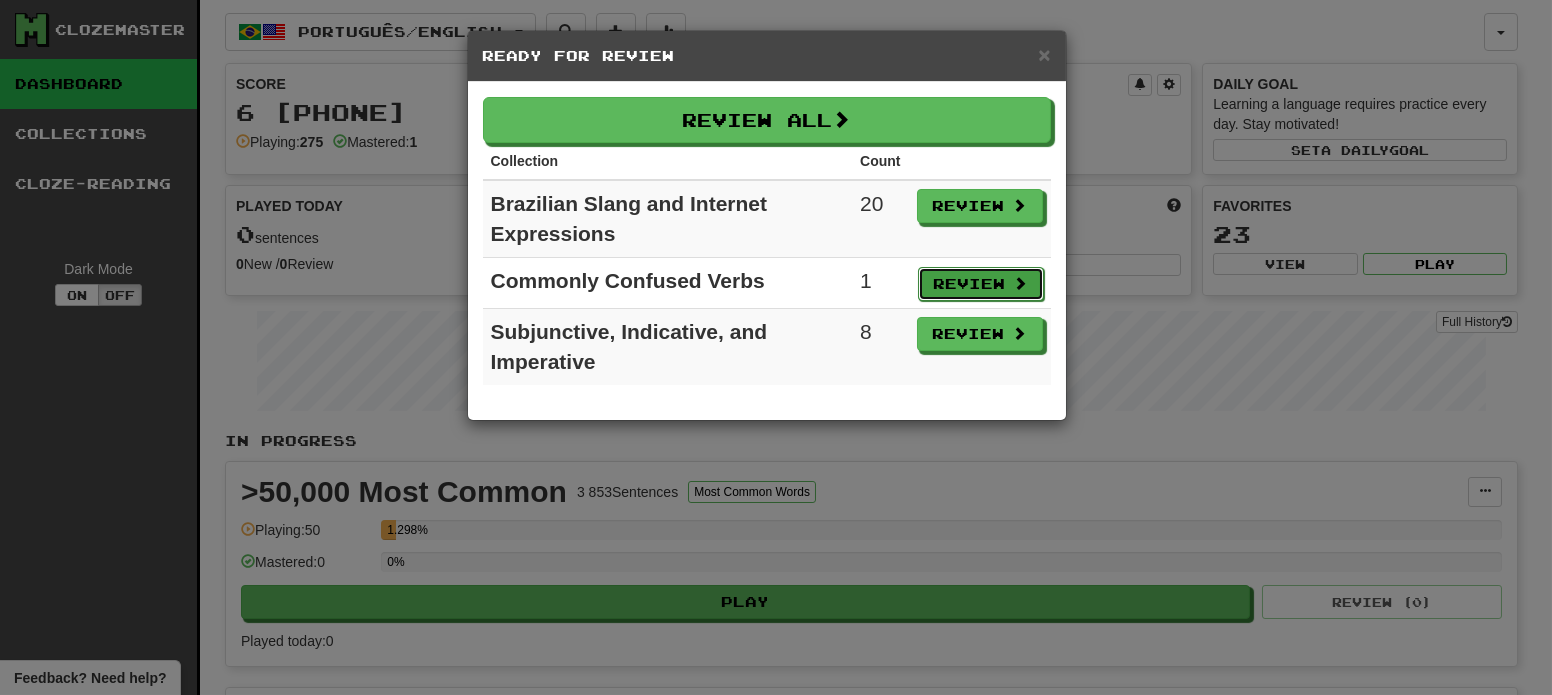 click on "Review" at bounding box center [981, 284] 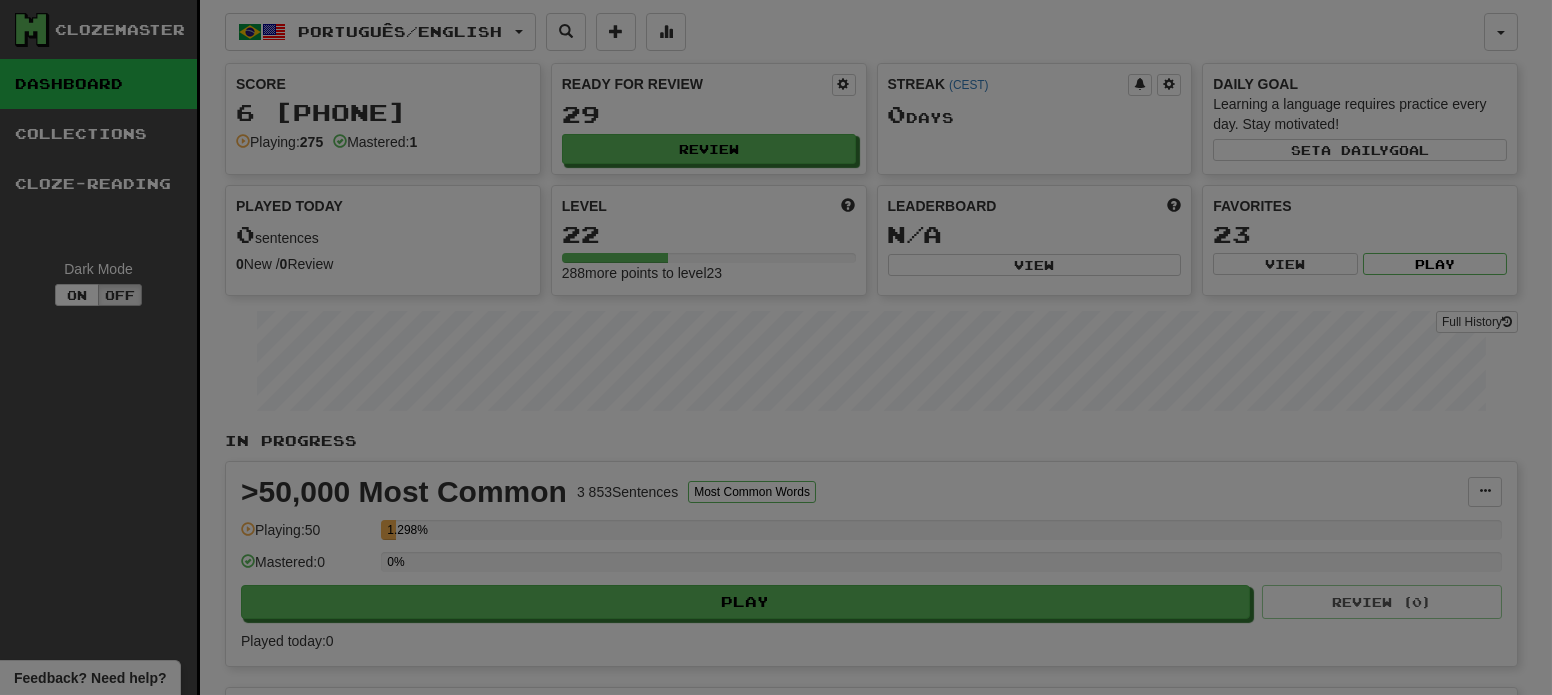 select on "**" 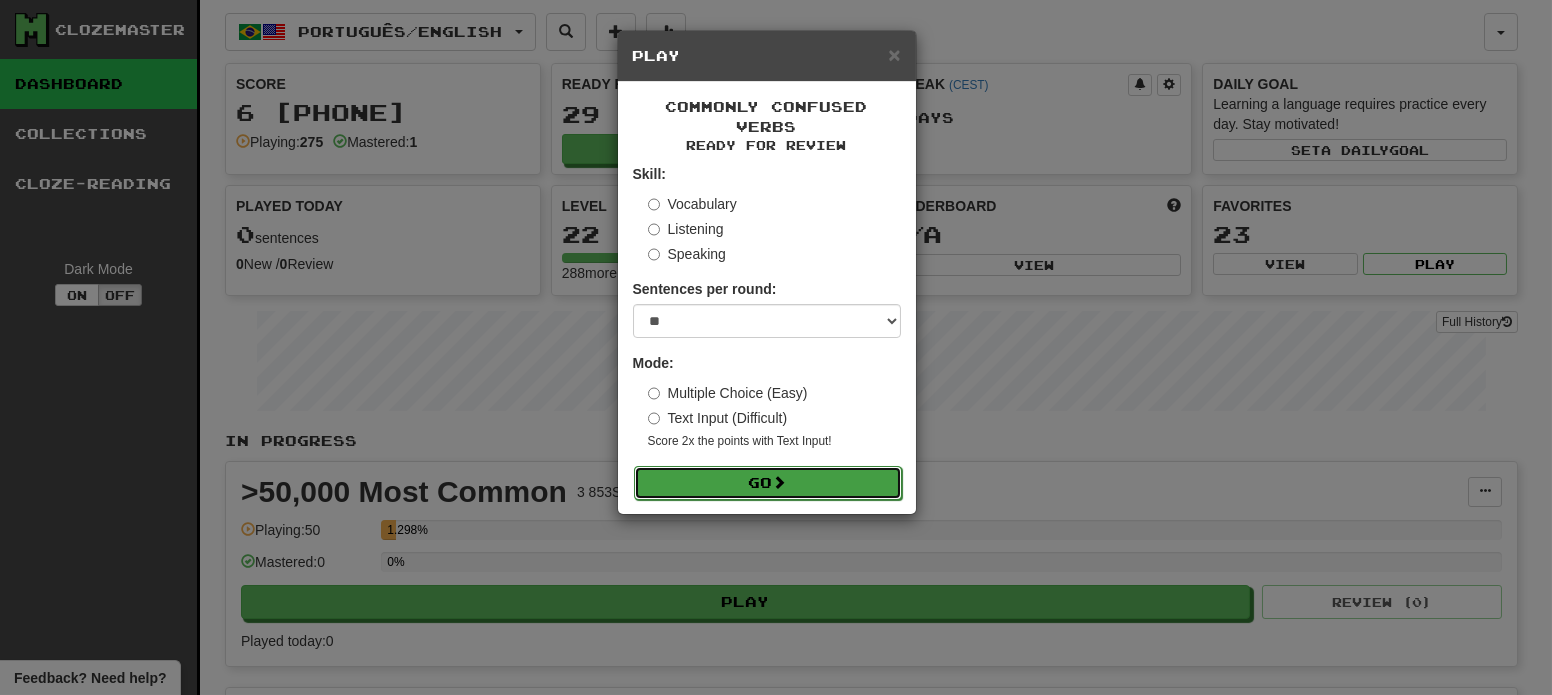 click on "Go" at bounding box center [768, 483] 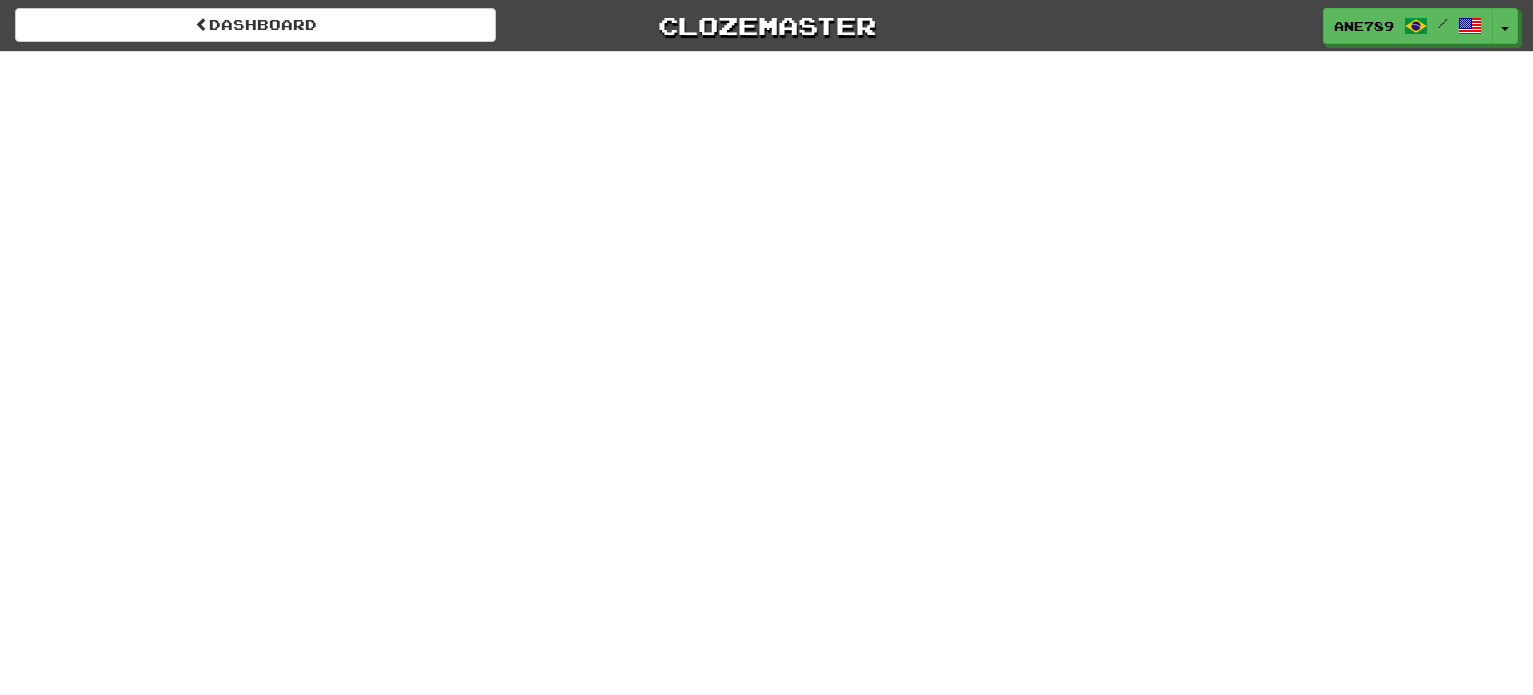 scroll, scrollTop: 0, scrollLeft: 0, axis: both 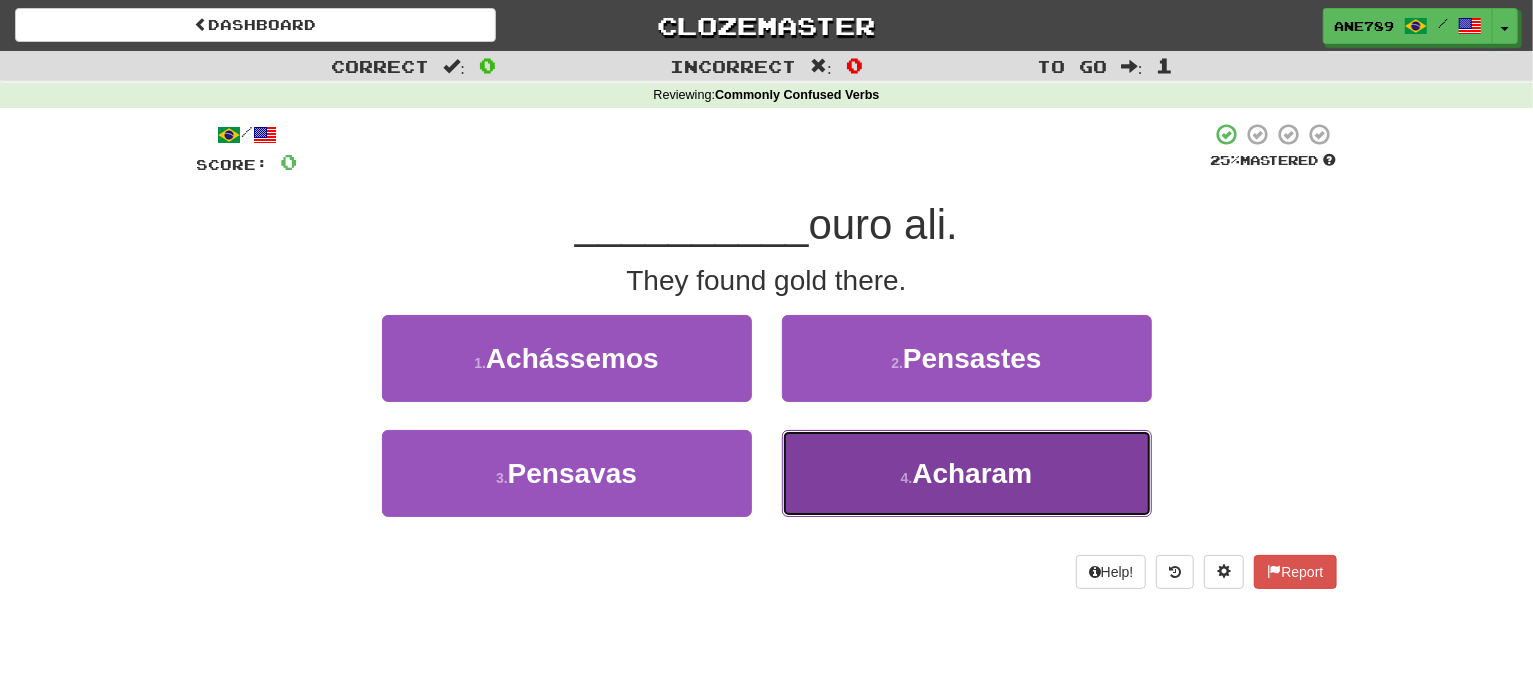 click on "4 .  Acharam" at bounding box center (967, 473) 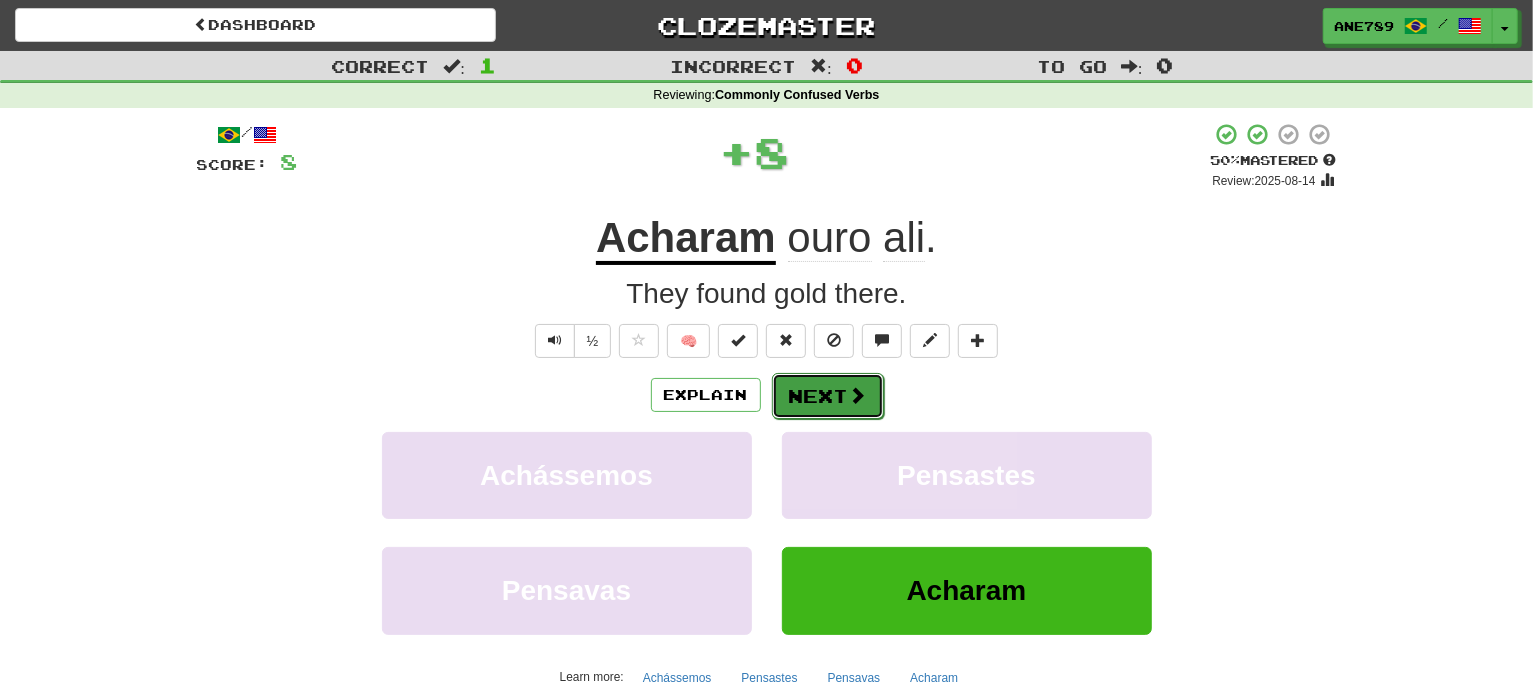 click on "Next" at bounding box center [828, 396] 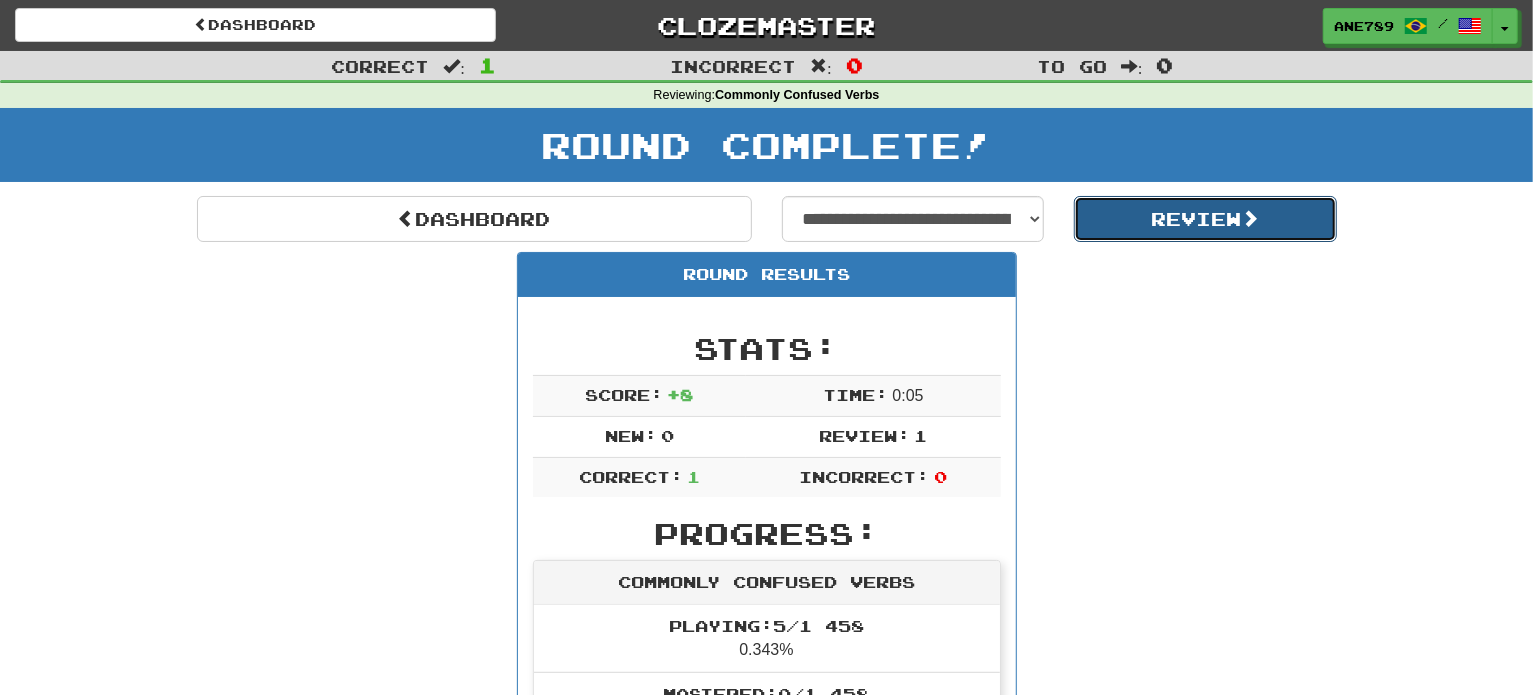 click on "Review" at bounding box center (1205, 219) 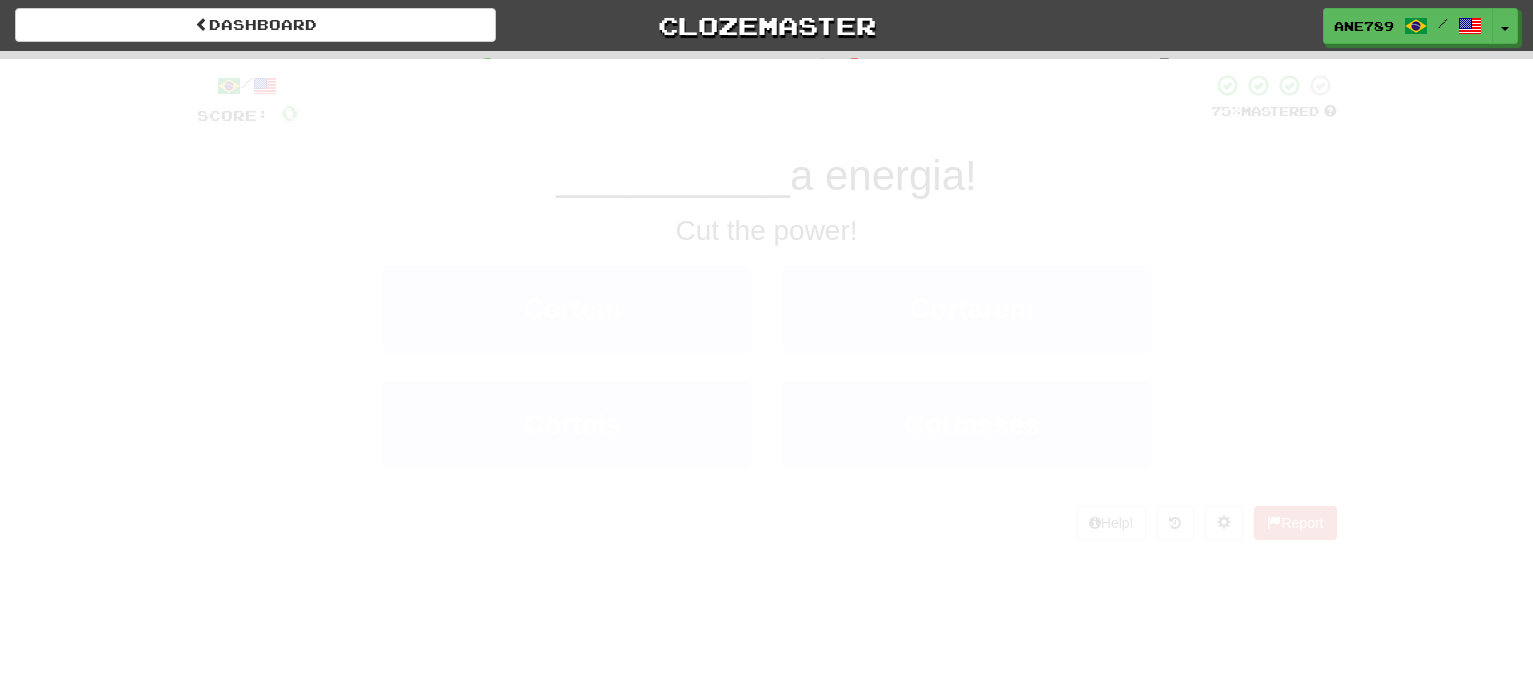 scroll, scrollTop: 0, scrollLeft: 0, axis: both 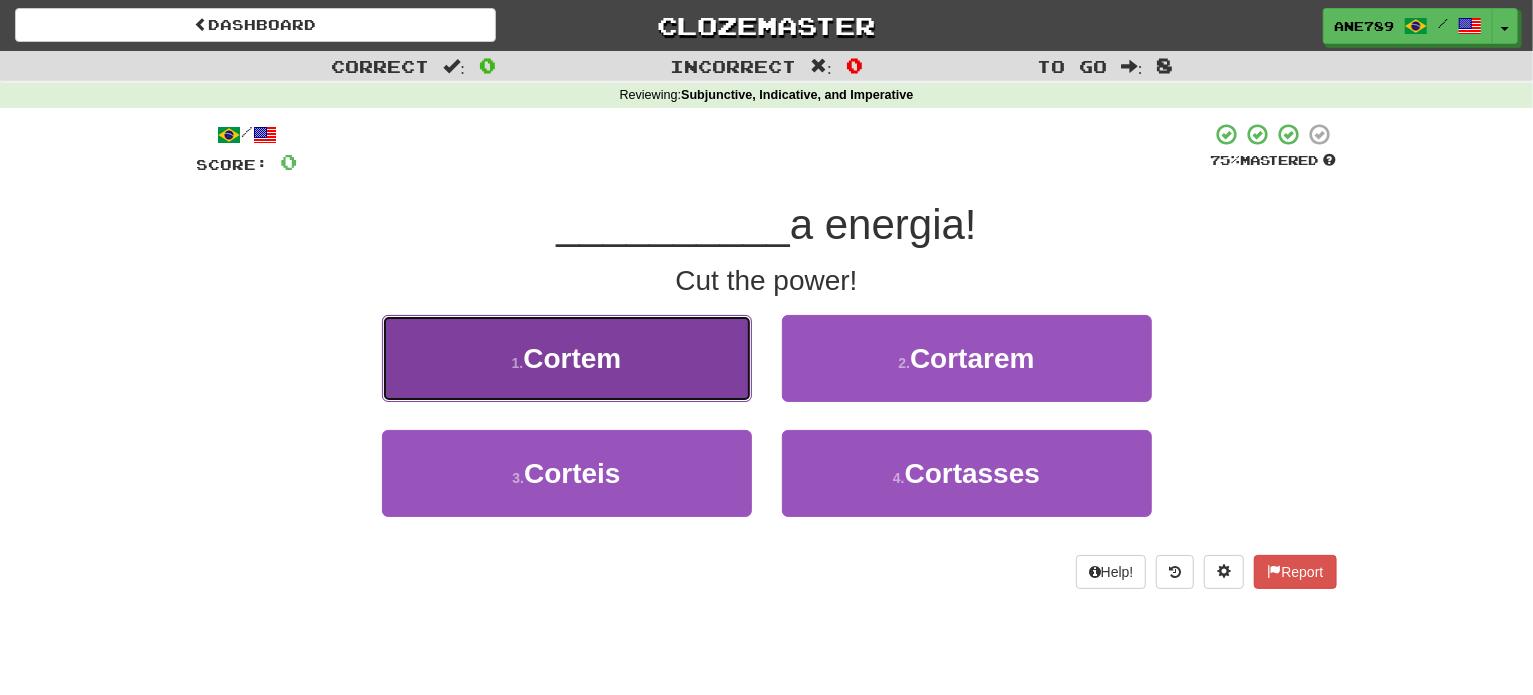 click on "1 .  Cortem" at bounding box center [567, 358] 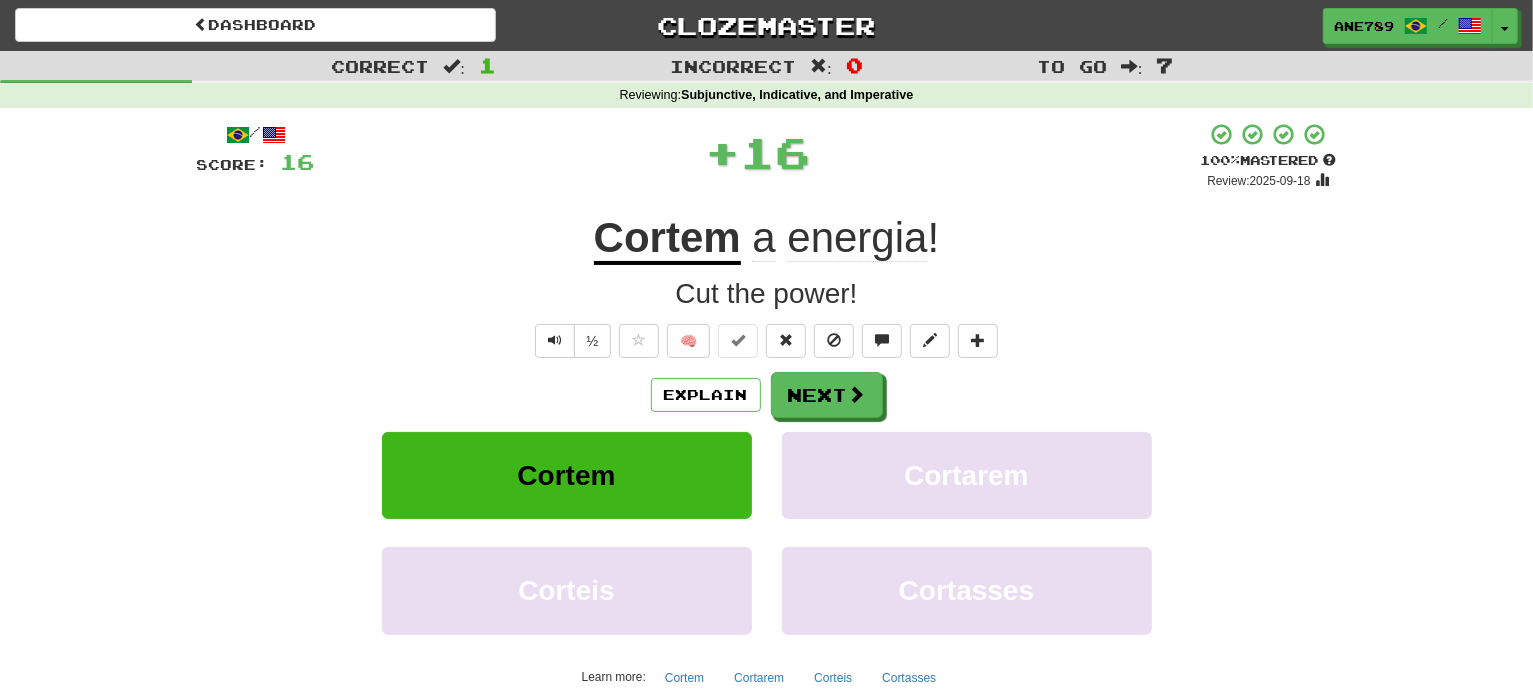 click on "Explain Next Cortem Cortarem Corteis Cortasses Learn more: Cortem Cortarem Corteis Cortasses" at bounding box center [767, 532] 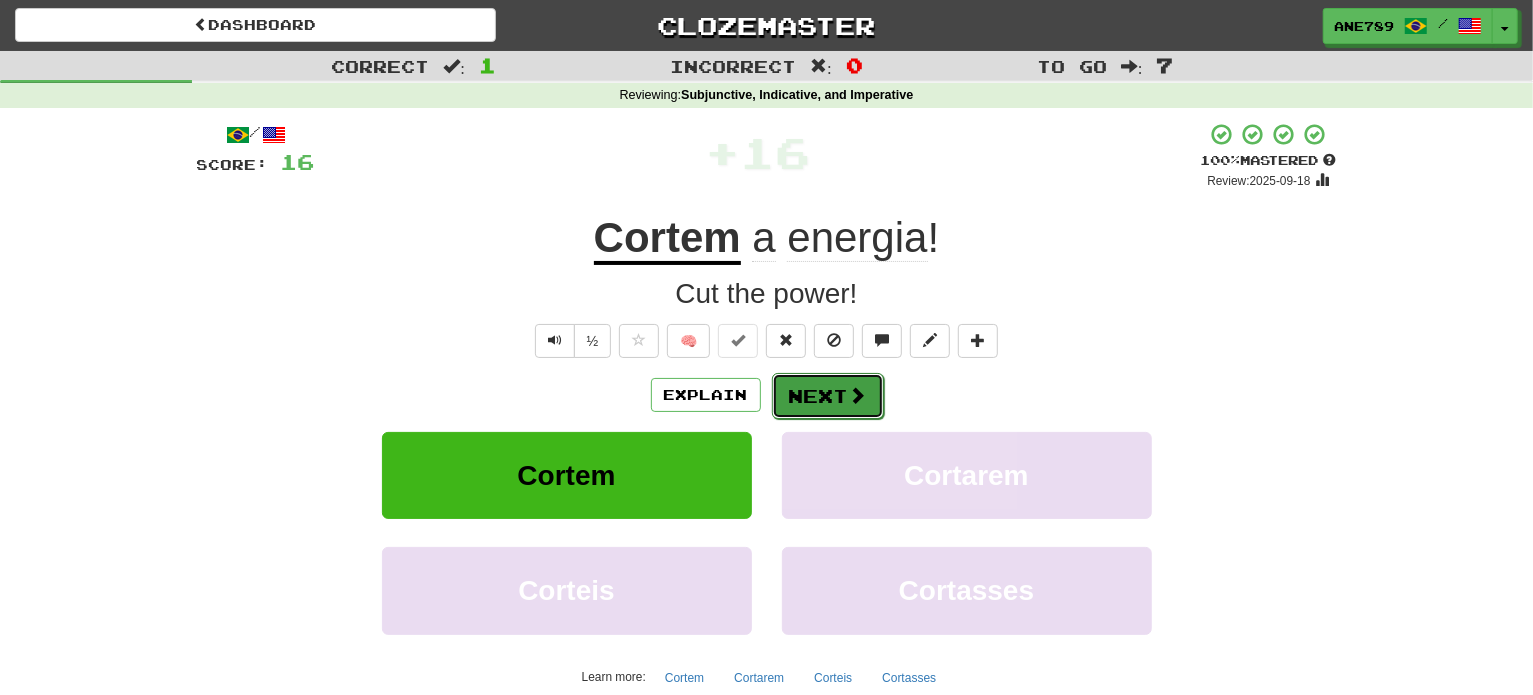 click on "Next" at bounding box center [828, 396] 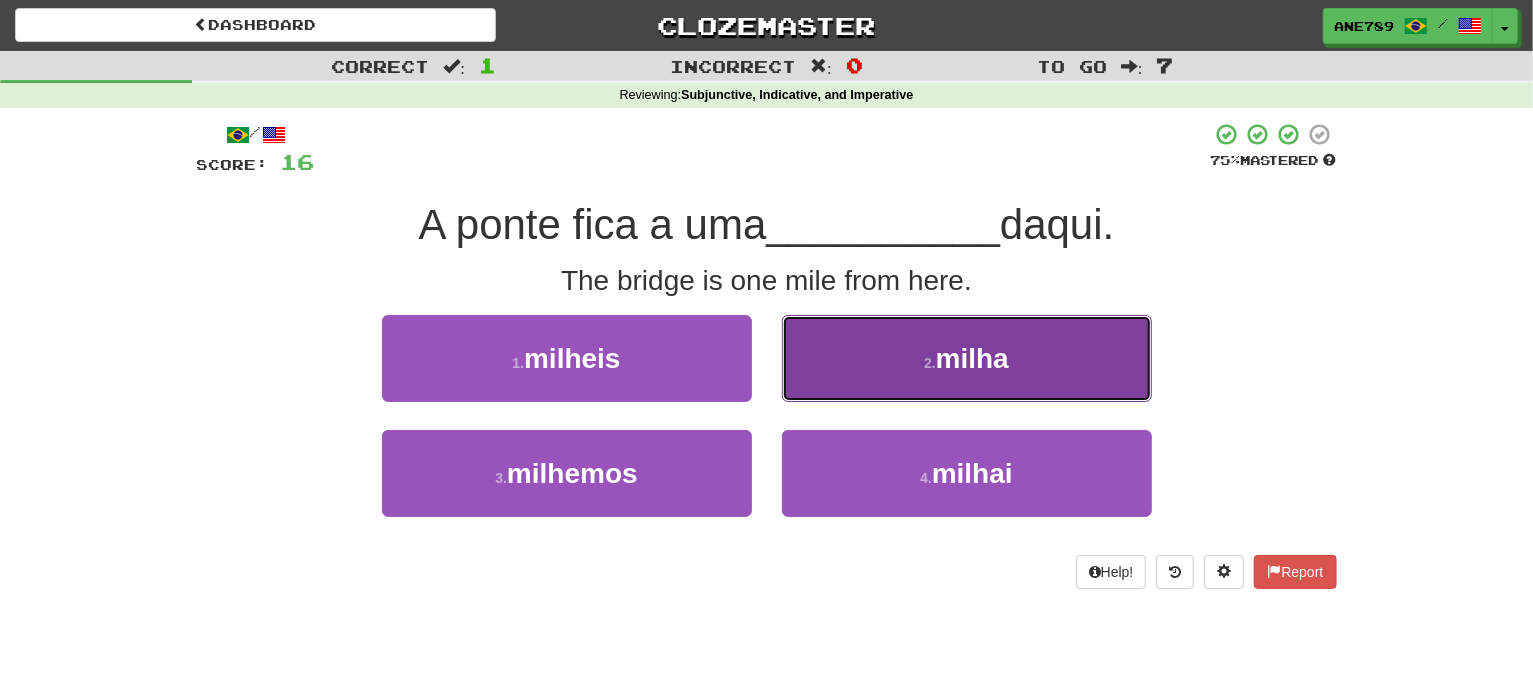 click on "2 .  milha" at bounding box center (967, 358) 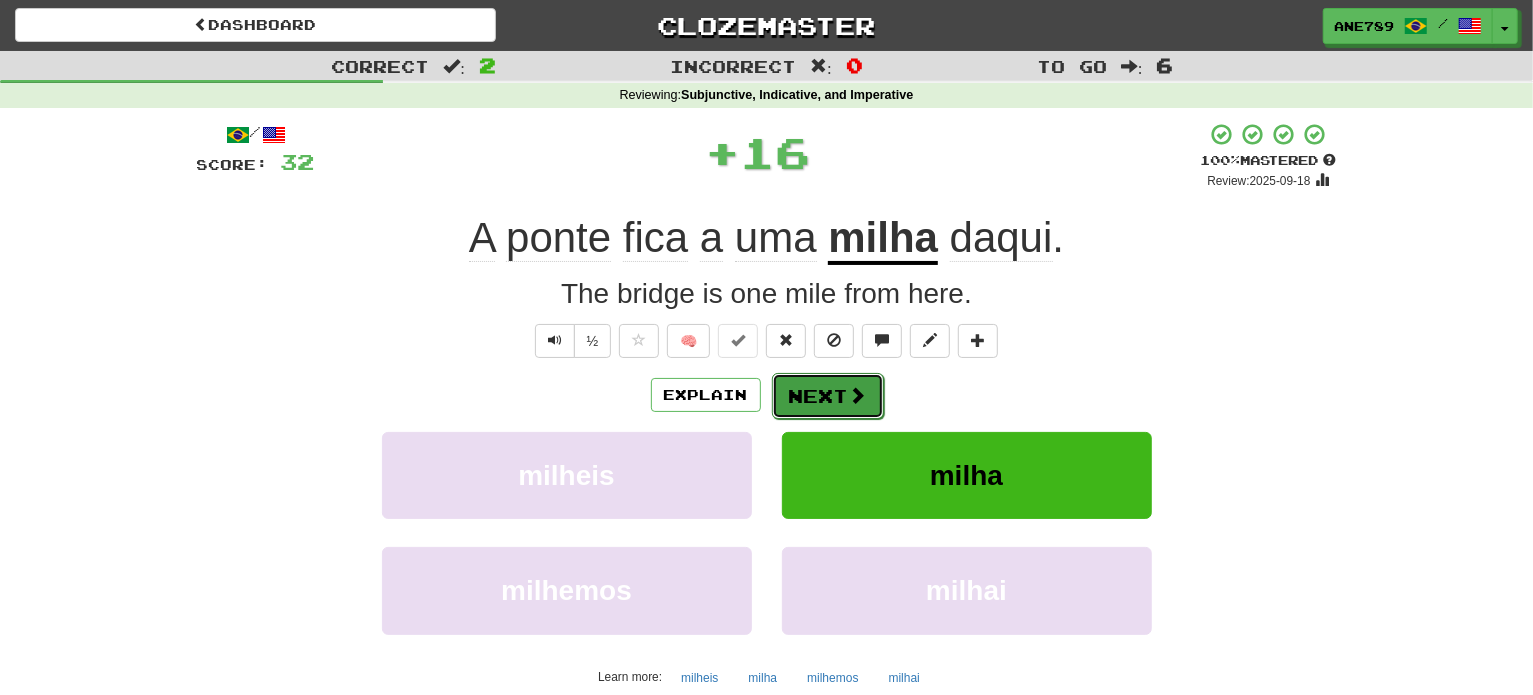 click on "Next" at bounding box center (828, 396) 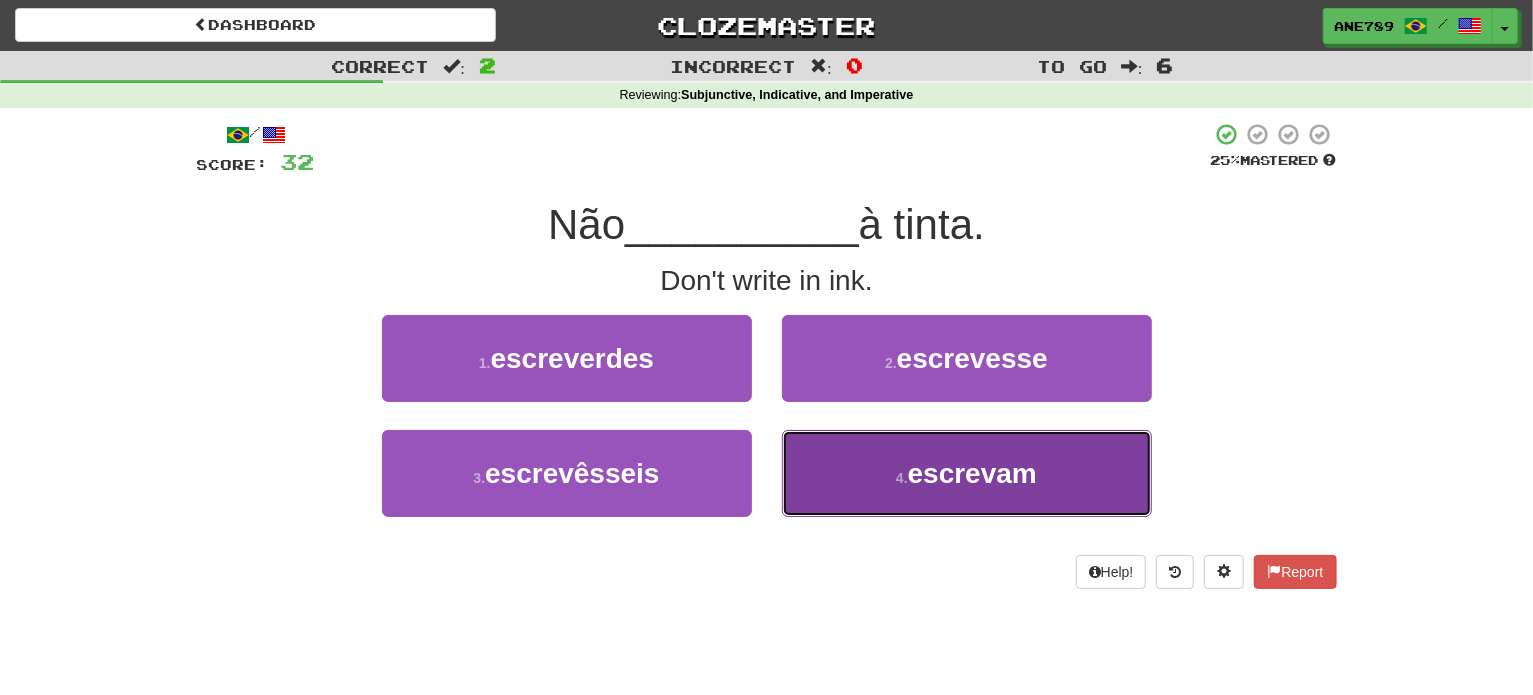 click on "4 .  escrevam" at bounding box center (967, 473) 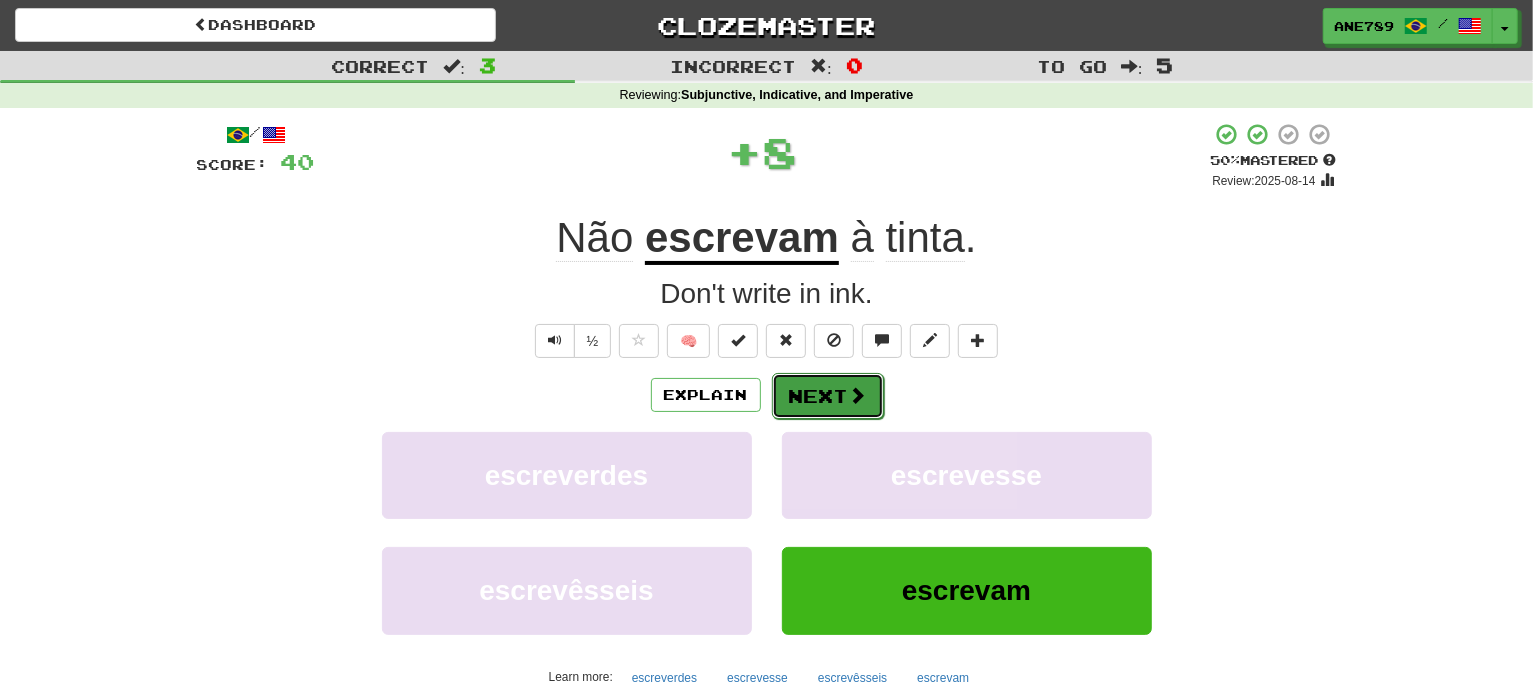 click at bounding box center [858, 395] 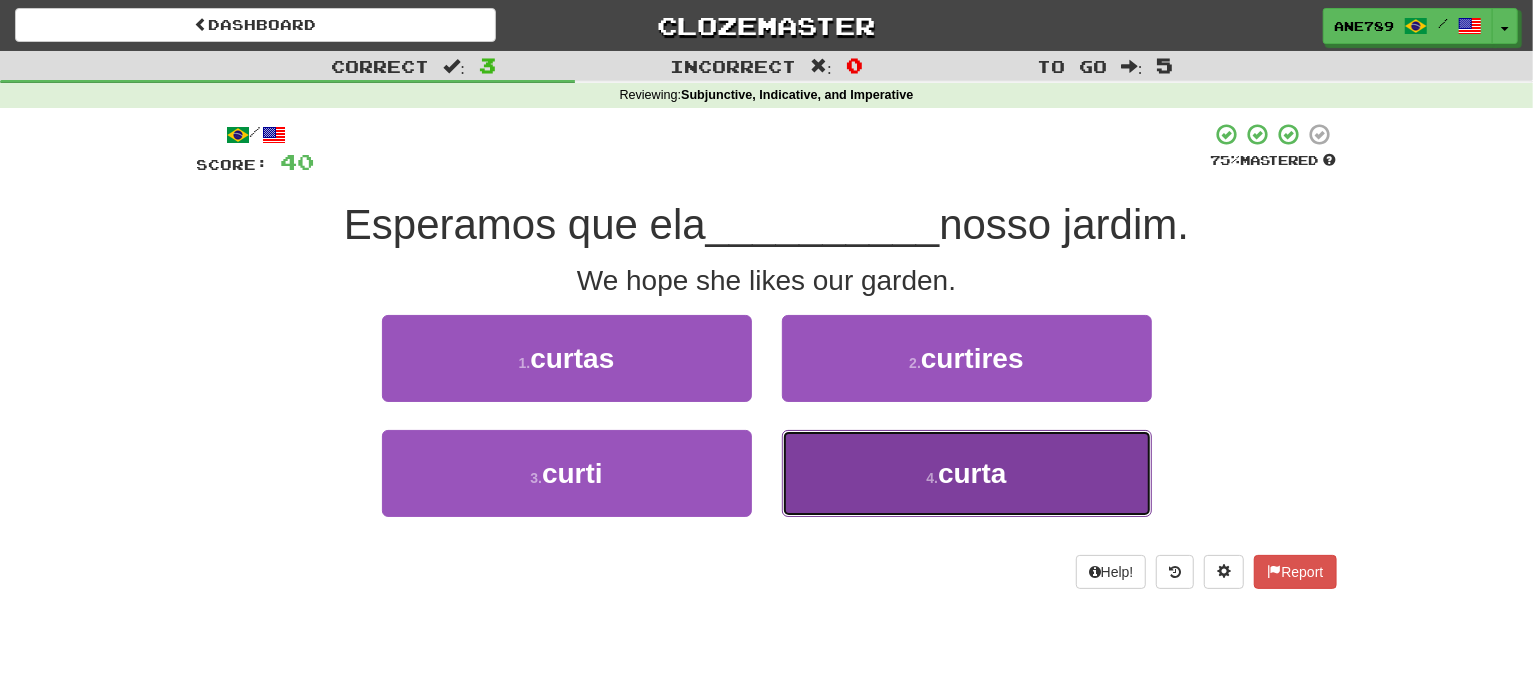 click on "4 .  curta" at bounding box center [967, 473] 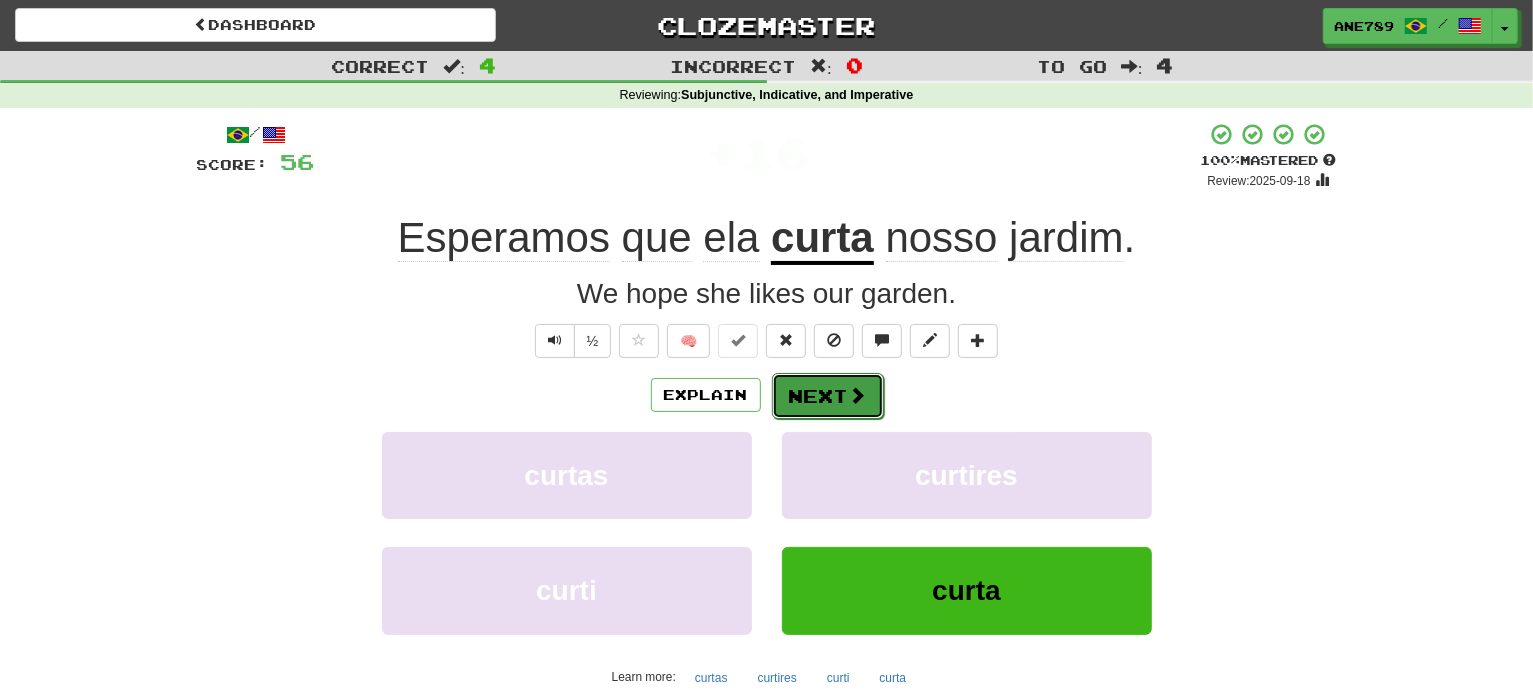 click on "Next" at bounding box center [828, 396] 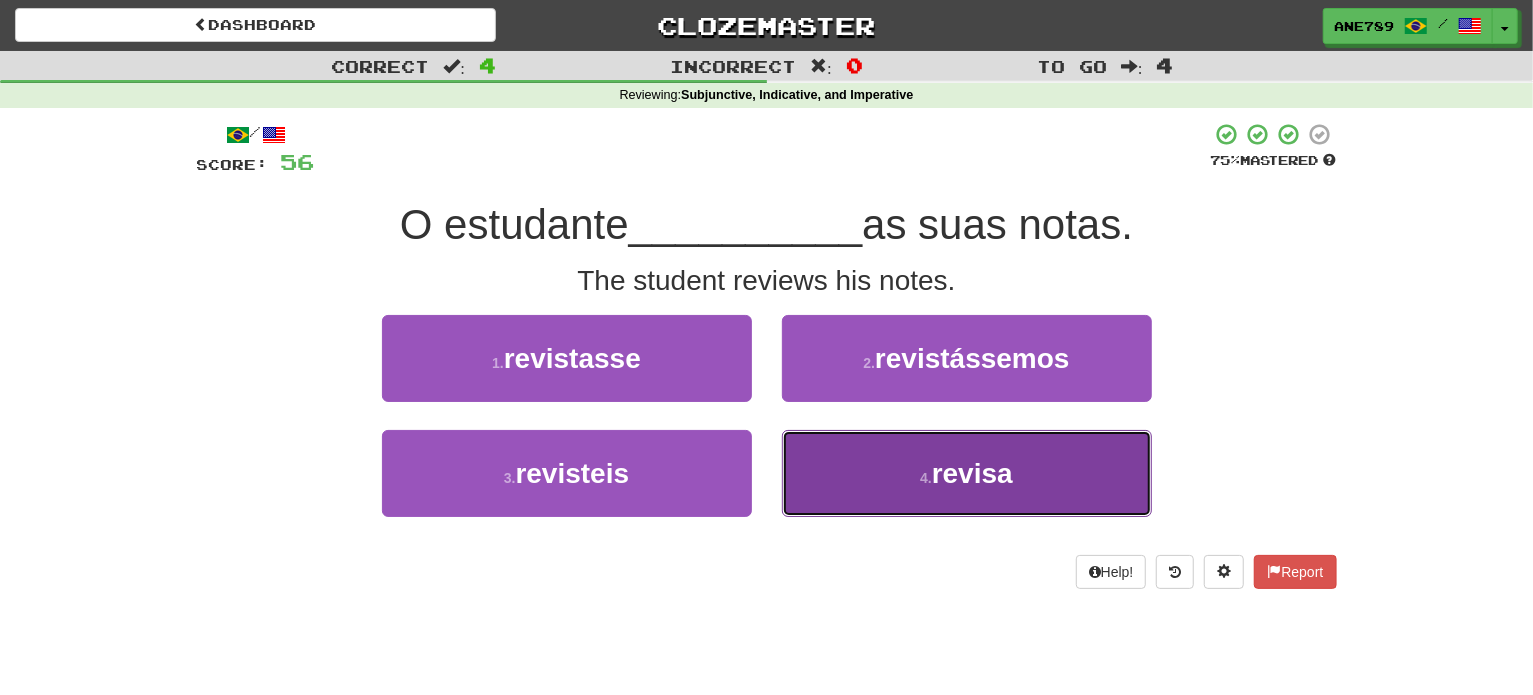 click on "4 .  revisa" at bounding box center [967, 473] 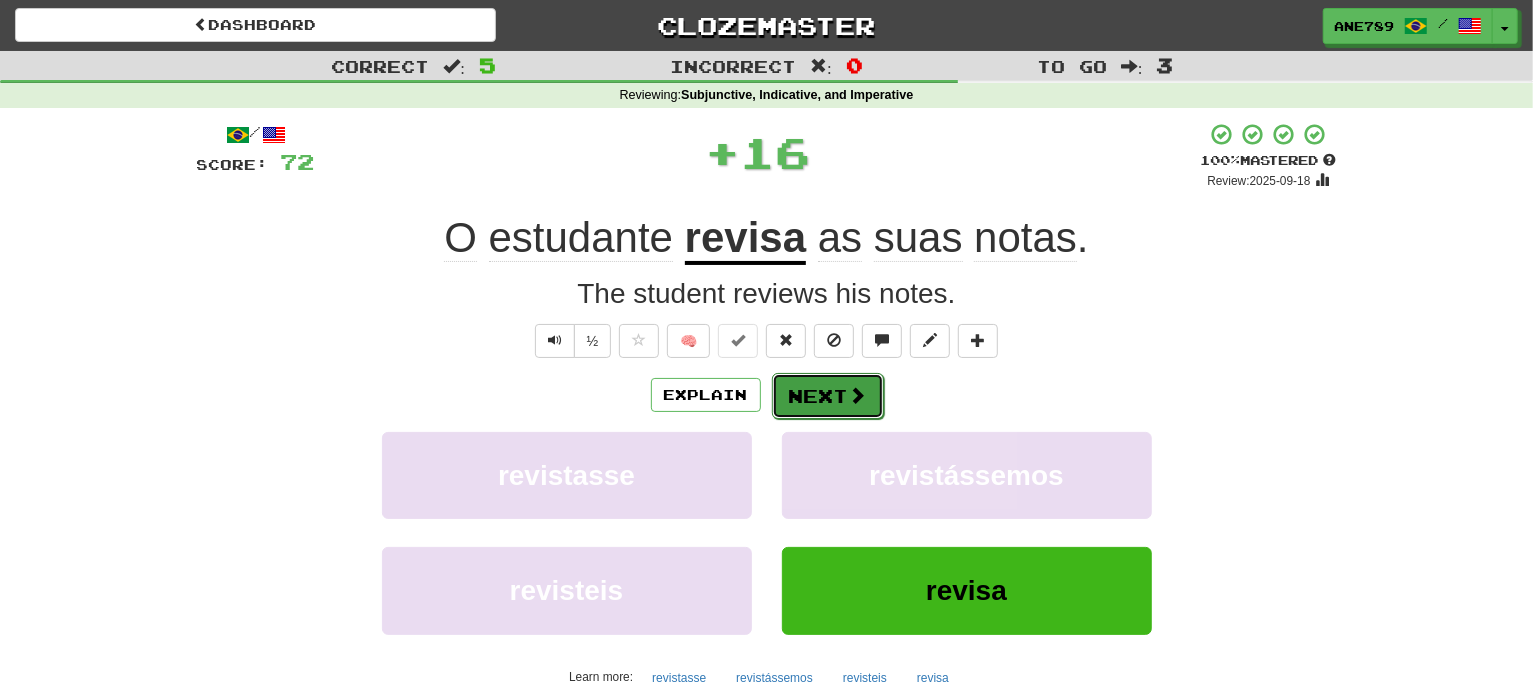 click on "Next" at bounding box center [828, 396] 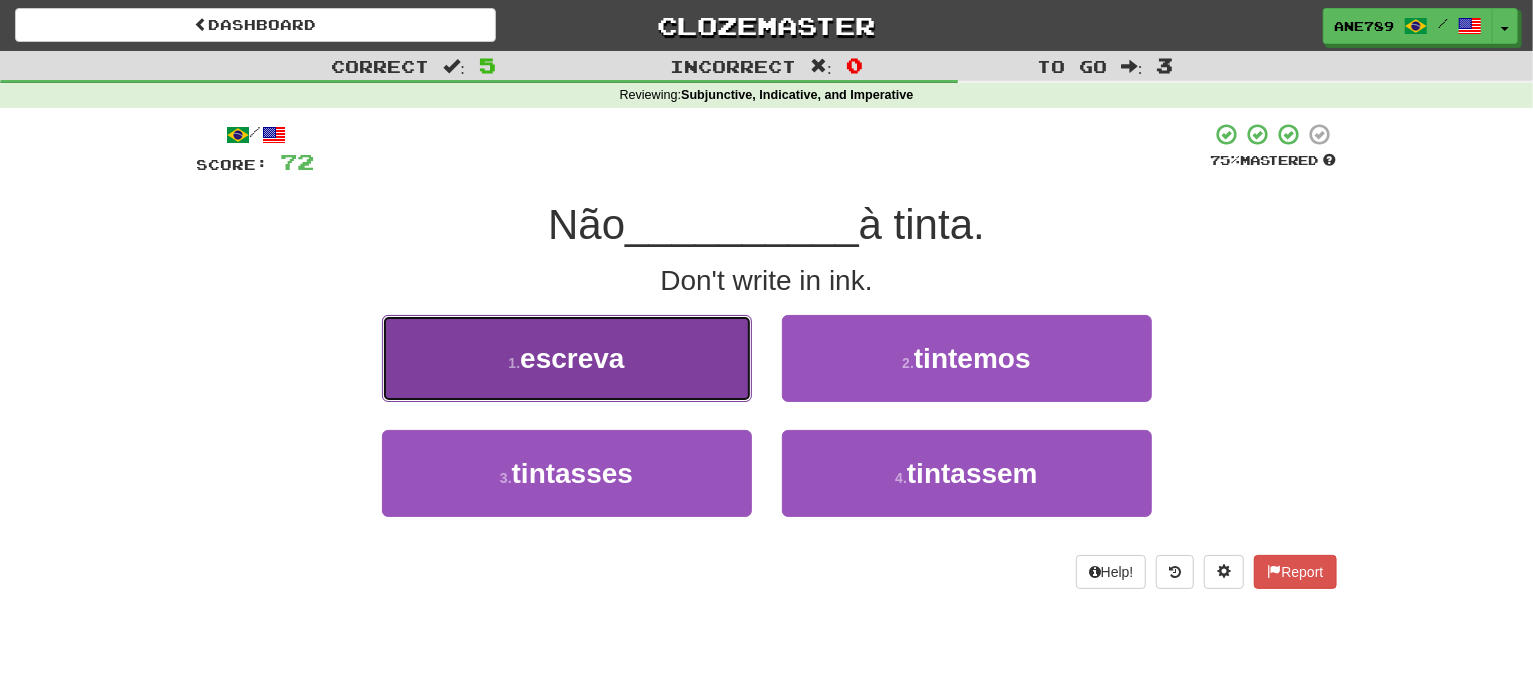 click on "1 .  escreva" at bounding box center [567, 358] 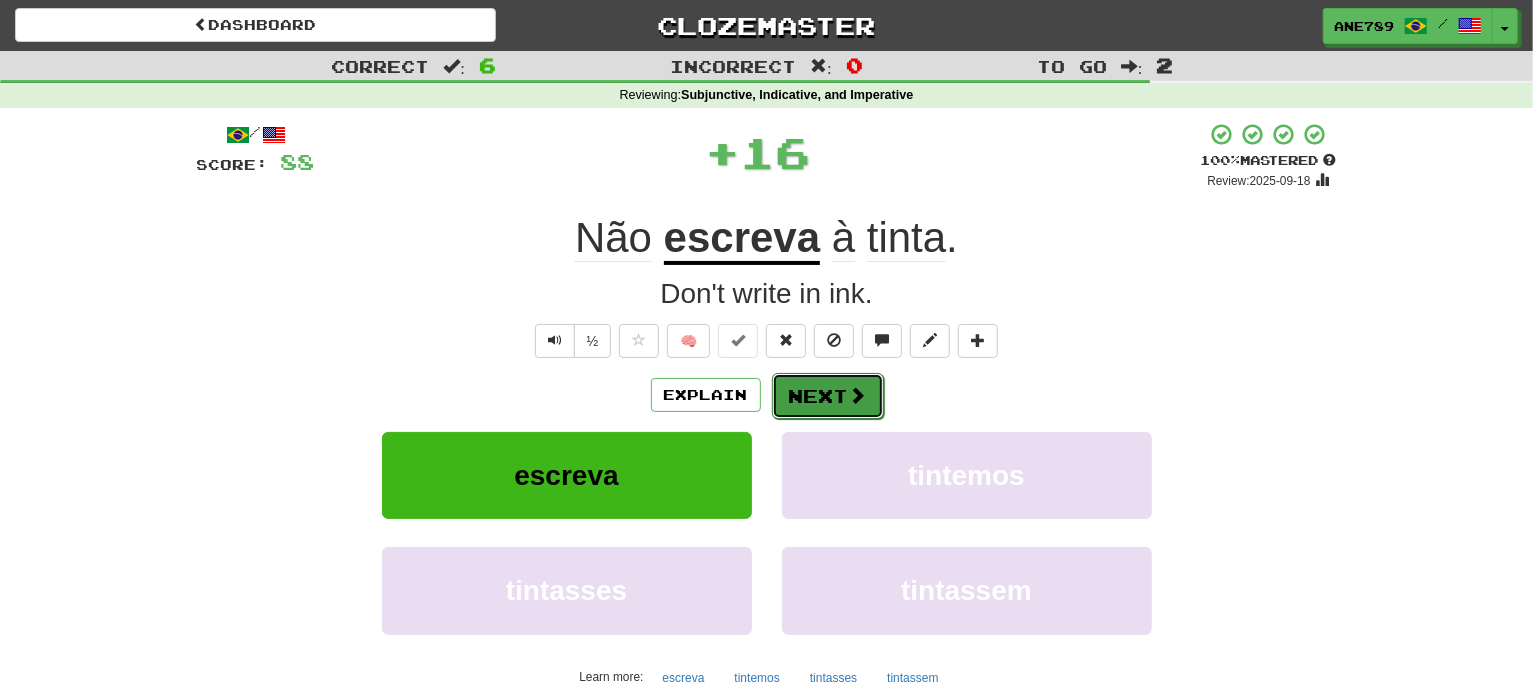 click on "Next" at bounding box center (828, 396) 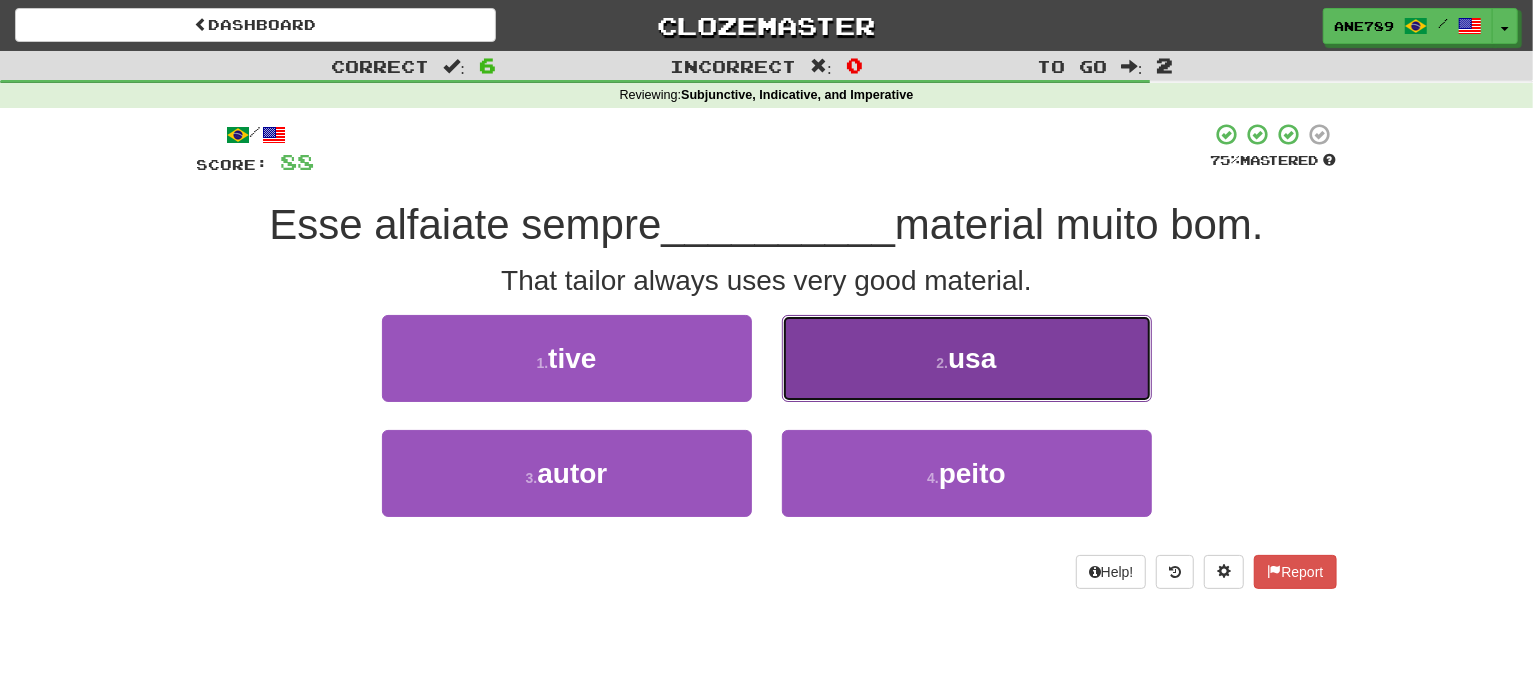 click on "2 .  usa" at bounding box center [967, 358] 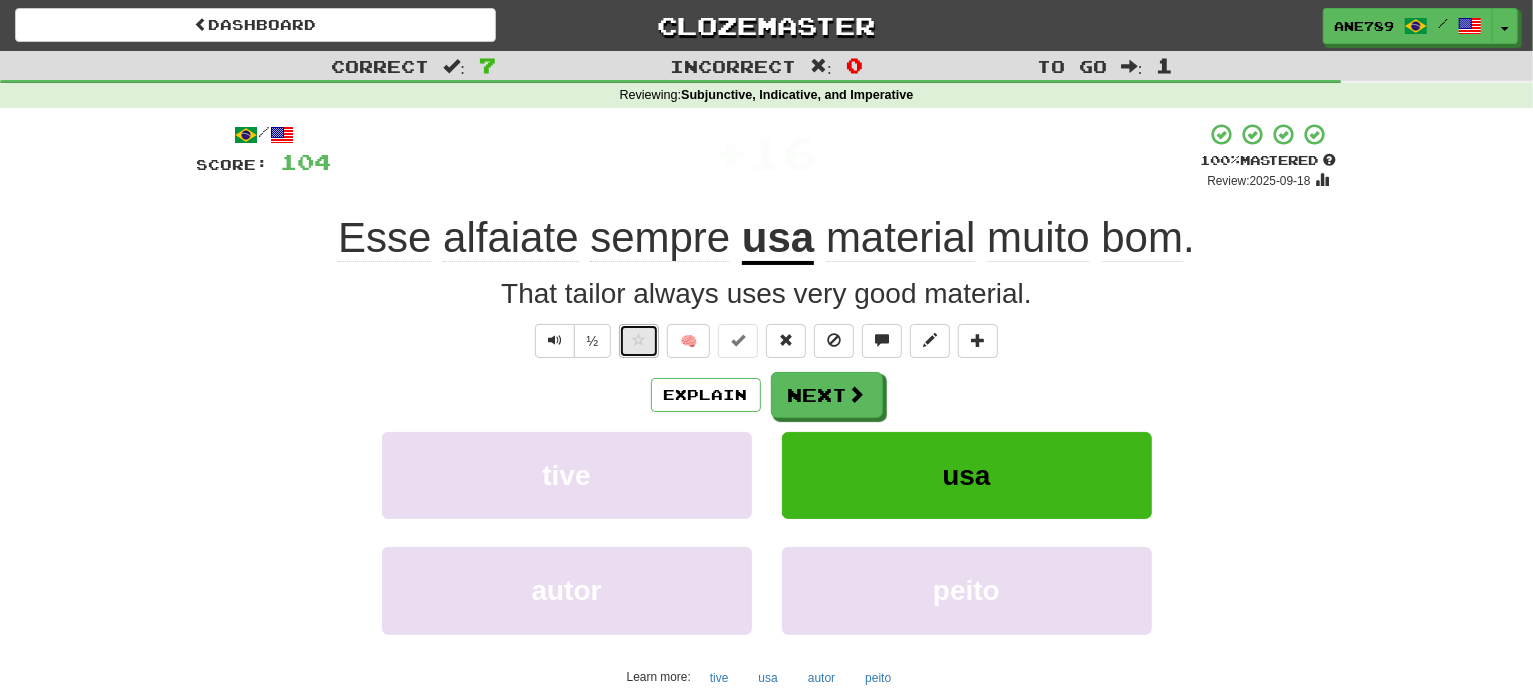 click at bounding box center (639, 340) 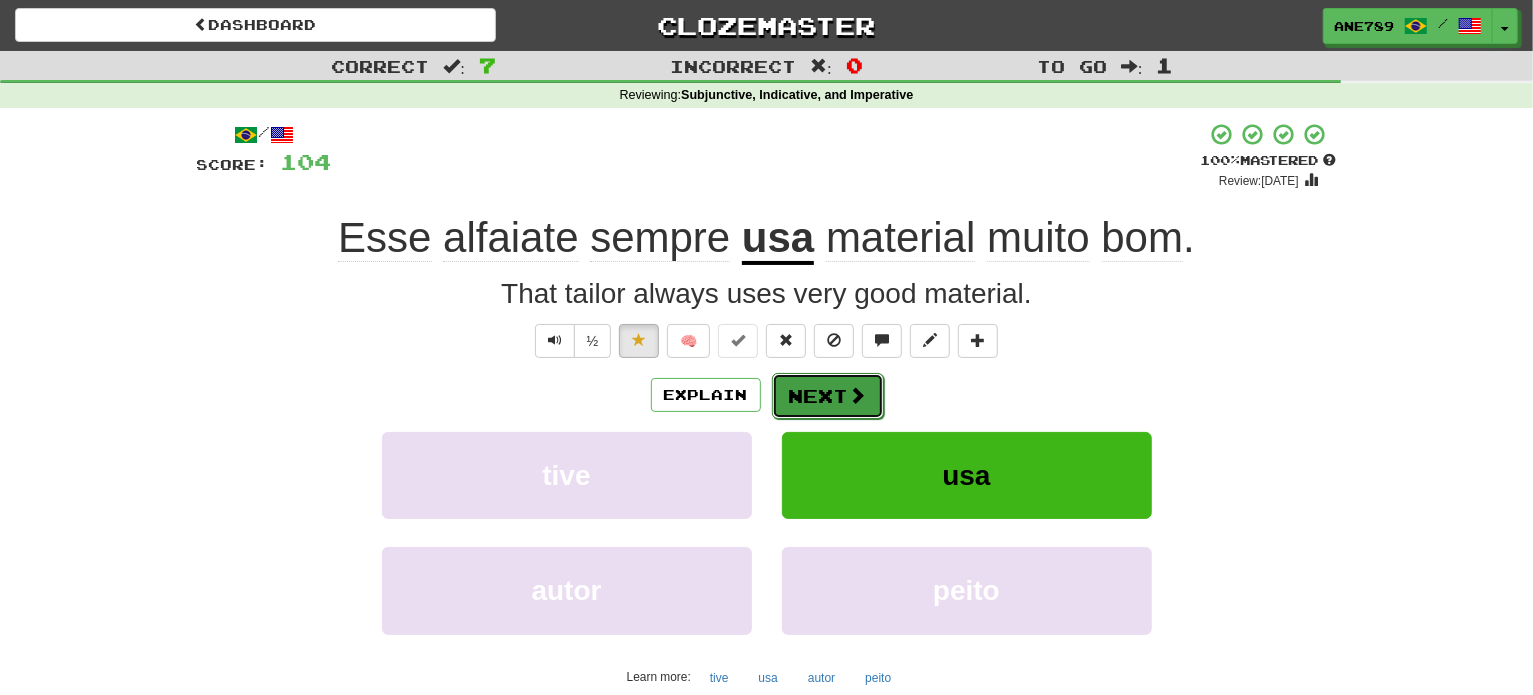 click on "Next" at bounding box center (828, 396) 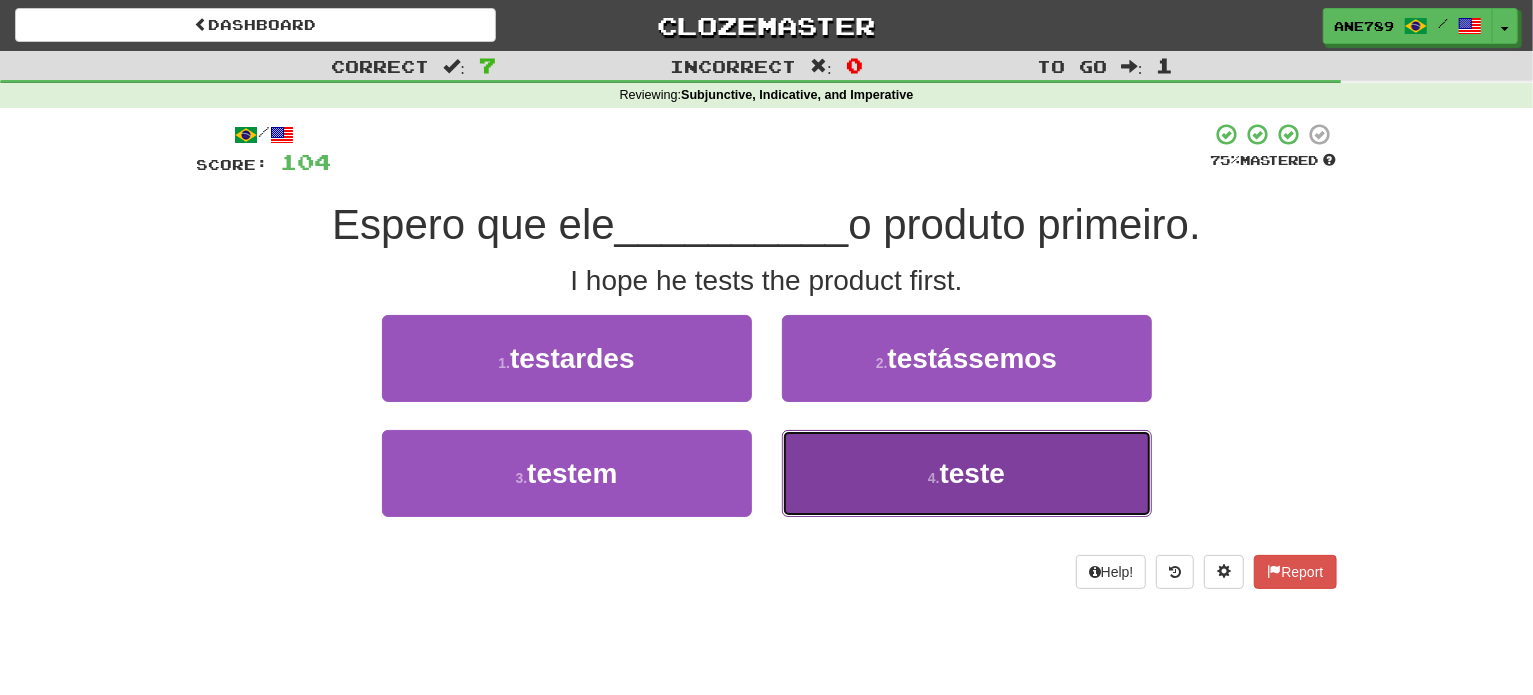 click on "4 .  teste" at bounding box center (967, 473) 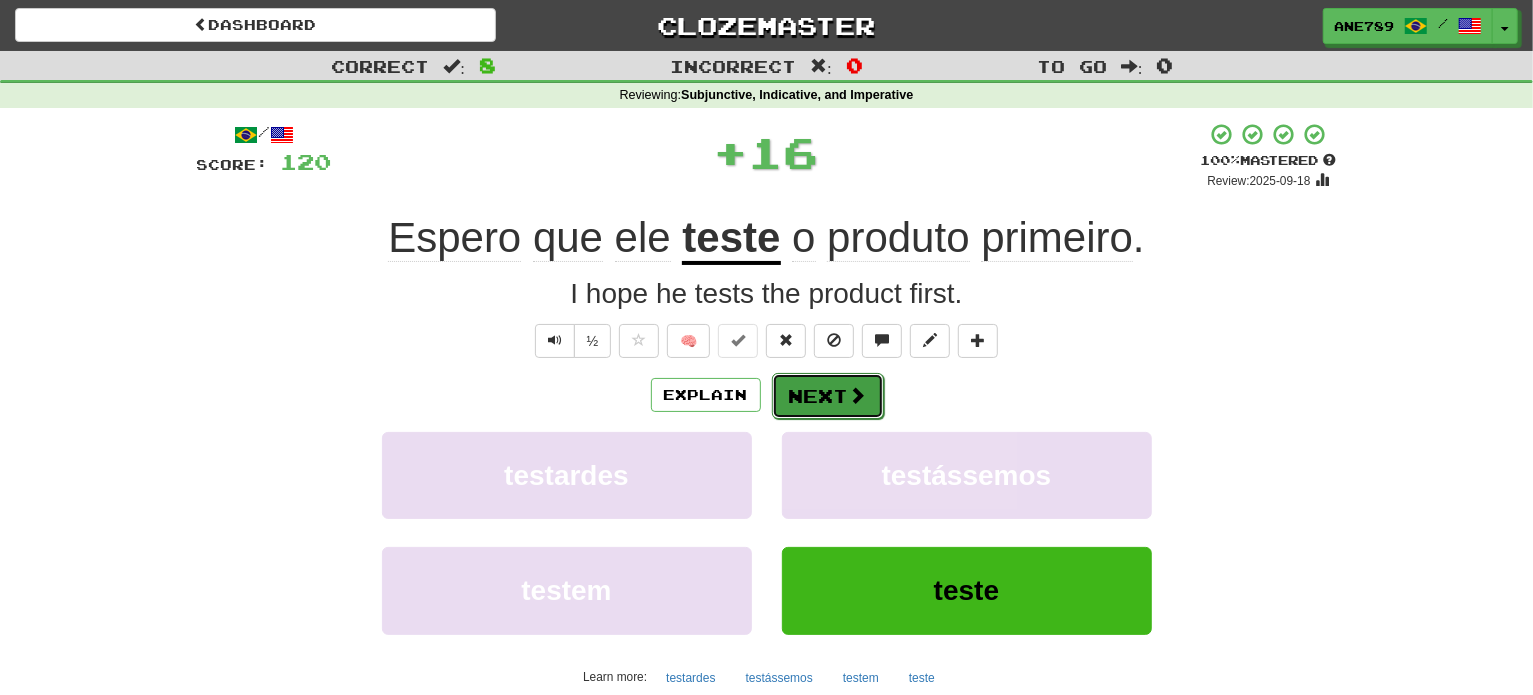 click on "Next" at bounding box center (828, 396) 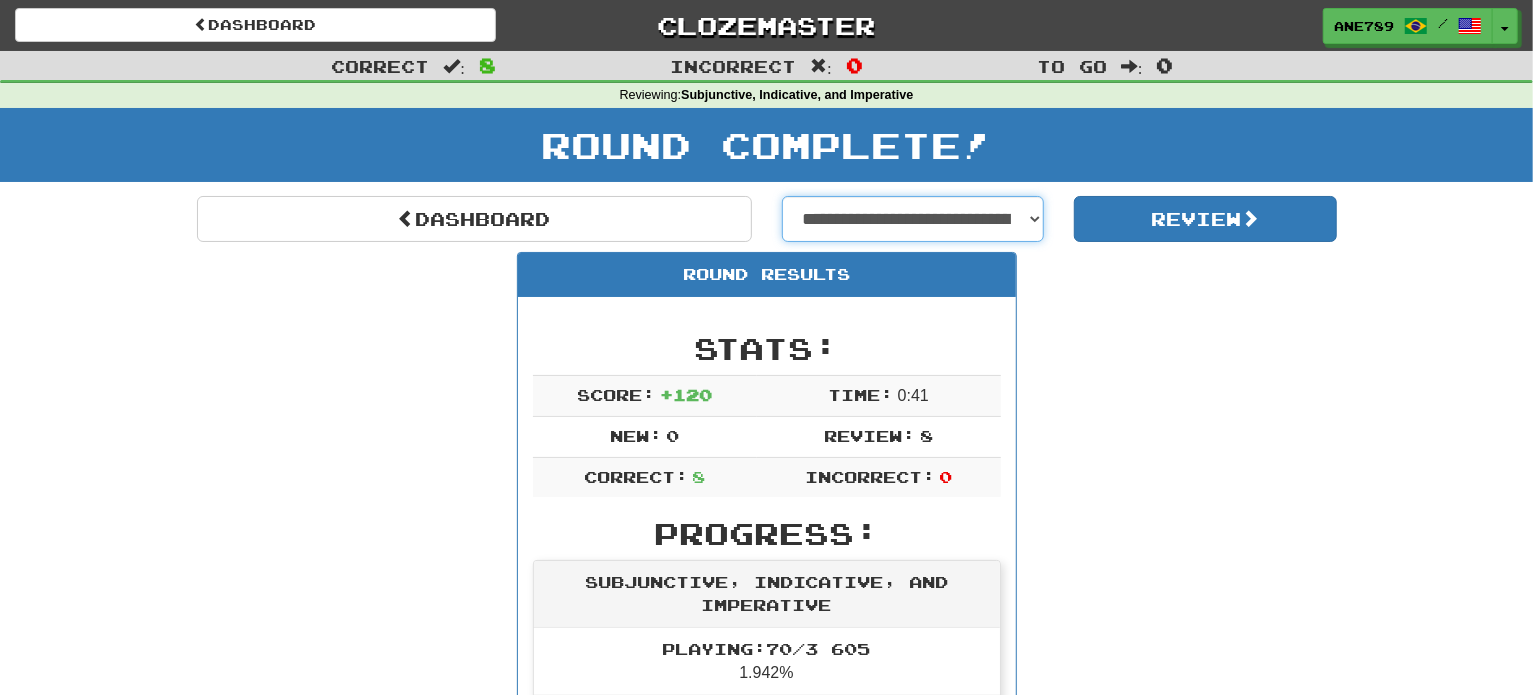 click on "**********" at bounding box center [913, 219] 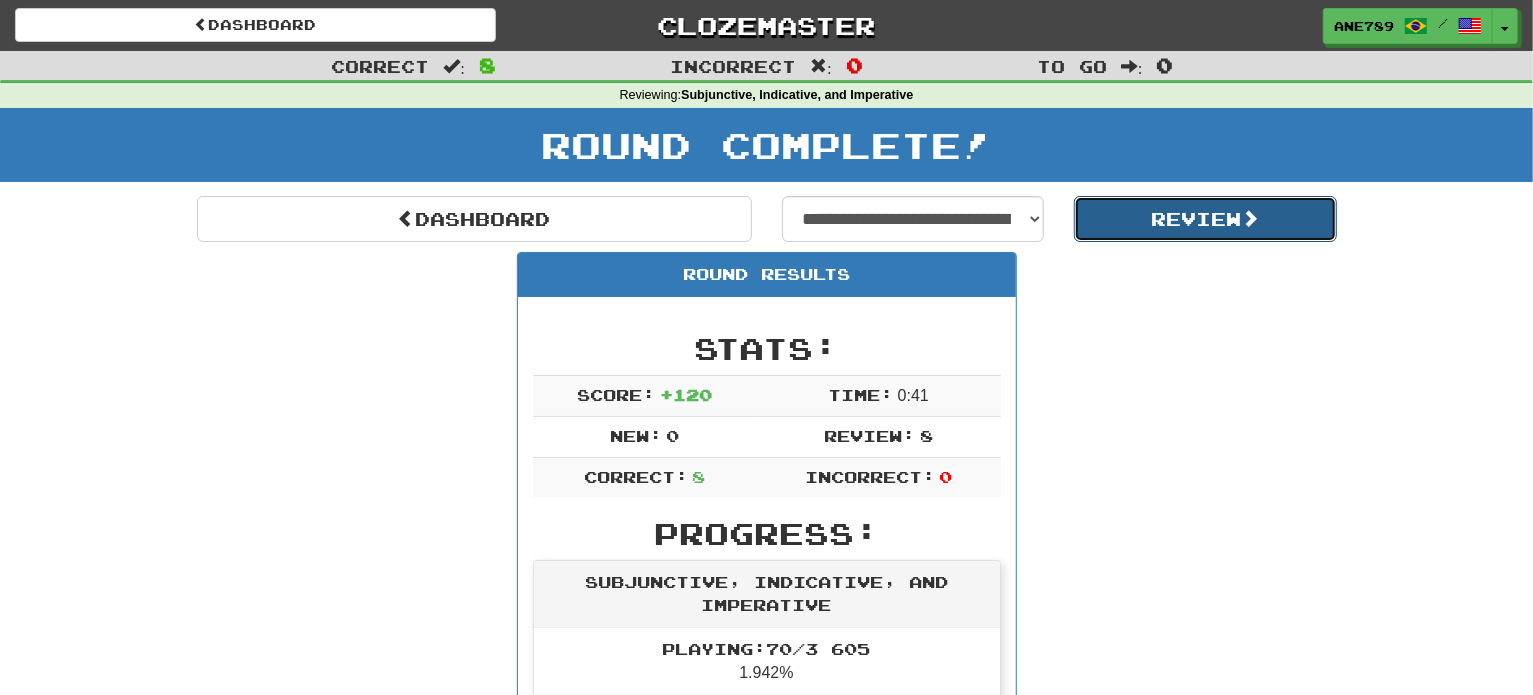 click on "Review" at bounding box center [1205, 219] 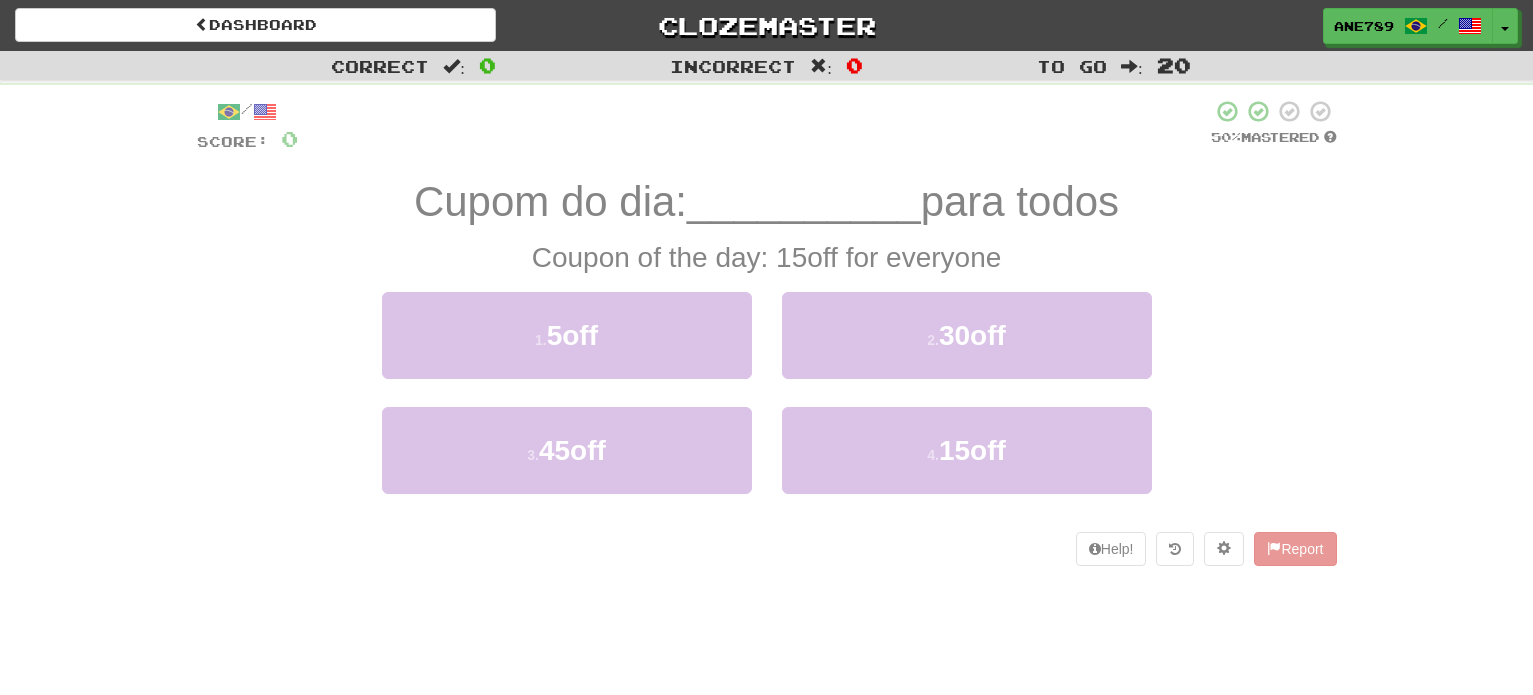 scroll, scrollTop: 0, scrollLeft: 0, axis: both 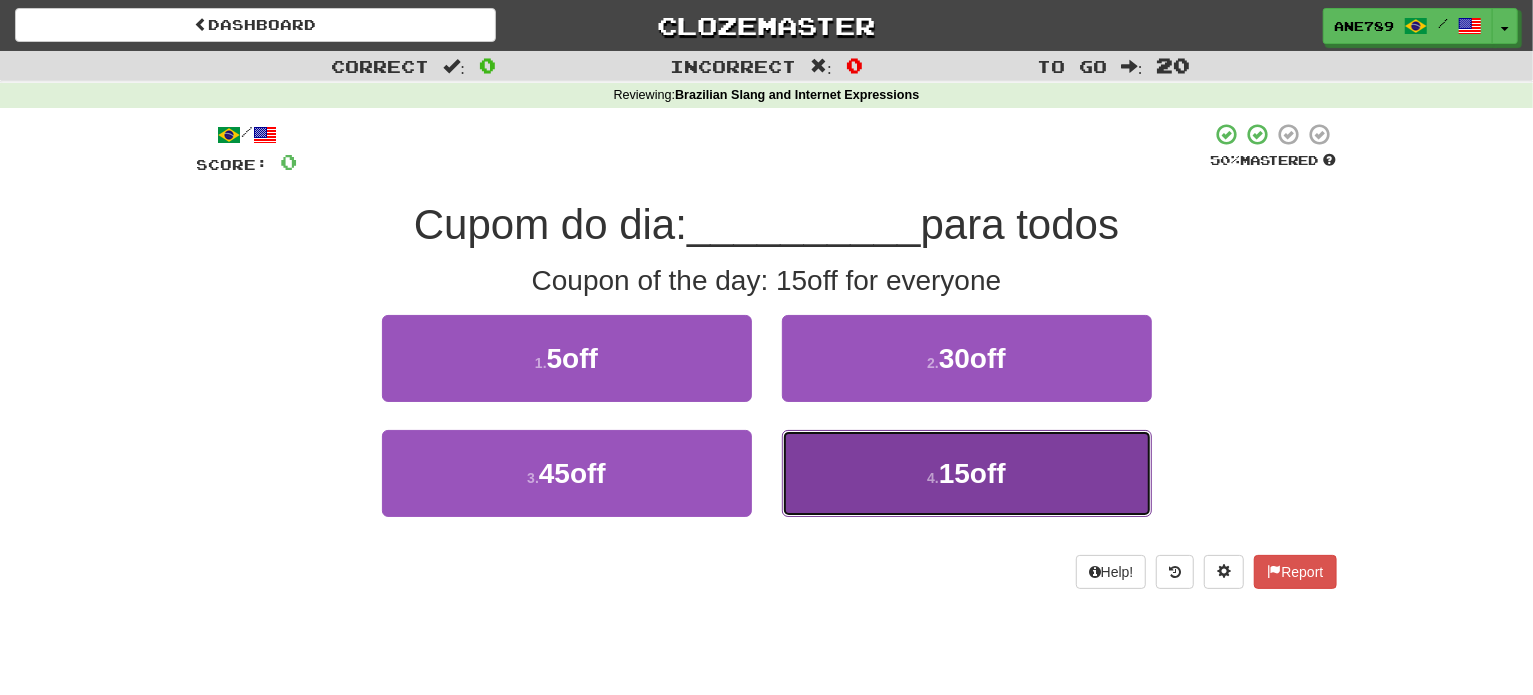 click on "4 .  15off" at bounding box center [967, 473] 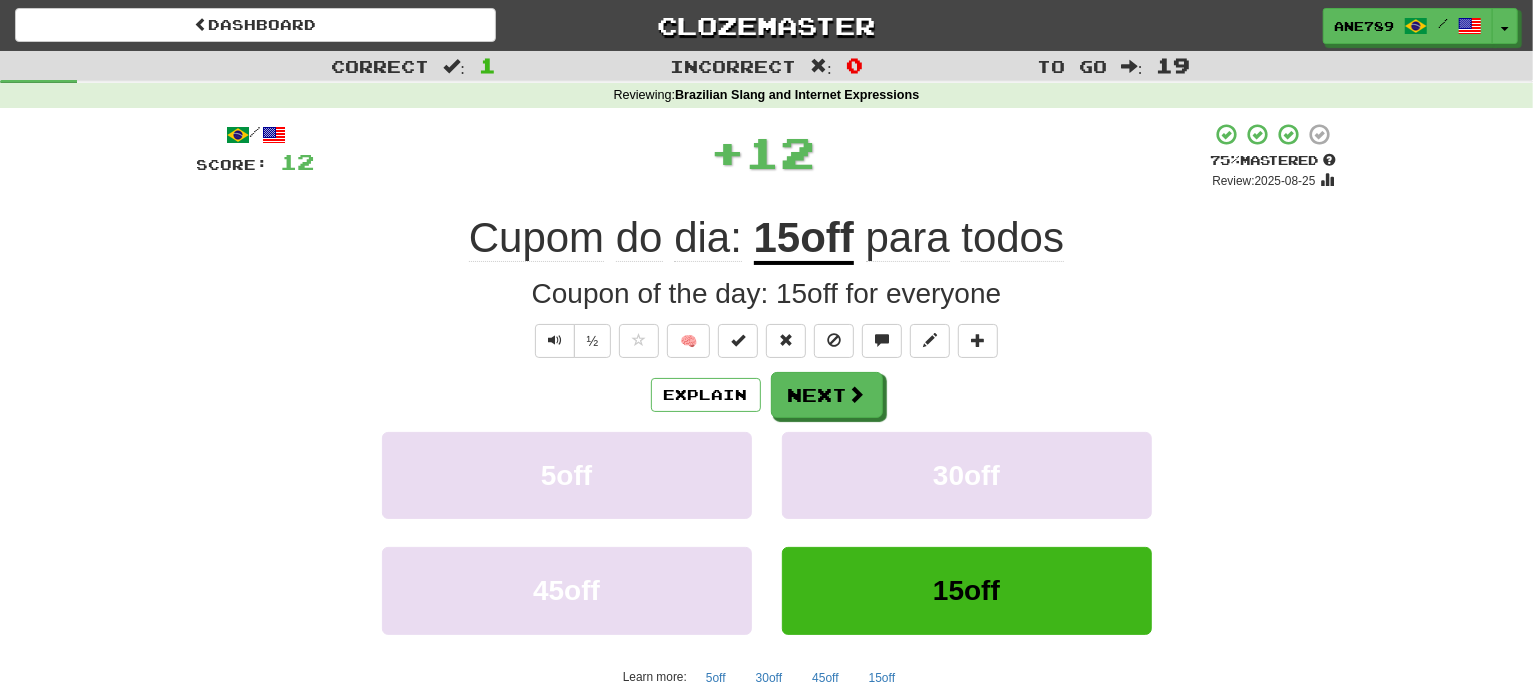click on "Explain Next" at bounding box center [767, 395] 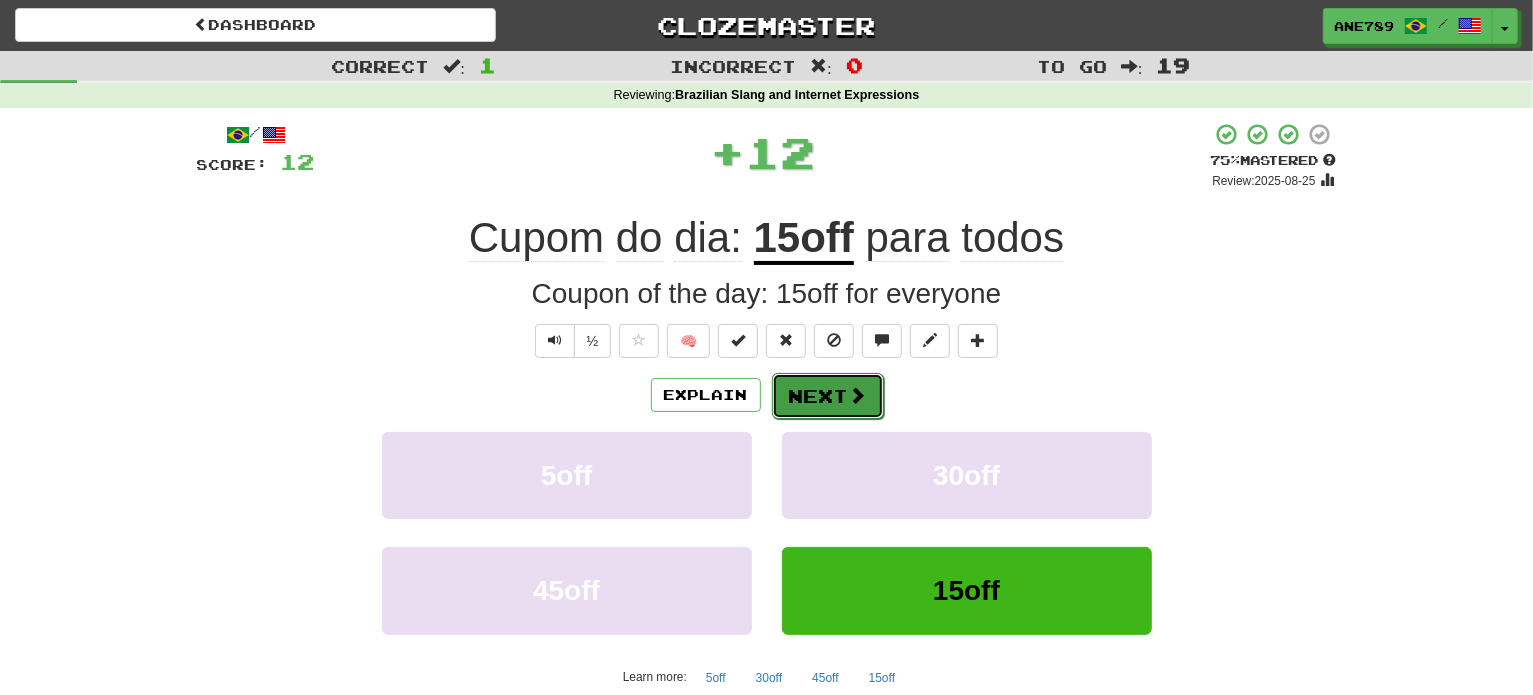 click on "Next" at bounding box center [828, 396] 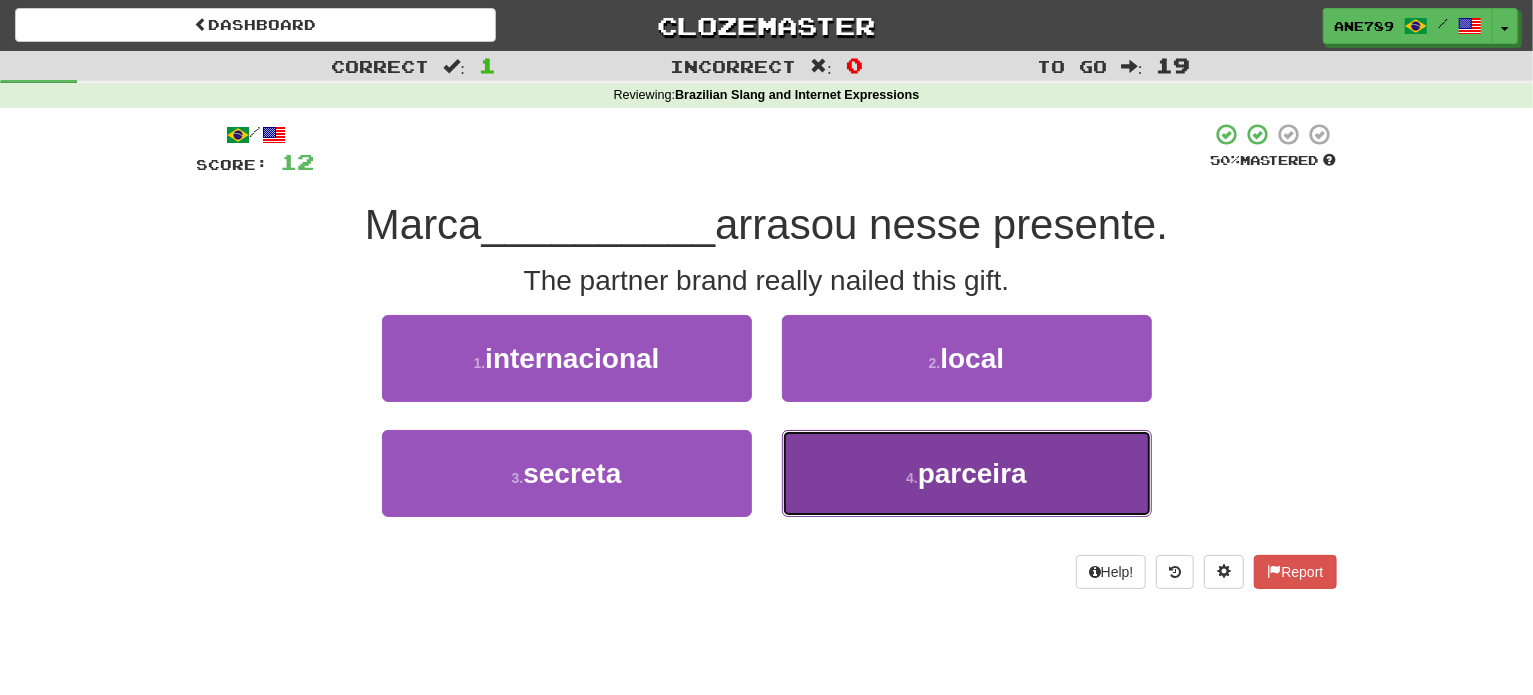click on "4 .  parceira" at bounding box center [967, 473] 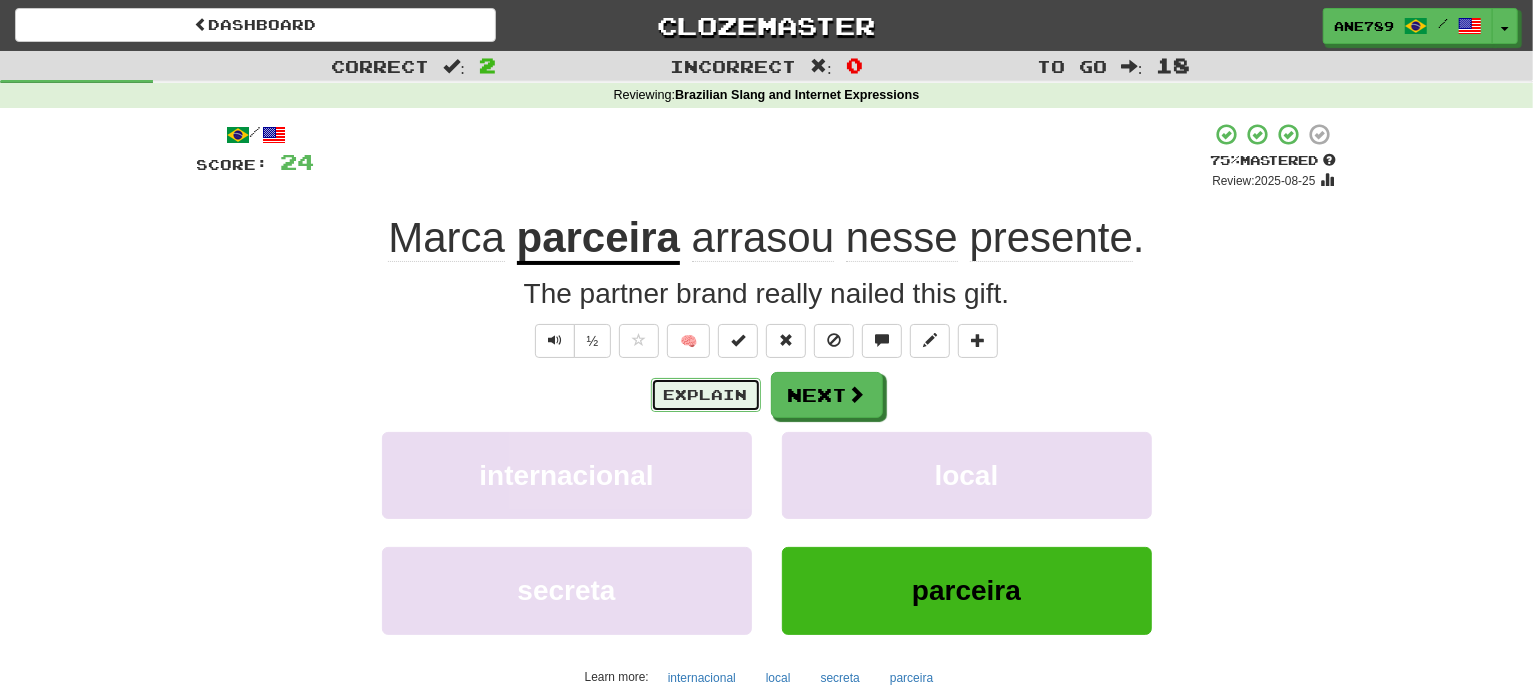 click on "Explain" at bounding box center (706, 395) 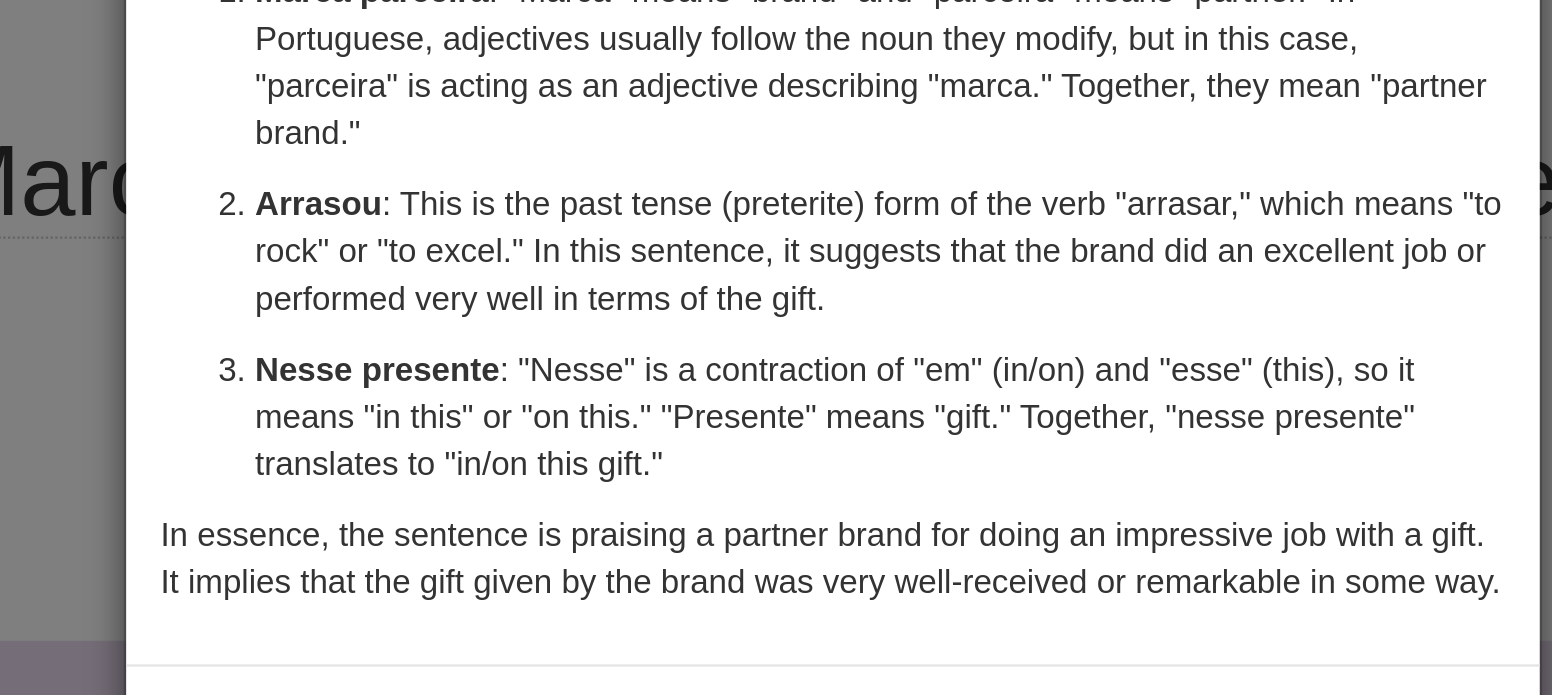 click on "× Explanation The sentence "Marca parceira arrasou nesse presente." translates to "Partner brand rocked this gift." in English. Let's break down the sentence grammatically:
Marca parceira : "Marca" means "brand" and "parceira" means "partner." In Portuguese, adjectives usually follow the noun they modify, but in this case, "parceira" is acting as an adjective describing "marca." Together, they mean "partner brand."
Arrasou : This is the past tense (preterite) form of the verb "arrasar," which means "to rock" or "to excel." In this sentence, it suggests that the brand did an excellent job or performed very well in terms of the gift.
Nesse presente : "Nesse" is a contraction of "em" (in/on) and "esse" (this), so it means "in this" or "on this." "Presente" means "gift." Together, "nesse presente" translates to "in/on this gift."
In beta. Generated by ChatGPT. Like it? Hate it?  Let us know ! Close" at bounding box center [776, 347] 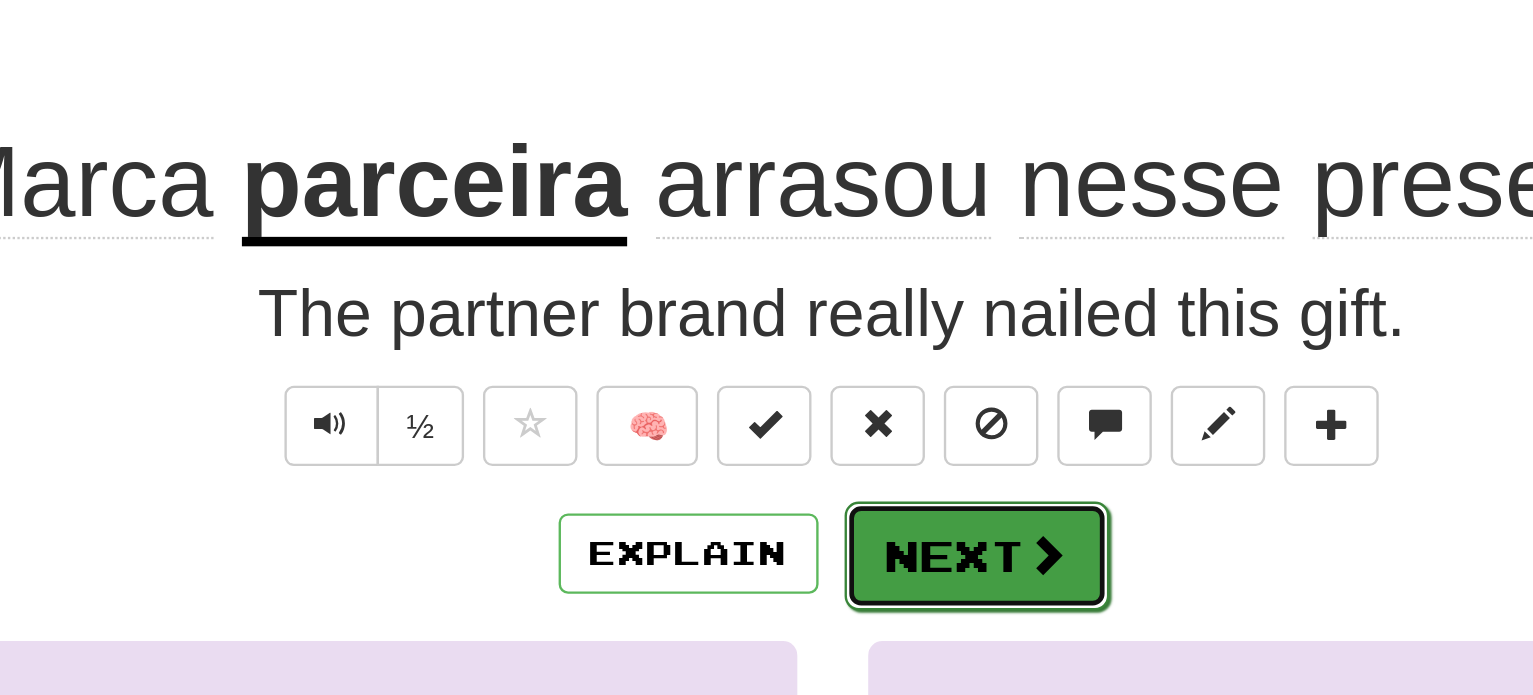 click on "Next" at bounding box center (828, 396) 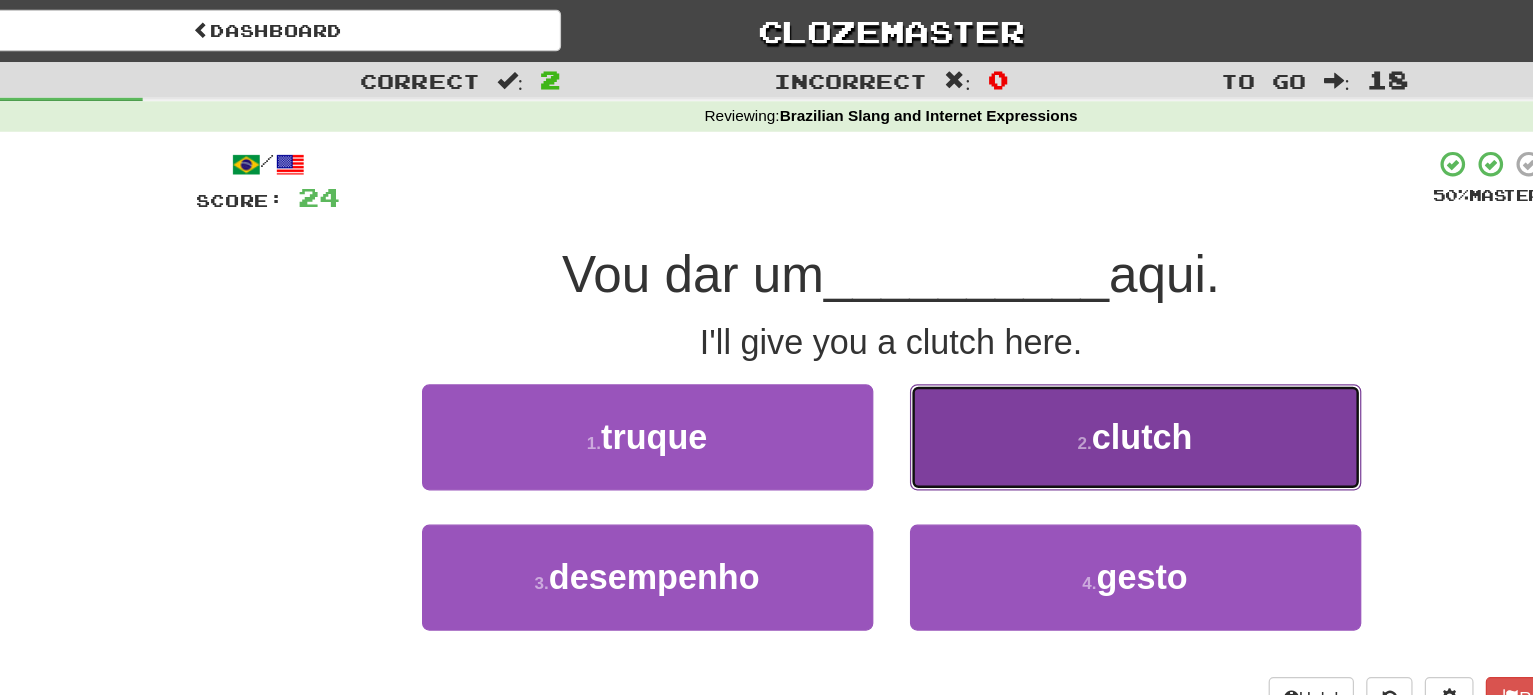 click on "2 ." at bounding box center [925, 363] 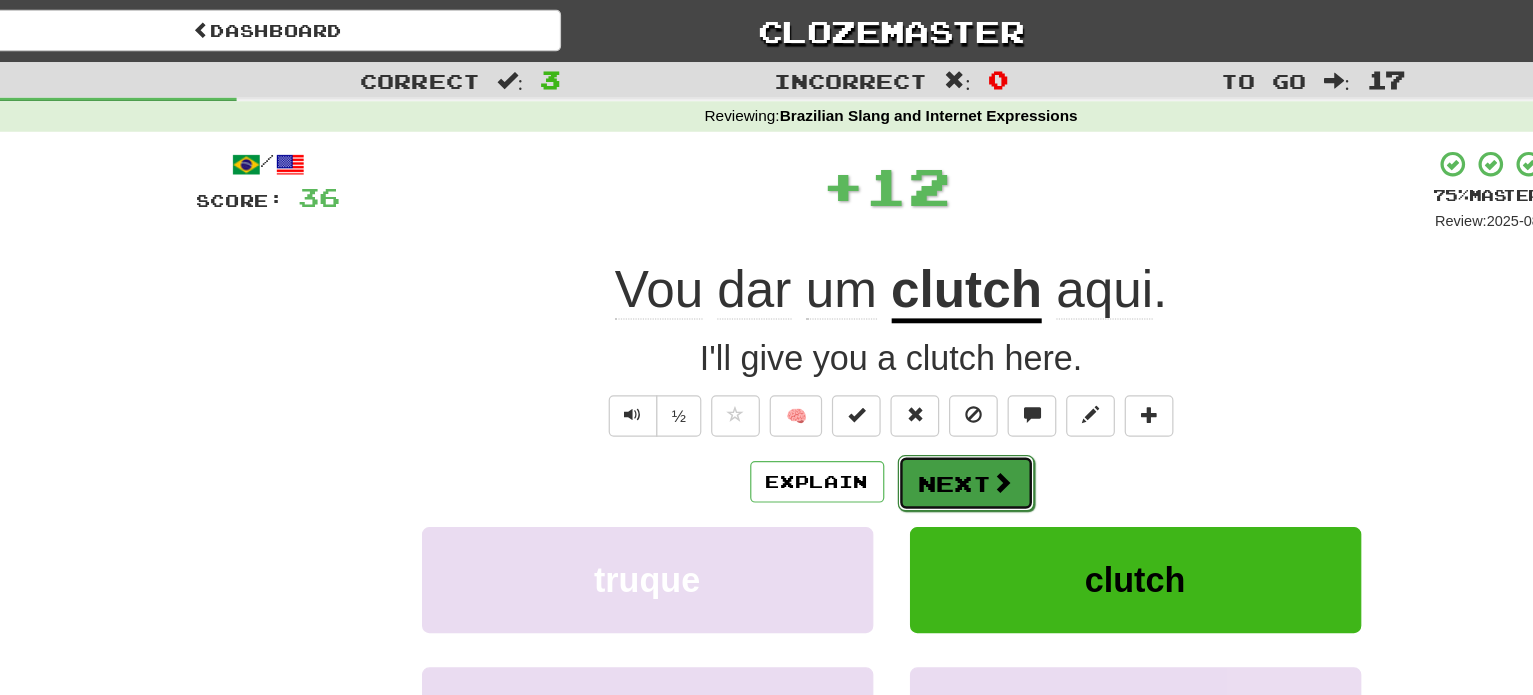 click on "Next" at bounding box center [828, 396] 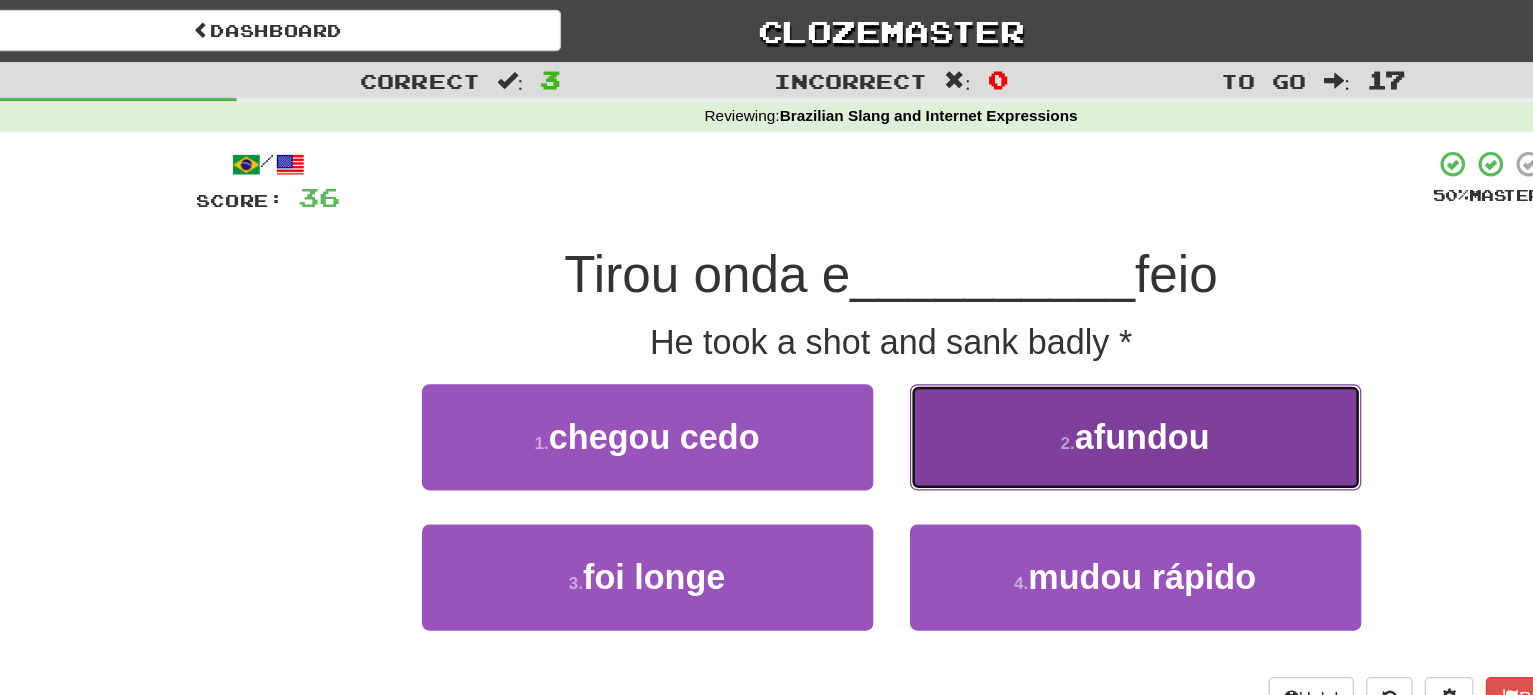 click on "2 .  afundou" at bounding box center [967, 358] 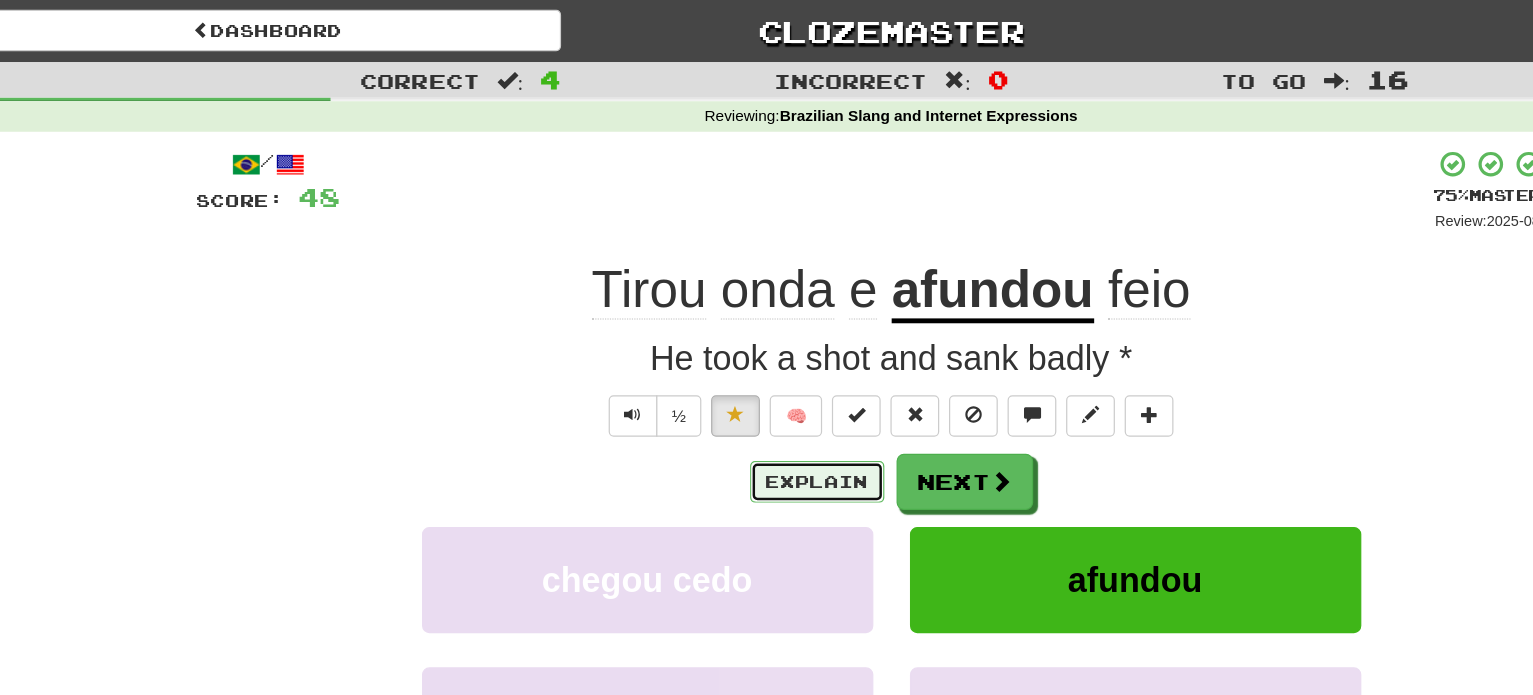 click on "Explain" at bounding box center [706, 395] 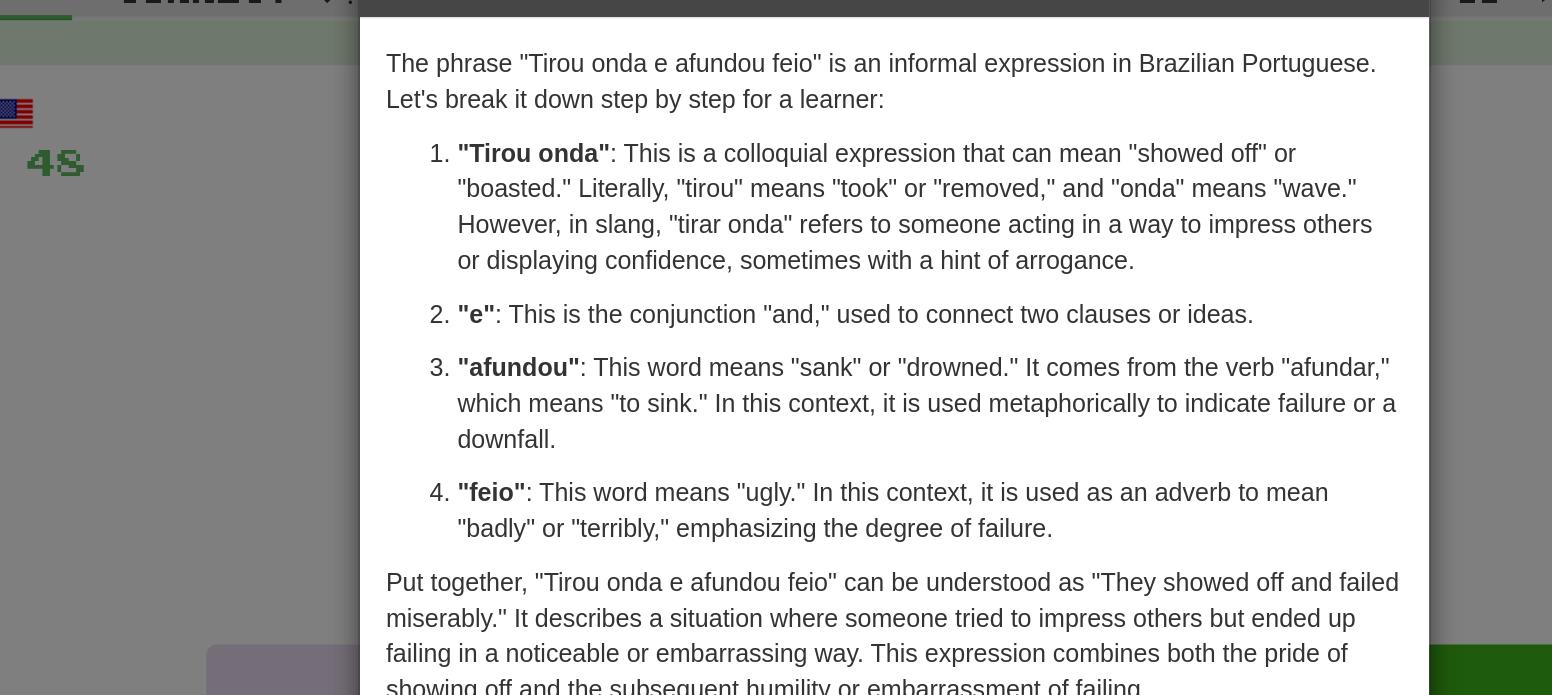 click on "× Explanation The phrase "Tirou onda e afundou feio" is an informal expression in Brazilian Portuguese. Let's break it down step by step for a learner:
"Tirou onda" : This is a colloquial expression that can mean "showed off" or "boasted." Literally, "tirou" means "took" or "removed," and "onda" means "wave." However, in slang, "tirar onda" refers to someone acting in a way to impress others or displaying confidence, sometimes with a hint of arrogance.
"e" : This is the conjunction "and," used to connect two clauses or ideas.
"afundou" : This word means "sank" or "drowned." It comes from the verb "afundar," which means "to sink." In this context, it is used metaphorically to indicate failure or a downfall.
"feio" : This word means "ugly." In this context, it is used as an adverb to mean "badly" or "terribly," emphasizing the degree of failure.
In beta. Generated by ChatGPT. Like it? Hate it?  Let us know ! Close" at bounding box center [776, 347] 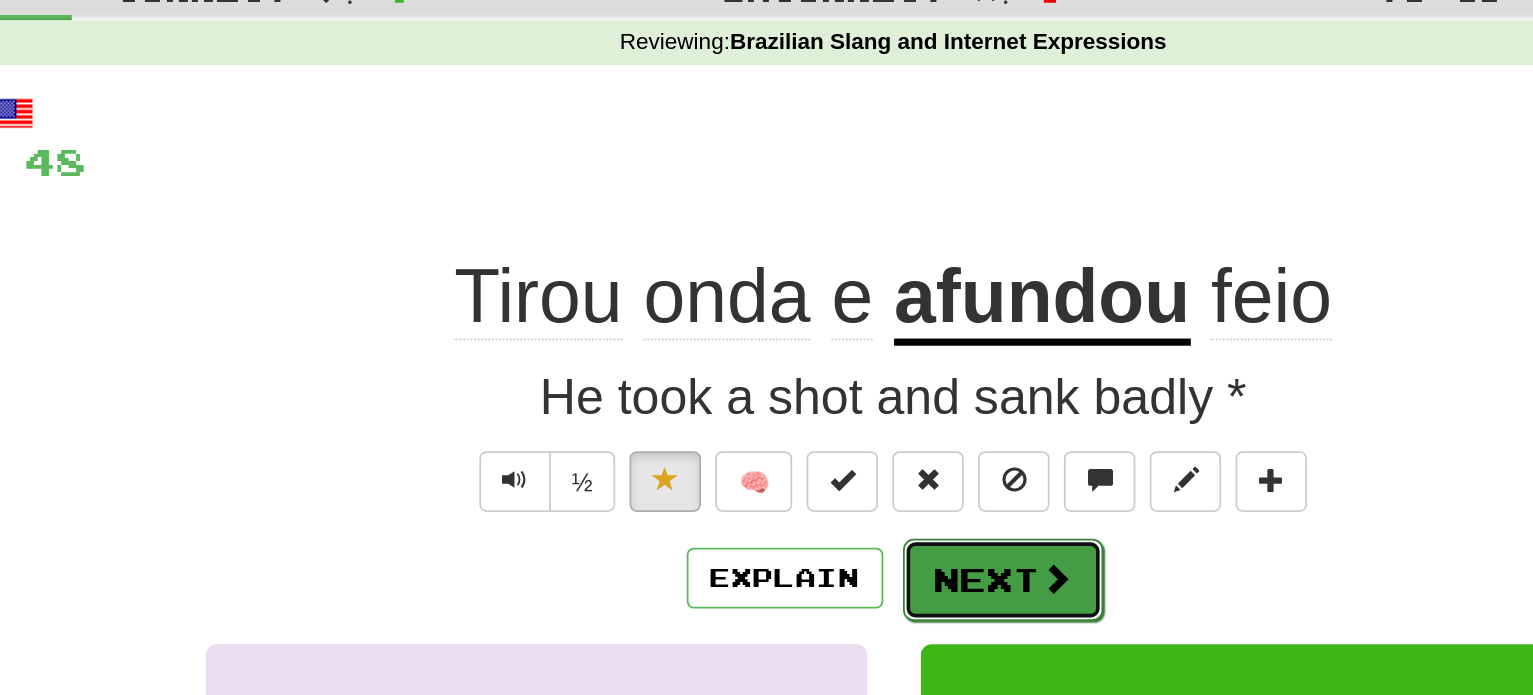 click on "Next" at bounding box center [828, 396] 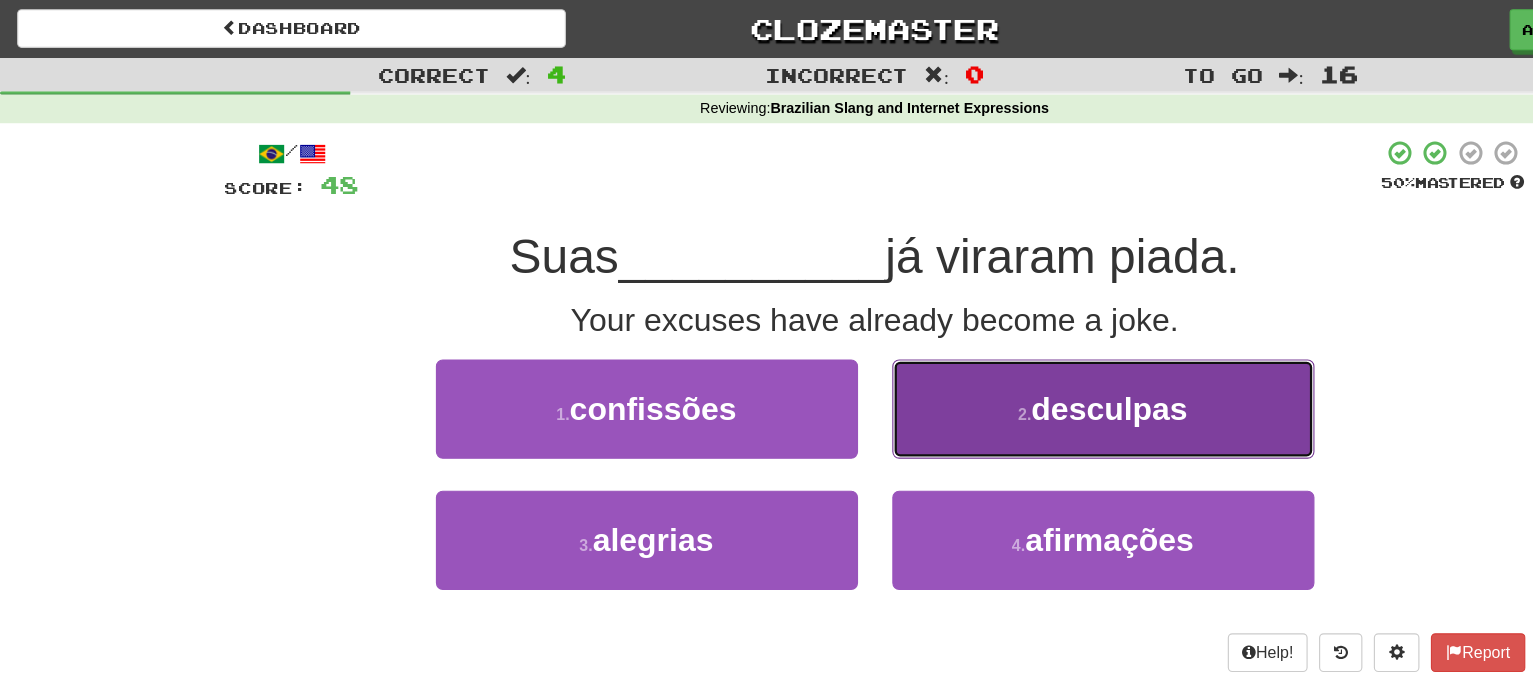 click on "desculpas" at bounding box center (972, 358) 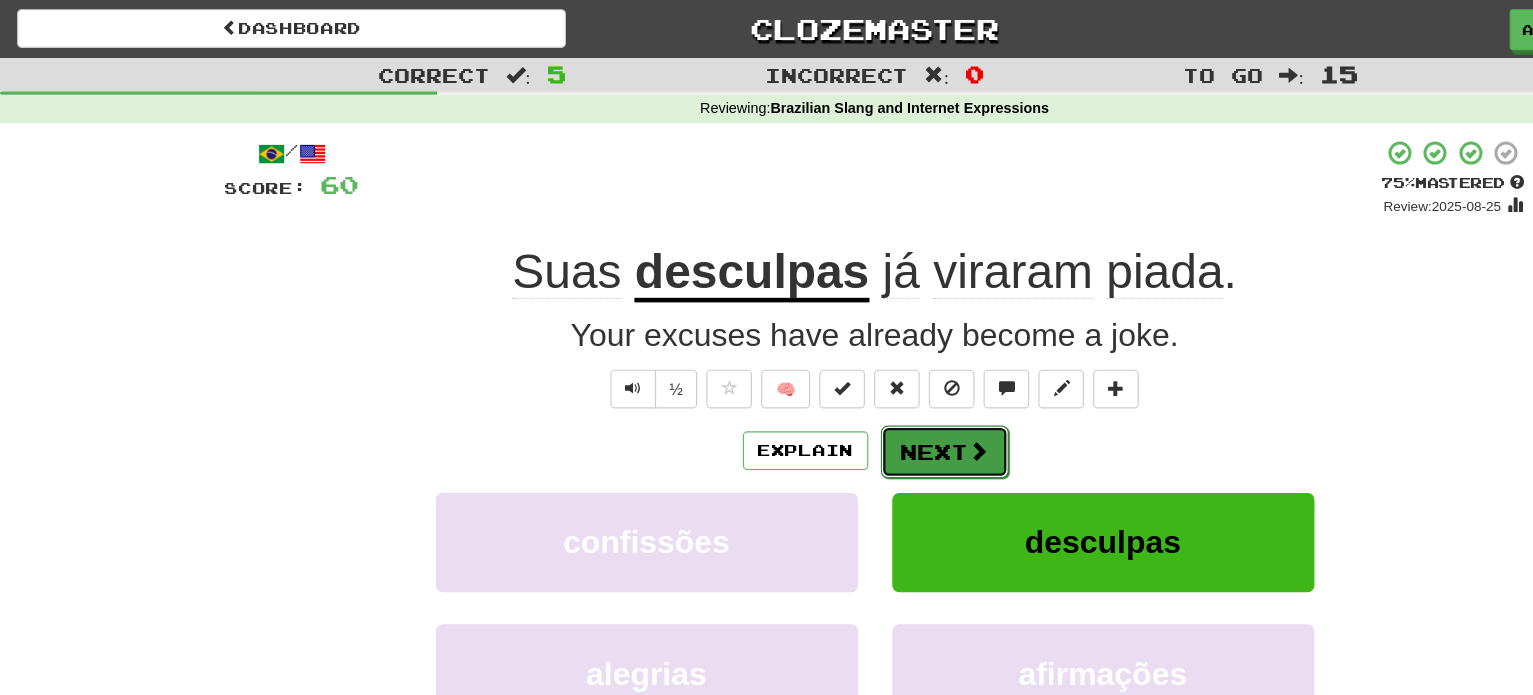click on "Next" at bounding box center [828, 396] 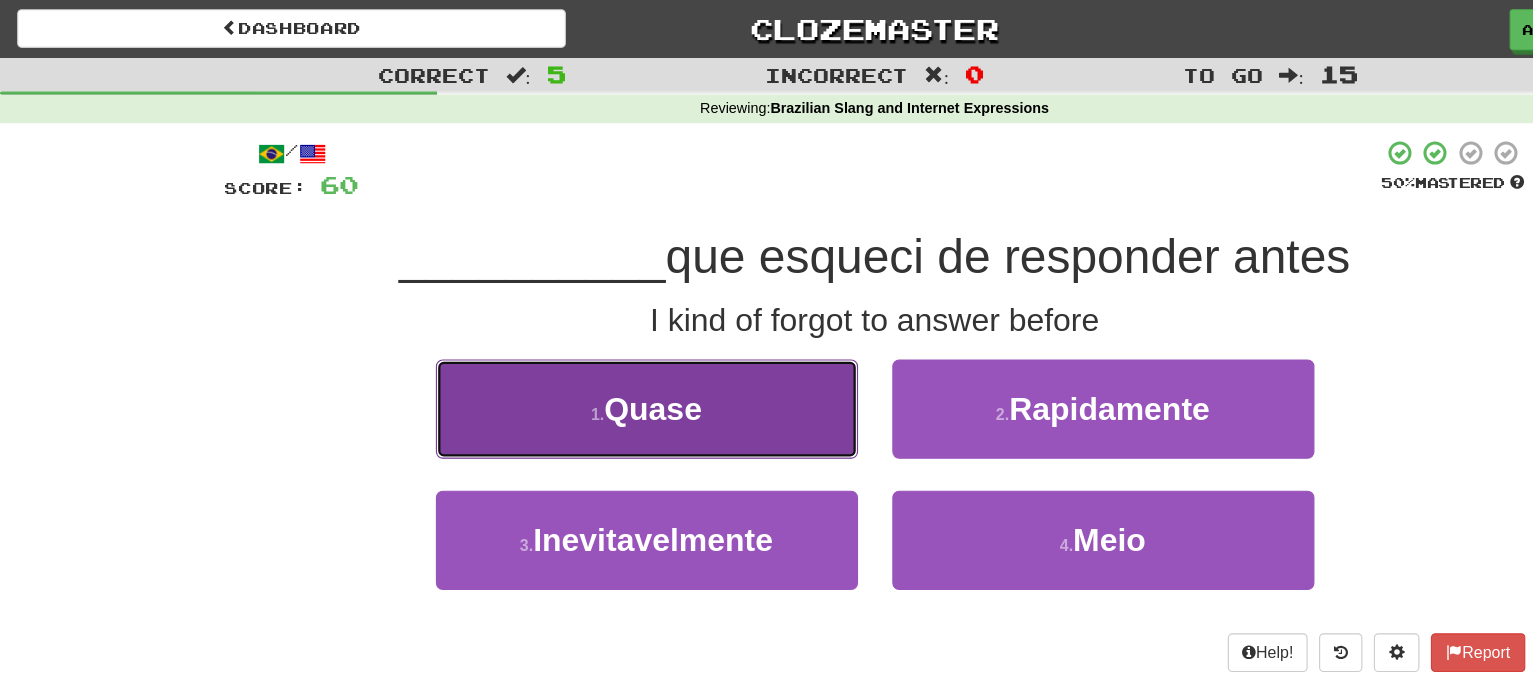 click on "1 .  Quase" at bounding box center [567, 358] 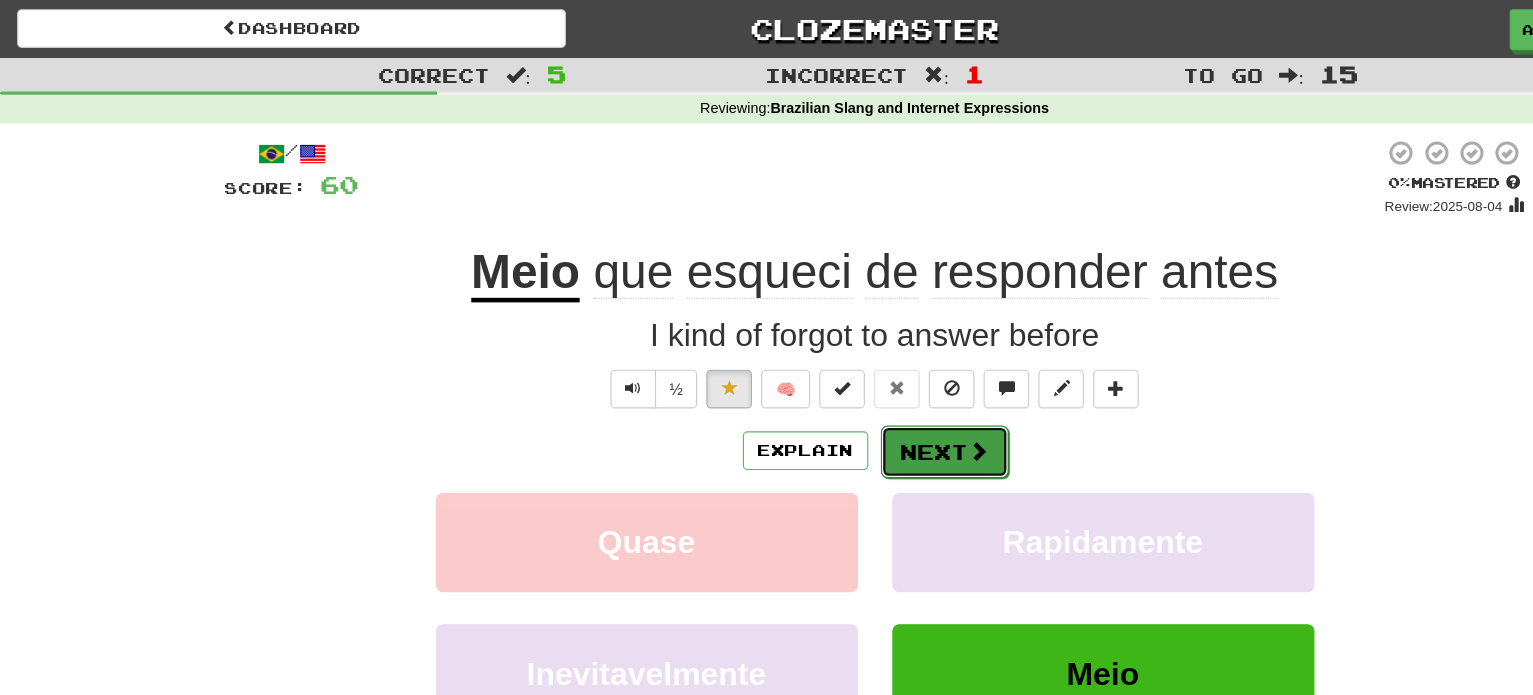 click at bounding box center (858, 395) 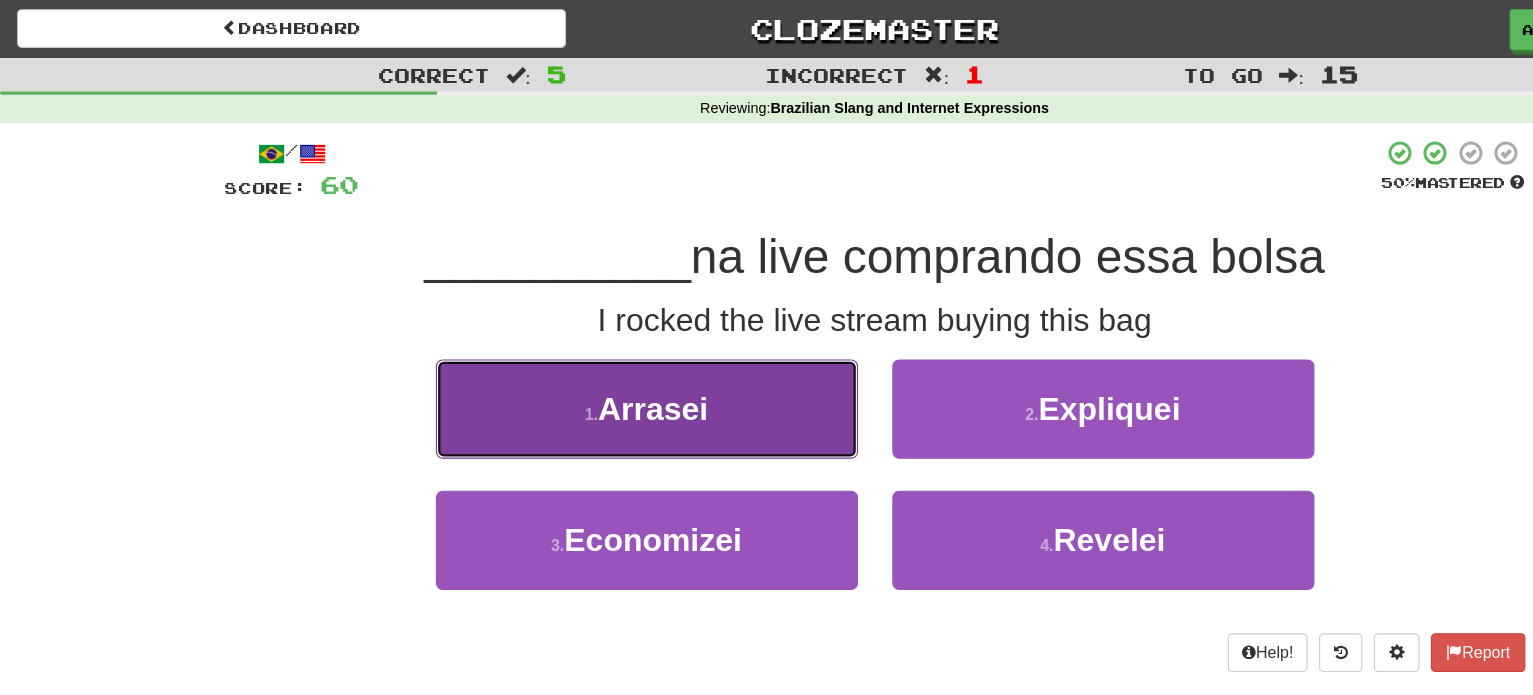 click on "1 .  Arrasei" at bounding box center (567, 358) 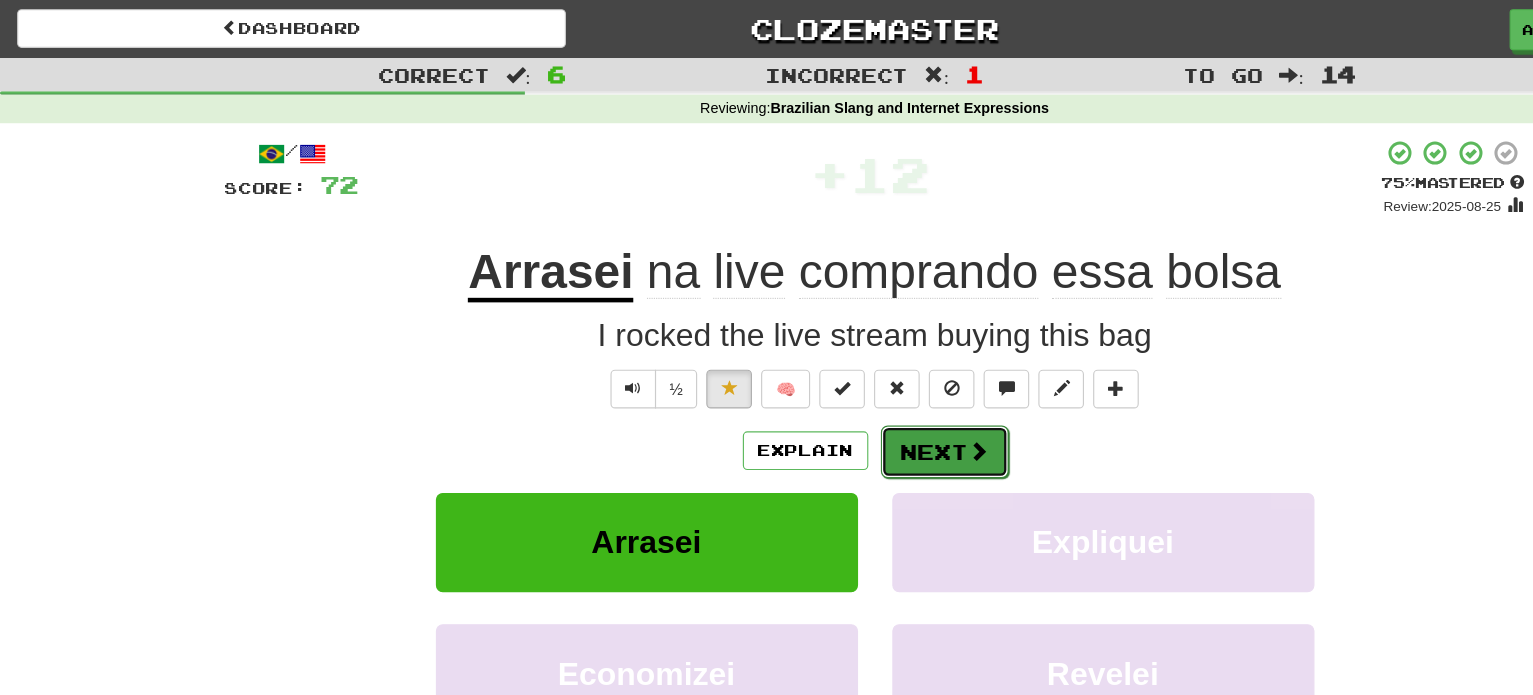 click at bounding box center [858, 395] 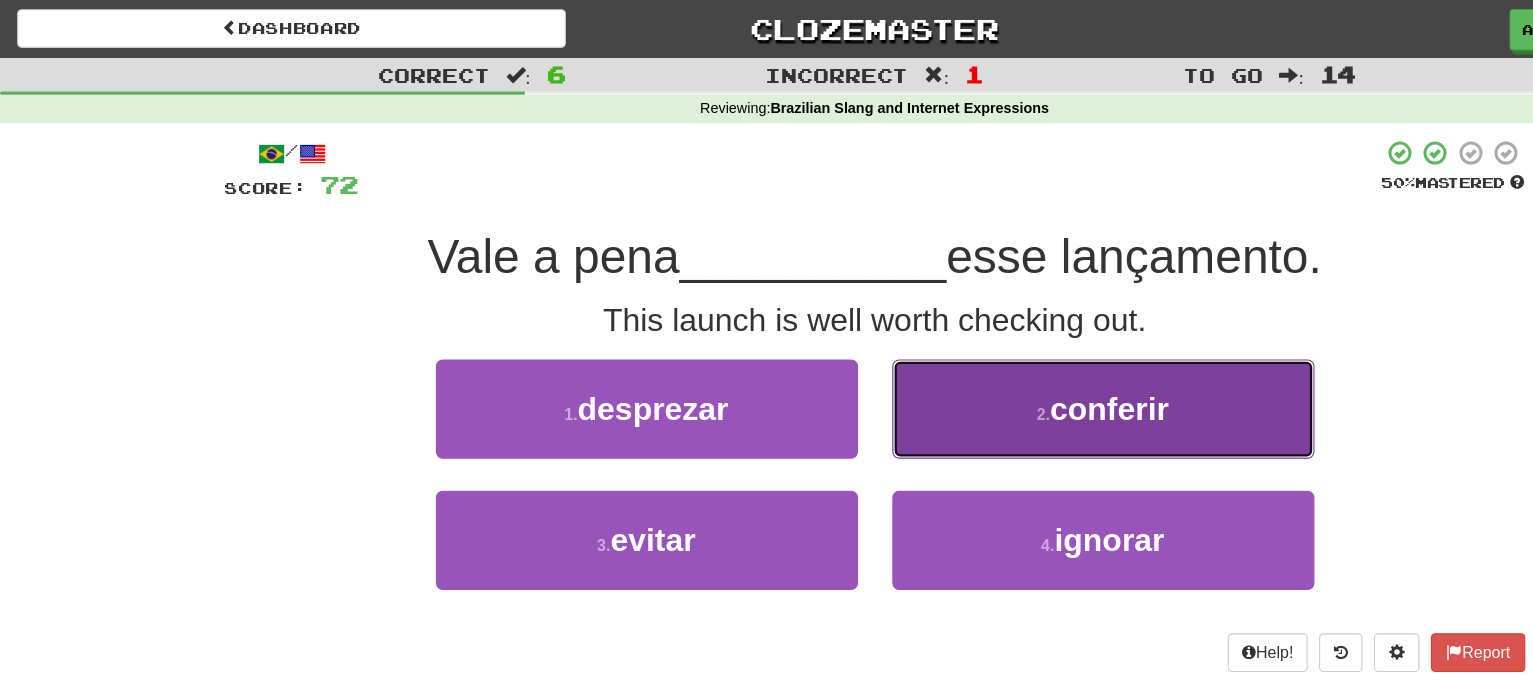 click on "2 .  conferir" at bounding box center [967, 358] 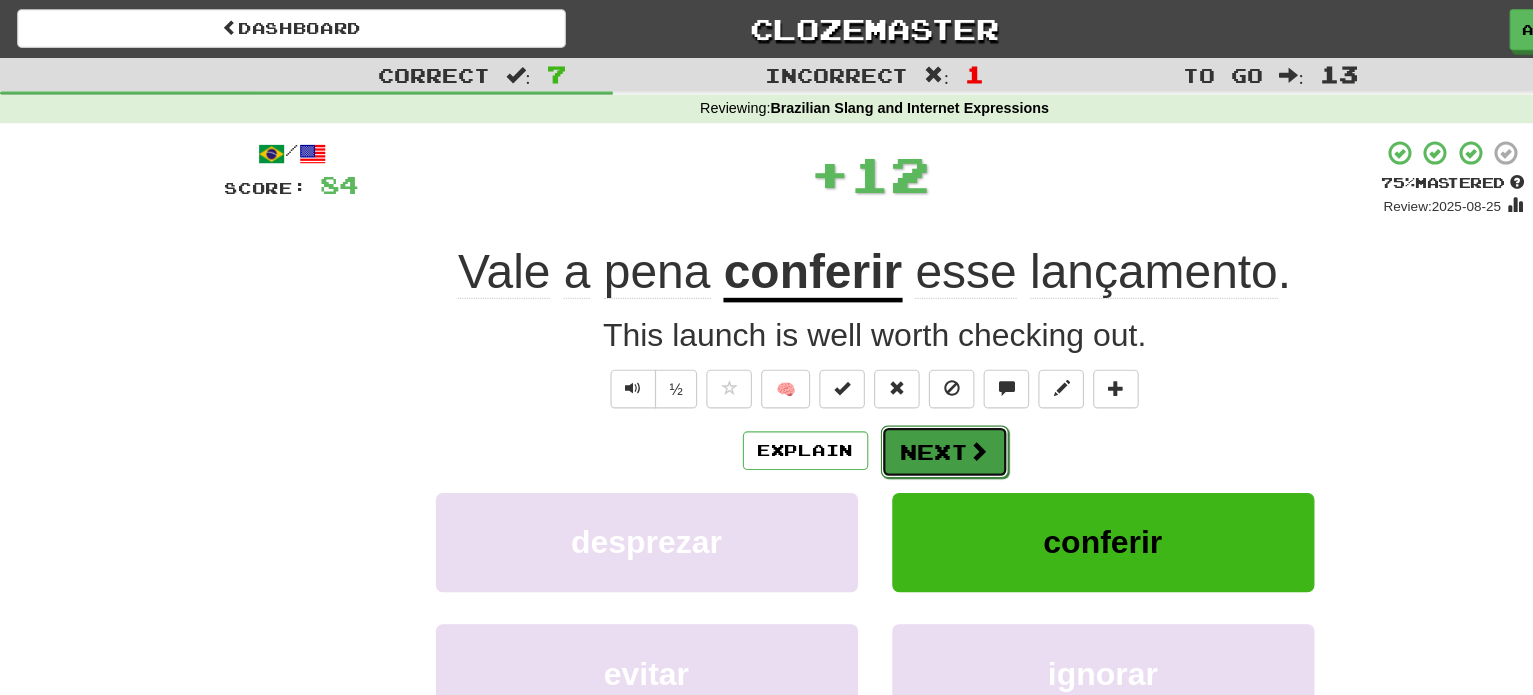 click on "Next" at bounding box center [828, 396] 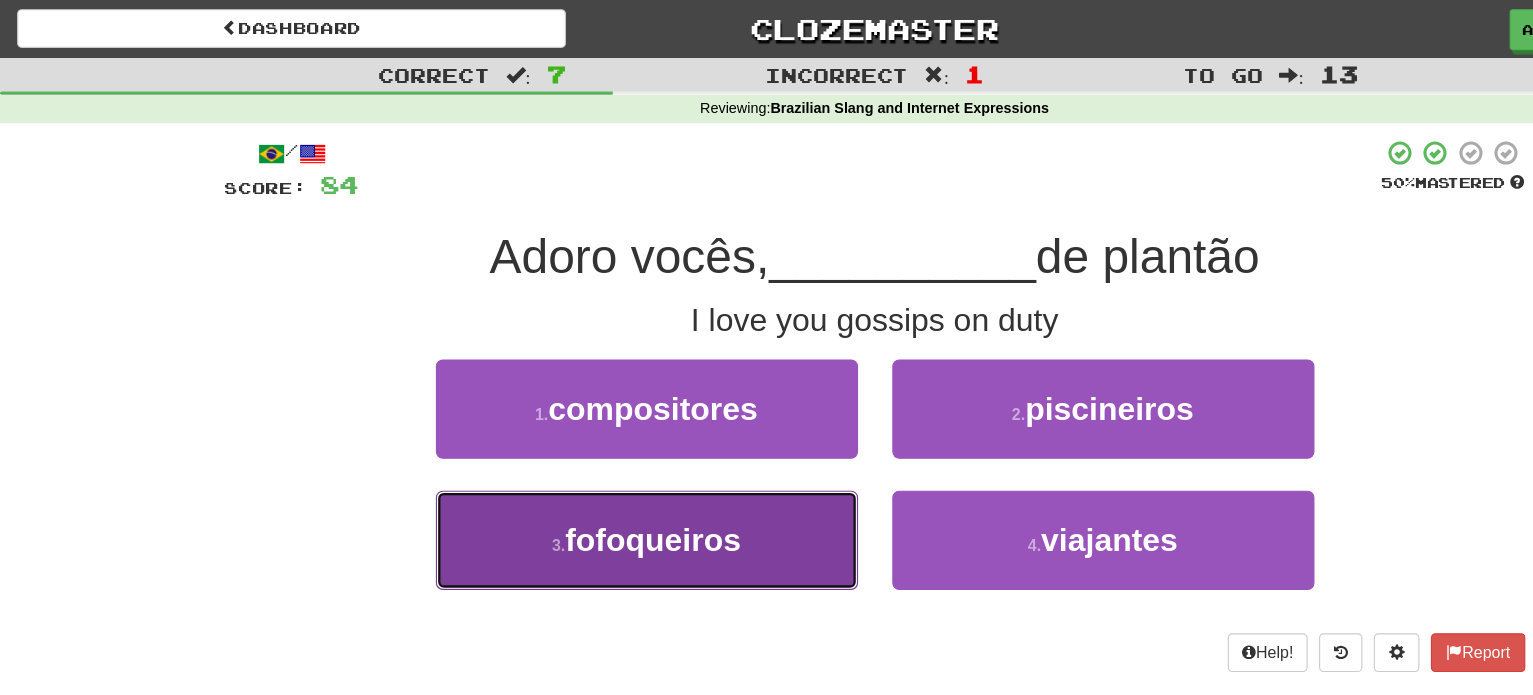 click on "3 .  fofoqueiros" at bounding box center (567, 473) 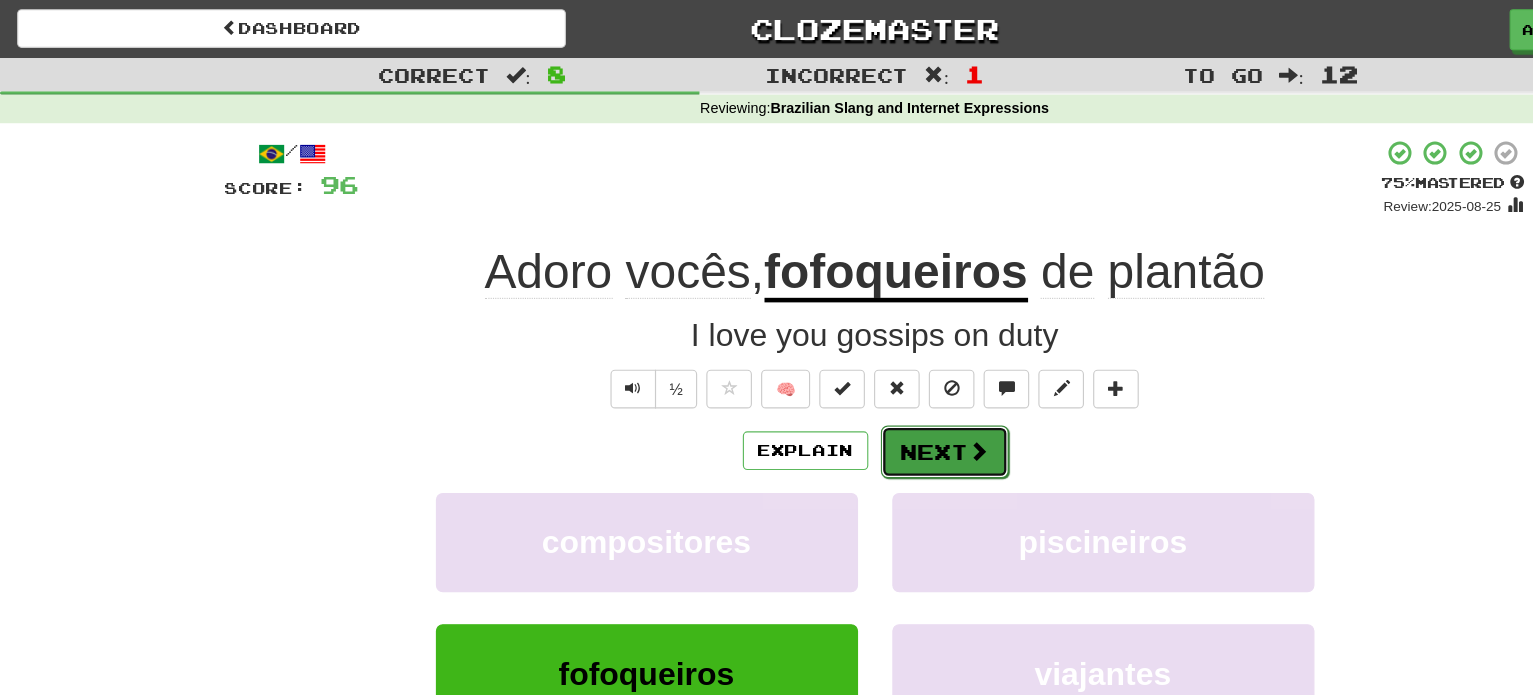 click on "Next" at bounding box center [828, 396] 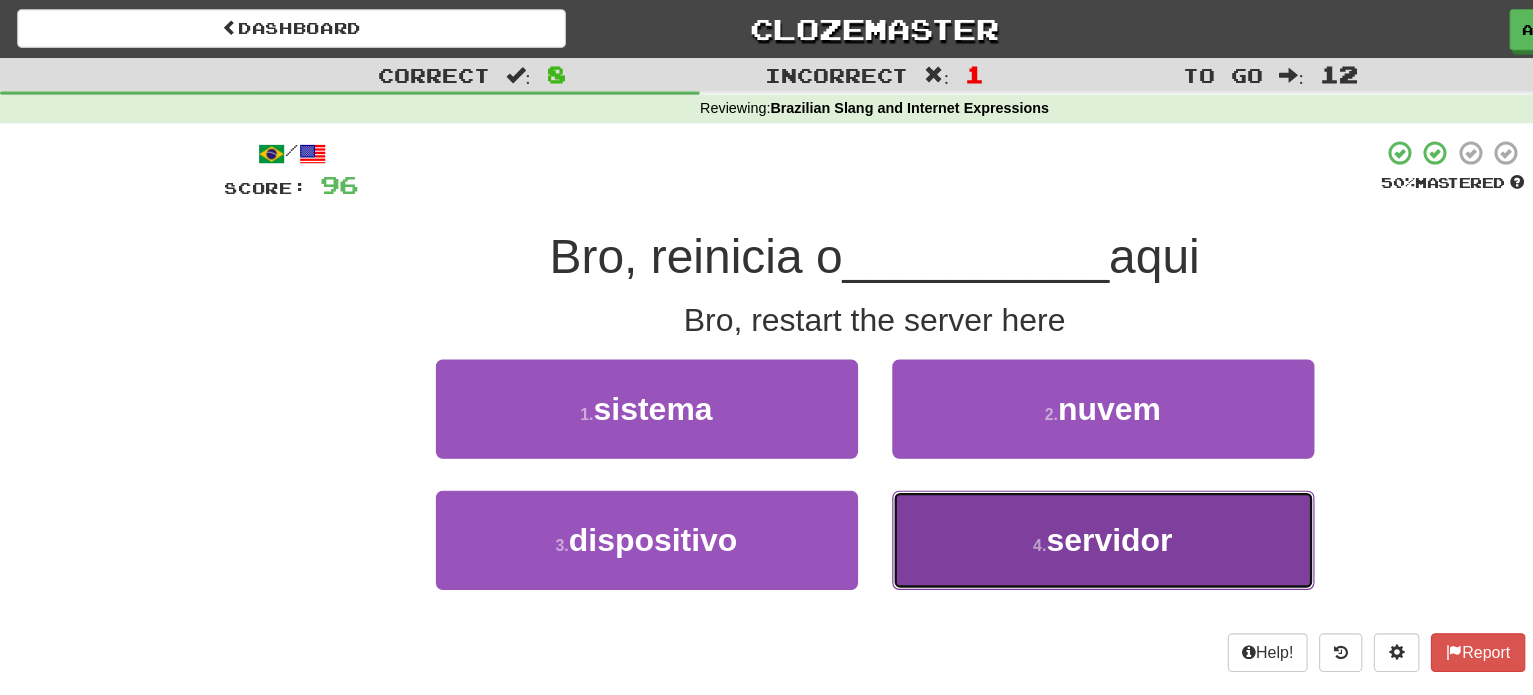 click on "4 .  servidor" at bounding box center (967, 473) 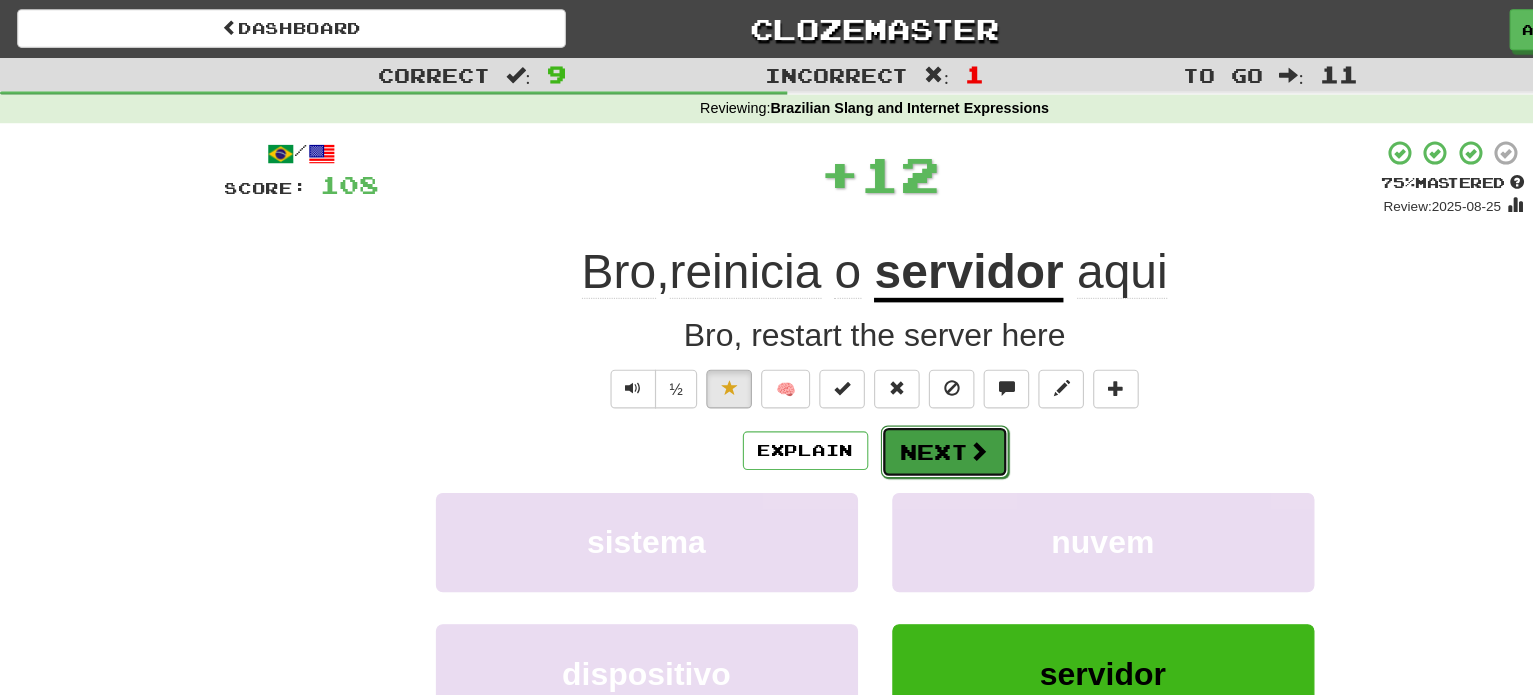 click on "Next" at bounding box center (828, 396) 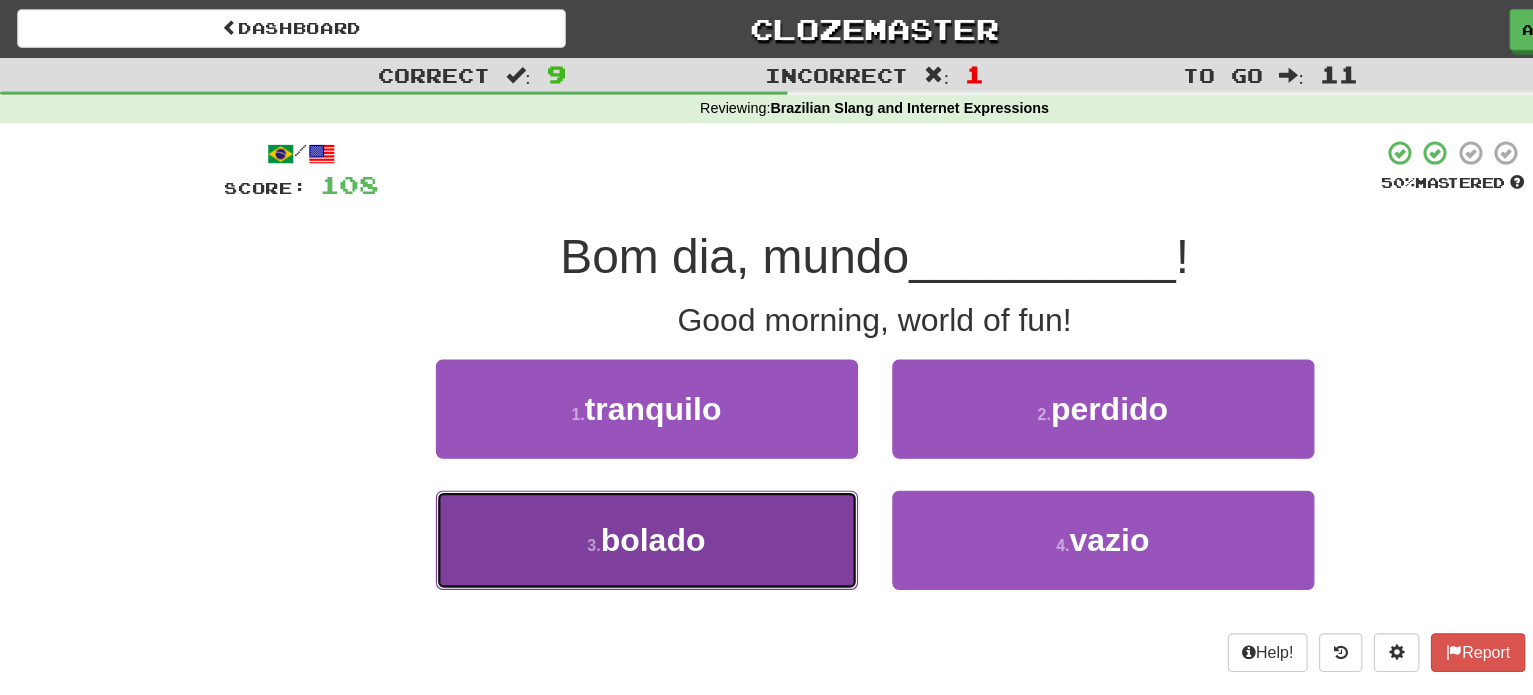 click on "3 .  bolado" at bounding box center (567, 473) 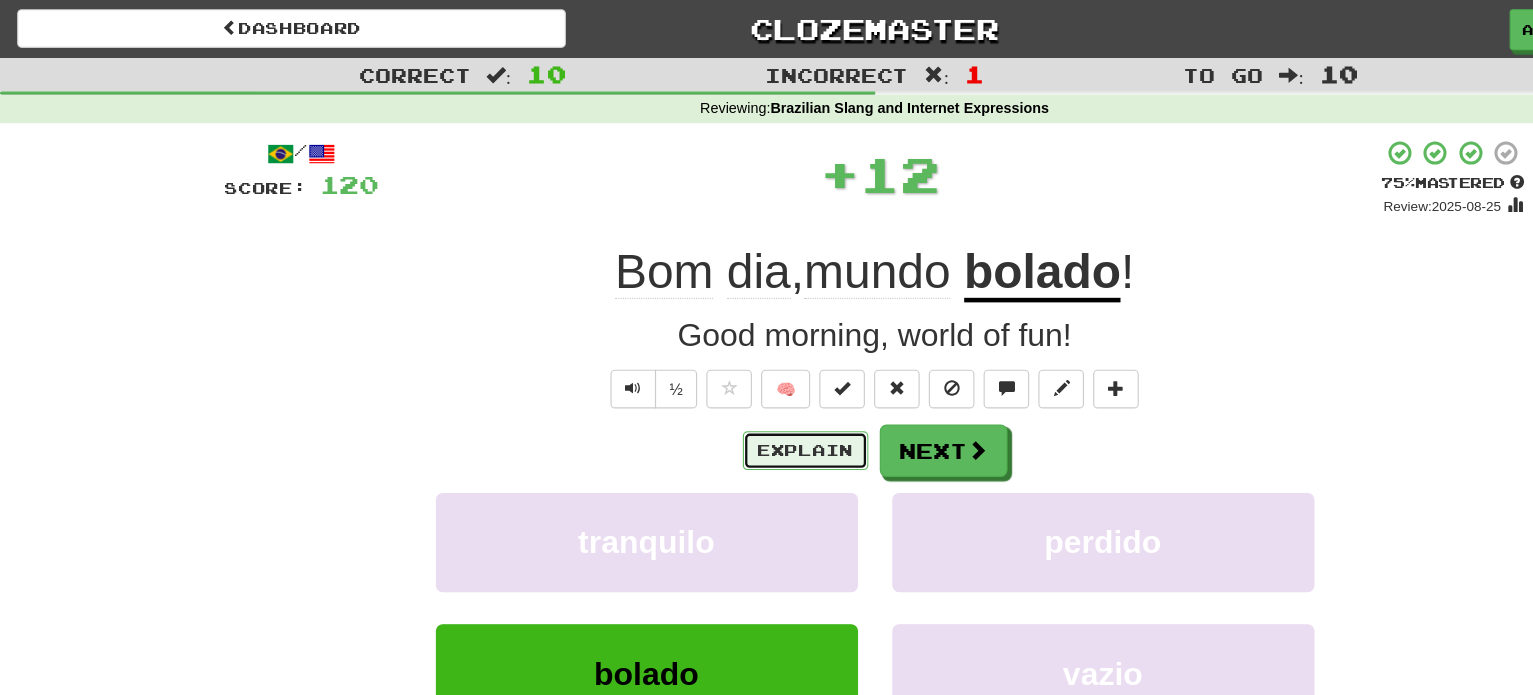 click on "Explain" at bounding box center (706, 395) 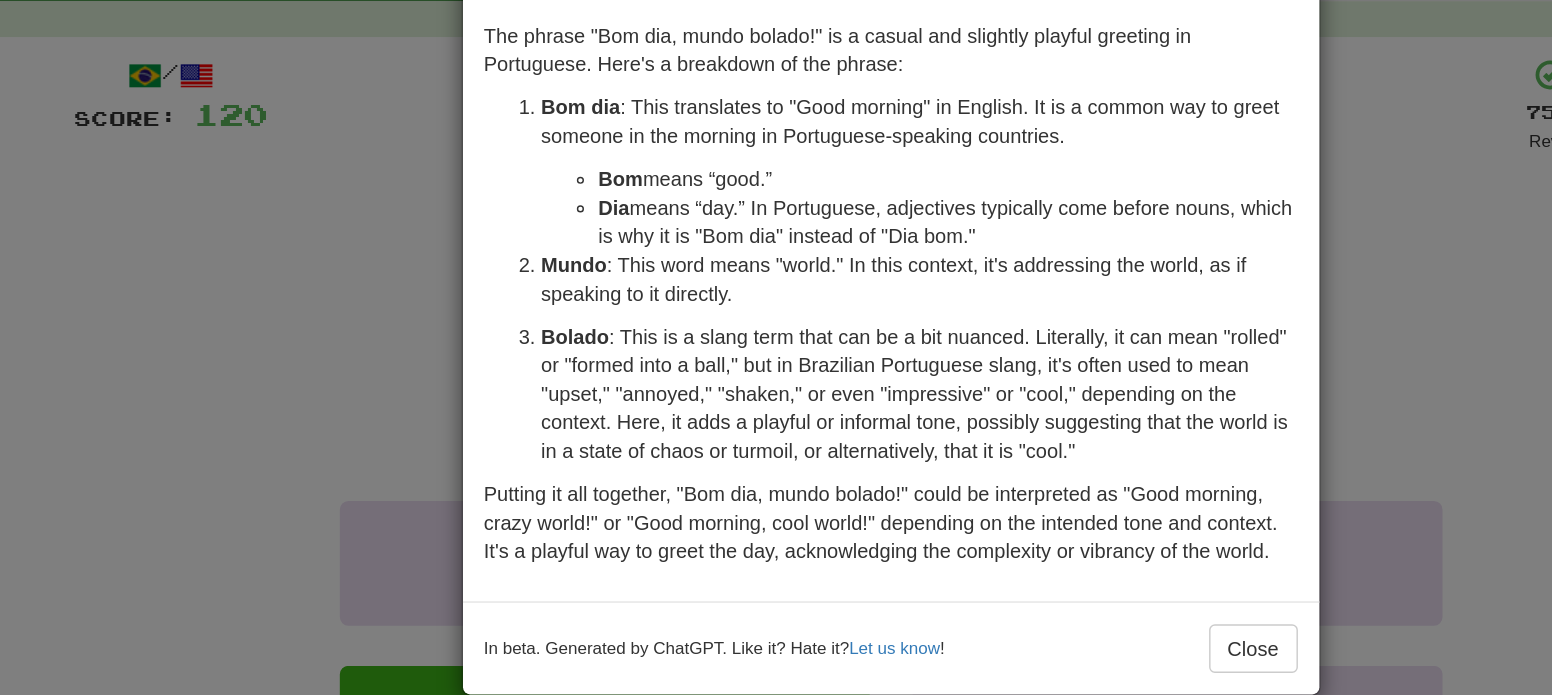 click on "× Explanation The phrase "Bom dia, mundo bolado!" is a casual and slightly playful greeting in Portuguese. Here's a breakdown of the phrase:
Bom dia : This translates to "Good morning" in English. It is a common way to greet someone in the morning in Portuguese-speaking countries.
Bom  means “good.”
Dia  means “day.” In Portuguese, adjectives typically come before nouns, which is why it is "Bom dia" instead of "Dia bom."
Mundo : This word means "world." In this context, it's addressing the world, as if speaking to it directly.
Bolado : This is a slang term that can be a bit nuanced. Literally, it can mean "rolled" or "formed into a ball," but in Brazilian Portuguese slang, it's often used to mean "upset," "annoyed," "shaken," or even "impressive" or "cool," depending on the context. Here, it adds a playful or informal tone, possibly suggesting that the world is in a state of chaos or turmoil, or alternatively, that it is "cool."
Let us know ! Close" at bounding box center (776, 347) 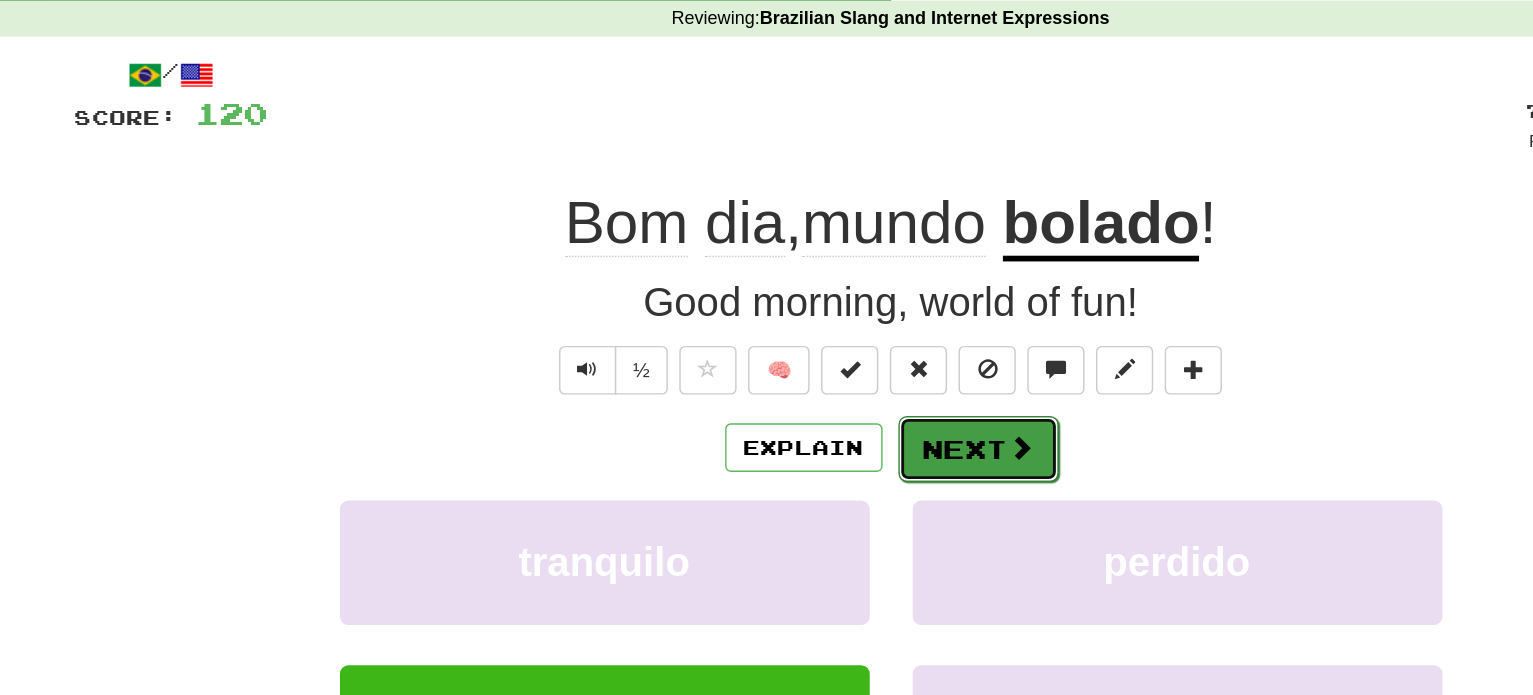 click on "Next" at bounding box center (828, 396) 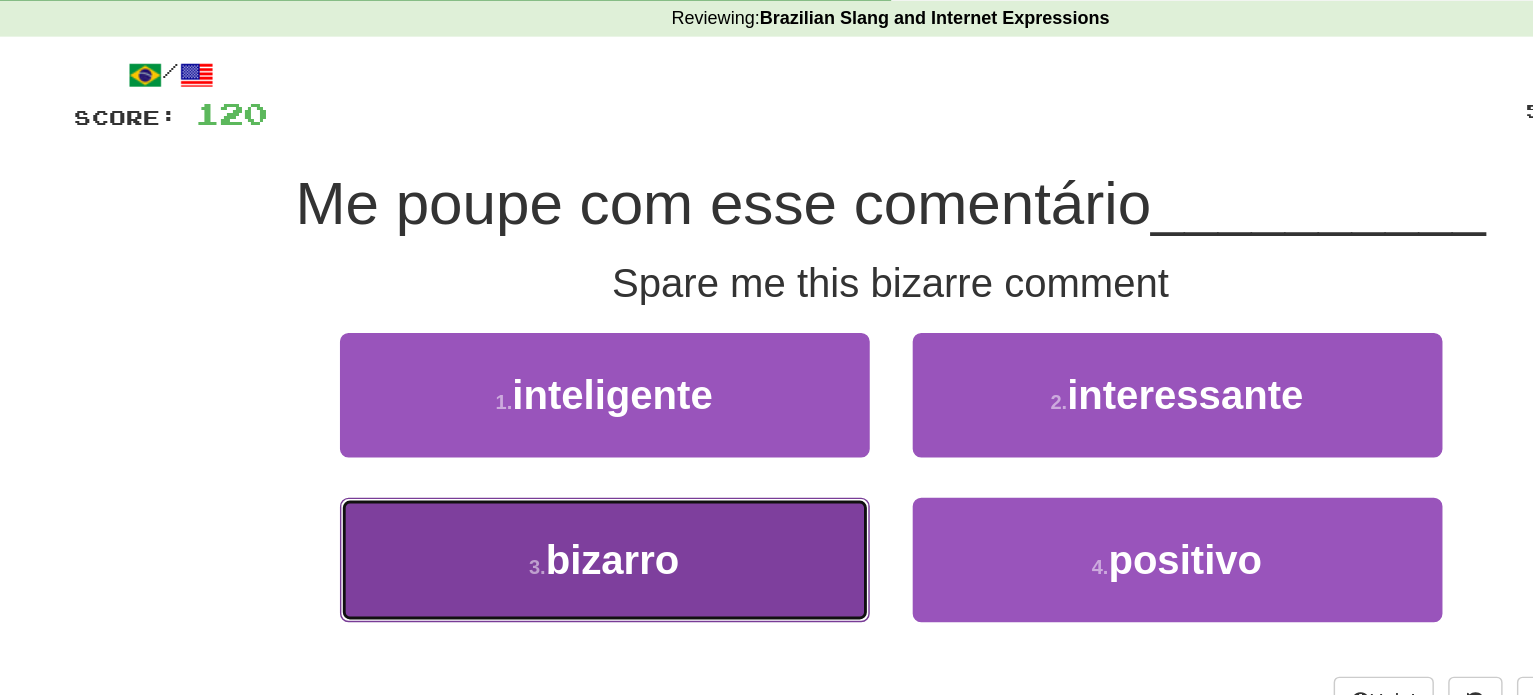 click on "3 .  bizarro" at bounding box center (567, 473) 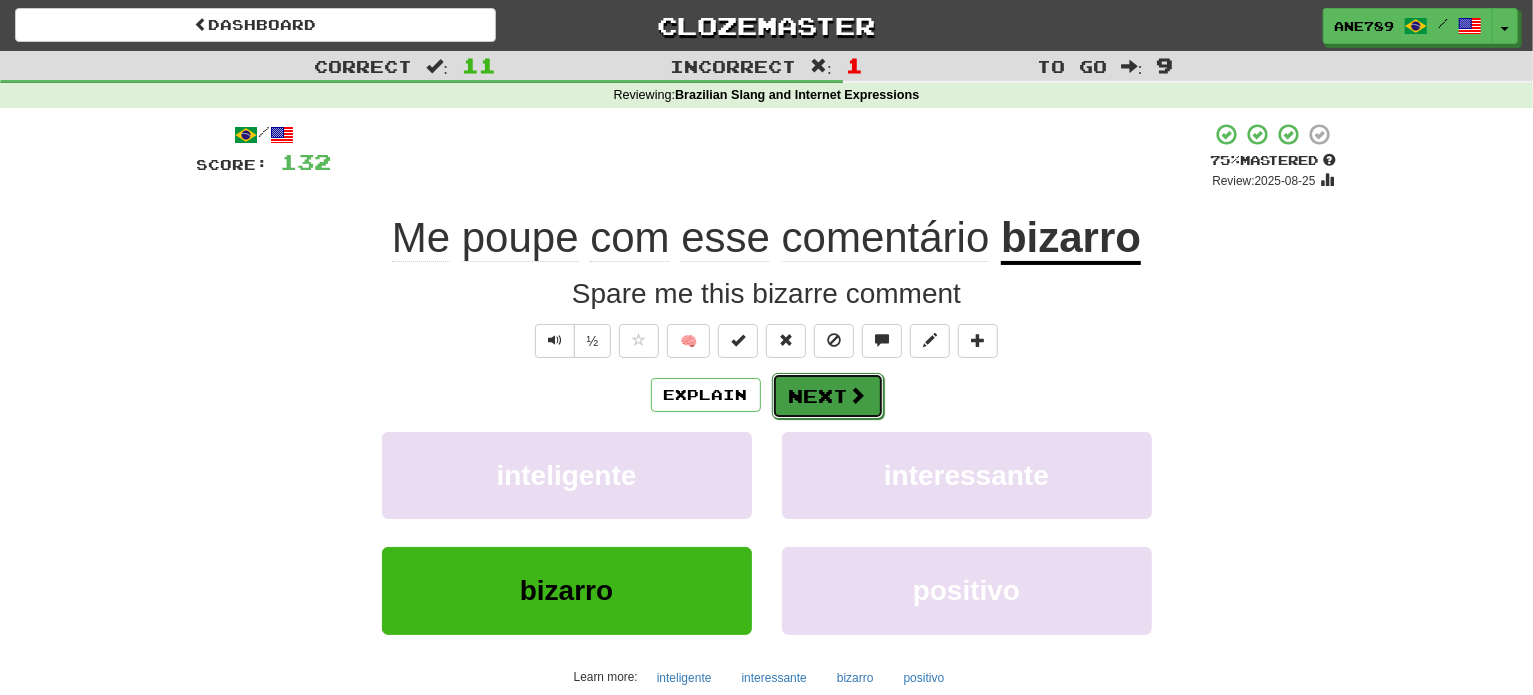 click on "Next" at bounding box center [828, 396] 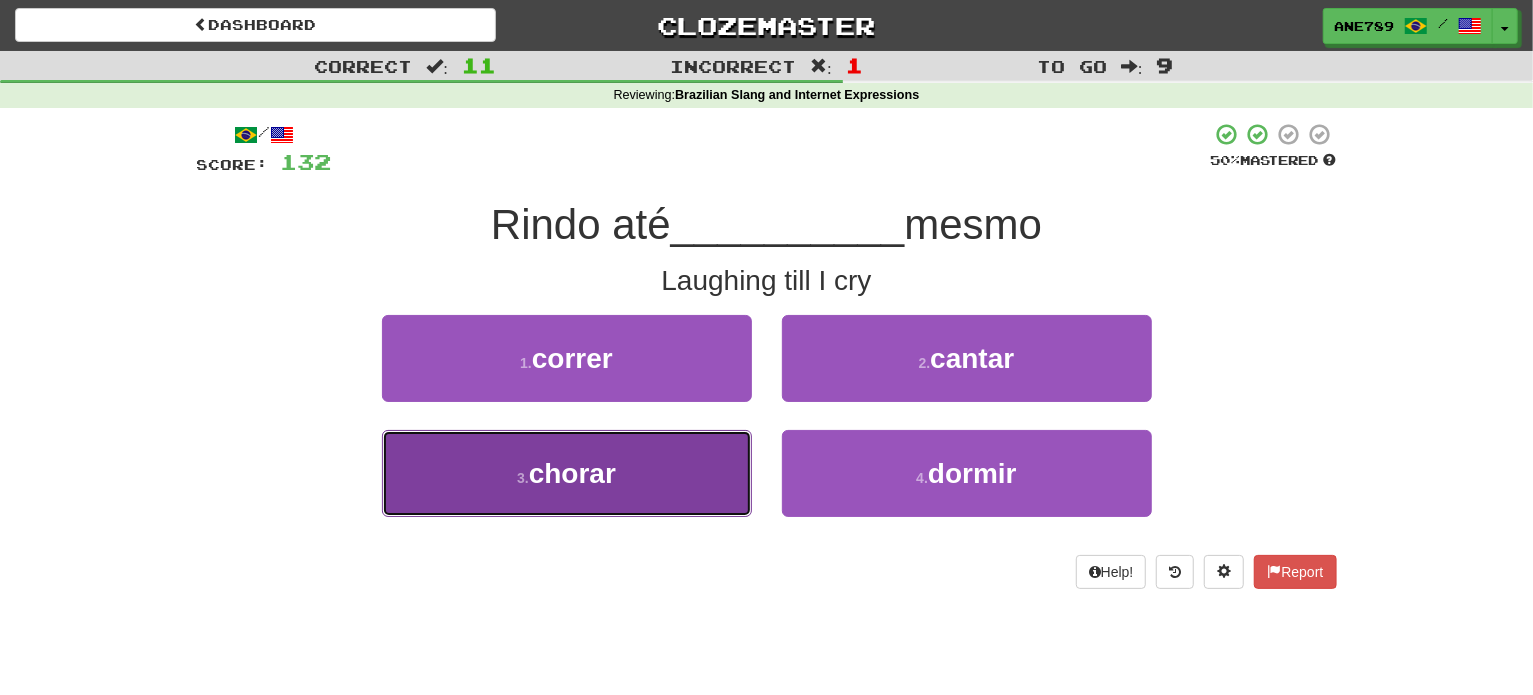 click on "3 .  chorar" at bounding box center (567, 473) 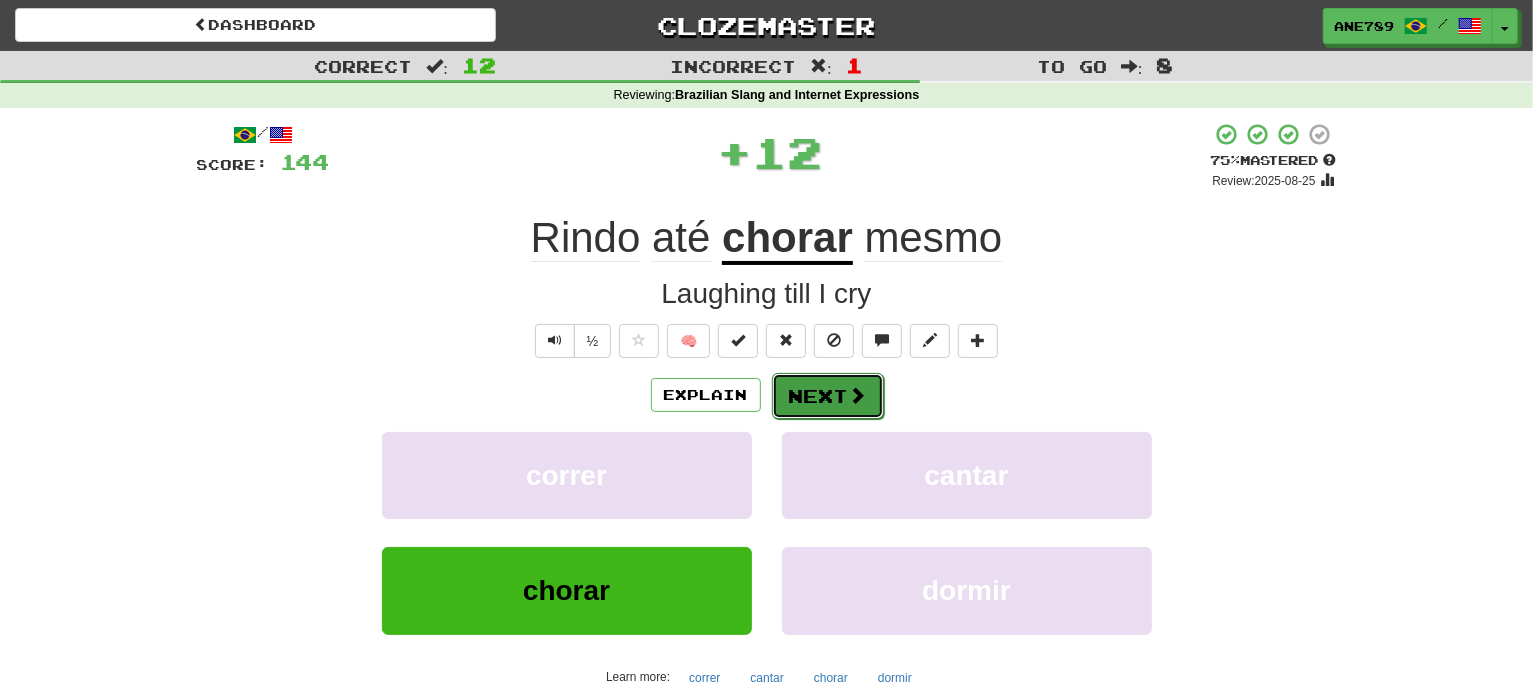 click on "Next" at bounding box center (828, 396) 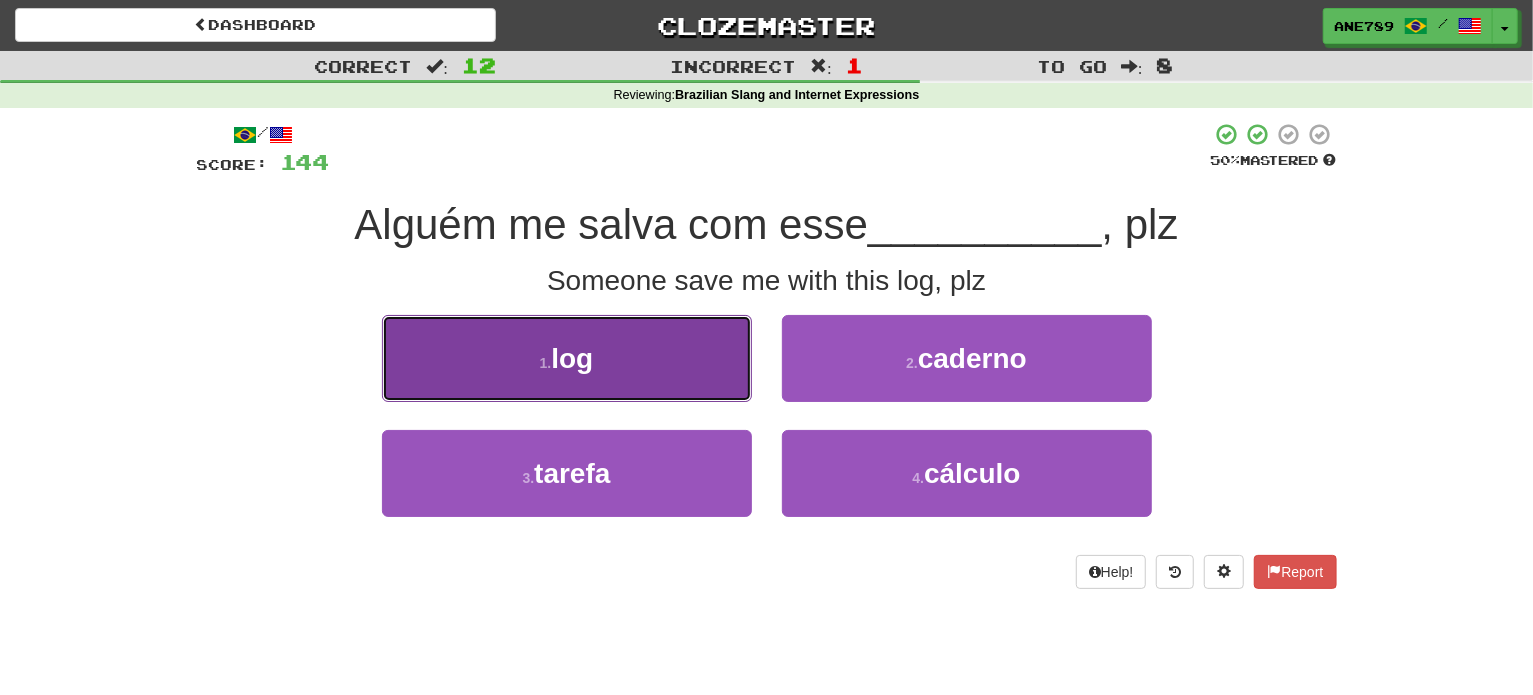 click on "1 .  log" at bounding box center (567, 358) 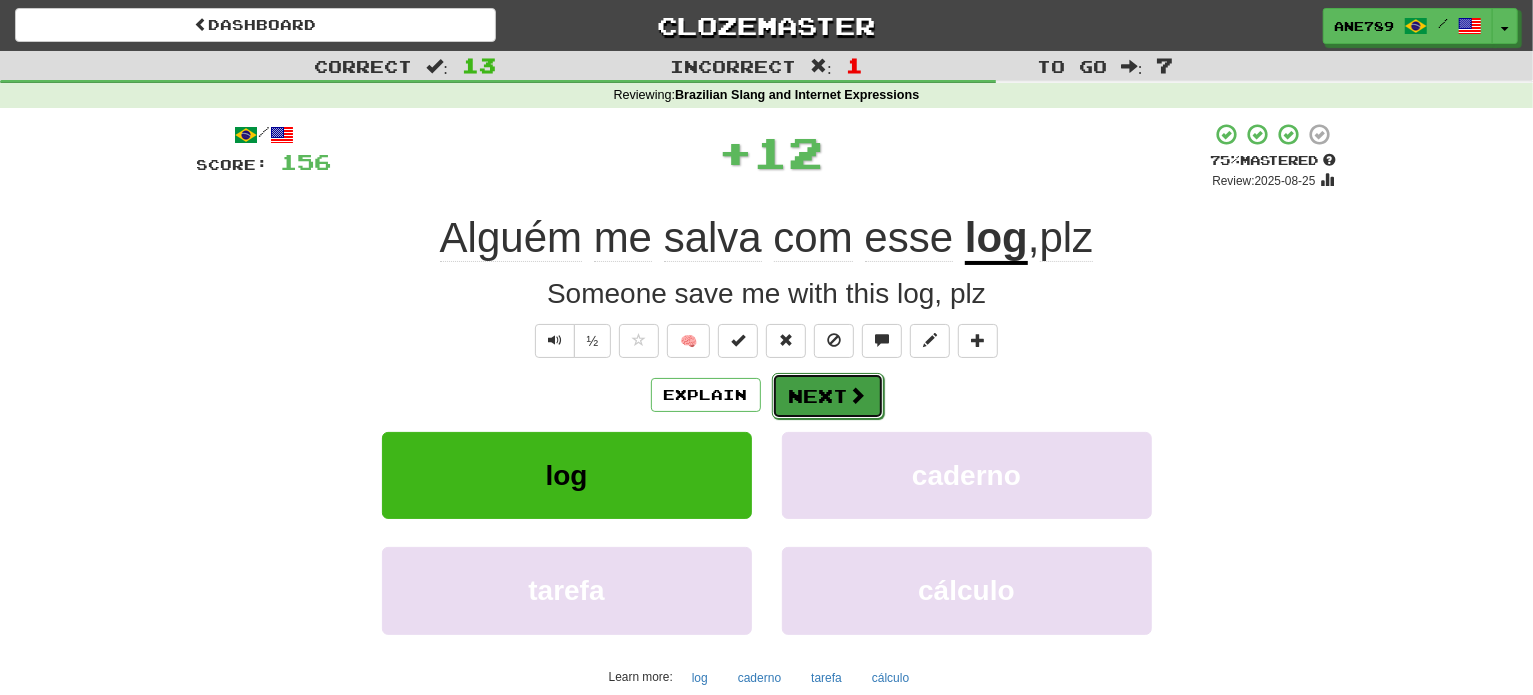 click on "Next" at bounding box center [828, 396] 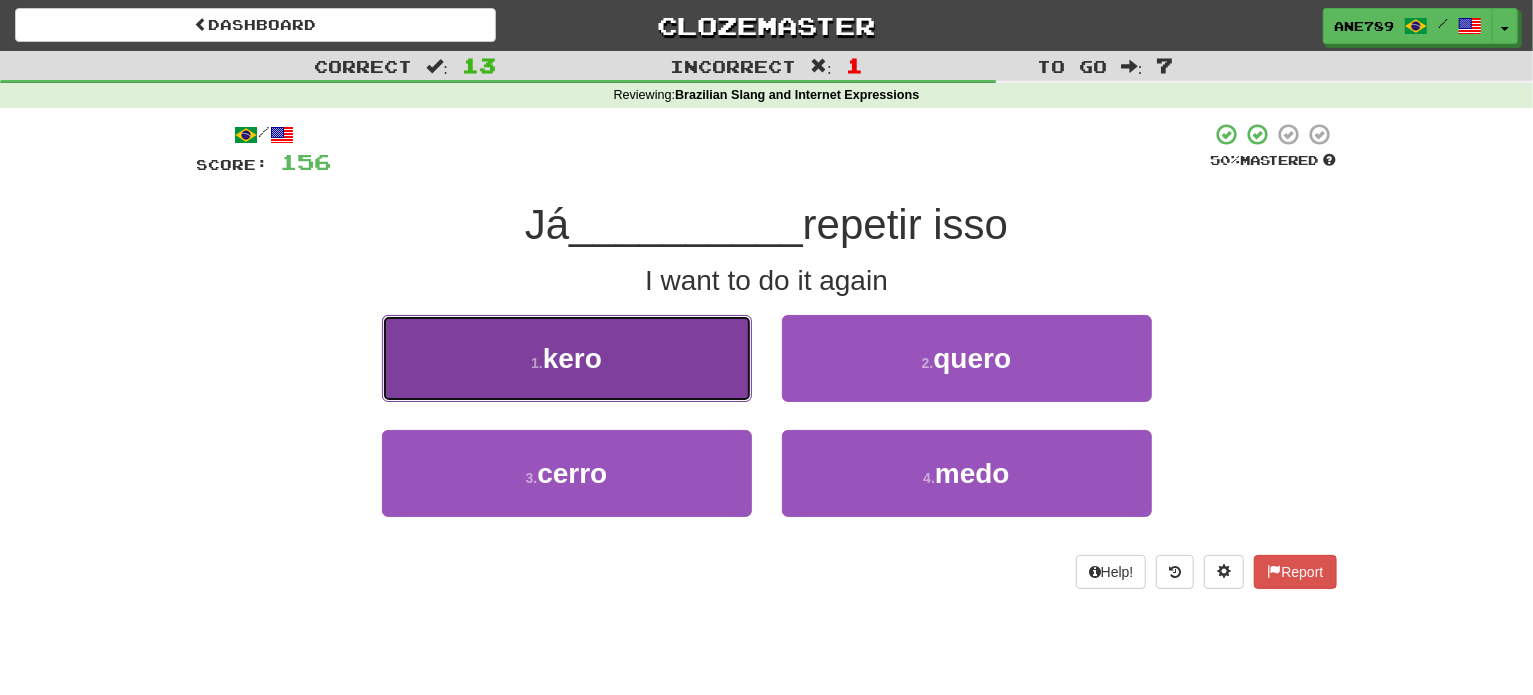 click on "1 .  kero" at bounding box center (567, 358) 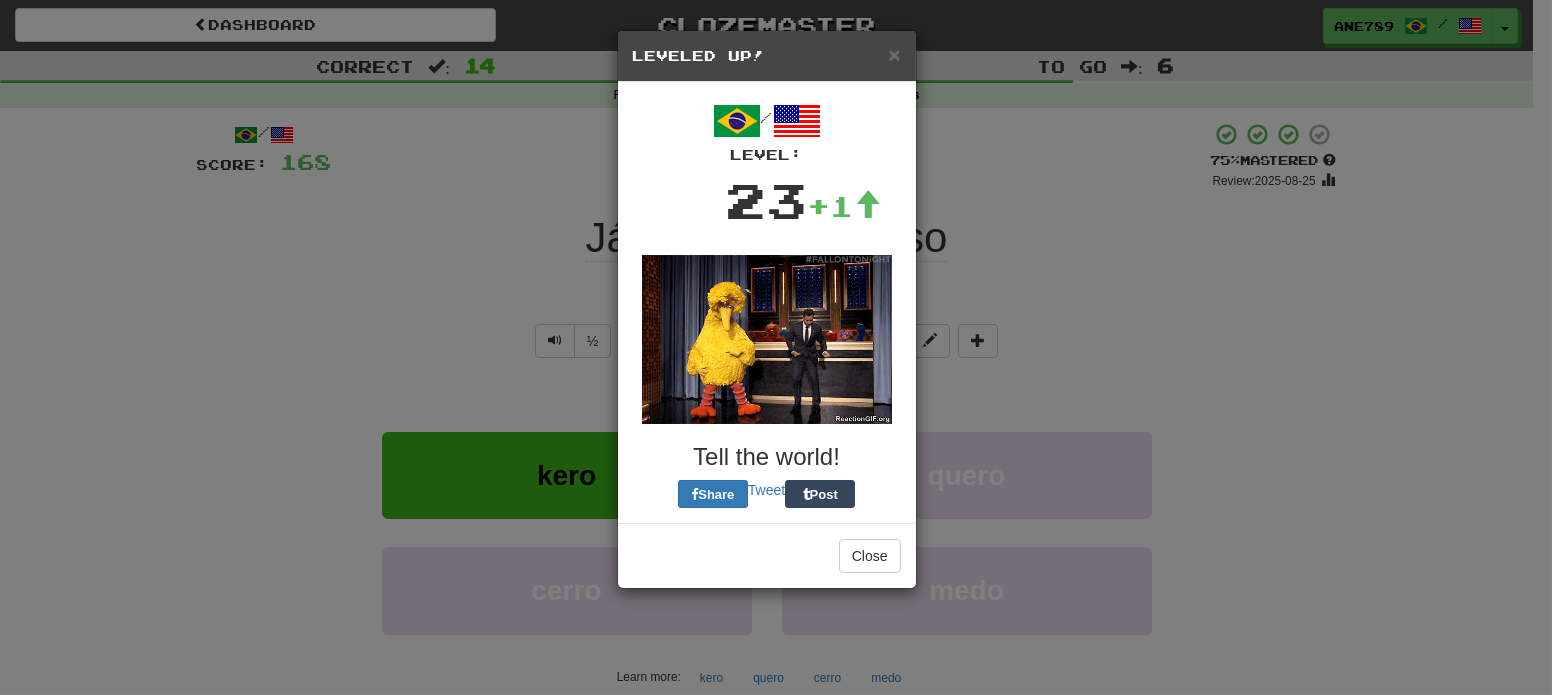 click on "× Leveled Up!  /  Level: 23 +1 Tell the world!  Share Tweet  Post Close" at bounding box center (776, 347) 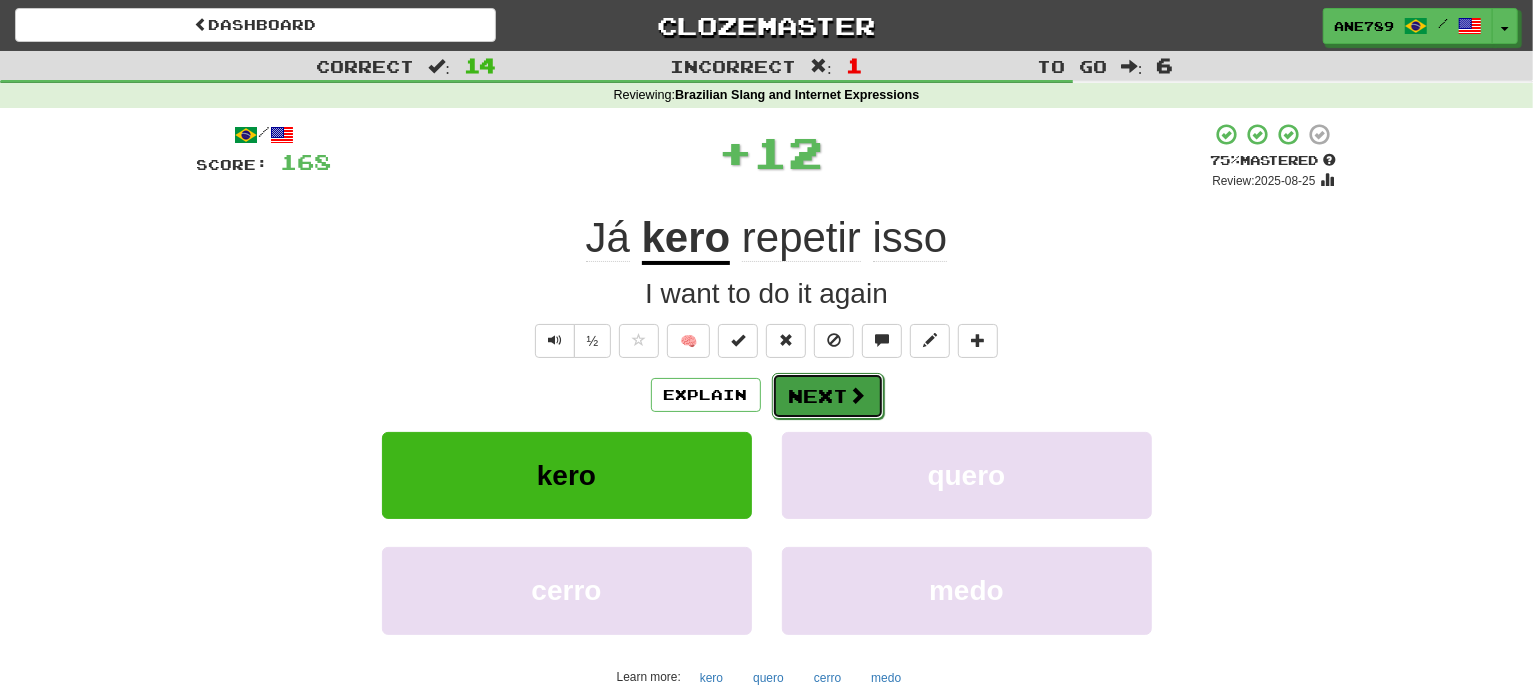 click on "Next" at bounding box center (828, 396) 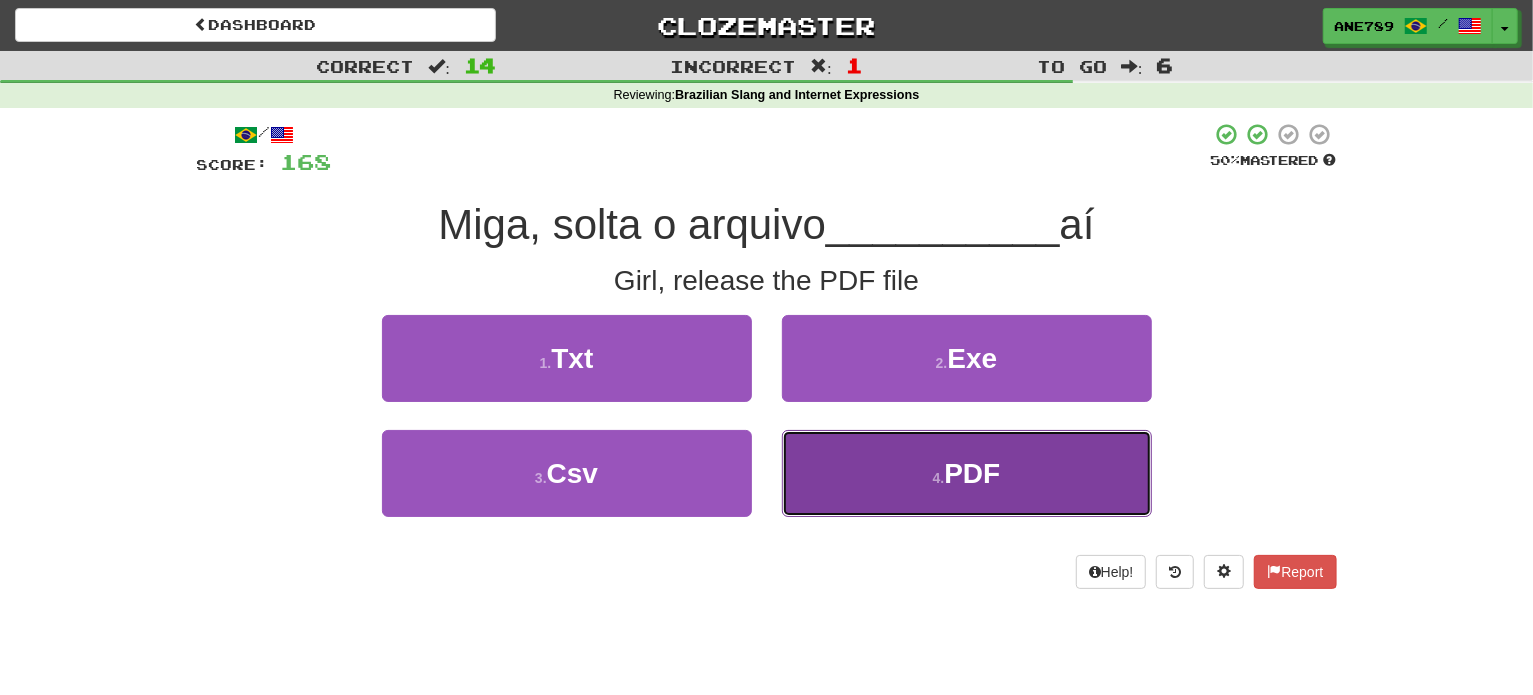 click on "4 .  PDF" at bounding box center (967, 473) 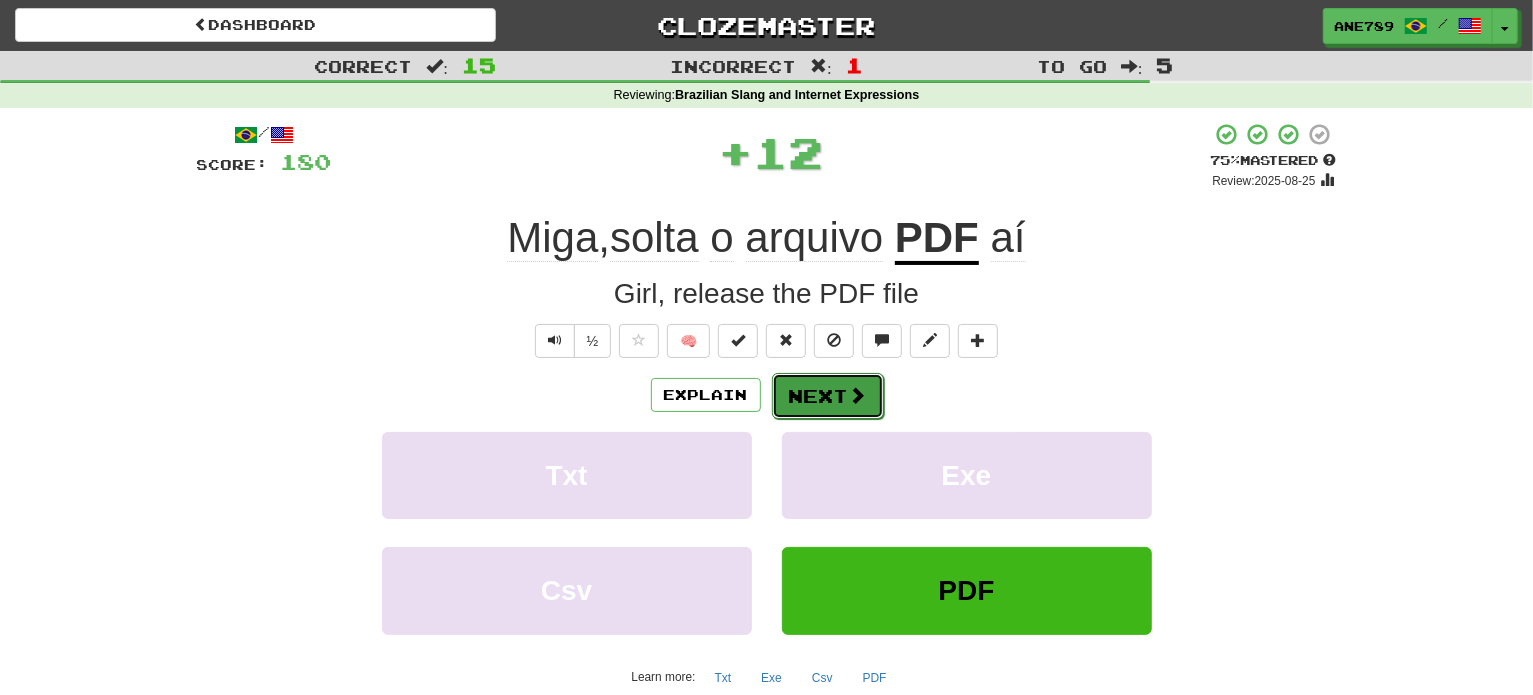click on "Next" at bounding box center (828, 396) 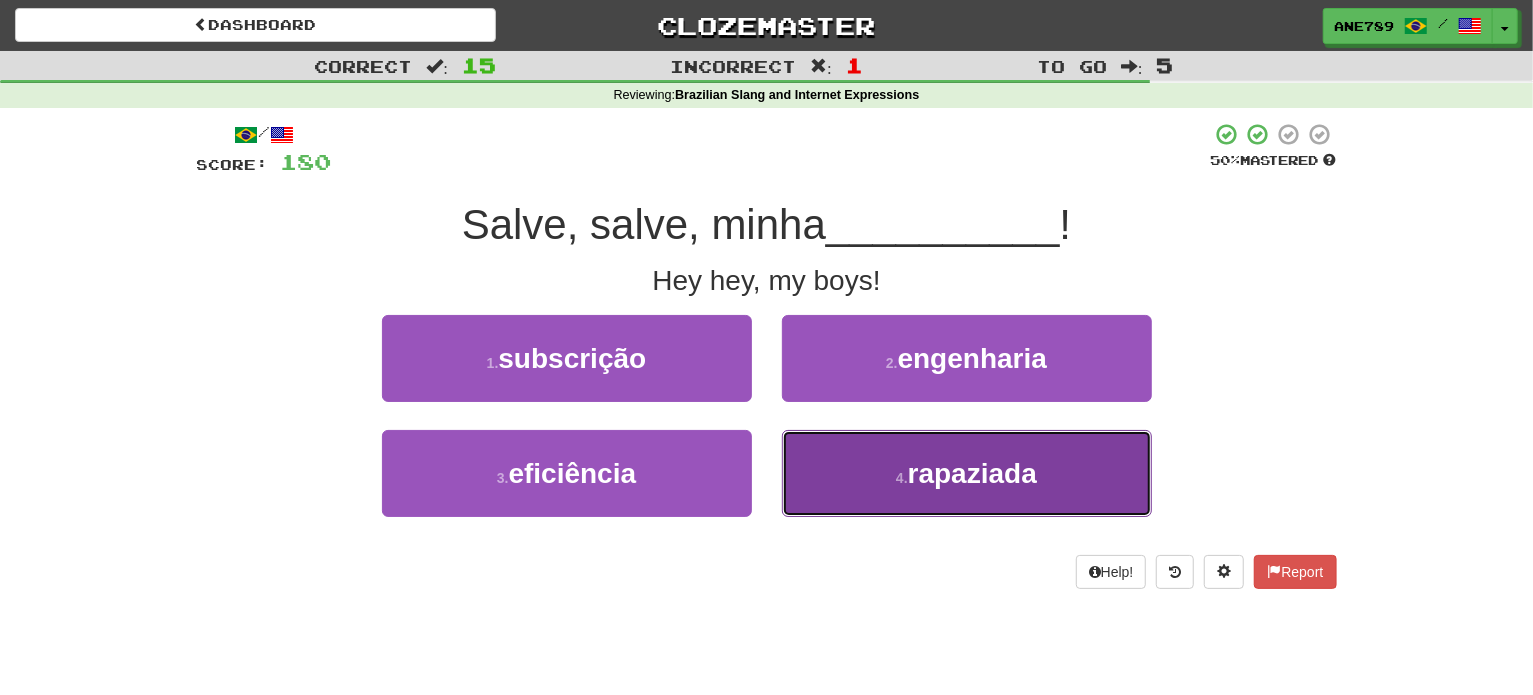 click on "4 .  rapaziada" at bounding box center (967, 473) 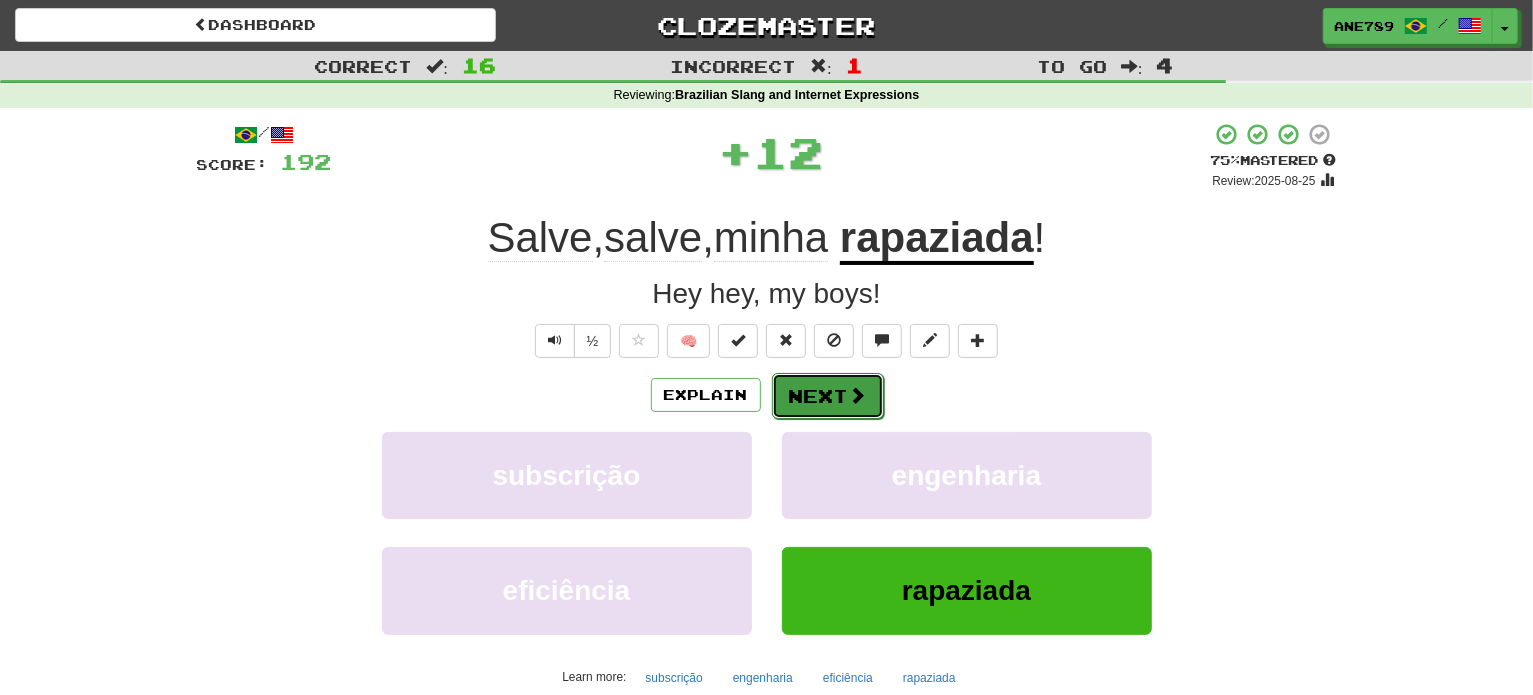 click on "Next" at bounding box center [828, 396] 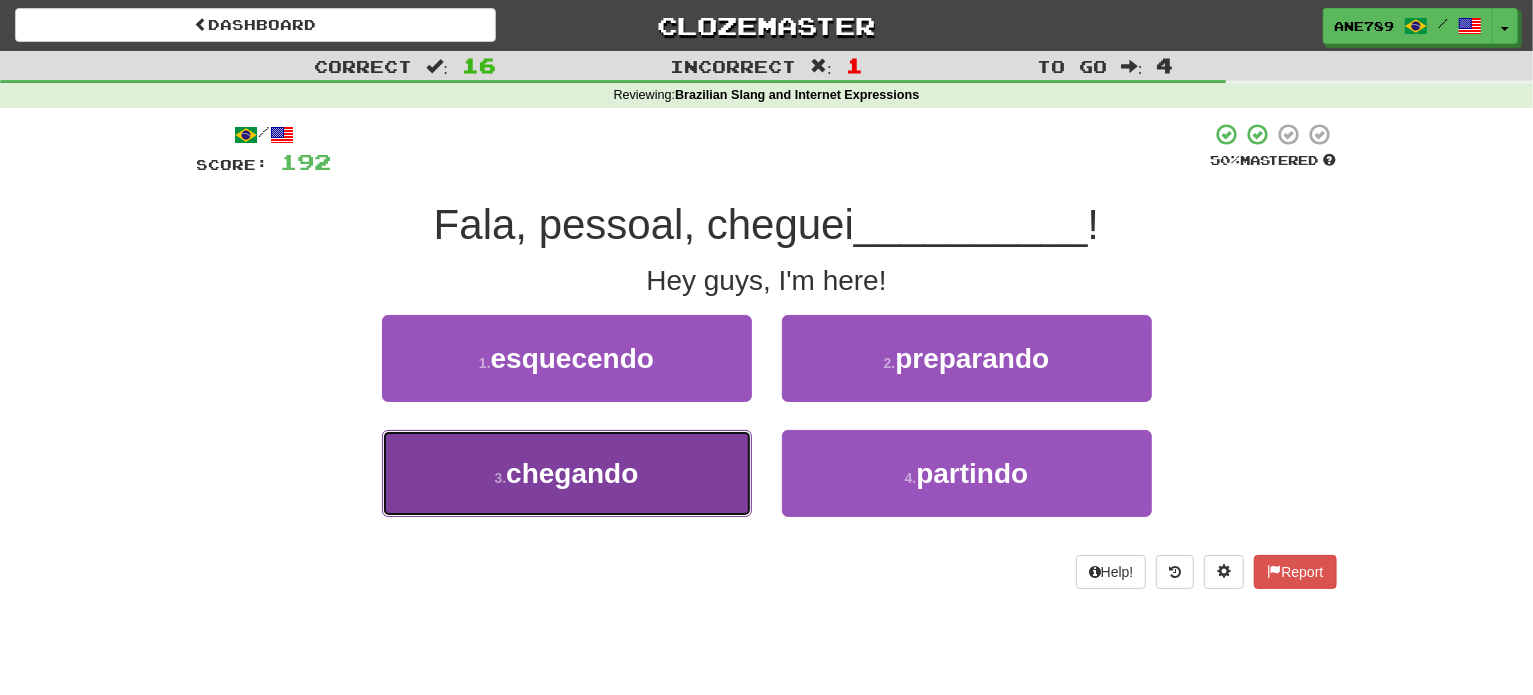 click on "chegando" at bounding box center [572, 473] 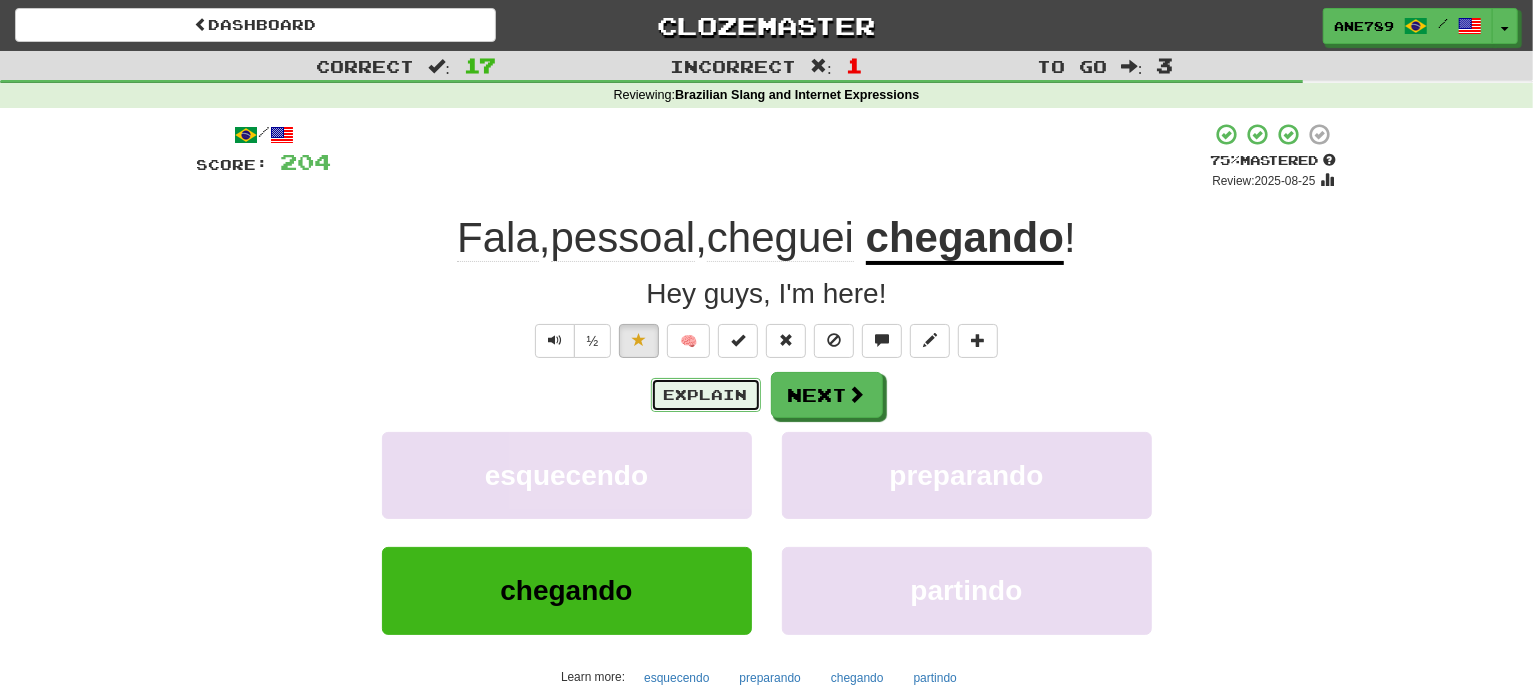click on "Explain" at bounding box center (706, 395) 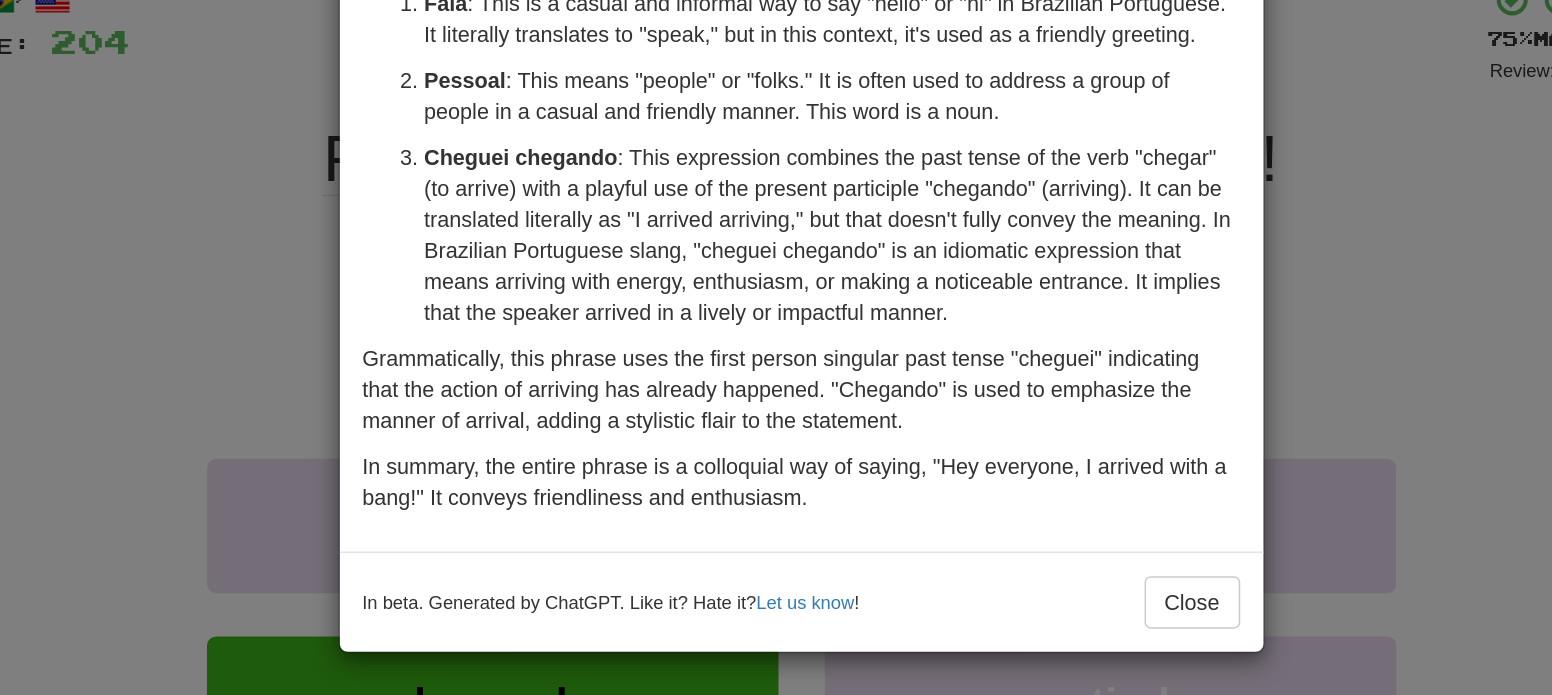 click on "× Explanation The phrase "Fala, pessoal, cheguei chegando!" can be broken down as follows:
Fala : This is a casual and informal way to say "hello" or "hi" in Brazilian Portuguese. It literally translates to "speak," but in this context, it's used as a friendly greeting.
Pessoal : This means "people" or "folks." It is often used to address a group of people in a casual and friendly manner. This word is a noun.
Cheguei chegando : This expression combines the past tense of the verb "chegar" (to arrive) with a playful use of the present participle "chegando" (arriving). It can be translated literally as "I arrived arriving," but that doesn't fully convey the meaning. In Brazilian Portuguese slang, "cheguei chegando" is an idiomatic expression that means arriving with energy, enthusiasm, or making a noticeable entrance. It implies that the speaker arrived in a lively or impactful manner.
In beta. Generated by ChatGPT. Like it? Hate it?  Let us know ! Close" at bounding box center [776, 347] 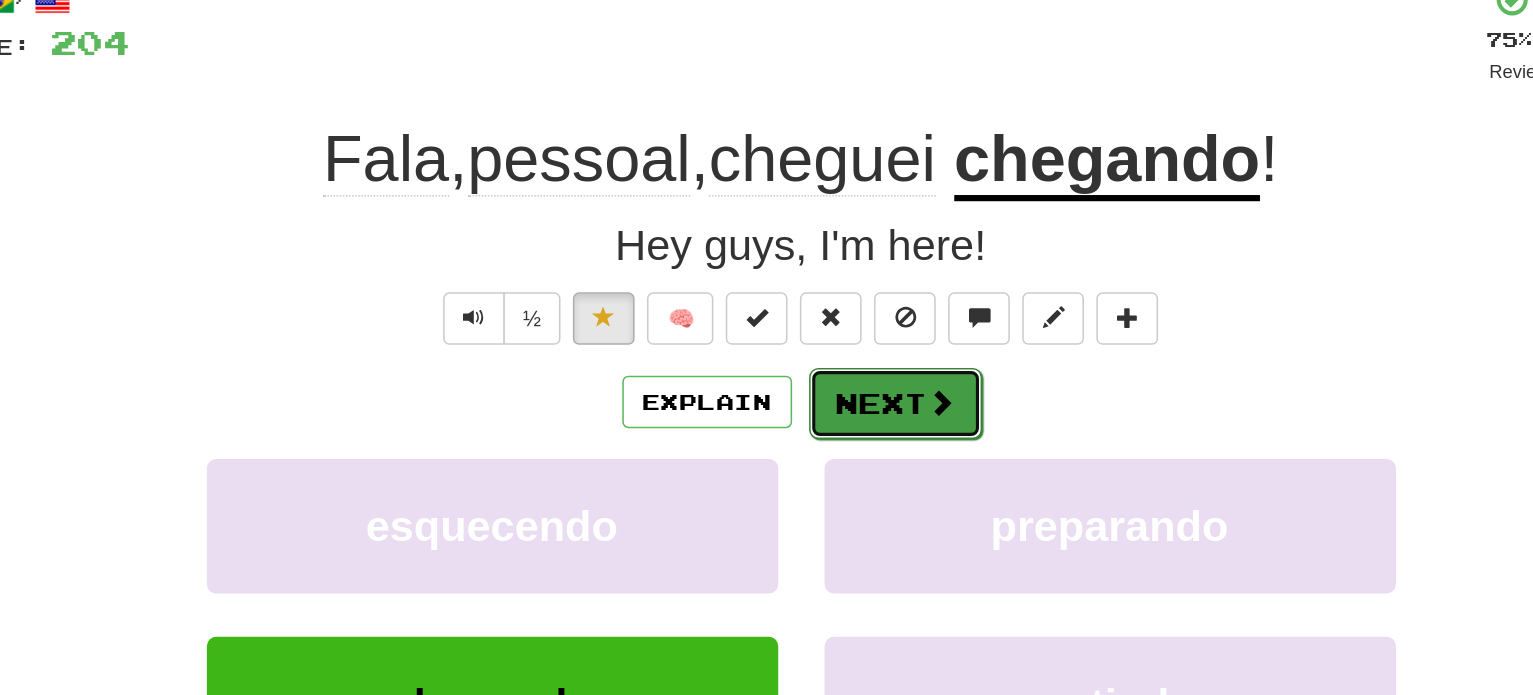 click on "Next" at bounding box center (828, 396) 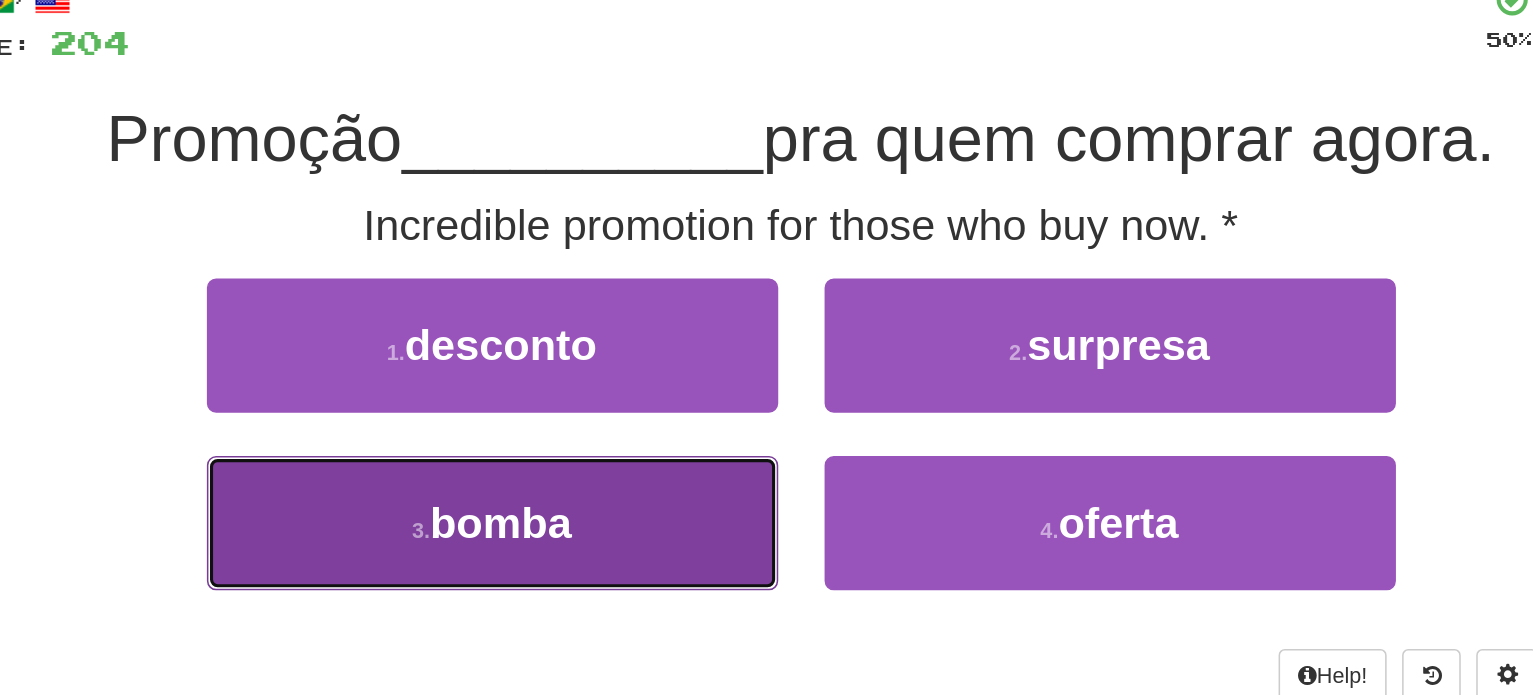 click on "3 .  bomba" at bounding box center (567, 473) 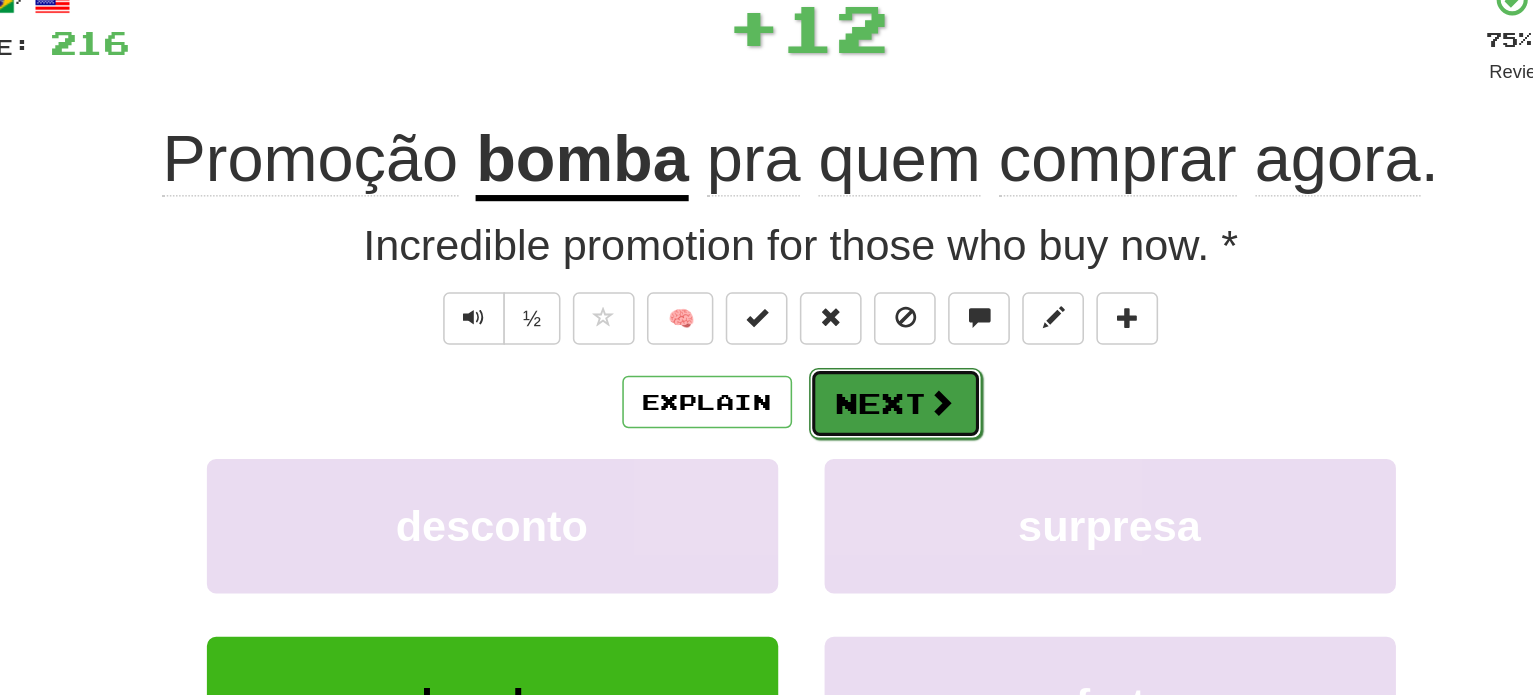 click on "Next" at bounding box center [828, 396] 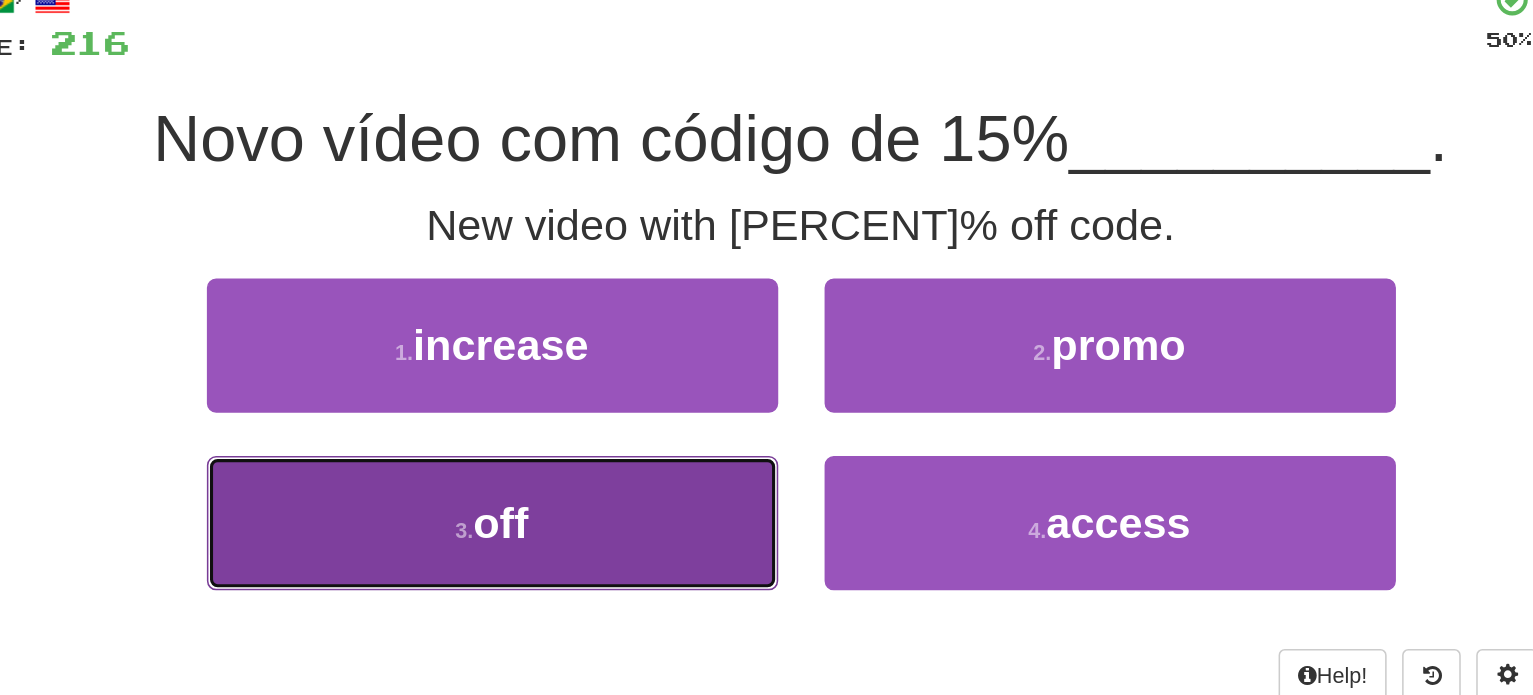 click on "3 .  off" at bounding box center (567, 473) 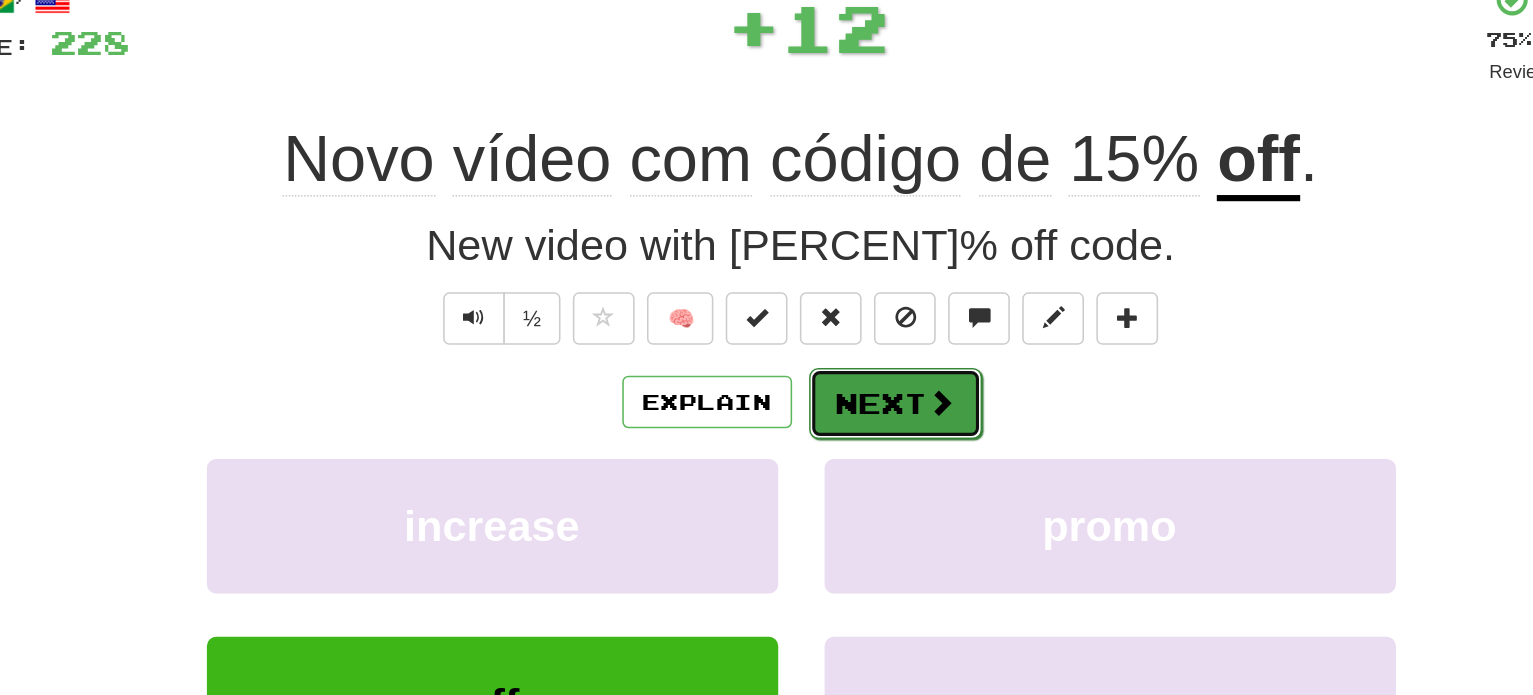 click on "Next" at bounding box center (828, 396) 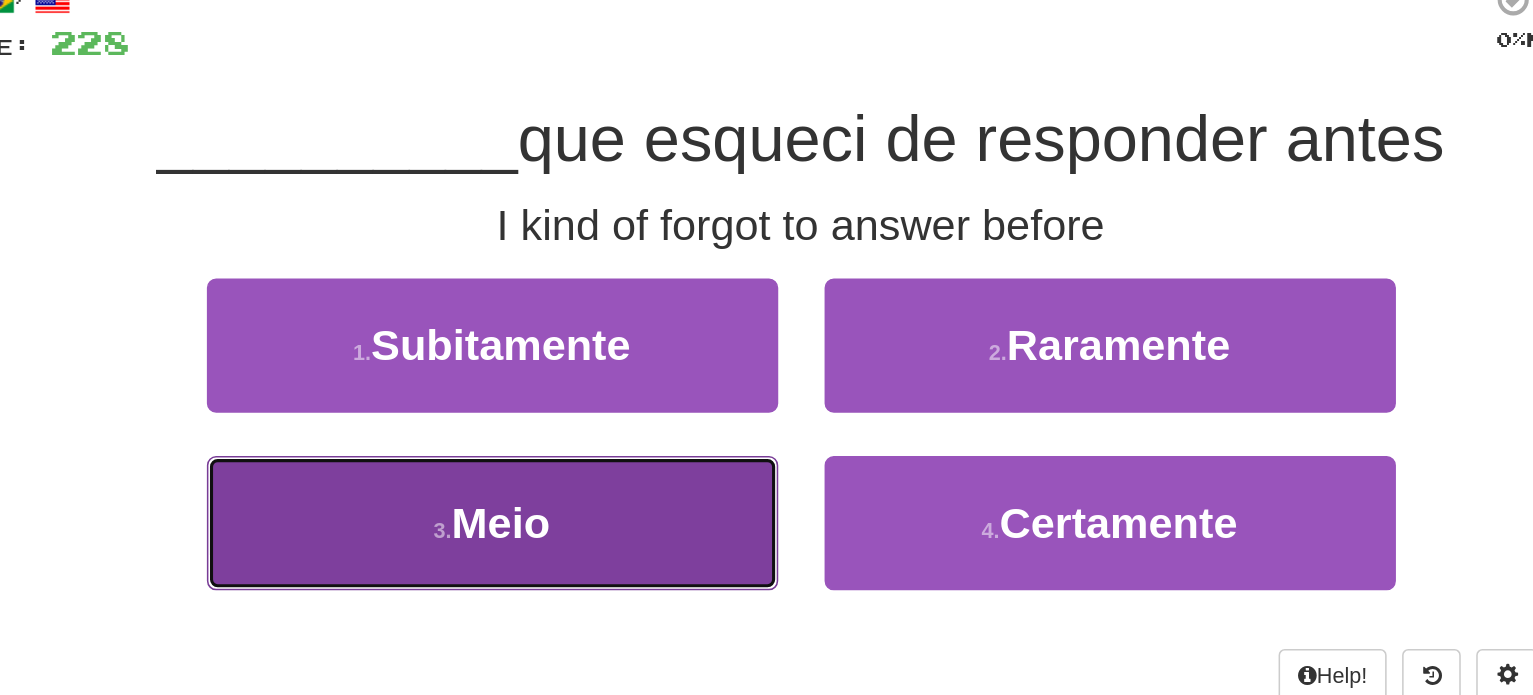 click on "3 .  Meio" at bounding box center (567, 473) 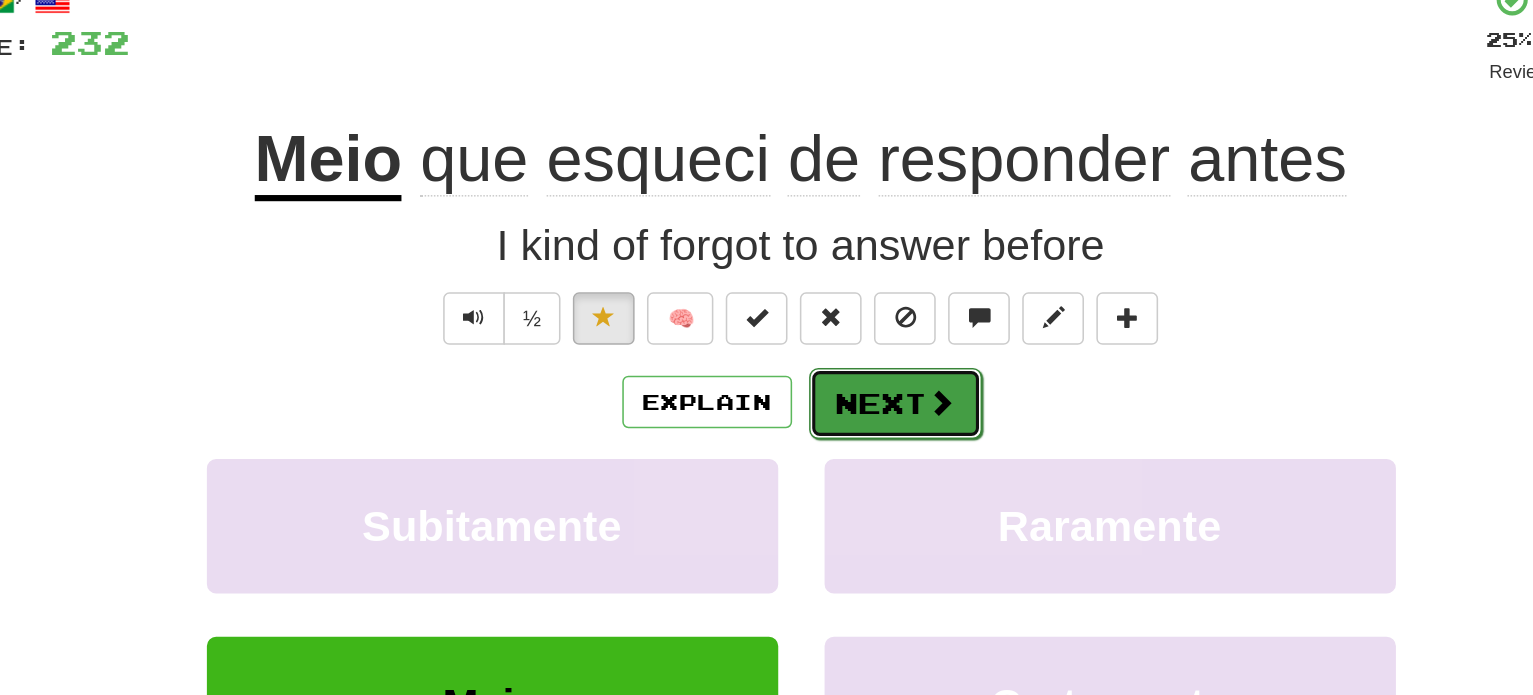 click on "Next" at bounding box center [828, 396] 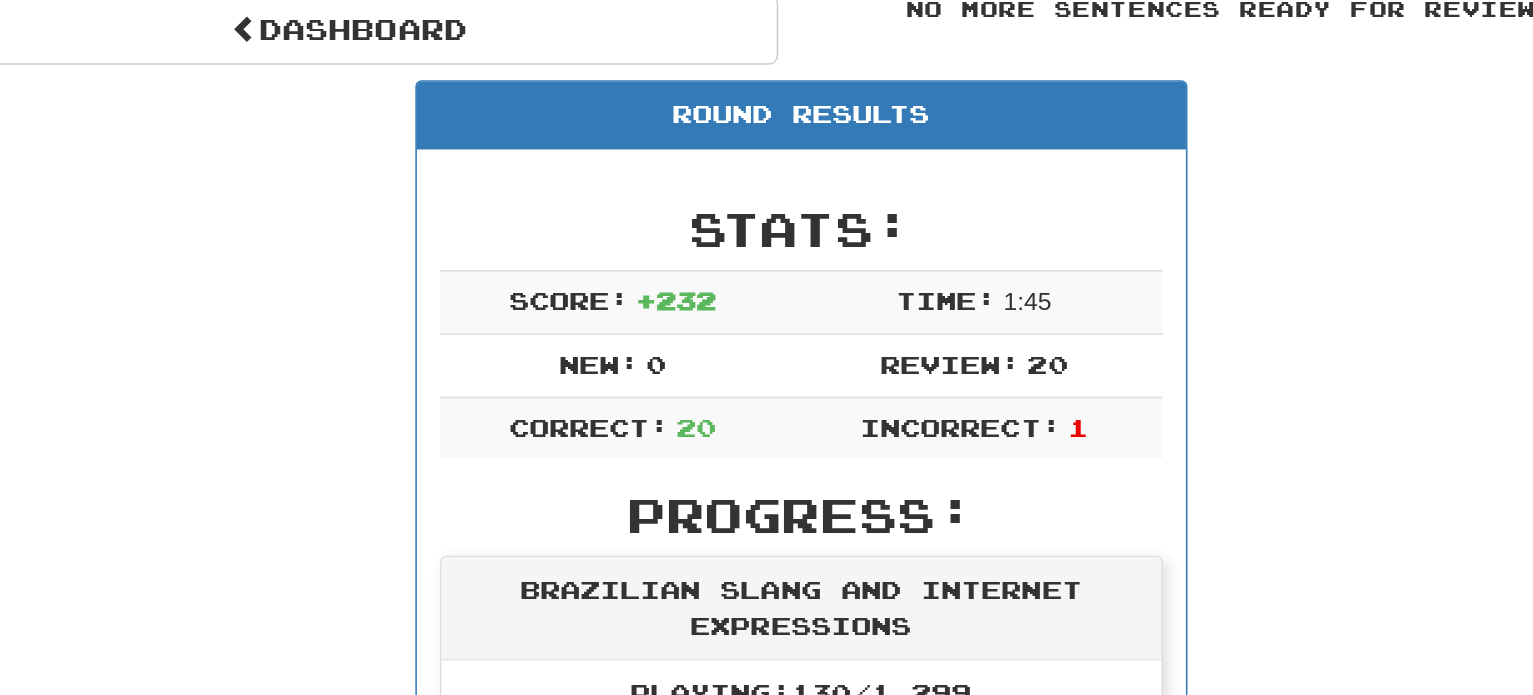scroll, scrollTop: 87, scrollLeft: 0, axis: vertical 